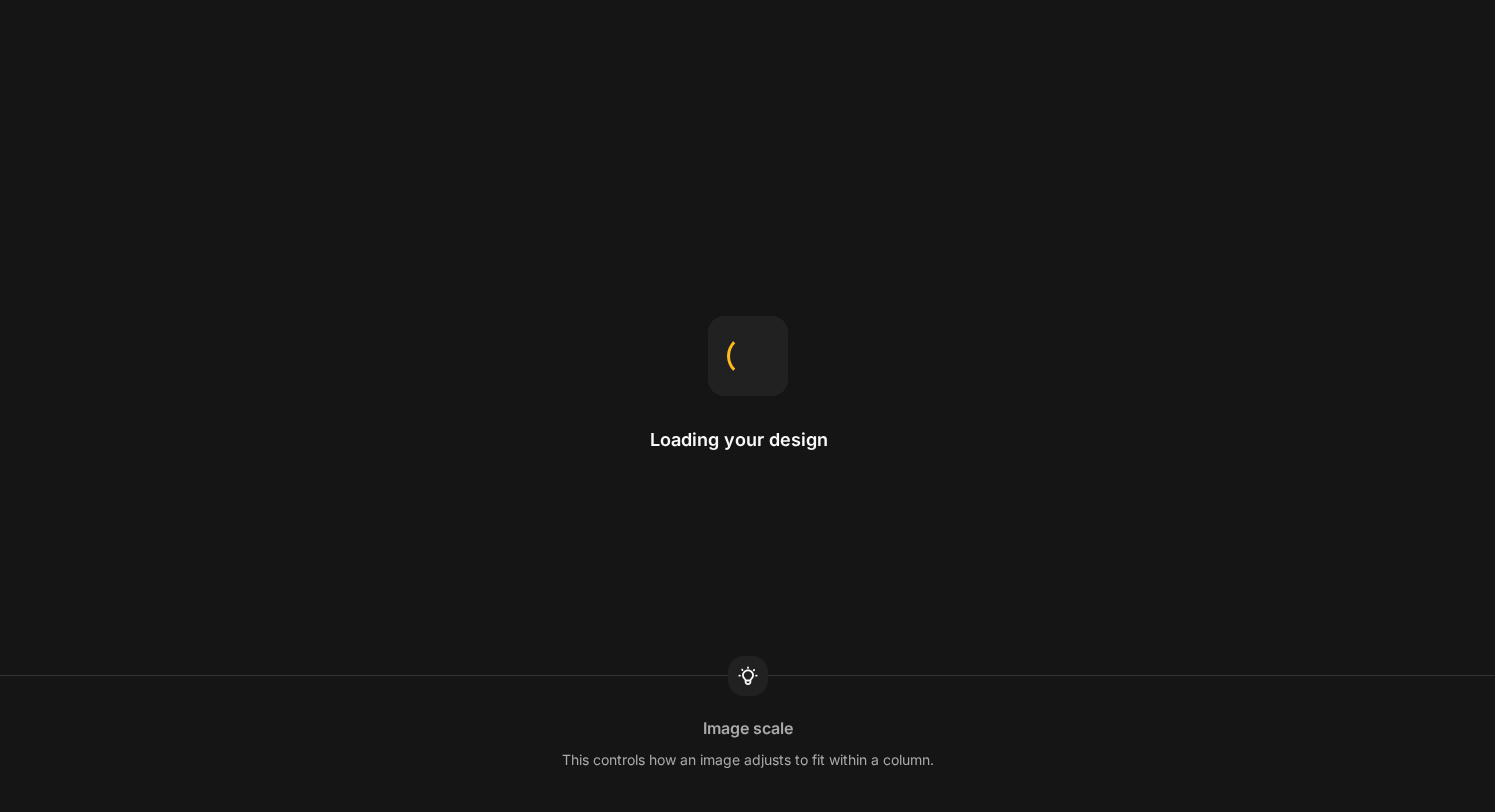scroll, scrollTop: 0, scrollLeft: 0, axis: both 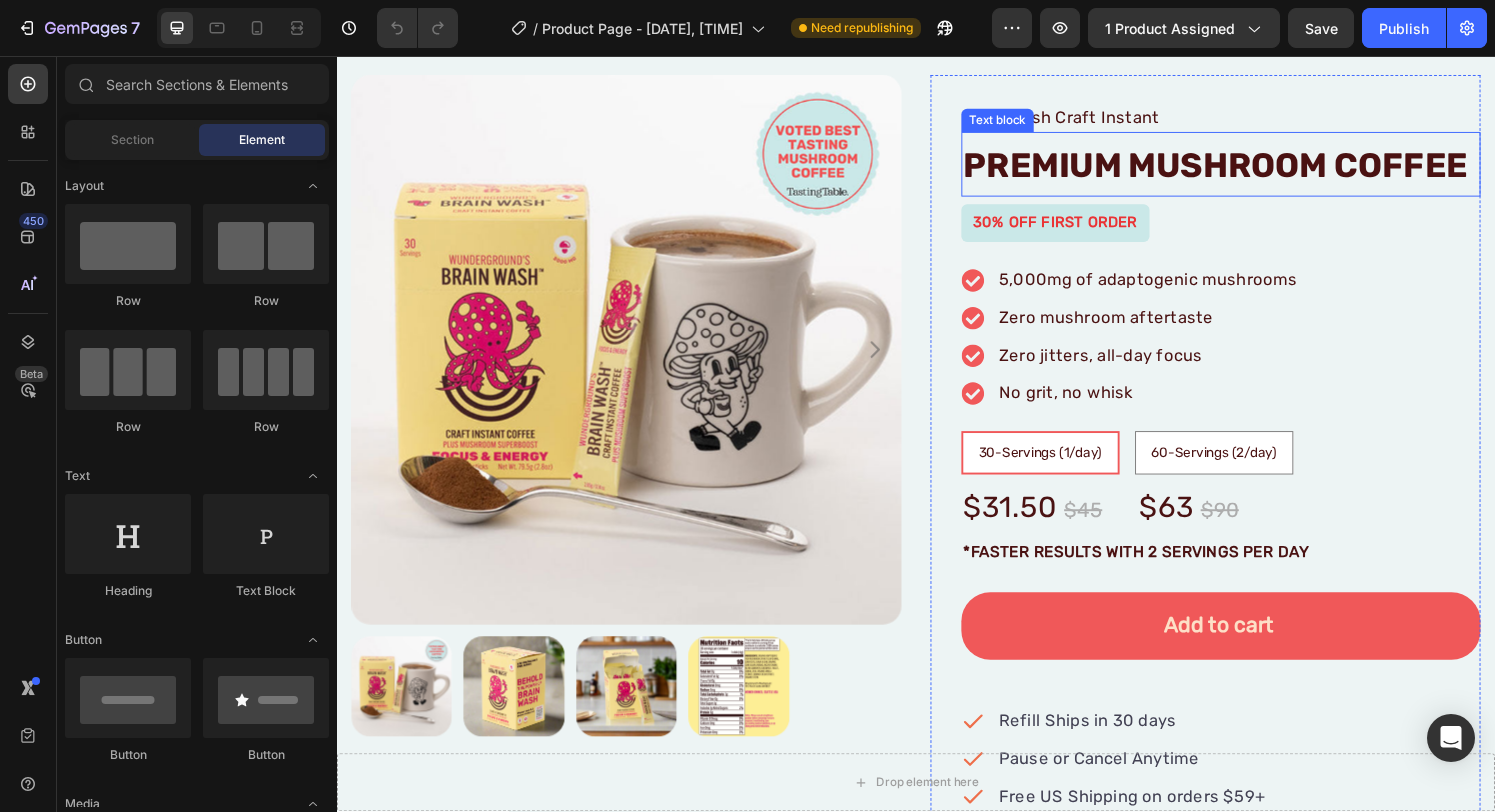 click on "PREMIUM MUSHROOM COFFEE" at bounding box center [1247, 170] 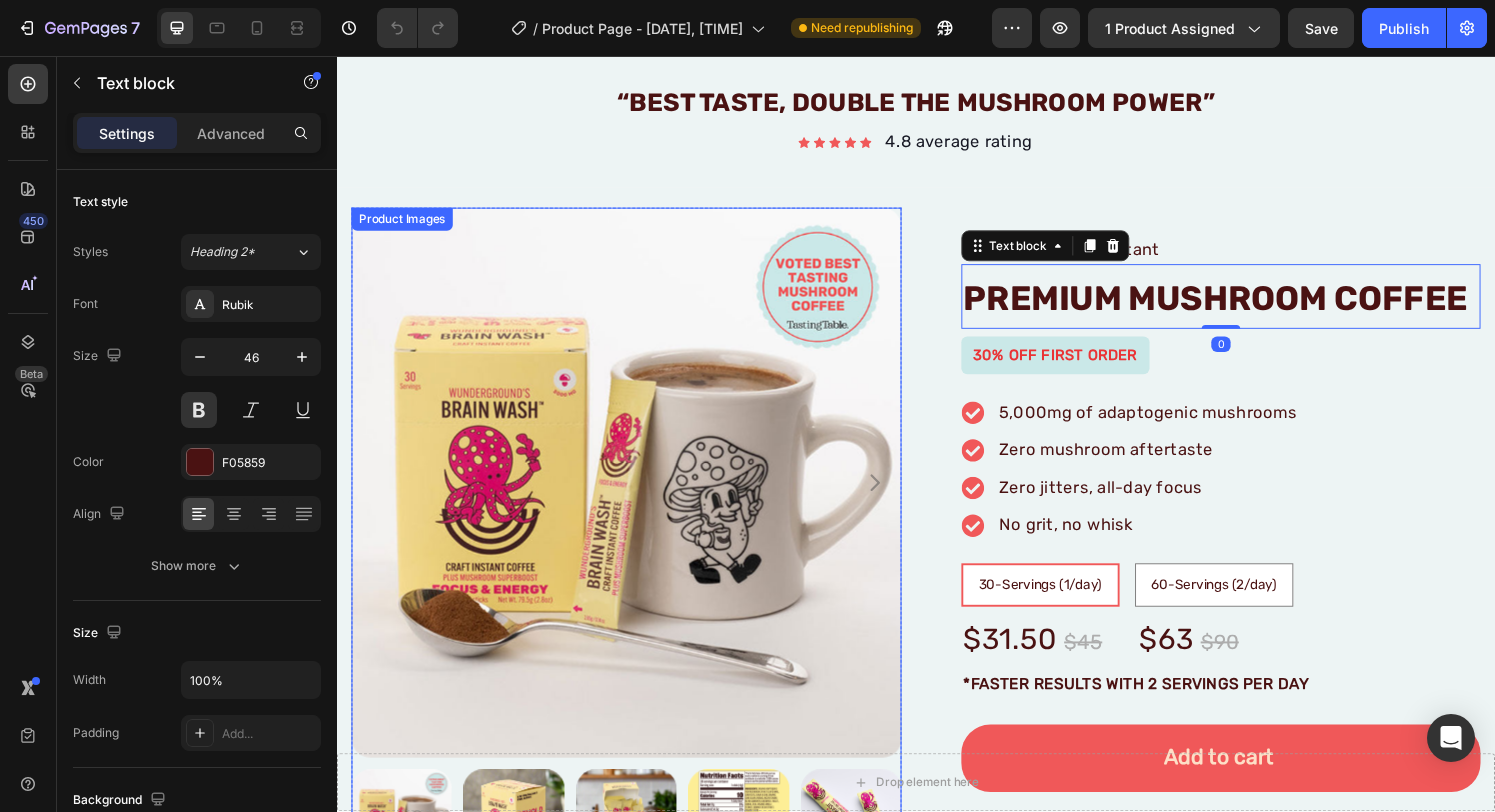 scroll, scrollTop: 52, scrollLeft: 0, axis: vertical 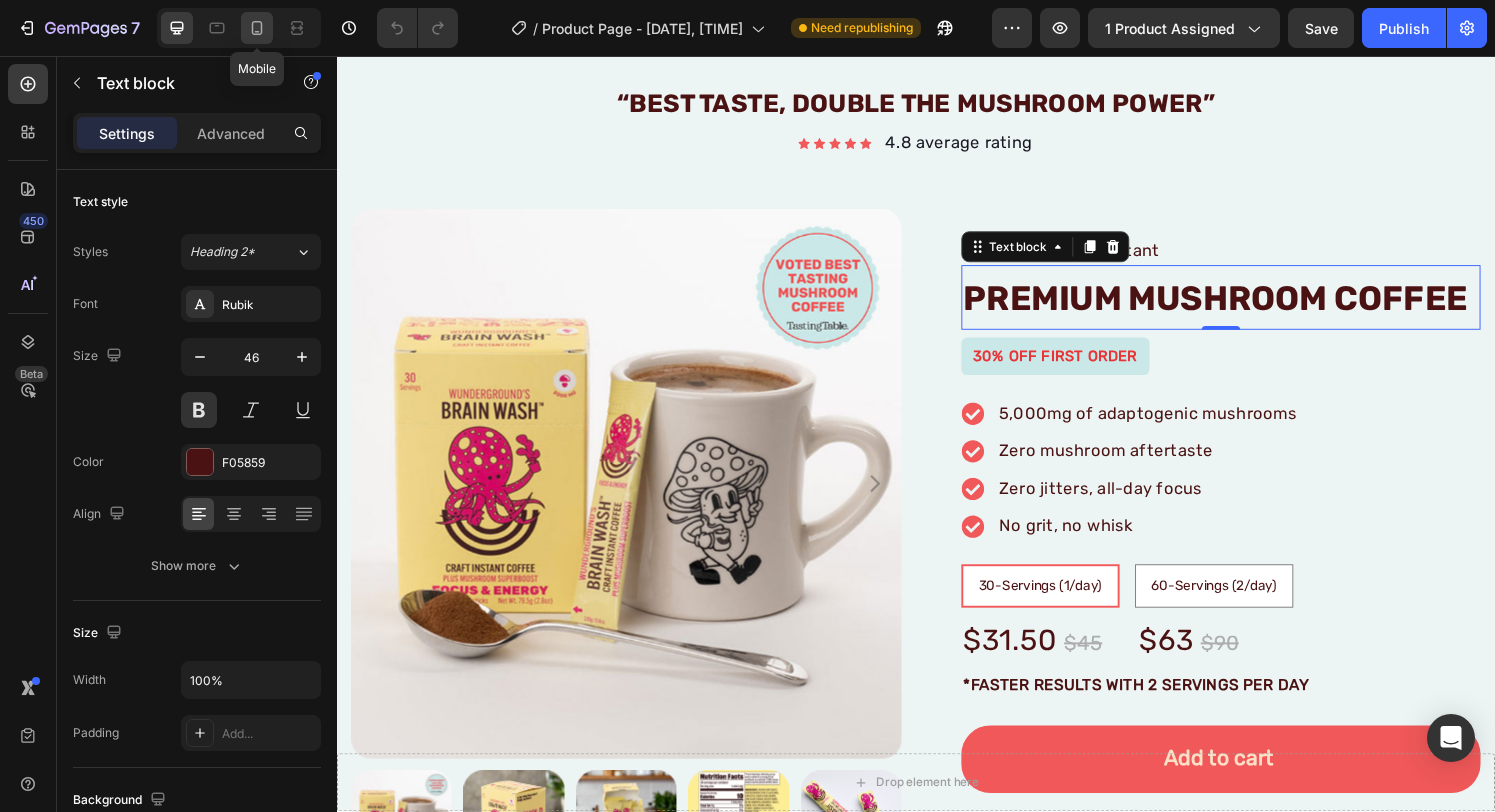 click 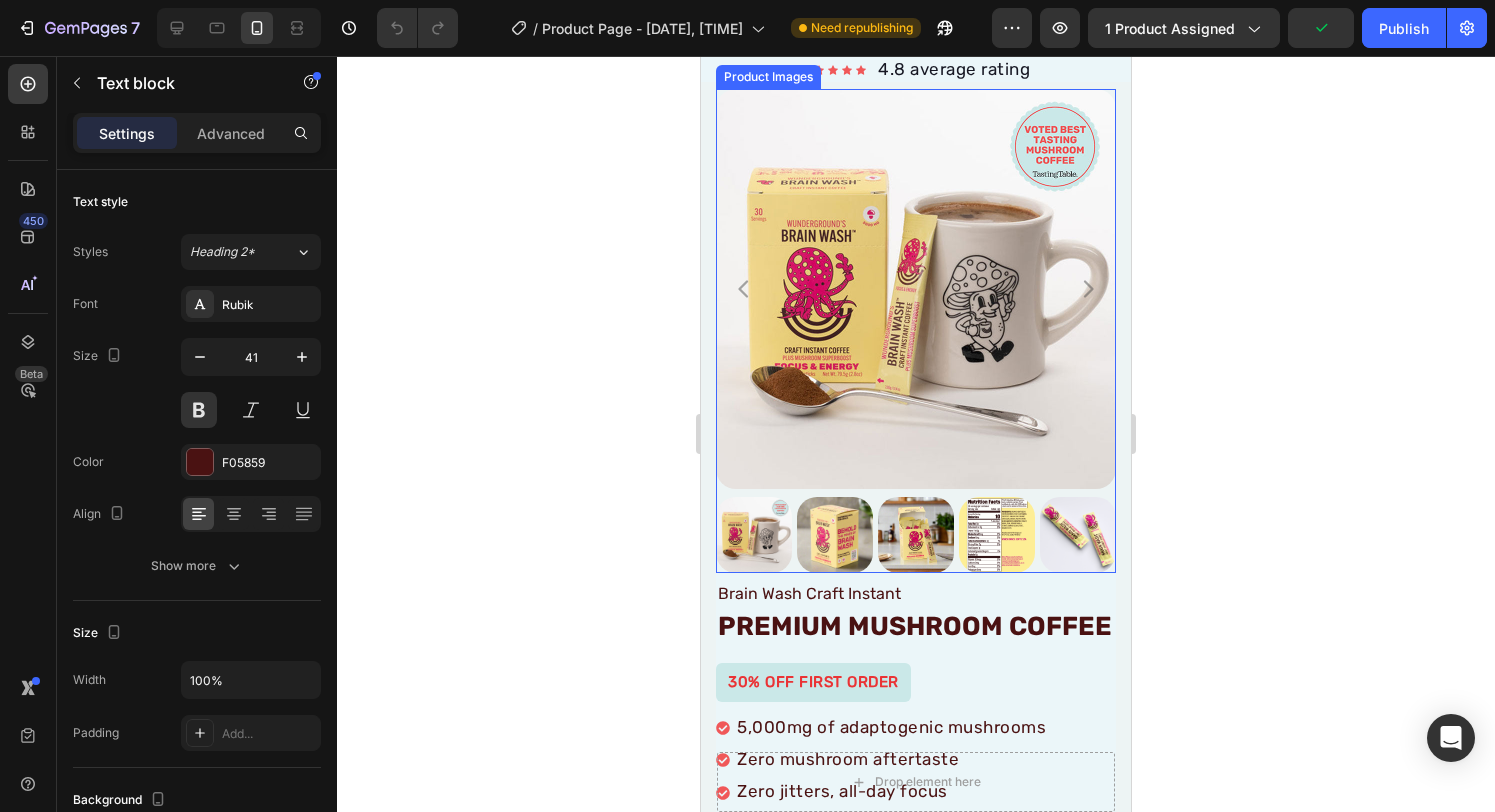 scroll, scrollTop: 175, scrollLeft: 0, axis: vertical 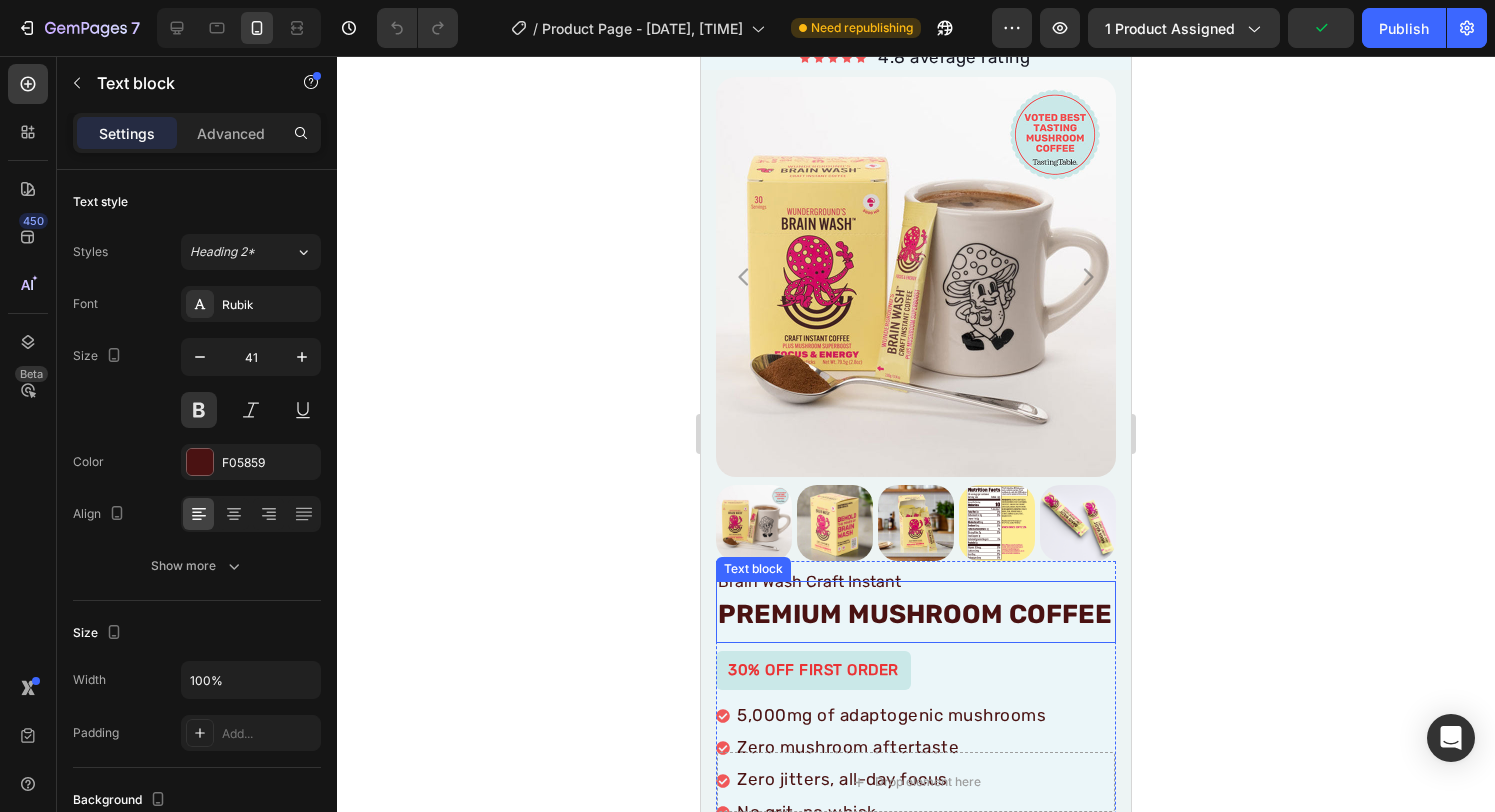 click on "Premium Mushroom Coffee" at bounding box center (915, 614) 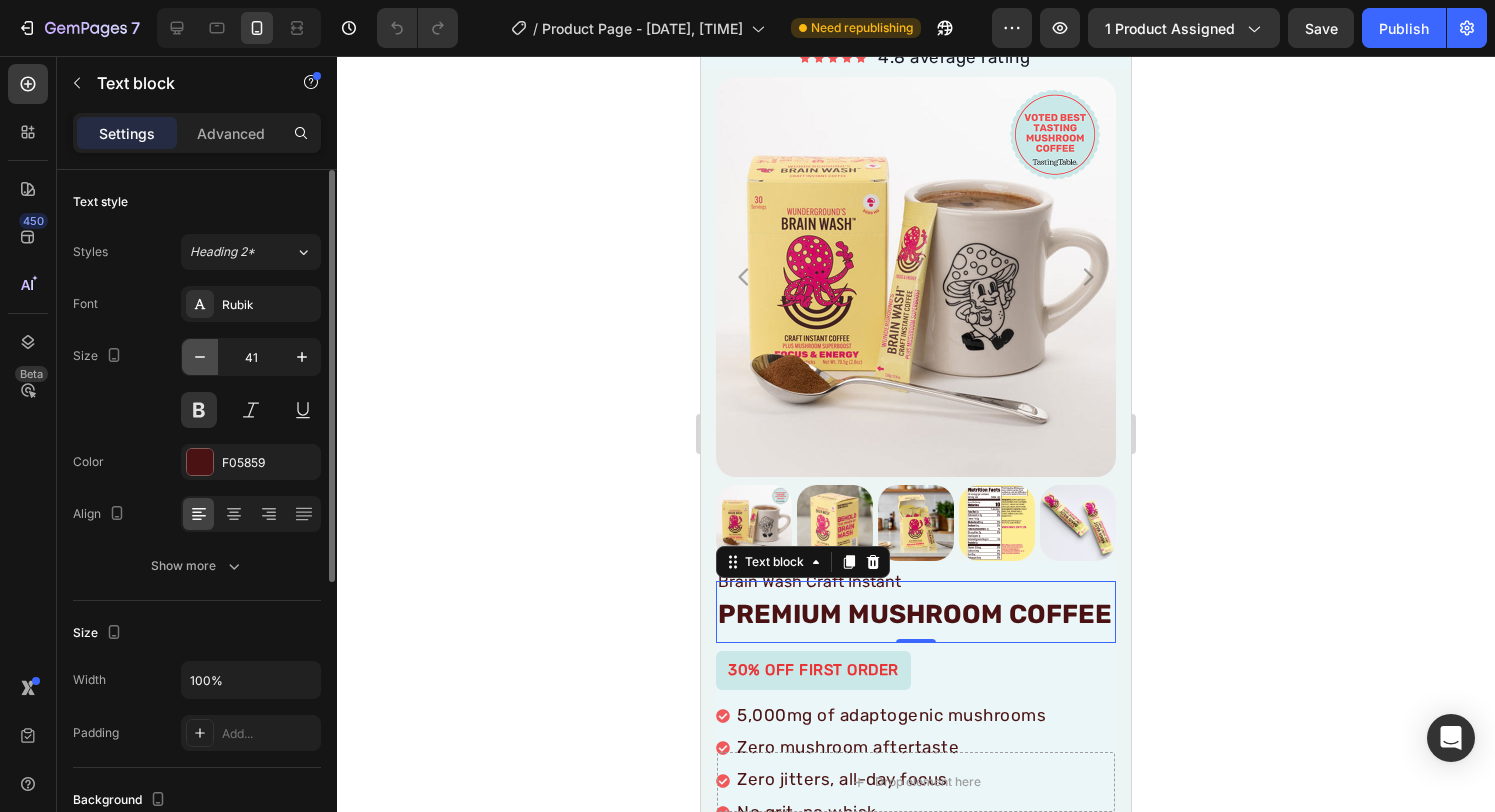 click 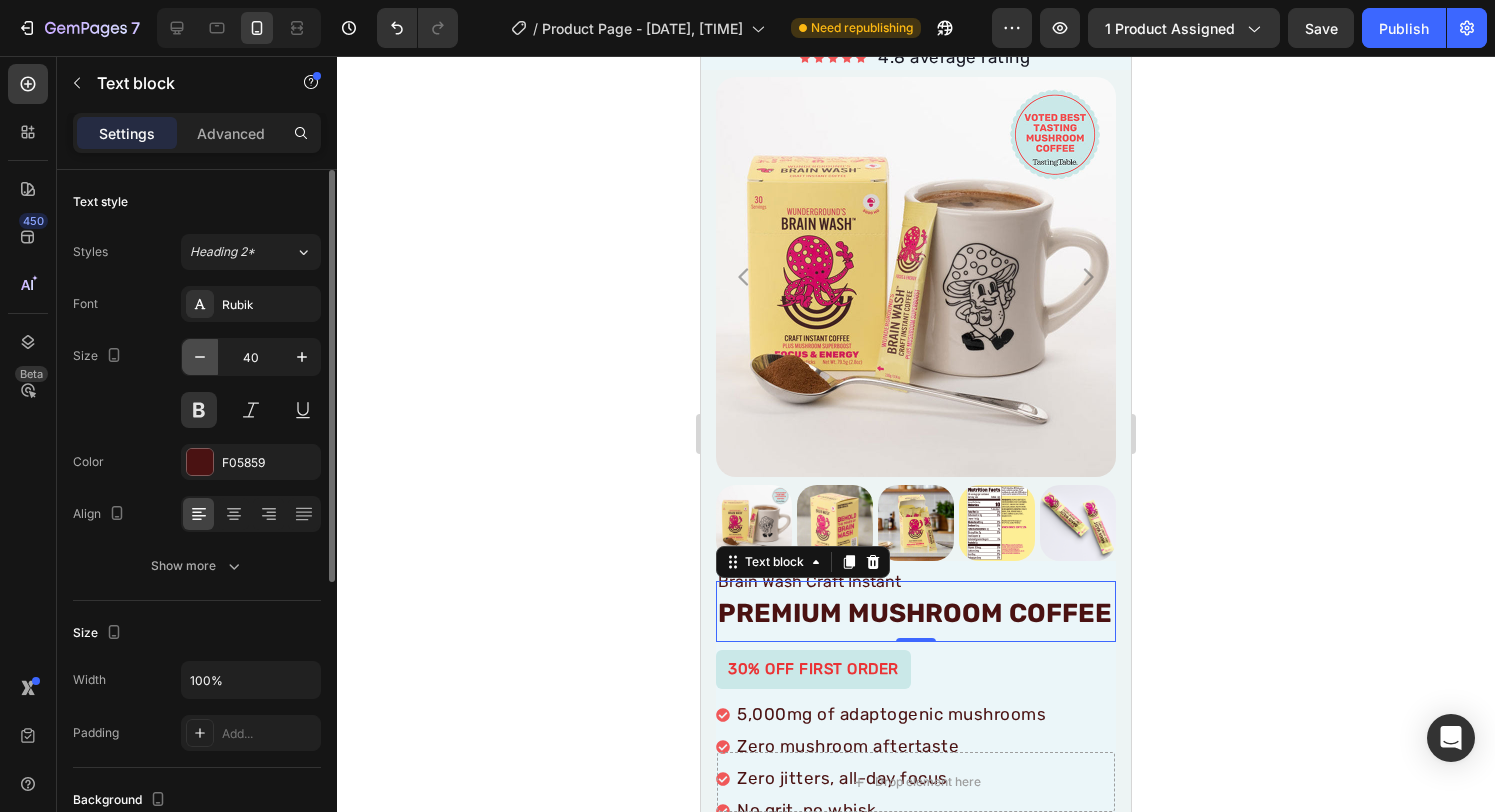 click 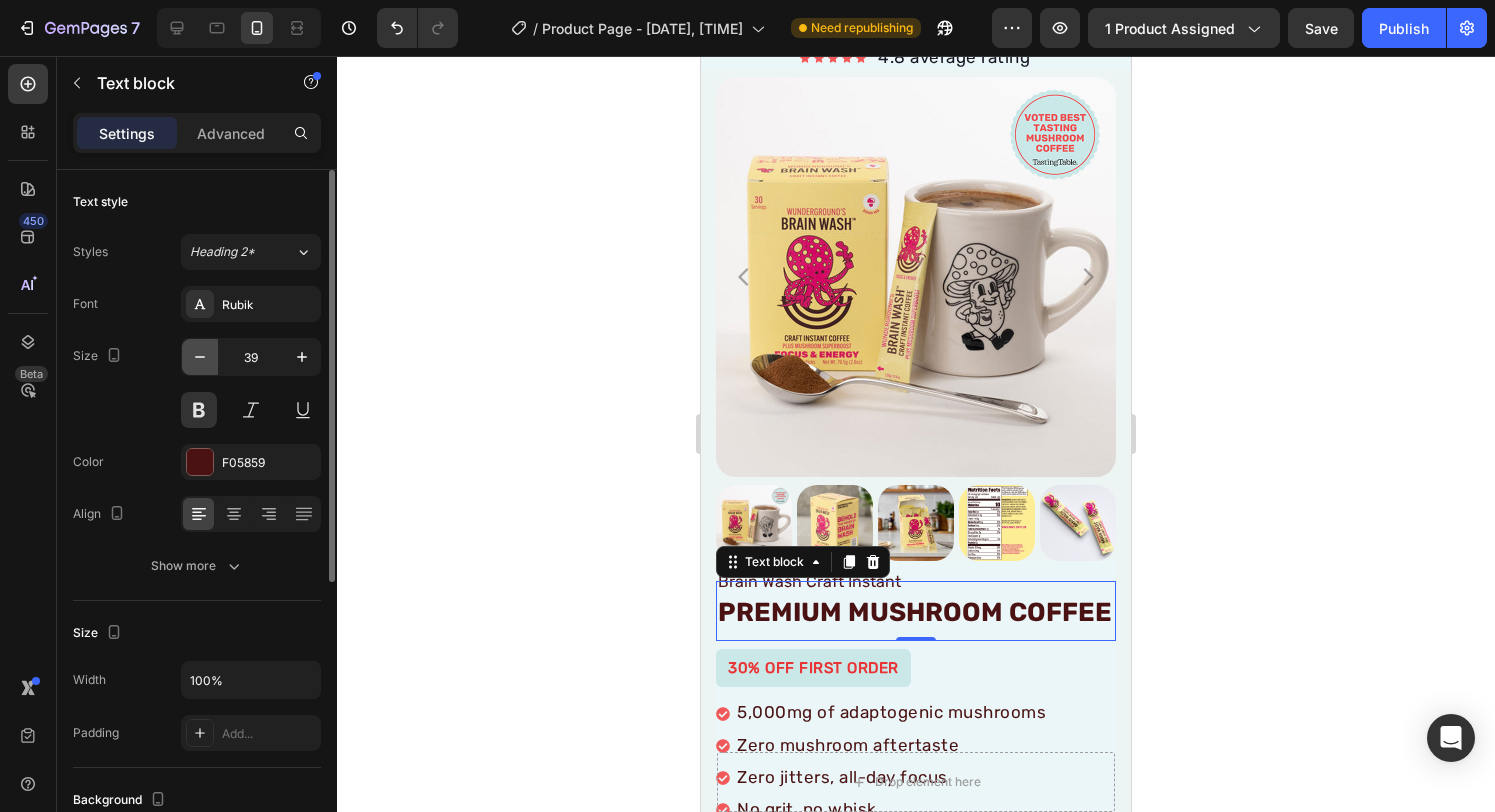click 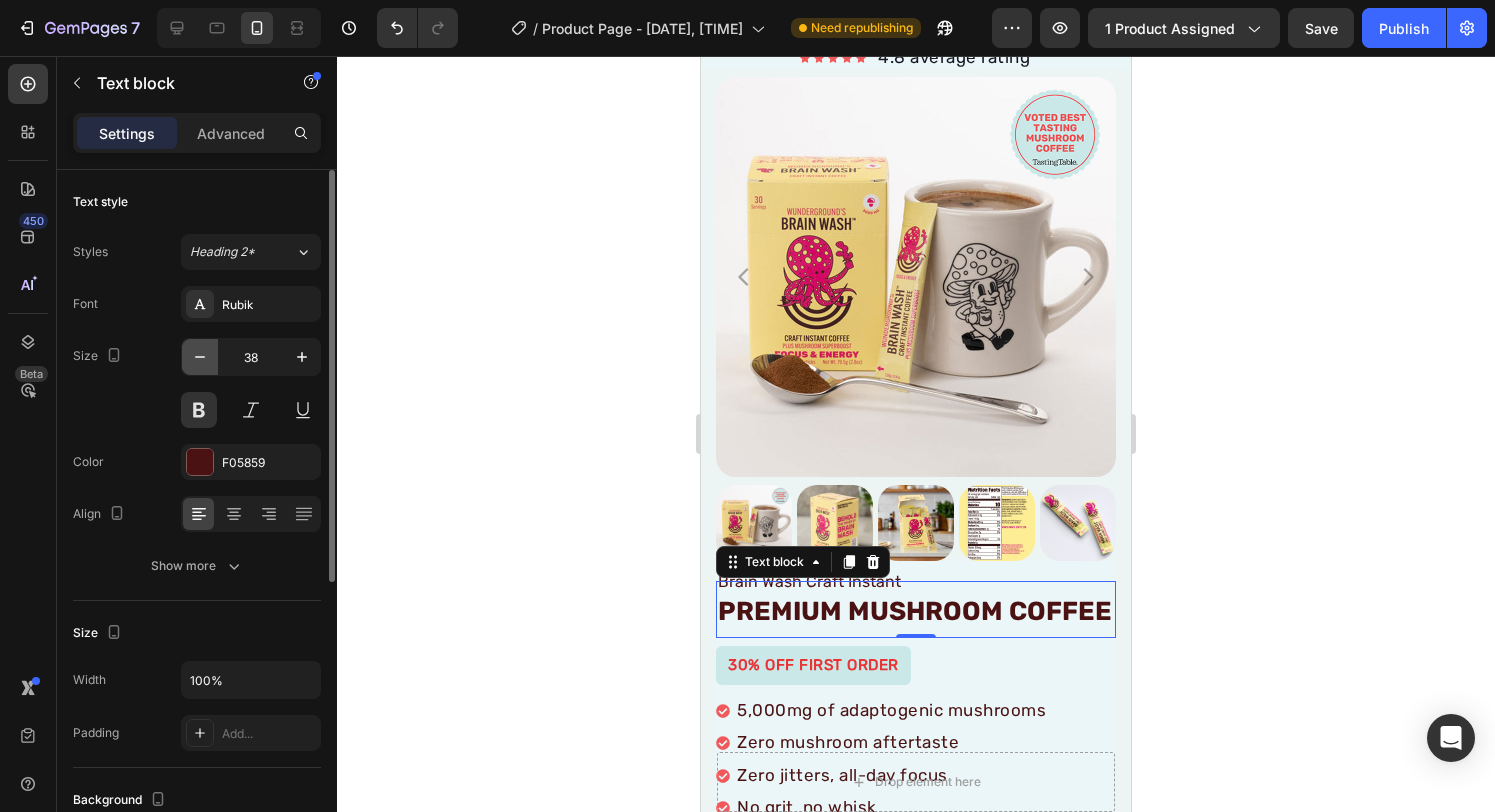 click 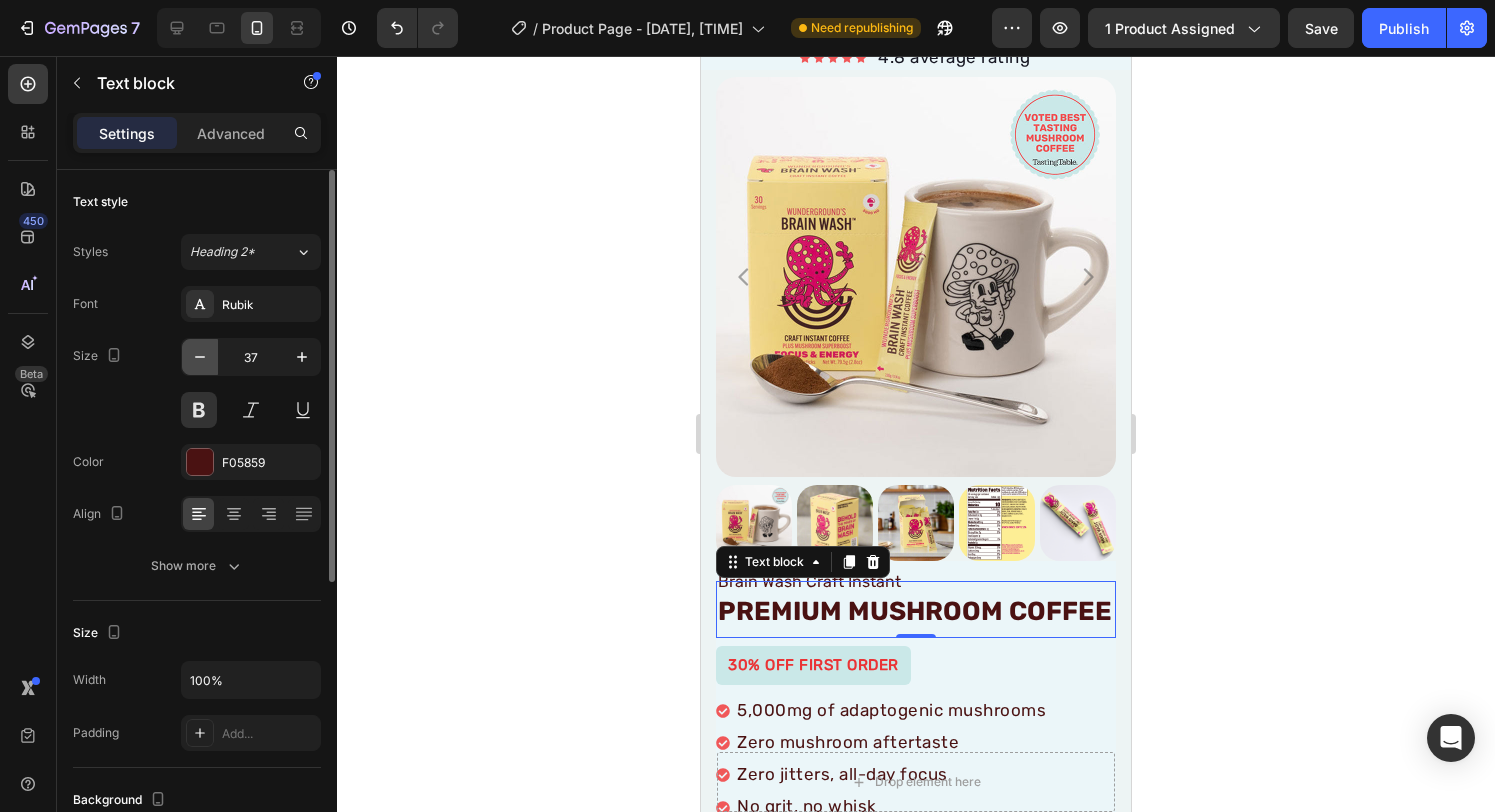 click 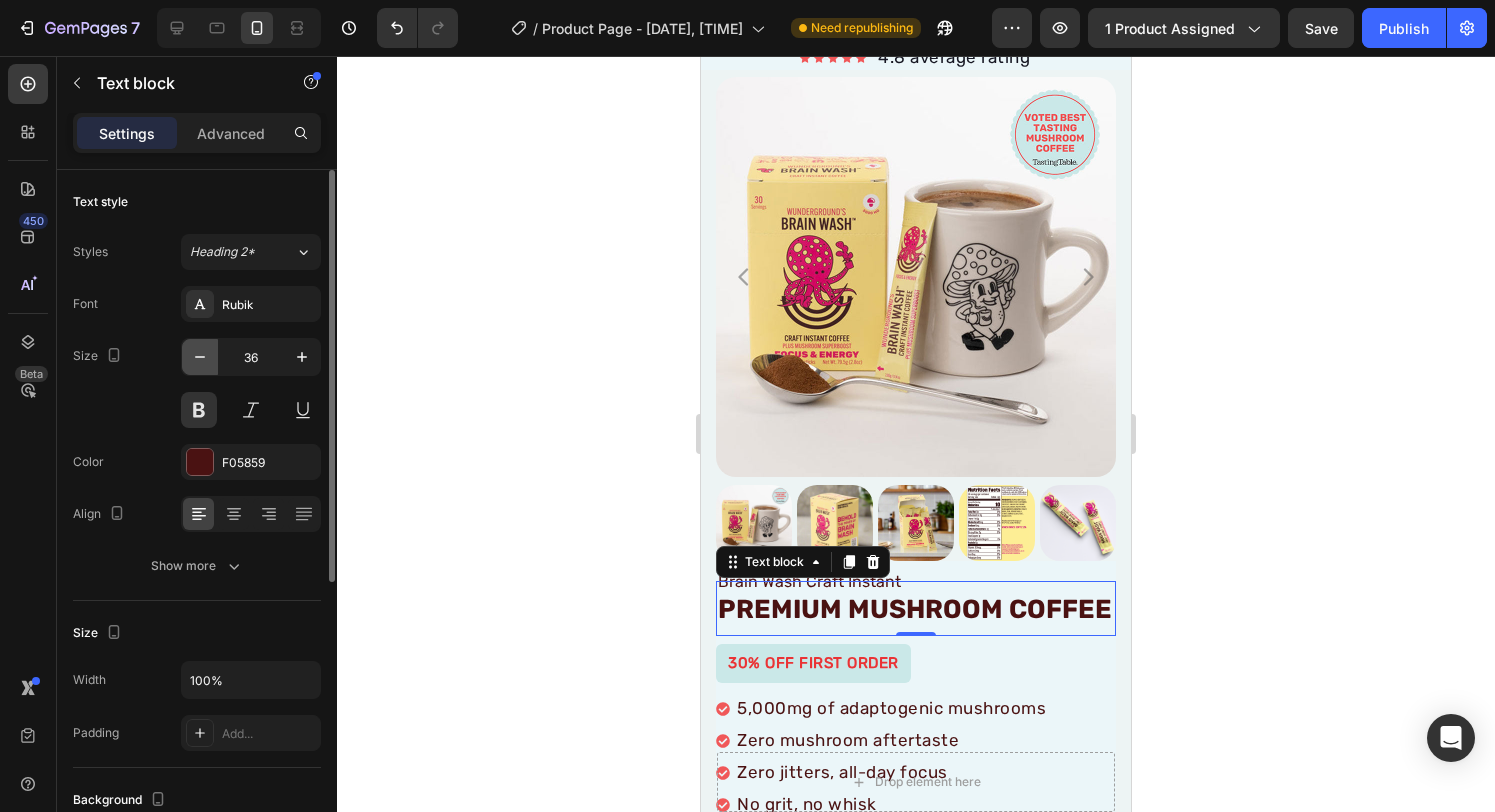 click 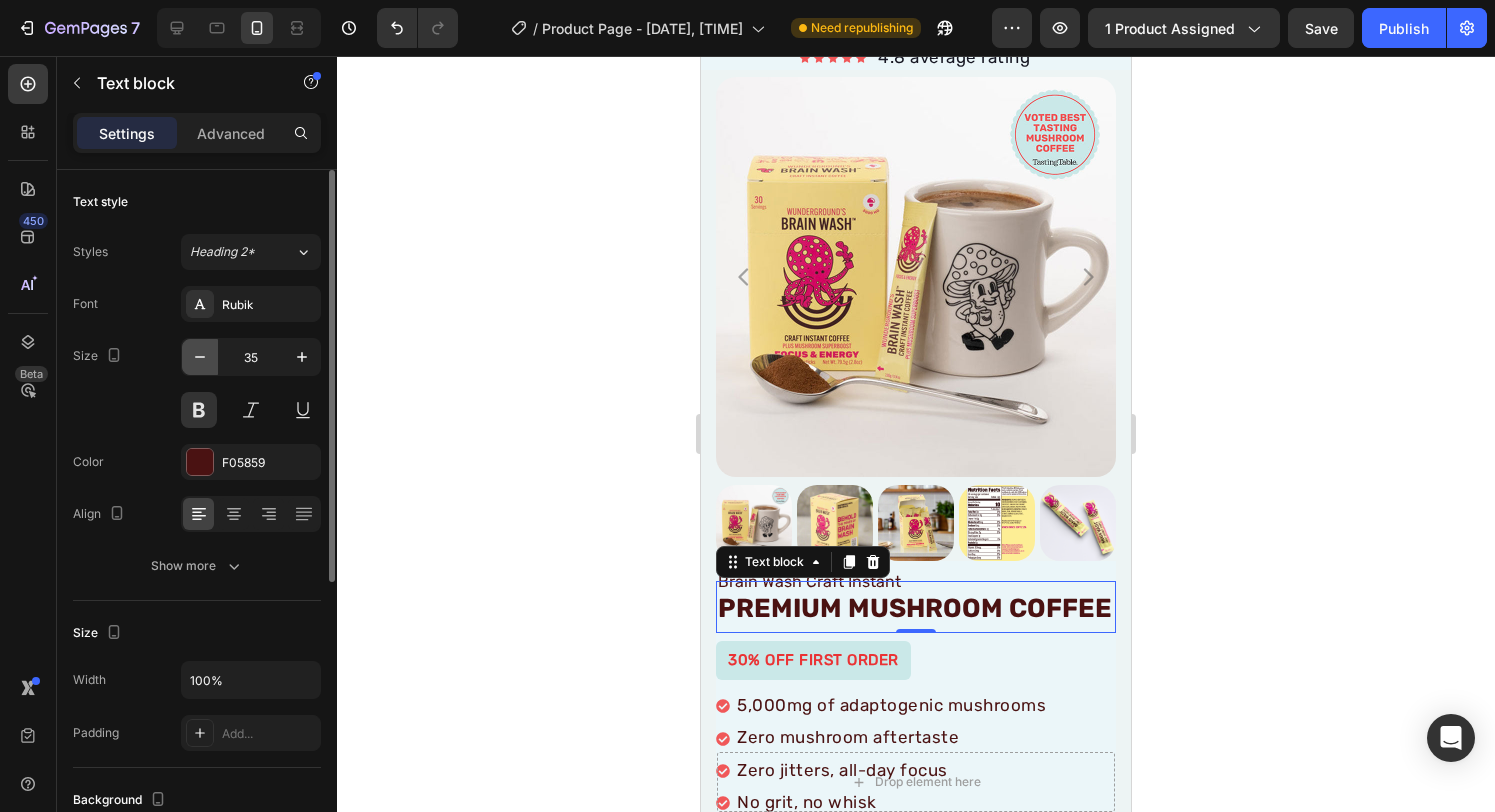 click 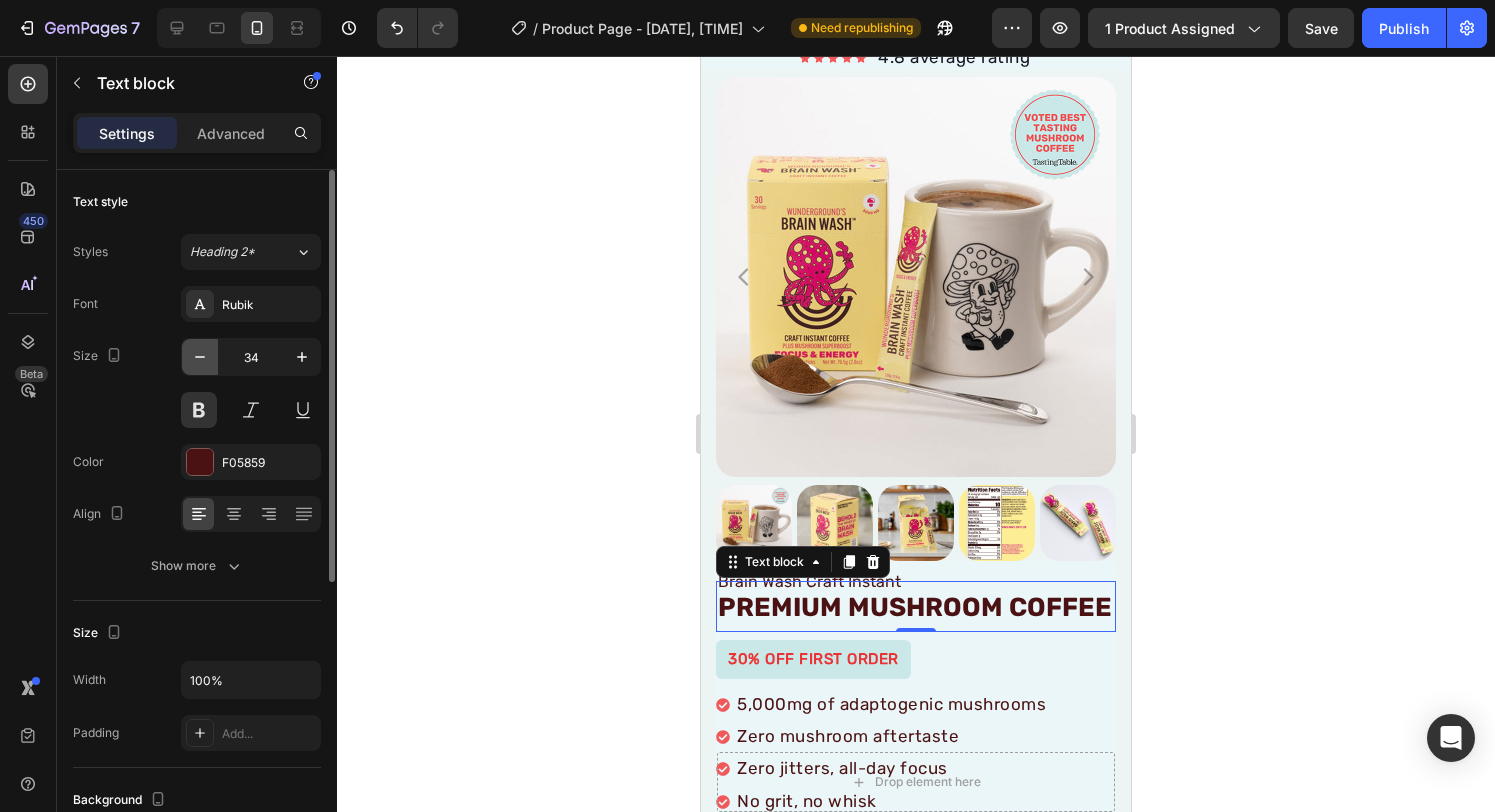 click 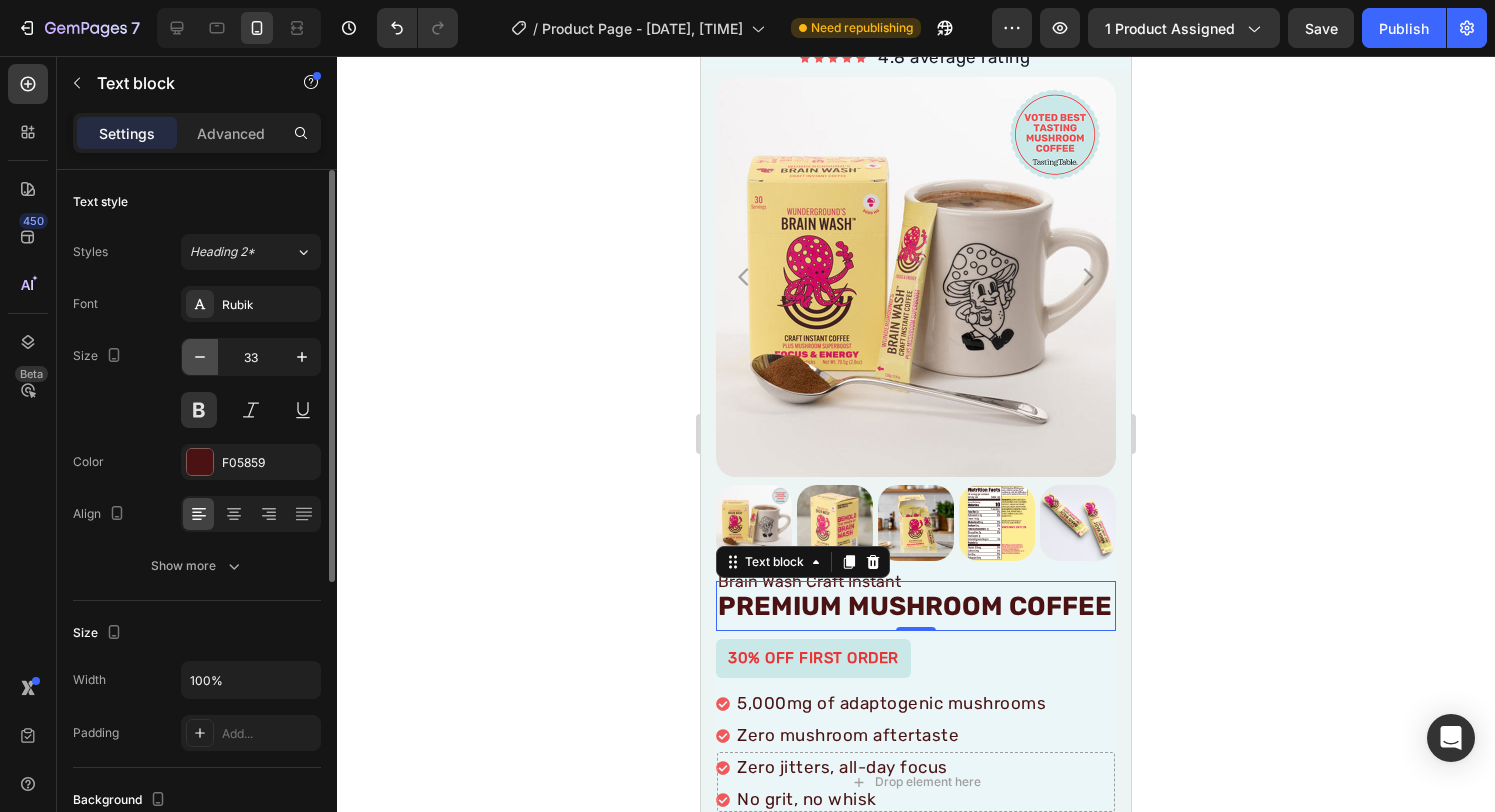 click 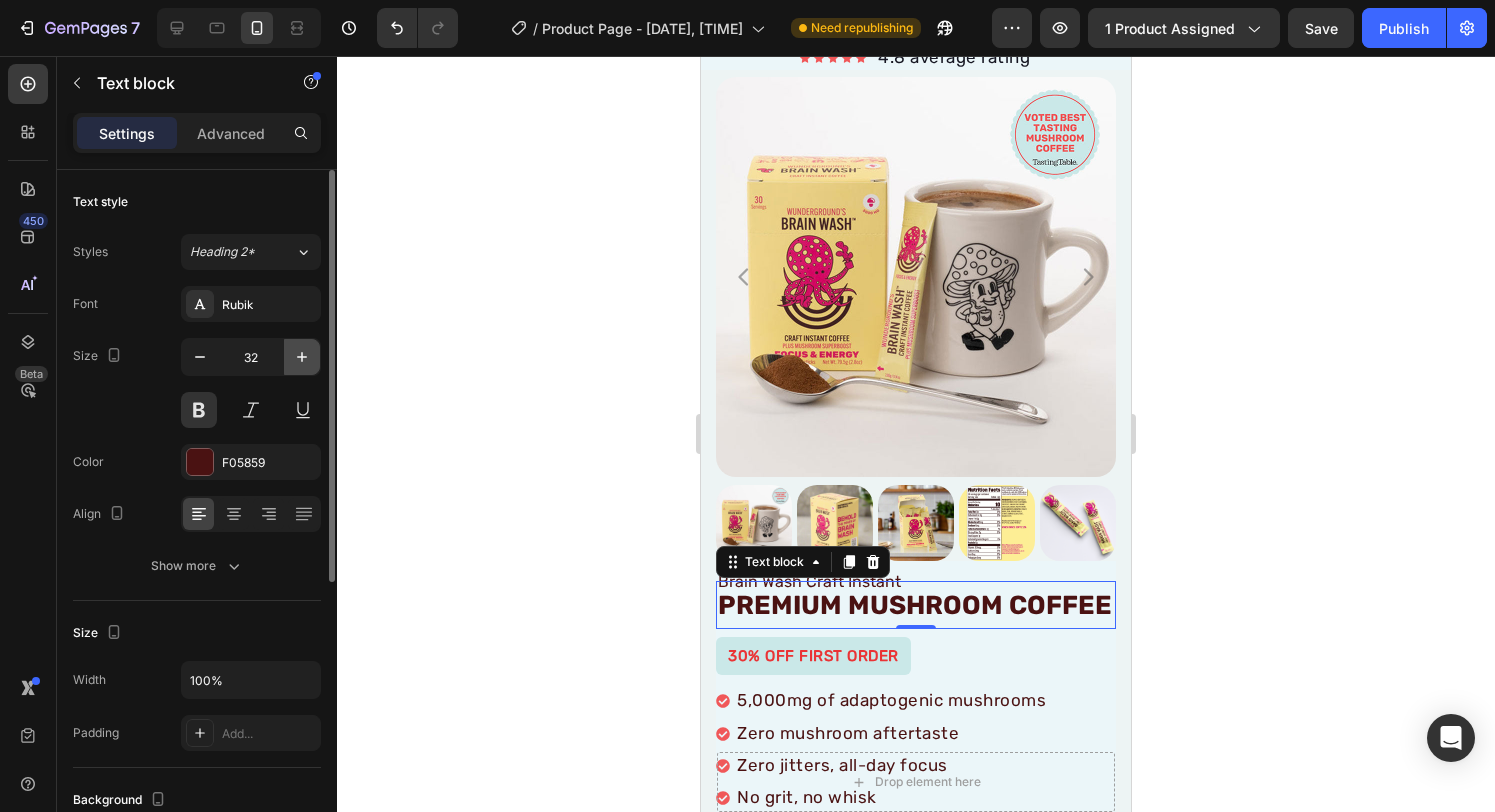 click 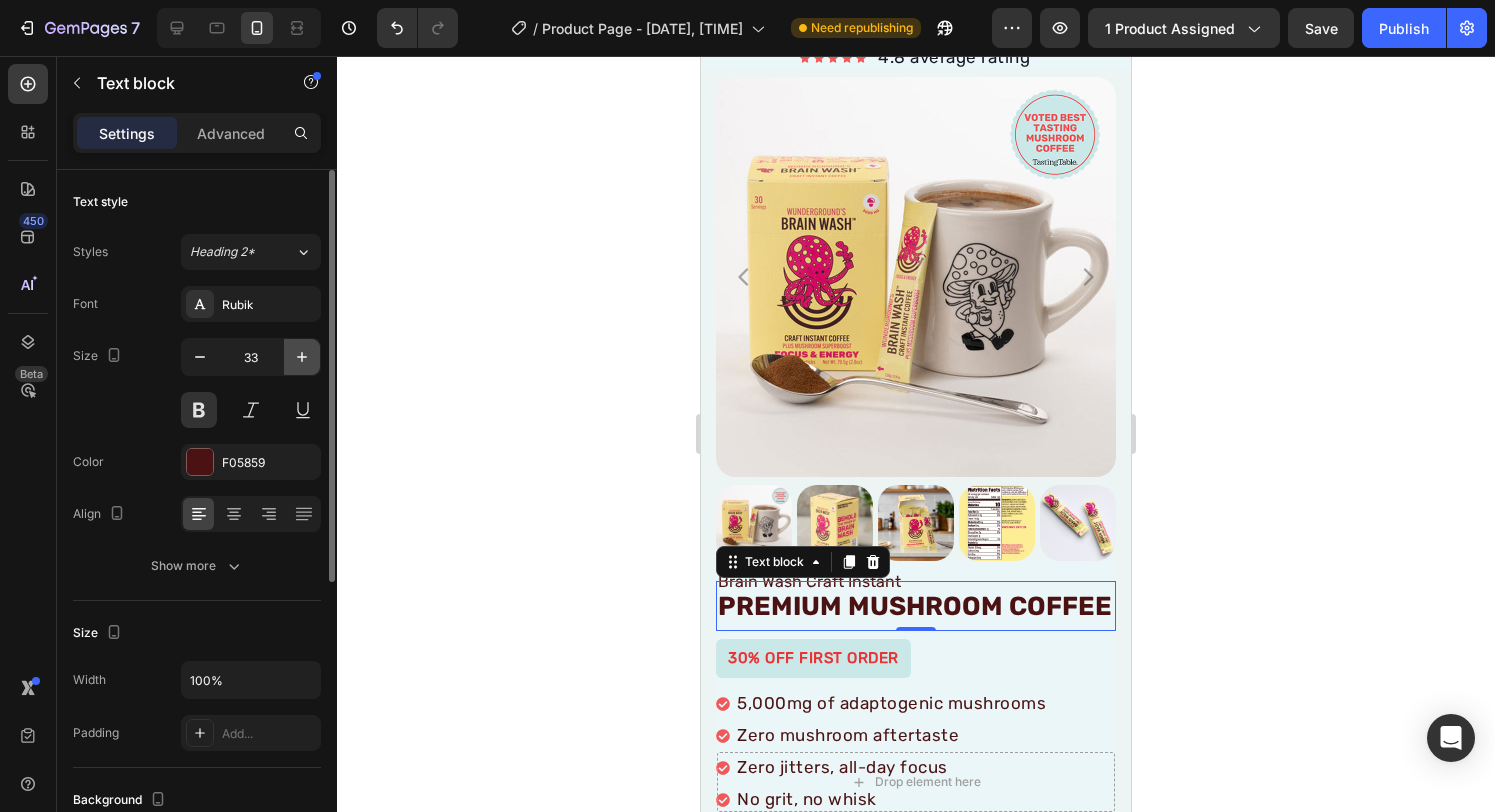 click 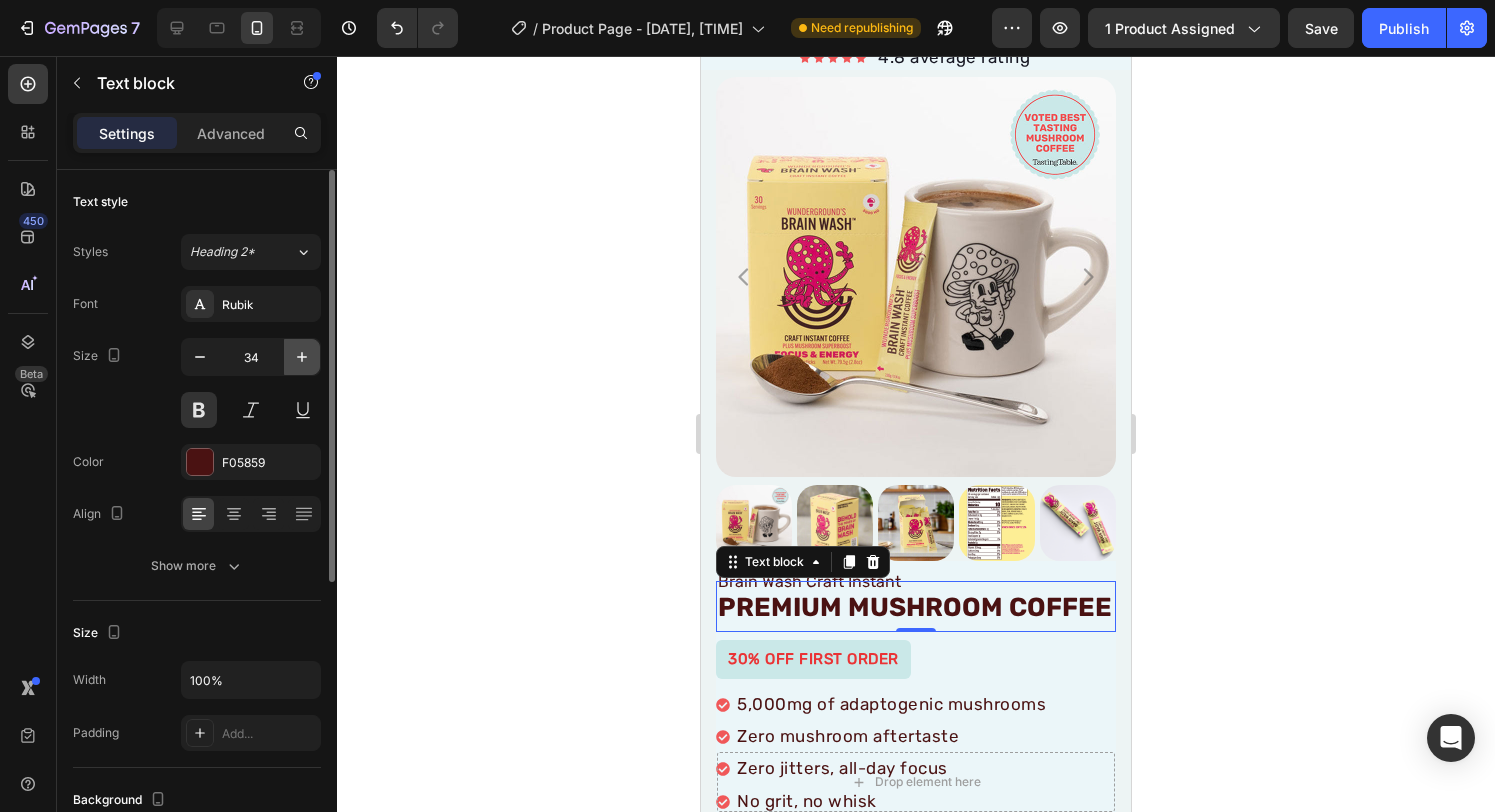 click 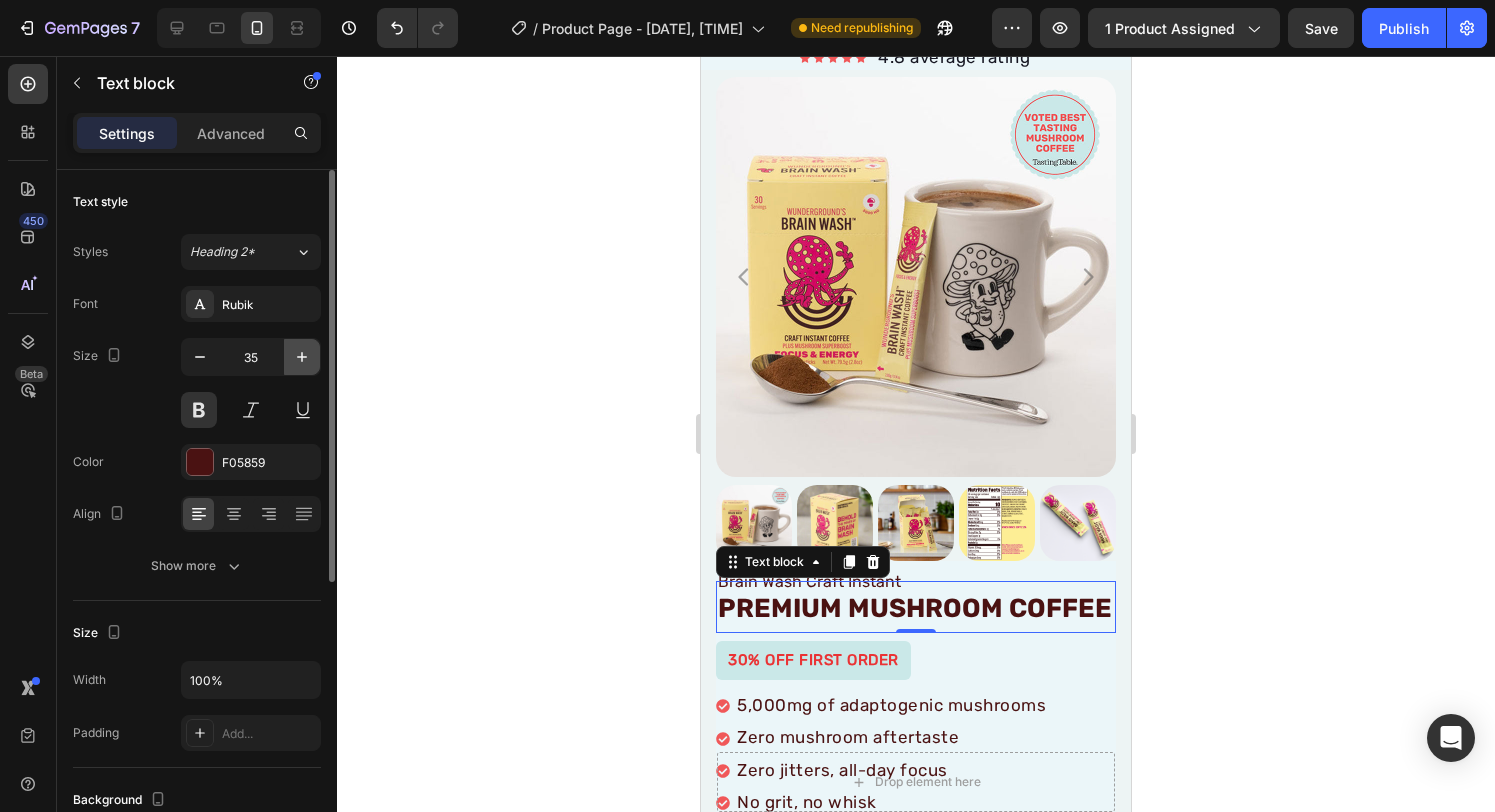 click 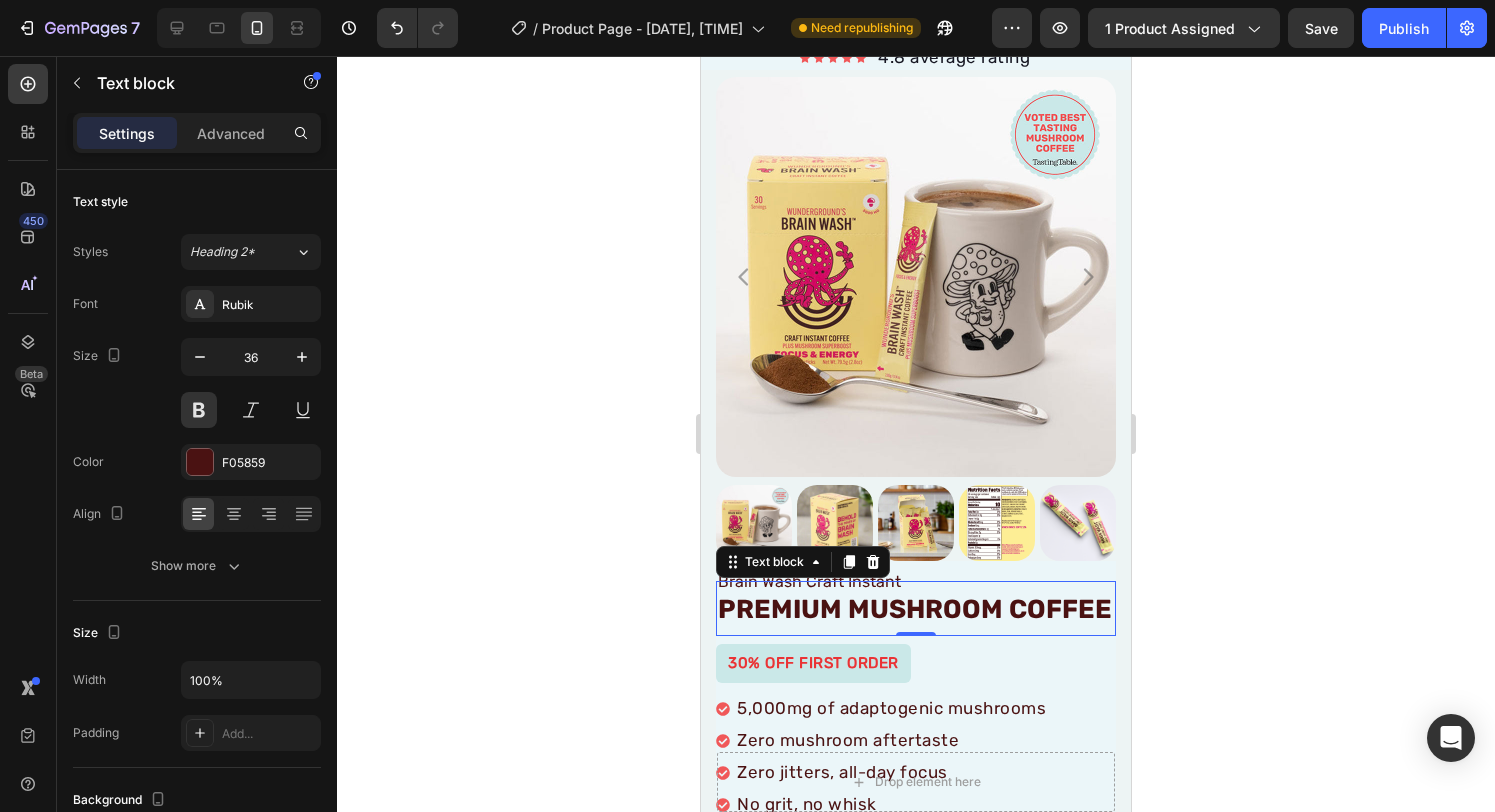 click on "Premium Mushroom Coffee" at bounding box center (915, 609) 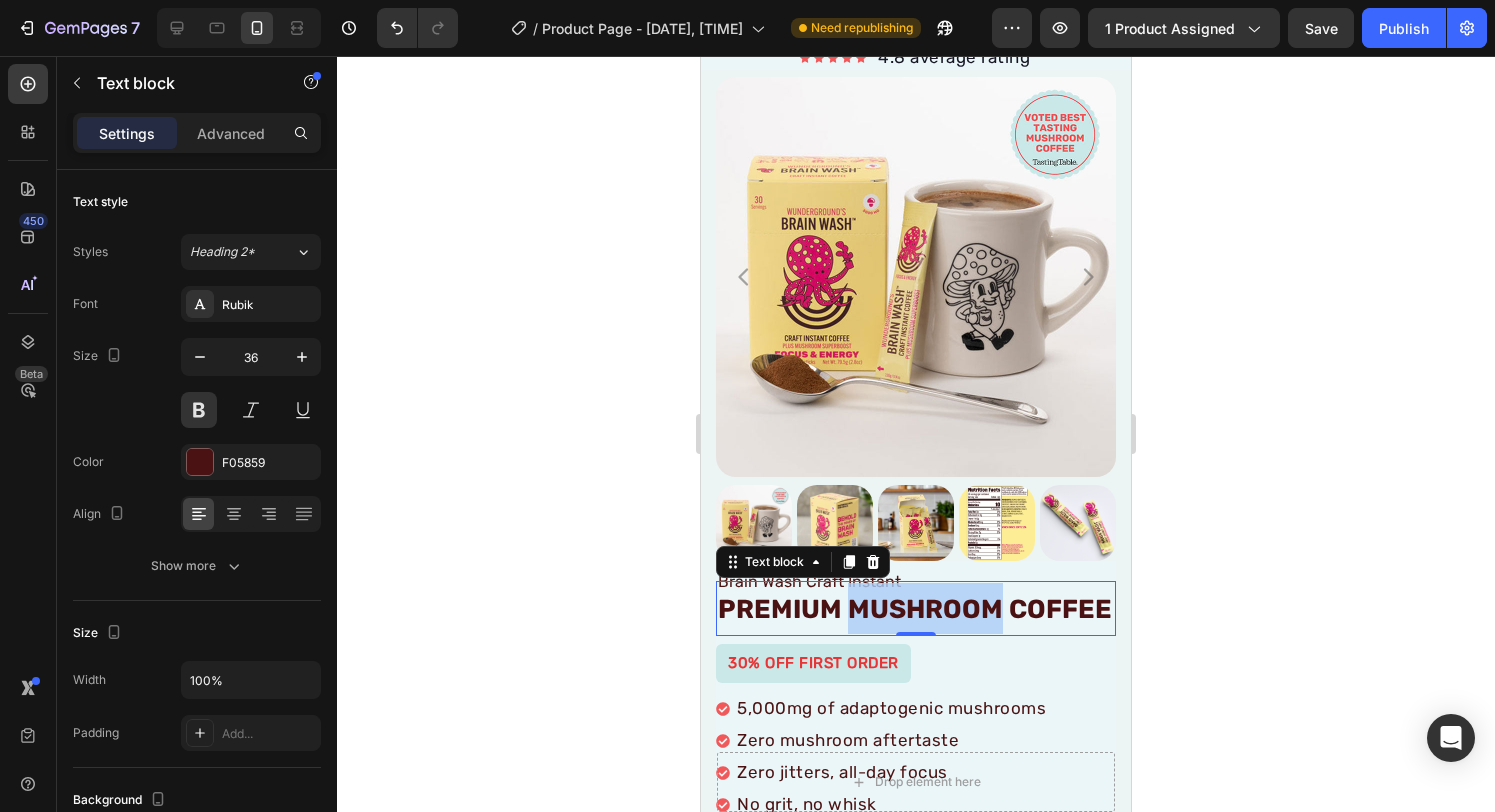 click on "Premium Mushroom Coffee" at bounding box center (915, 609) 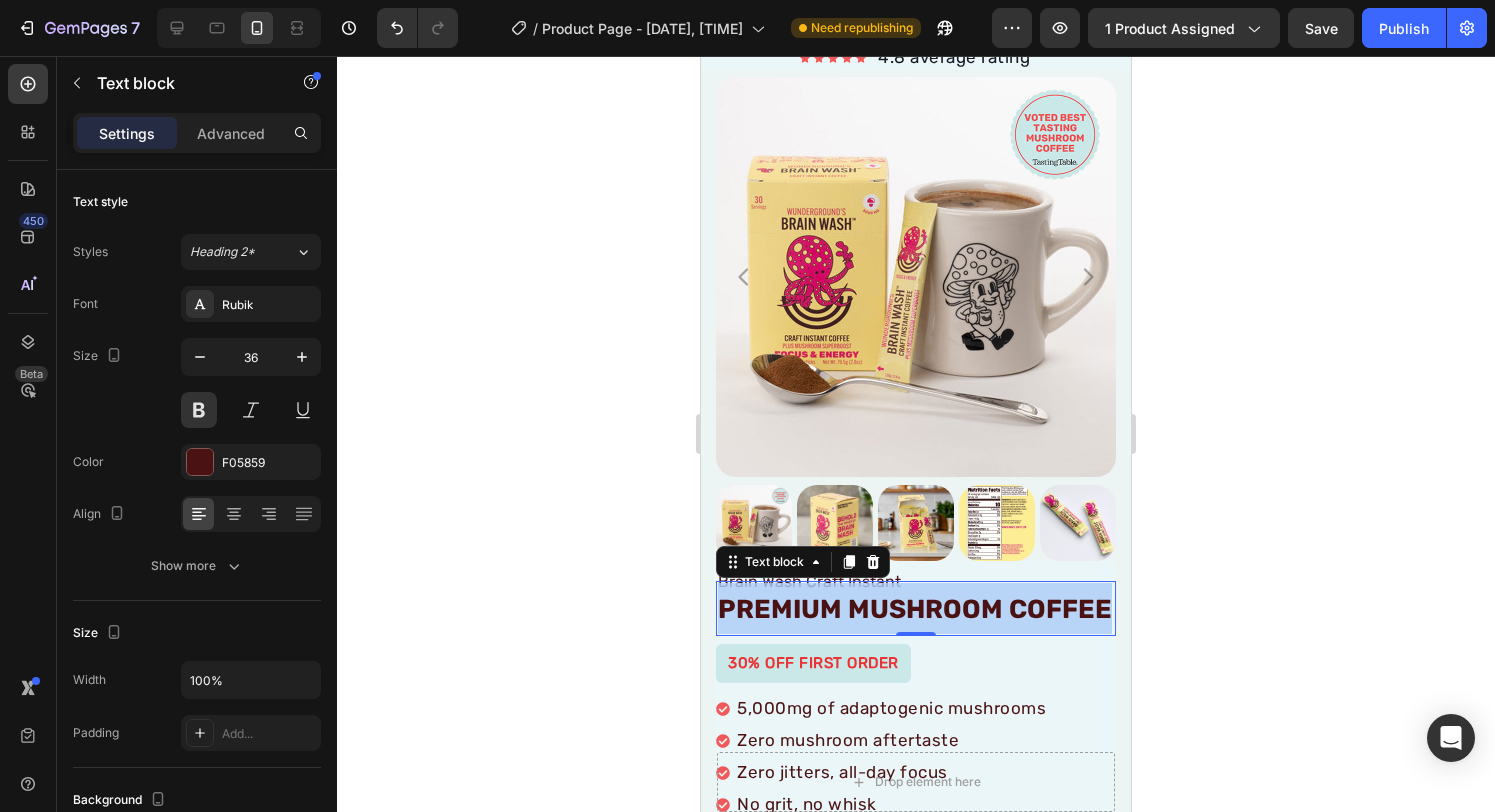 click on "Premium Mushroom Coffee" at bounding box center [915, 609] 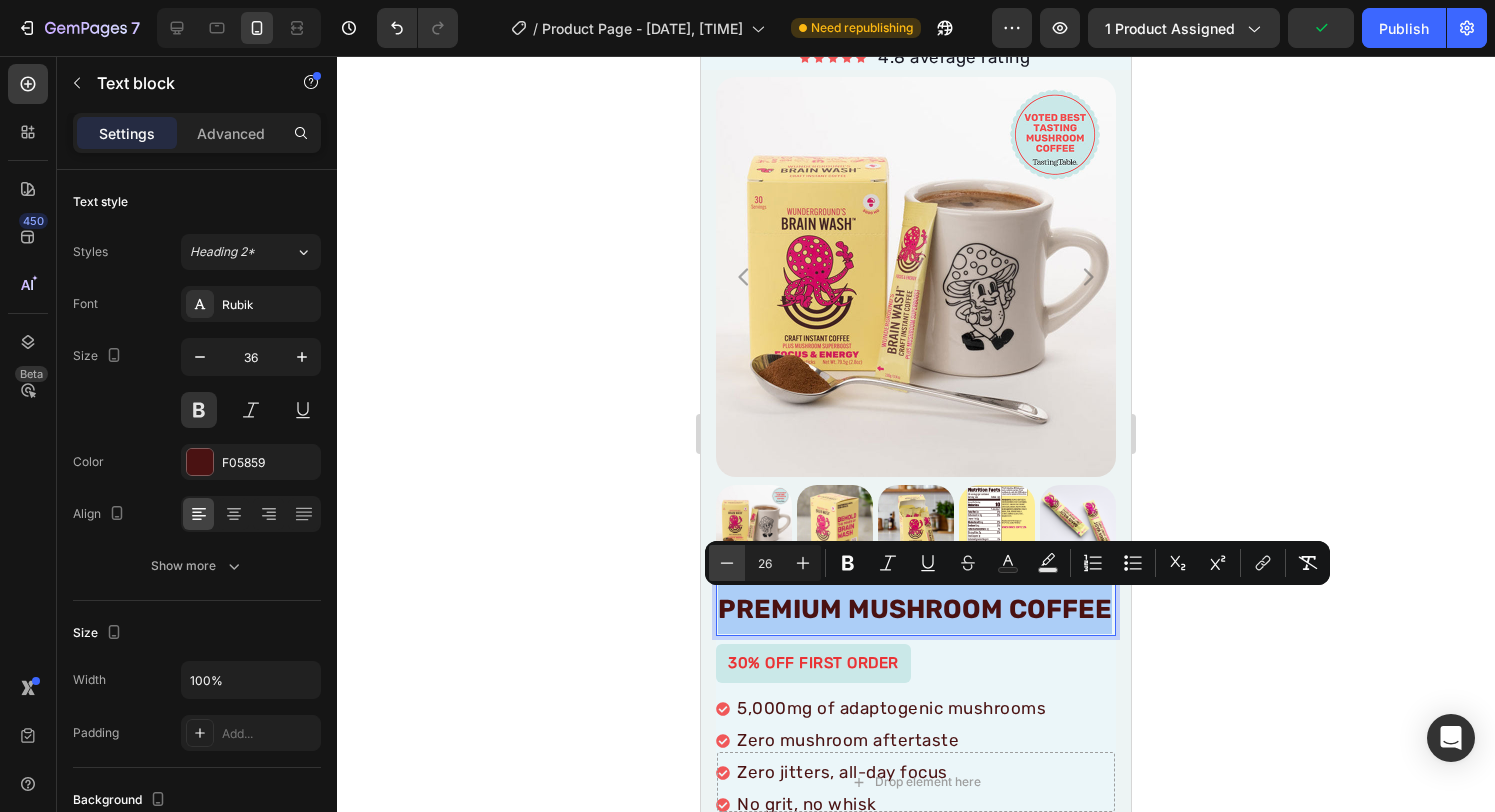 click 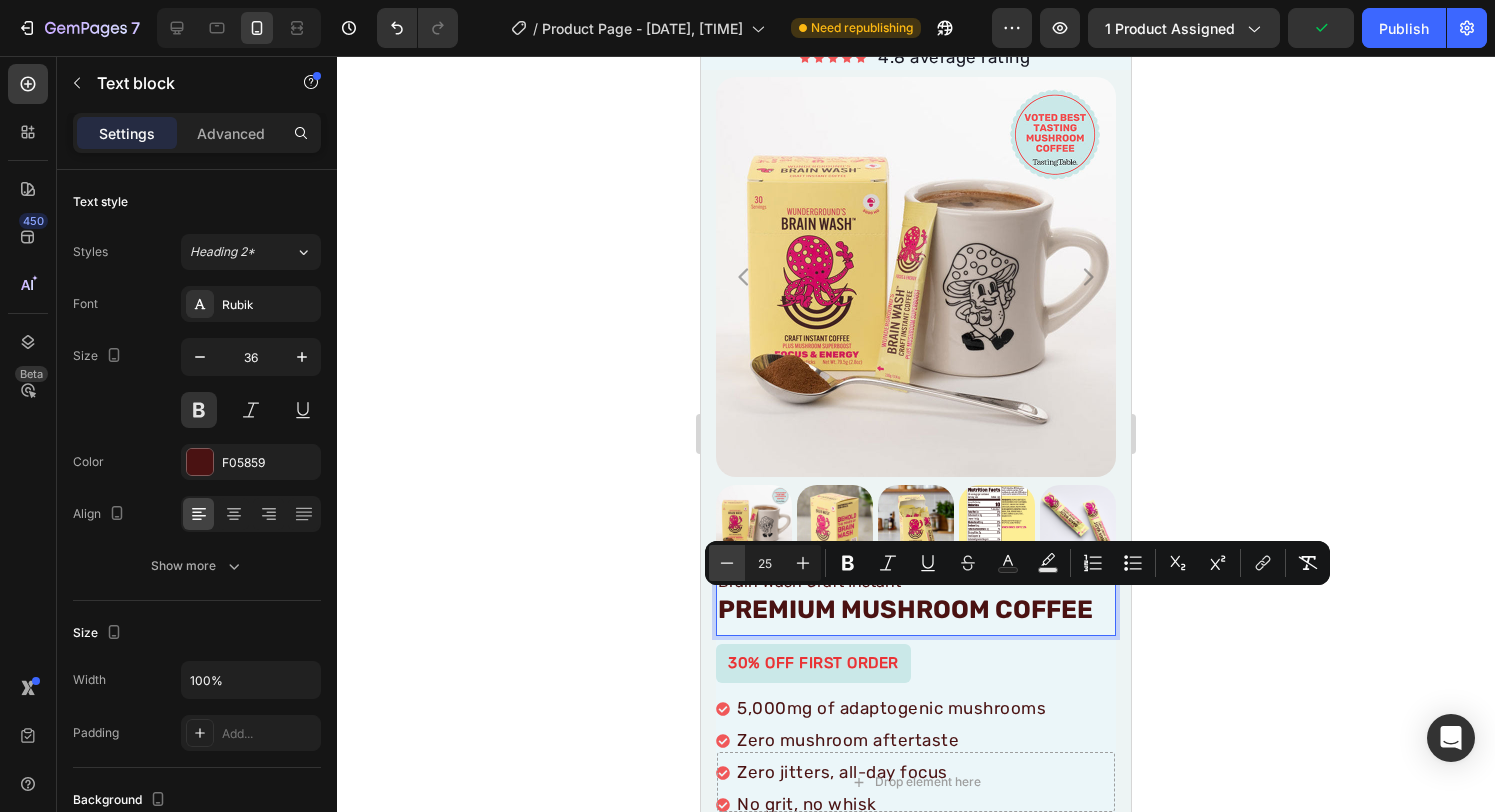 click 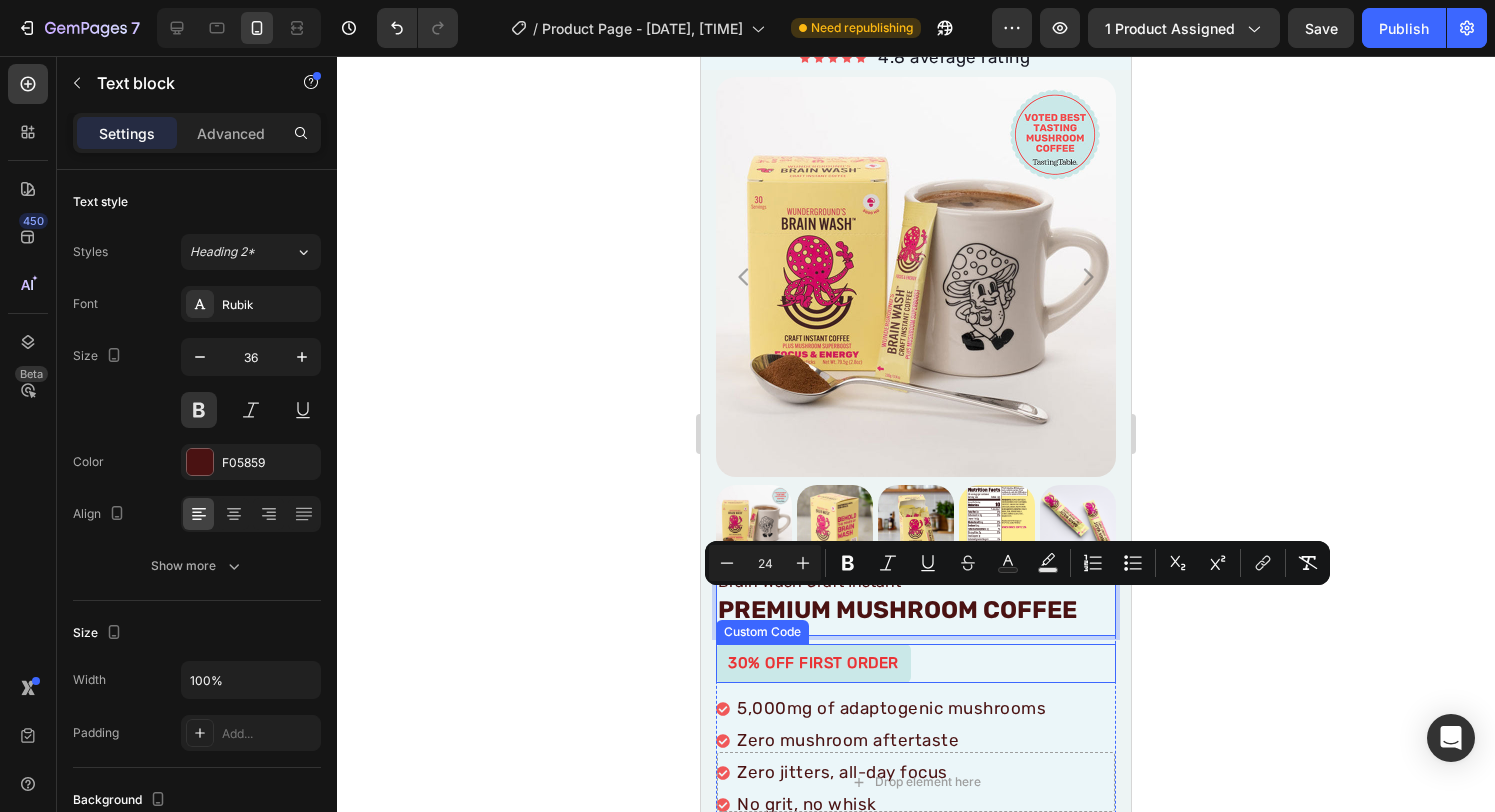 click on "30% OFF FIRST ORDER" at bounding box center (916, 663) 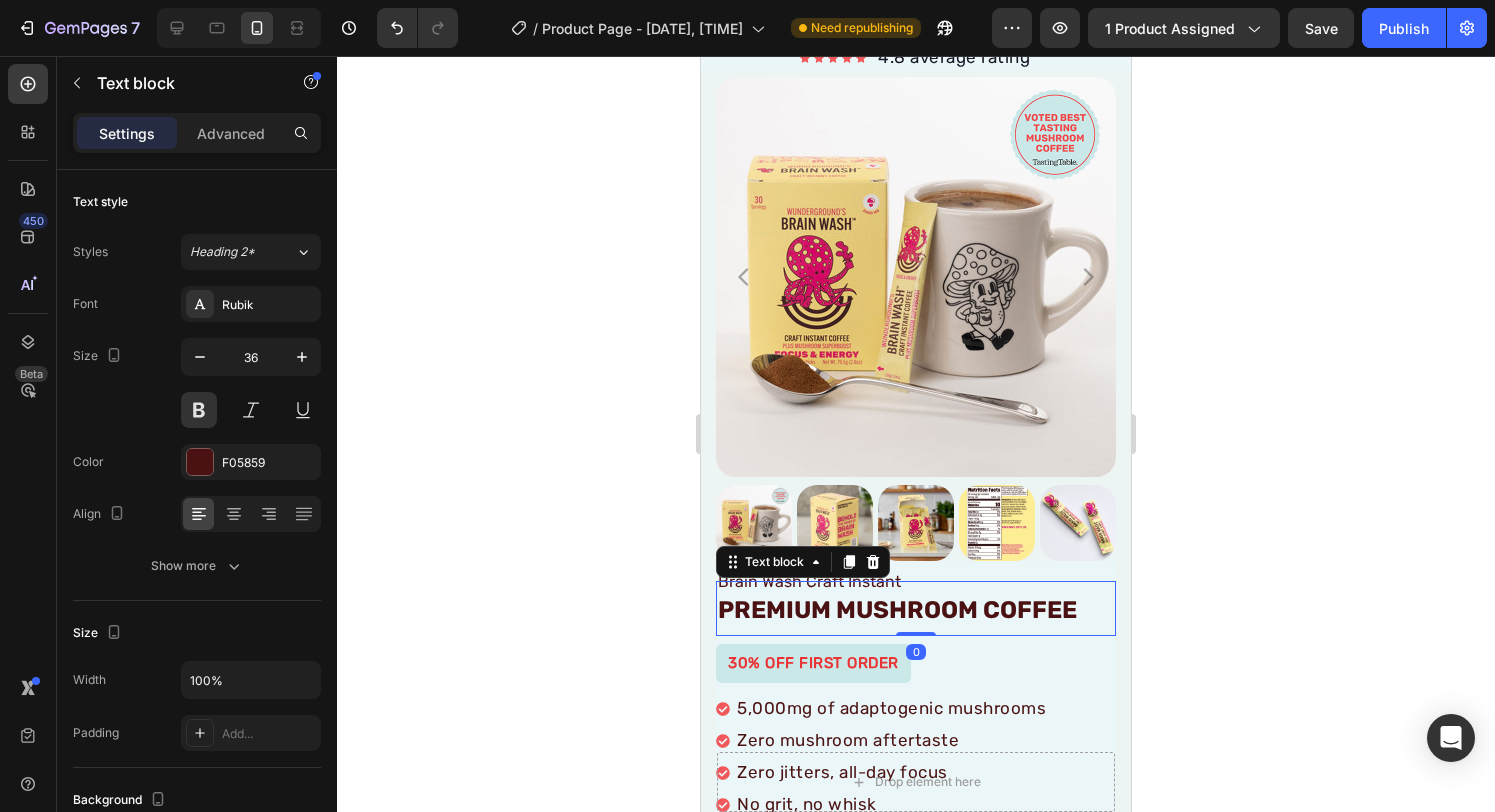 click on "Premium Mushroom Coffee" at bounding box center (897, 610) 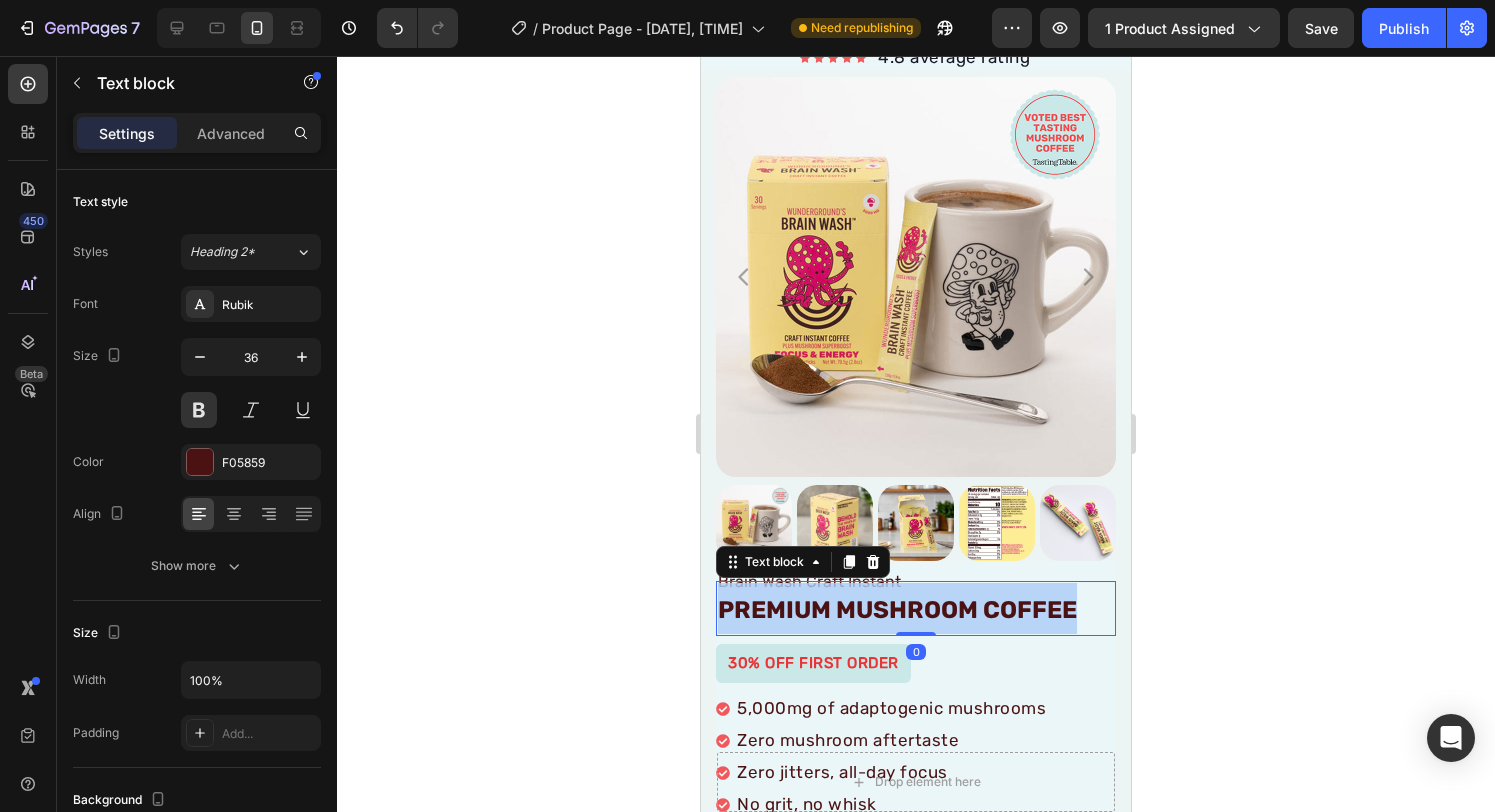 click on "Premium Mushroom Coffee" at bounding box center [897, 610] 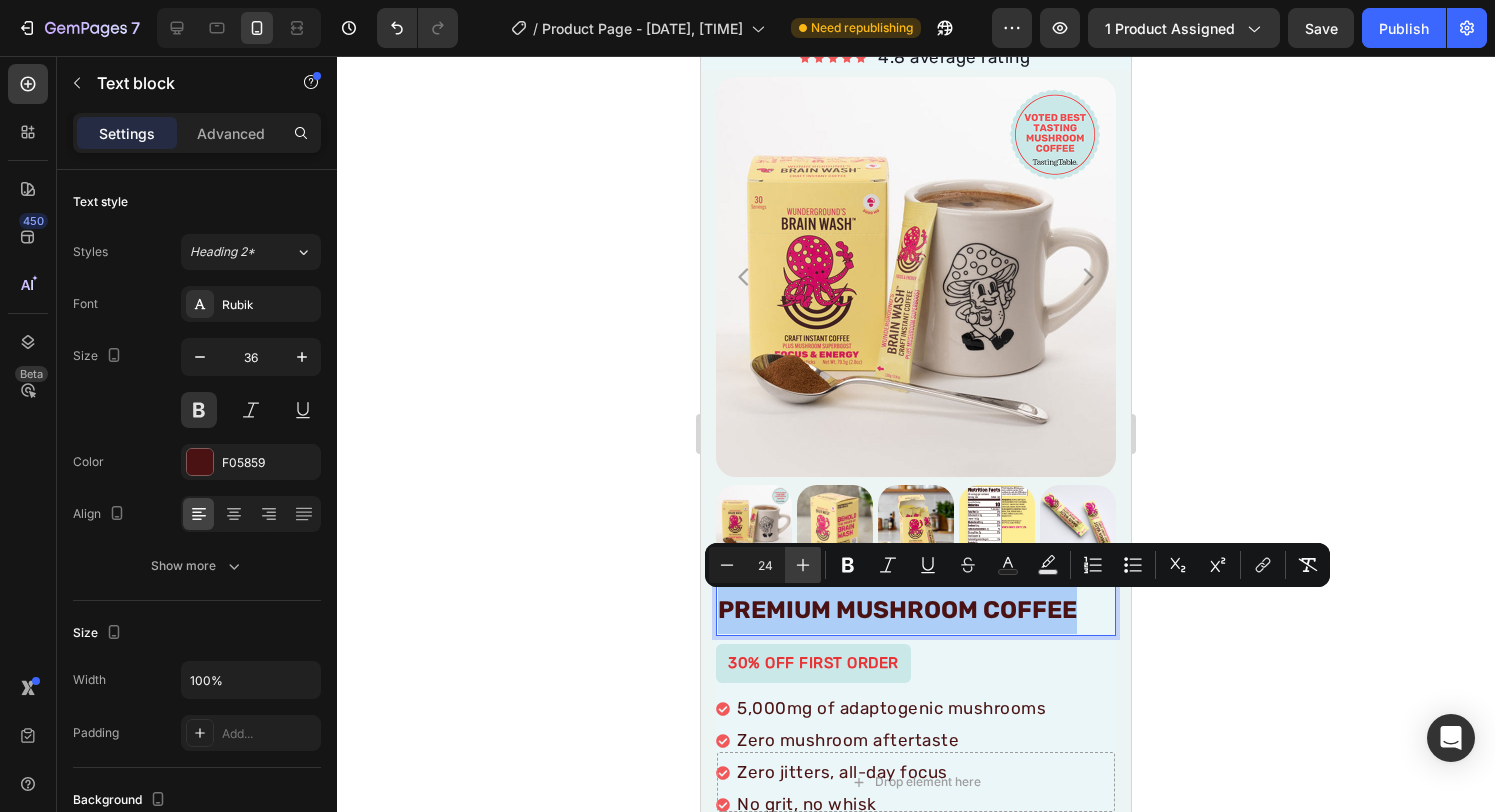 click 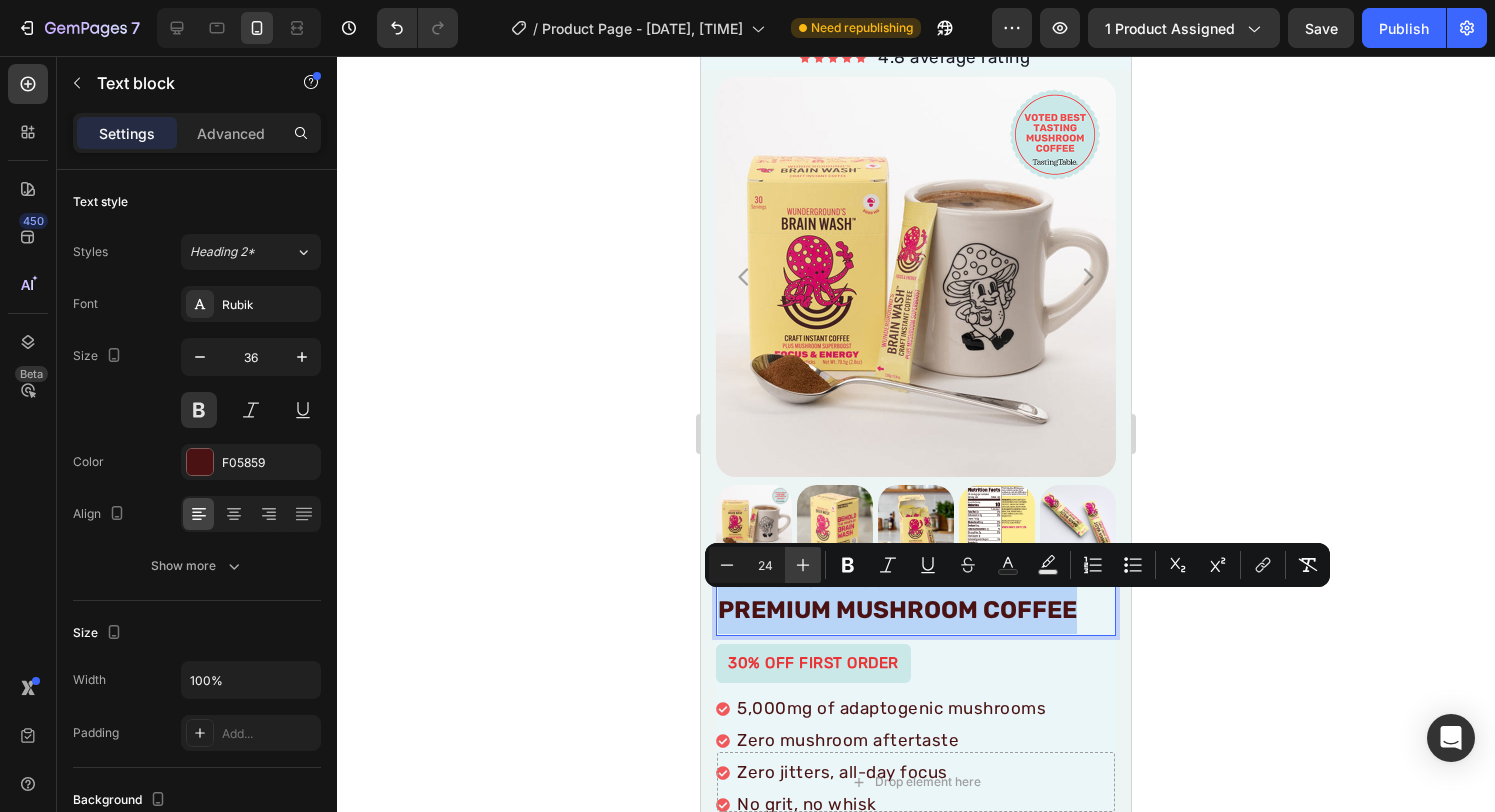 type on "25" 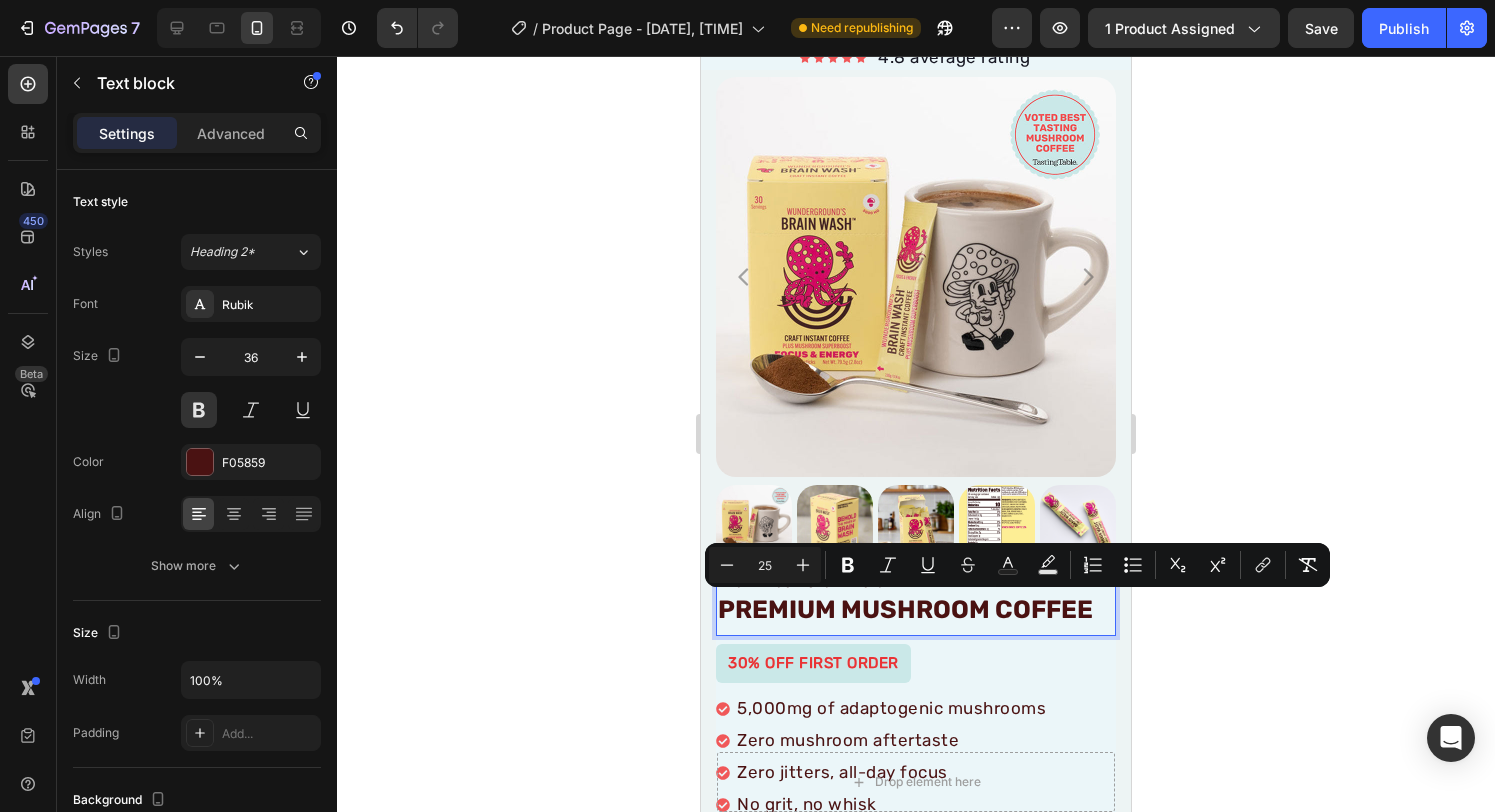 click on "Premium Mushroom Coffee" at bounding box center (916, 608) 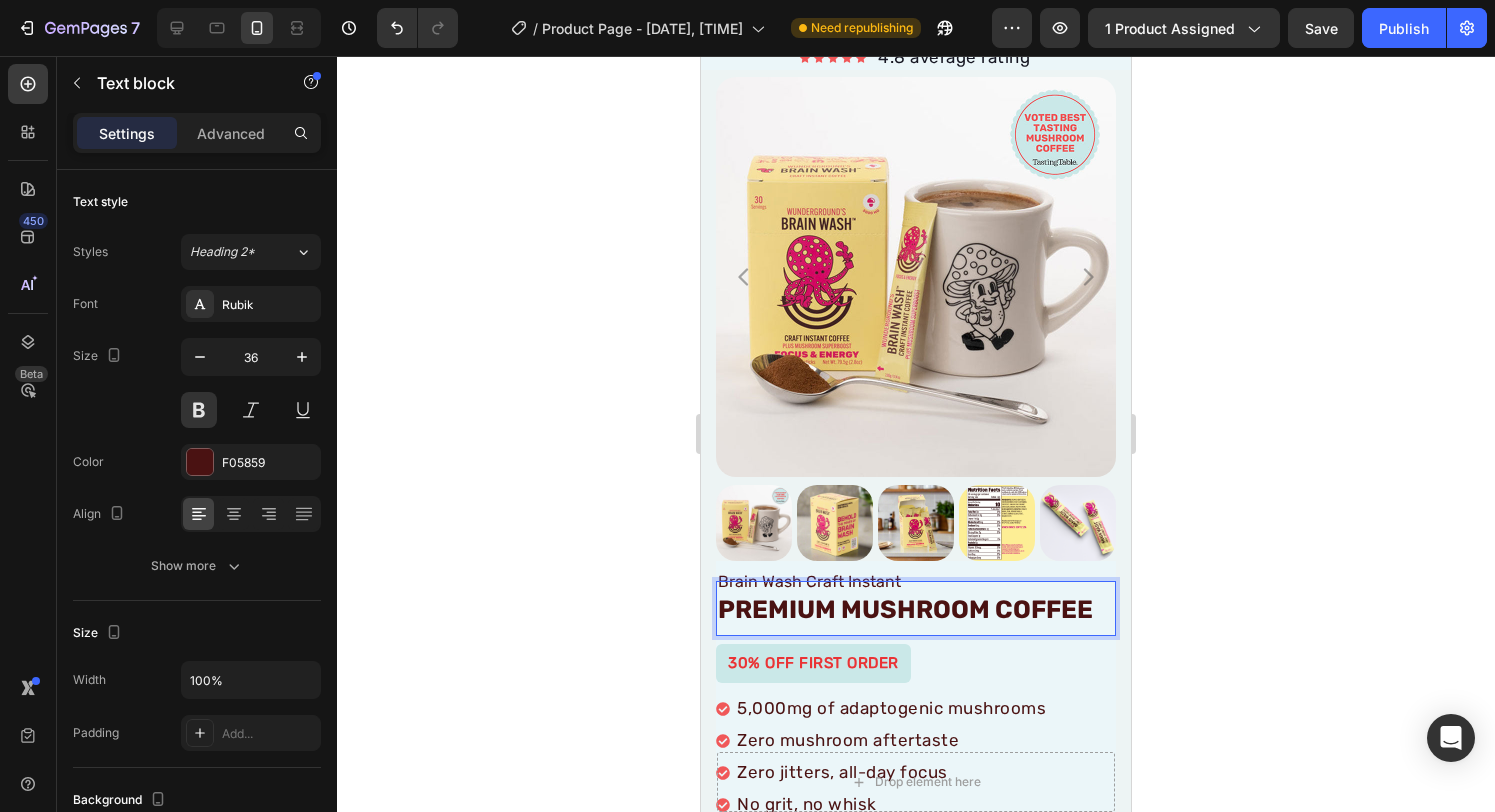 click on "Premium Mushroom Coffee" at bounding box center (916, 608) 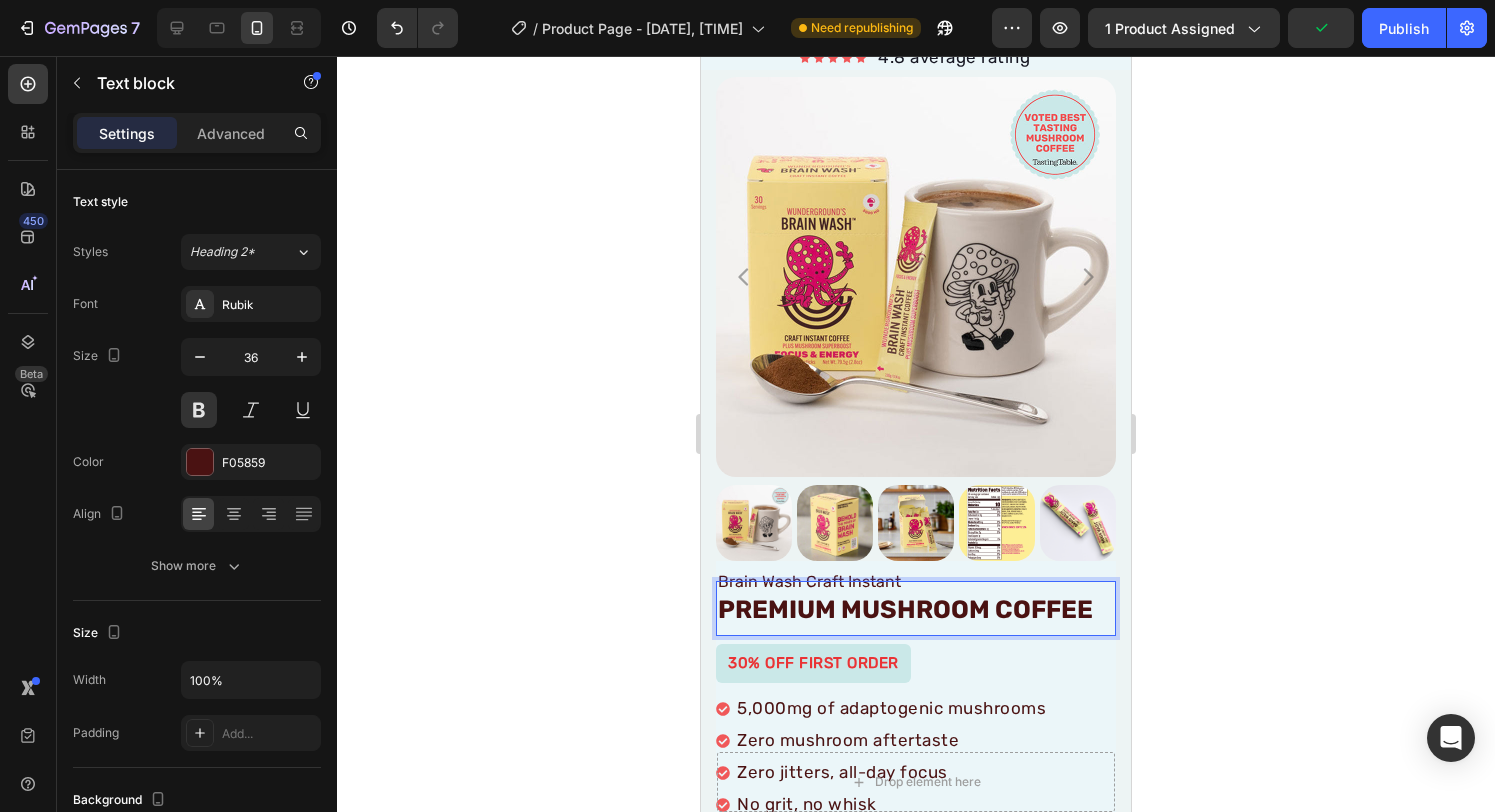 click on "Premium Mushroom Coffee" at bounding box center (905, 609) 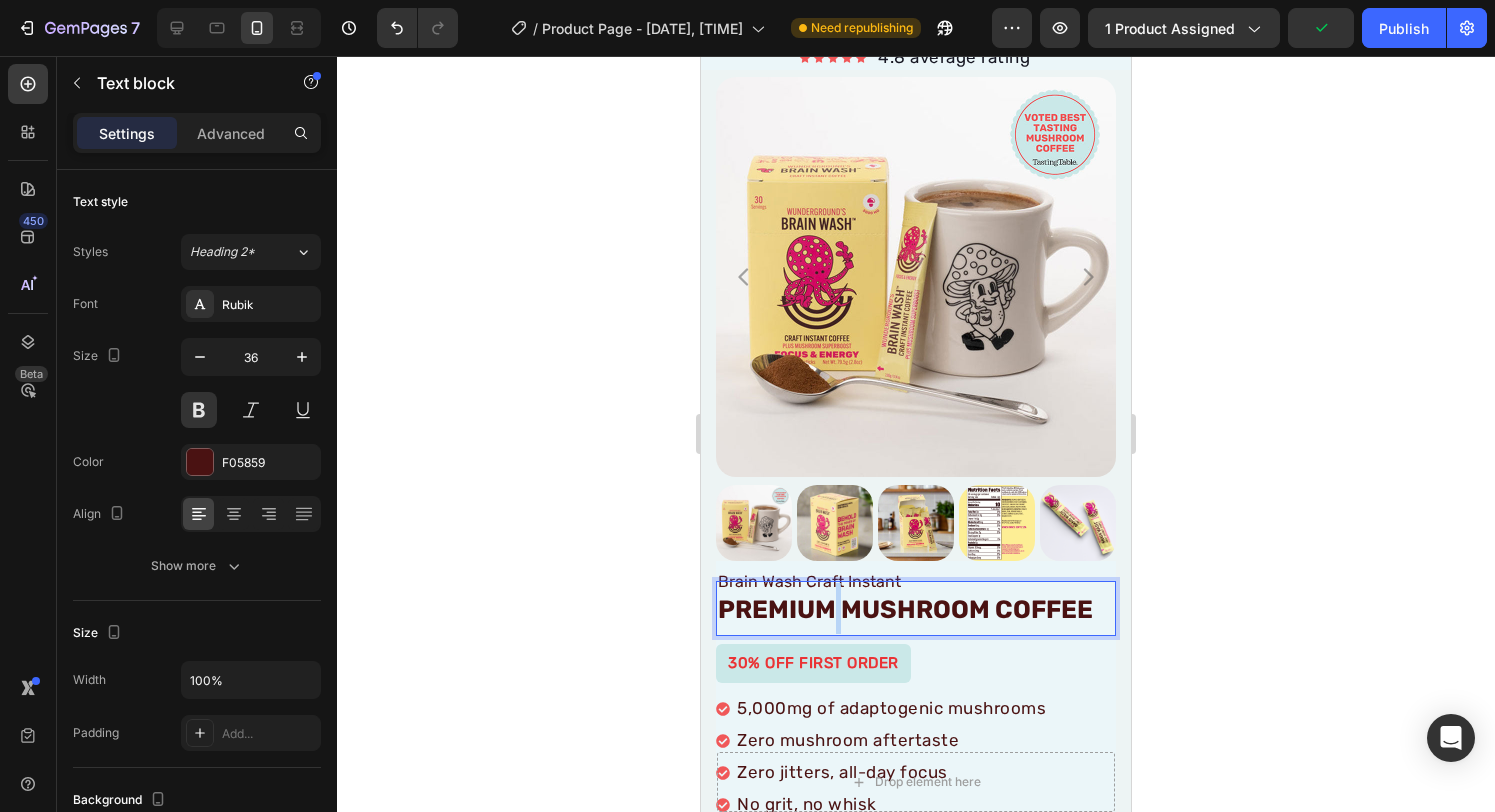 click on "Premium Mushroom Coffee" at bounding box center (905, 609) 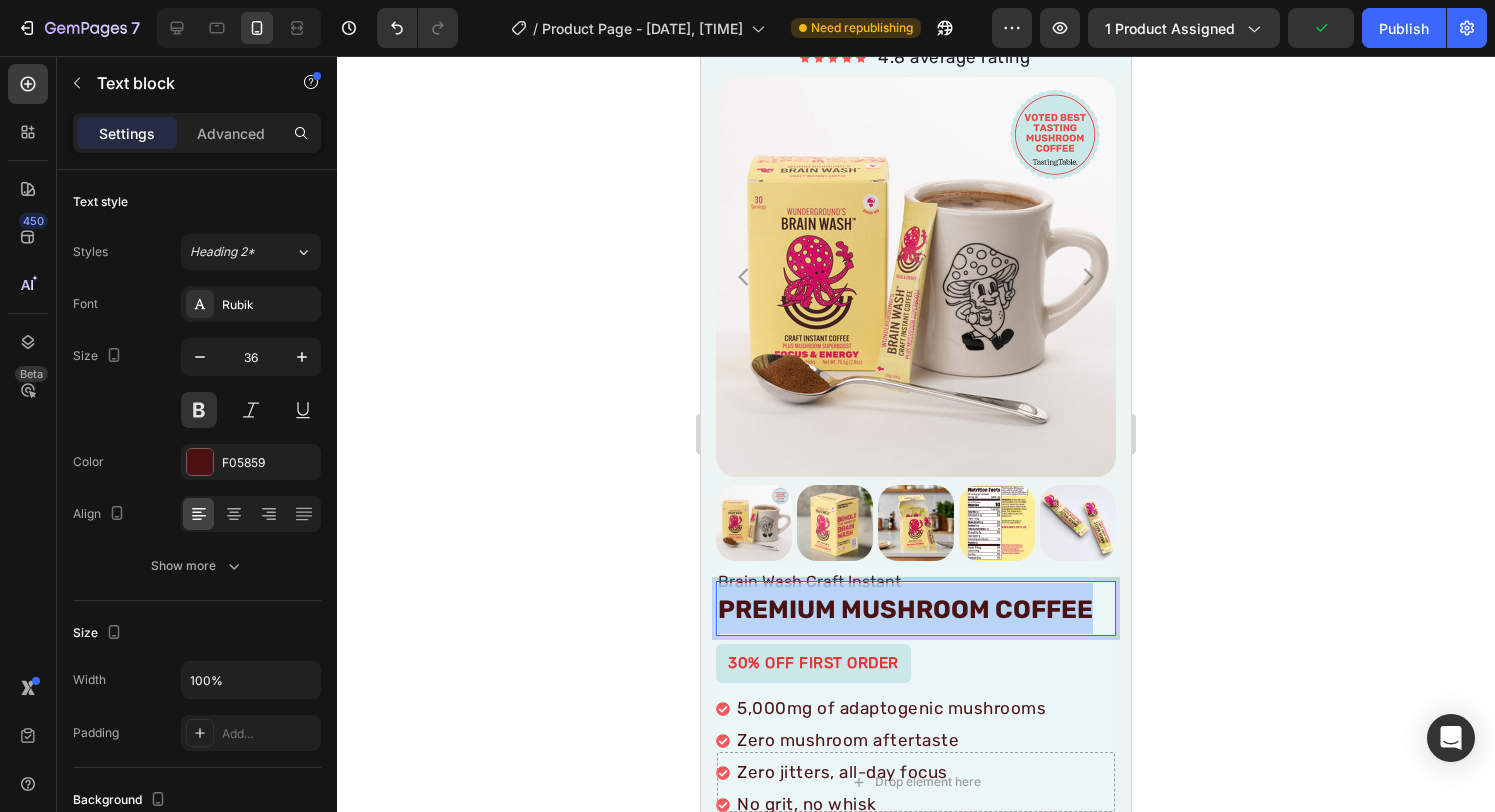 click on "Premium Mushroom Coffee" at bounding box center [905, 609] 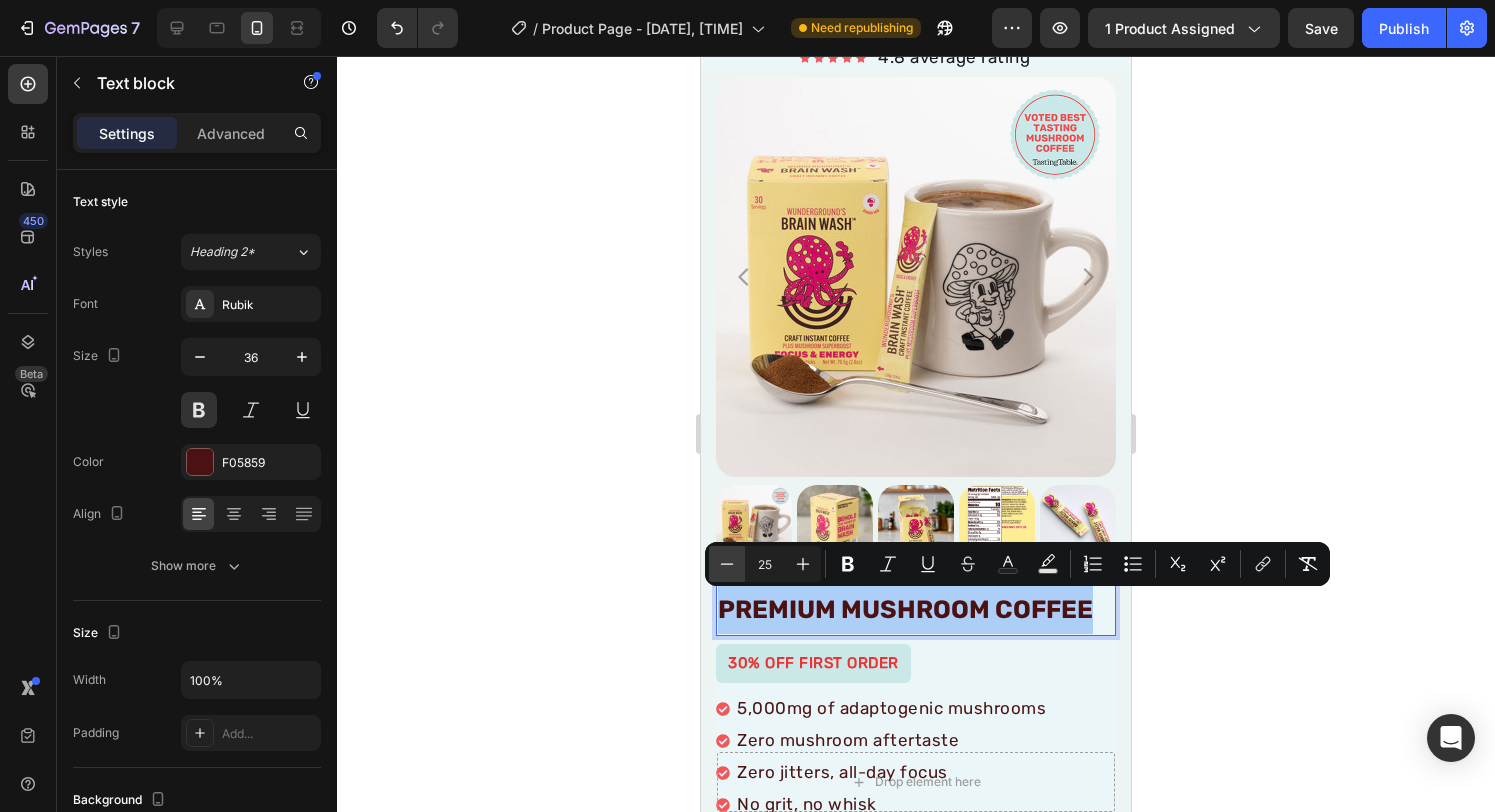click 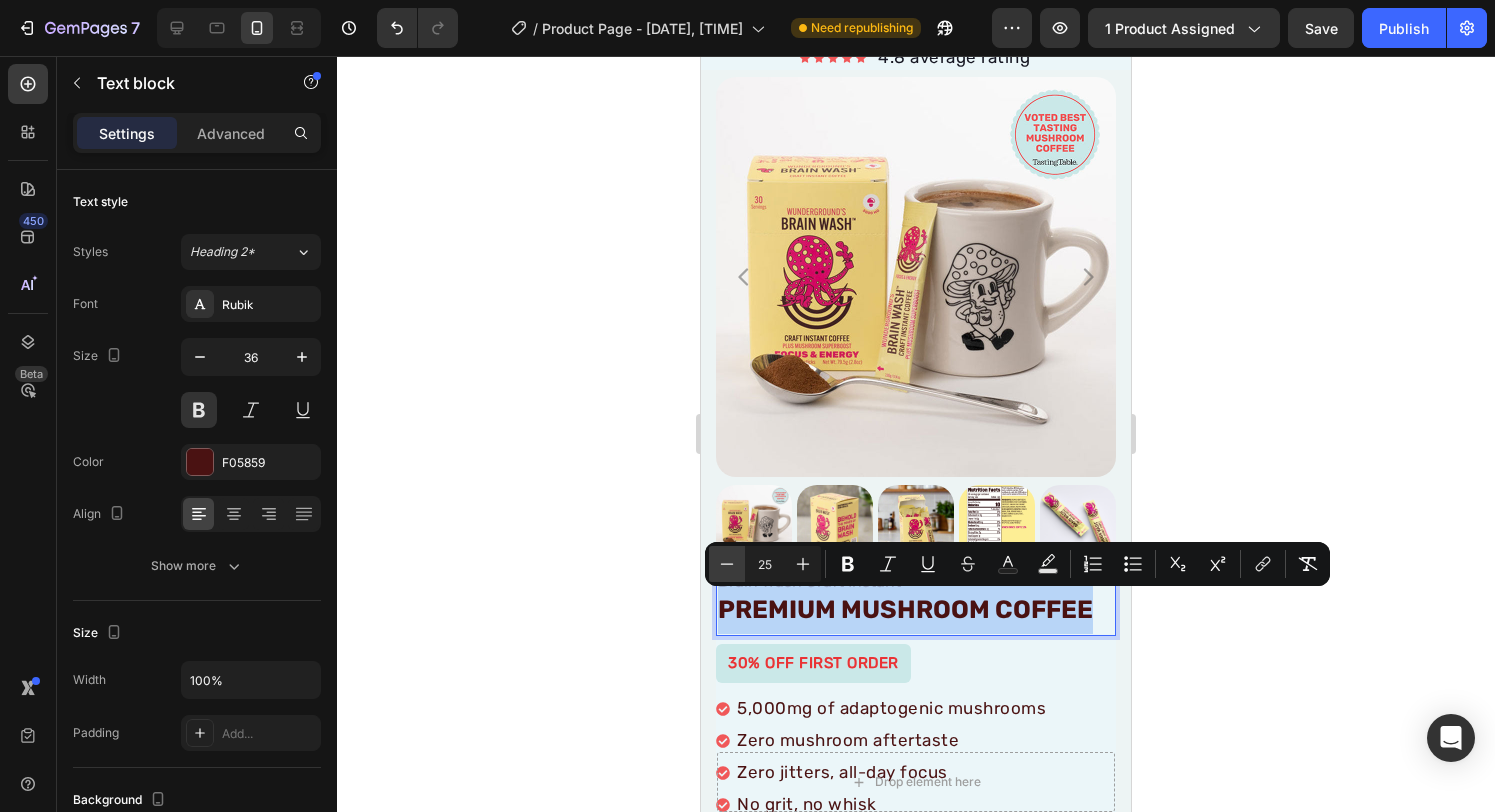 type on "24" 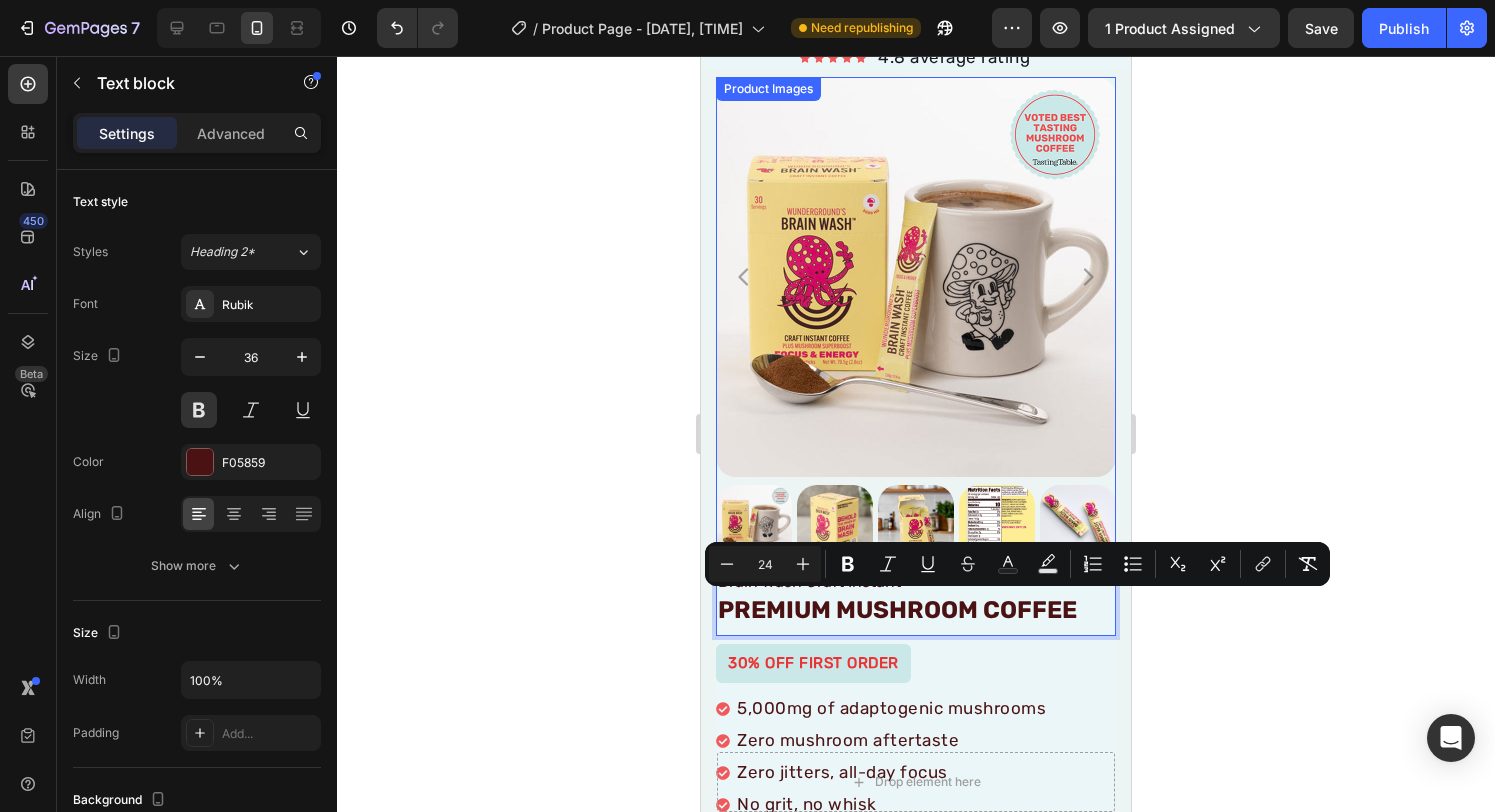 scroll, scrollTop: 0, scrollLeft: 0, axis: both 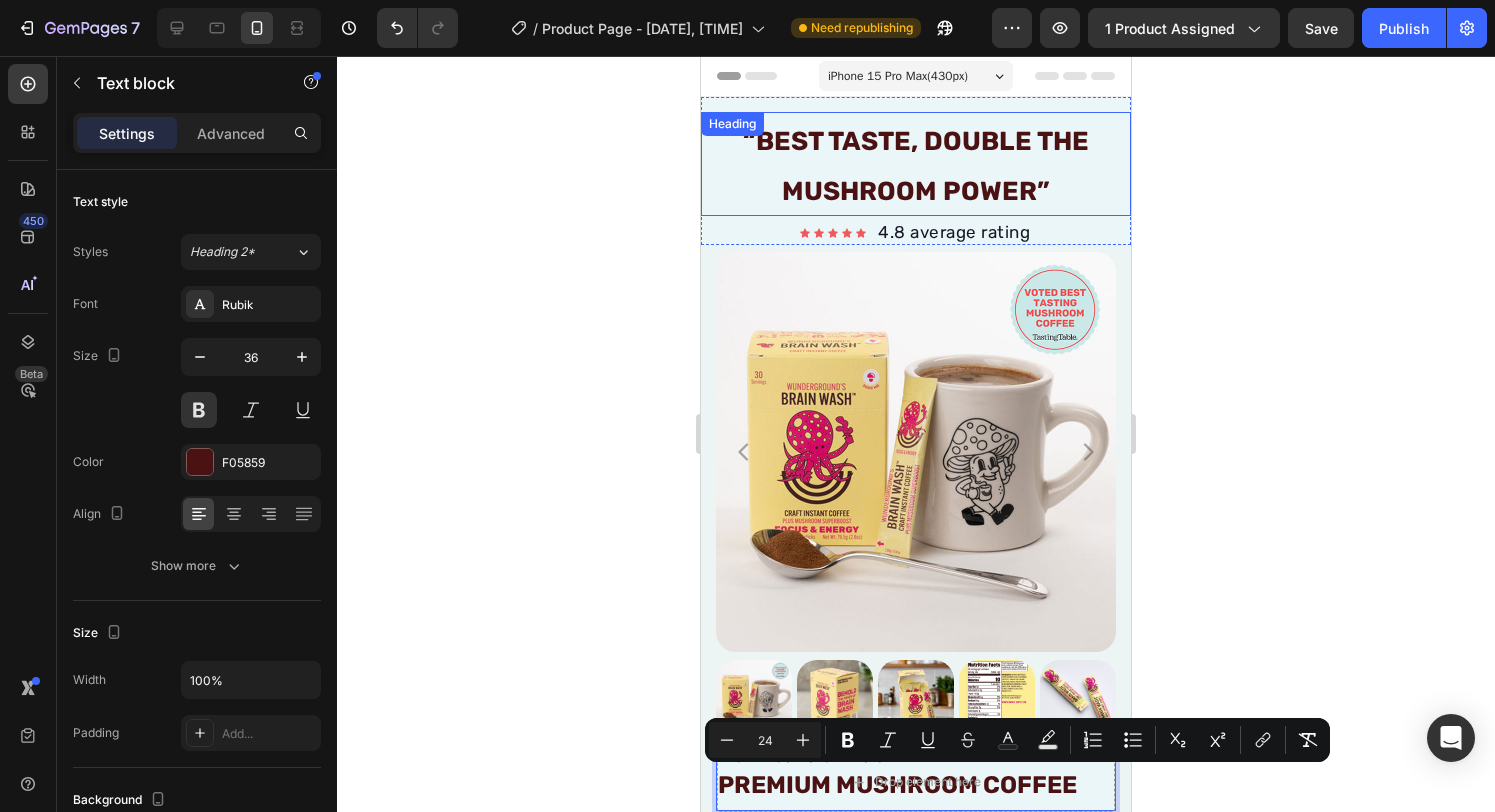 click on "“BeST TASTE, DOUBLE THE MUSHROOM POWER”" at bounding box center [916, 164] 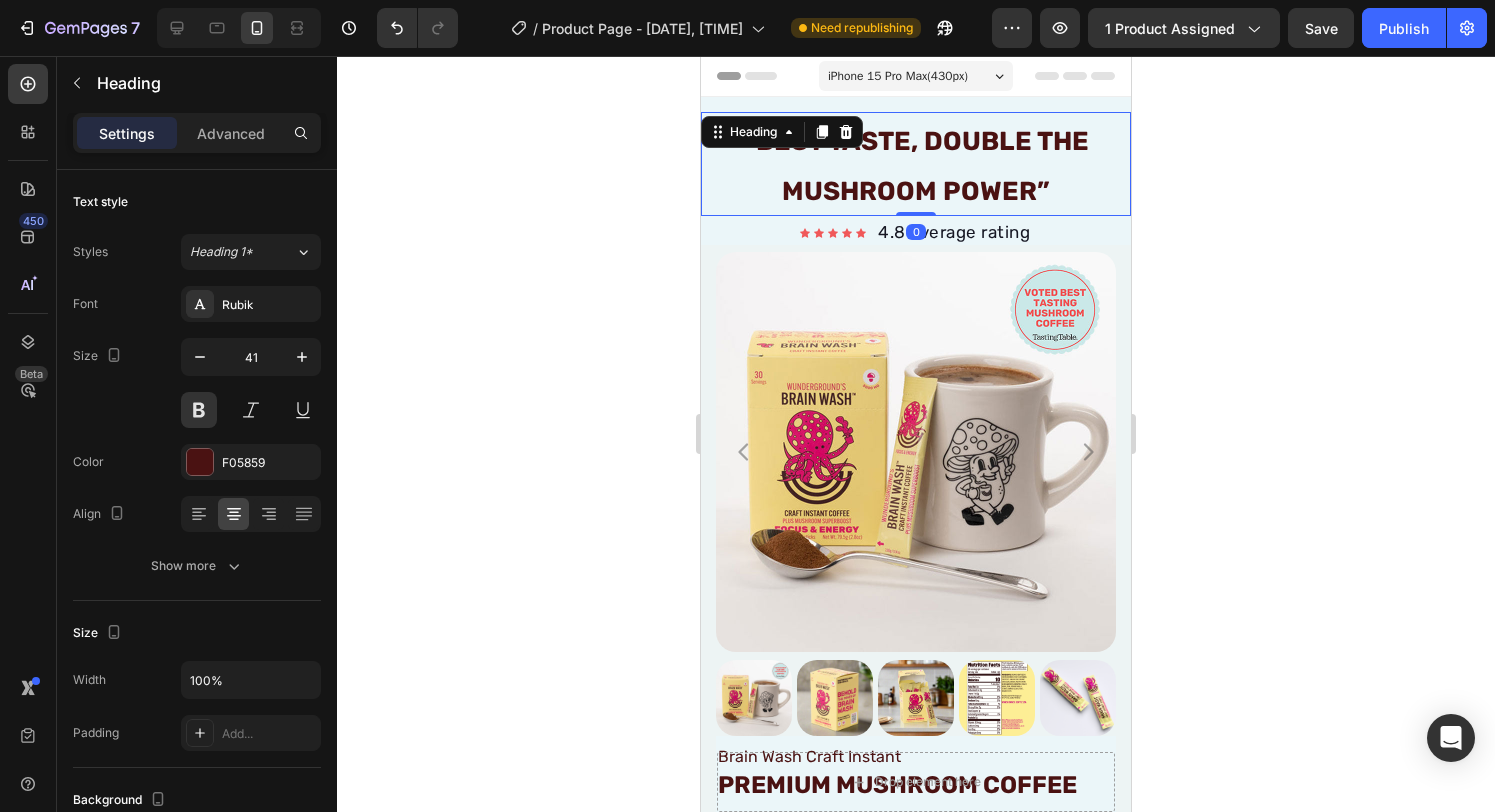click on "“BeST TASTE, DOUBLE THE MUSHROOM POWER”" at bounding box center (916, 164) 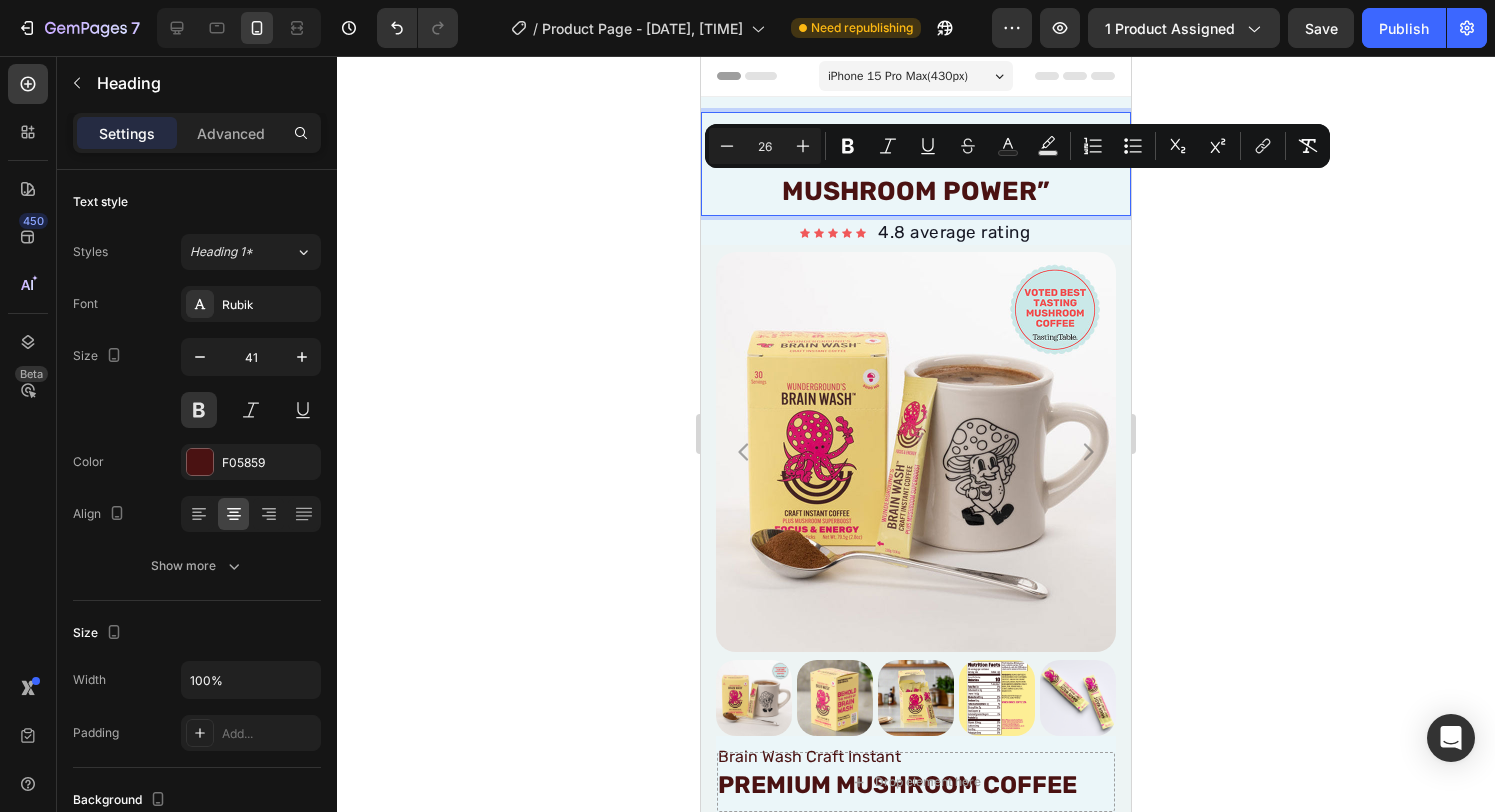 click on "Italic" at bounding box center [888, 146] 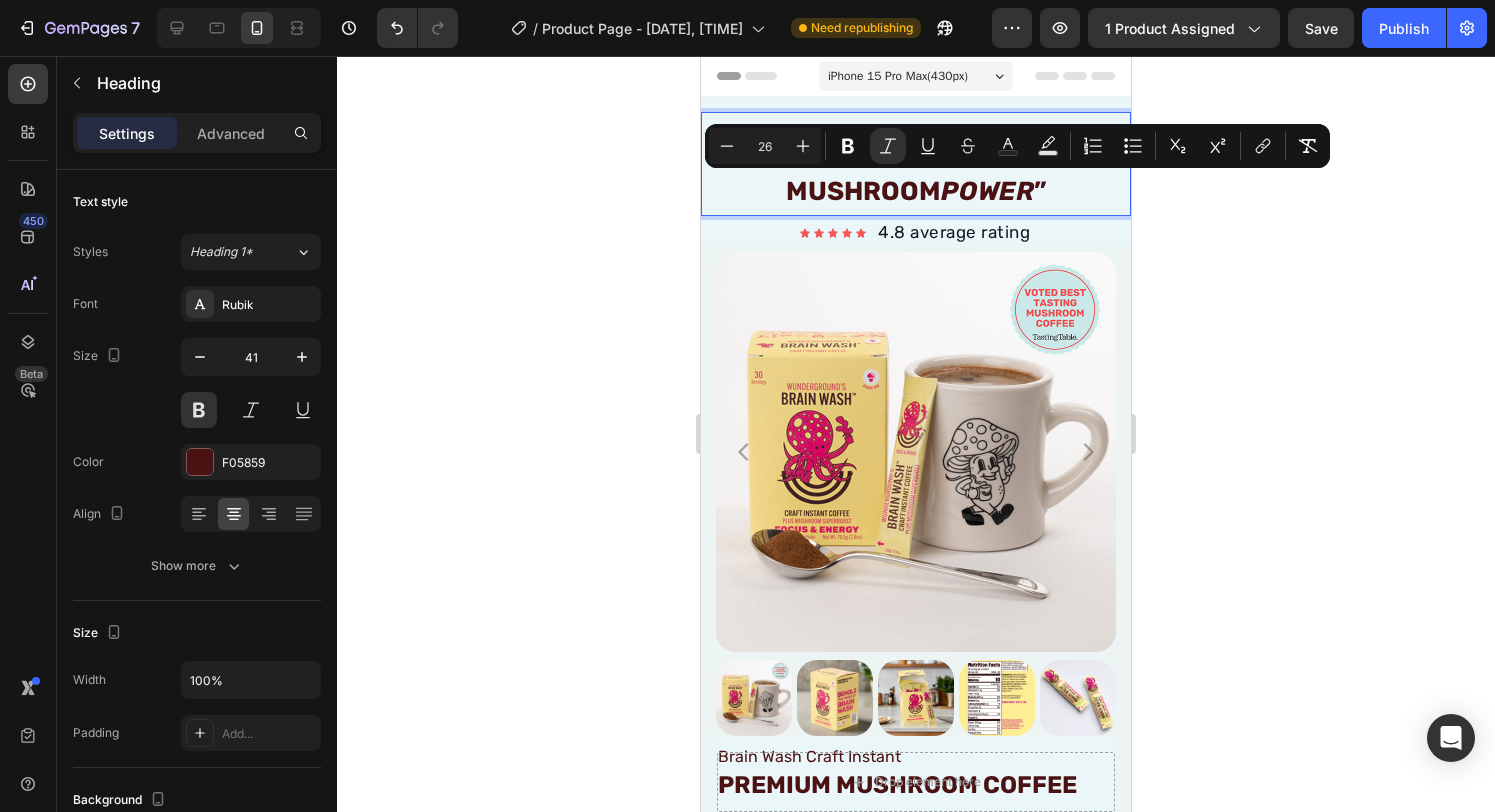 click on "“BeST TASTE, DOUBLE THE MUSHROOM  POWER ”" at bounding box center [916, 166] 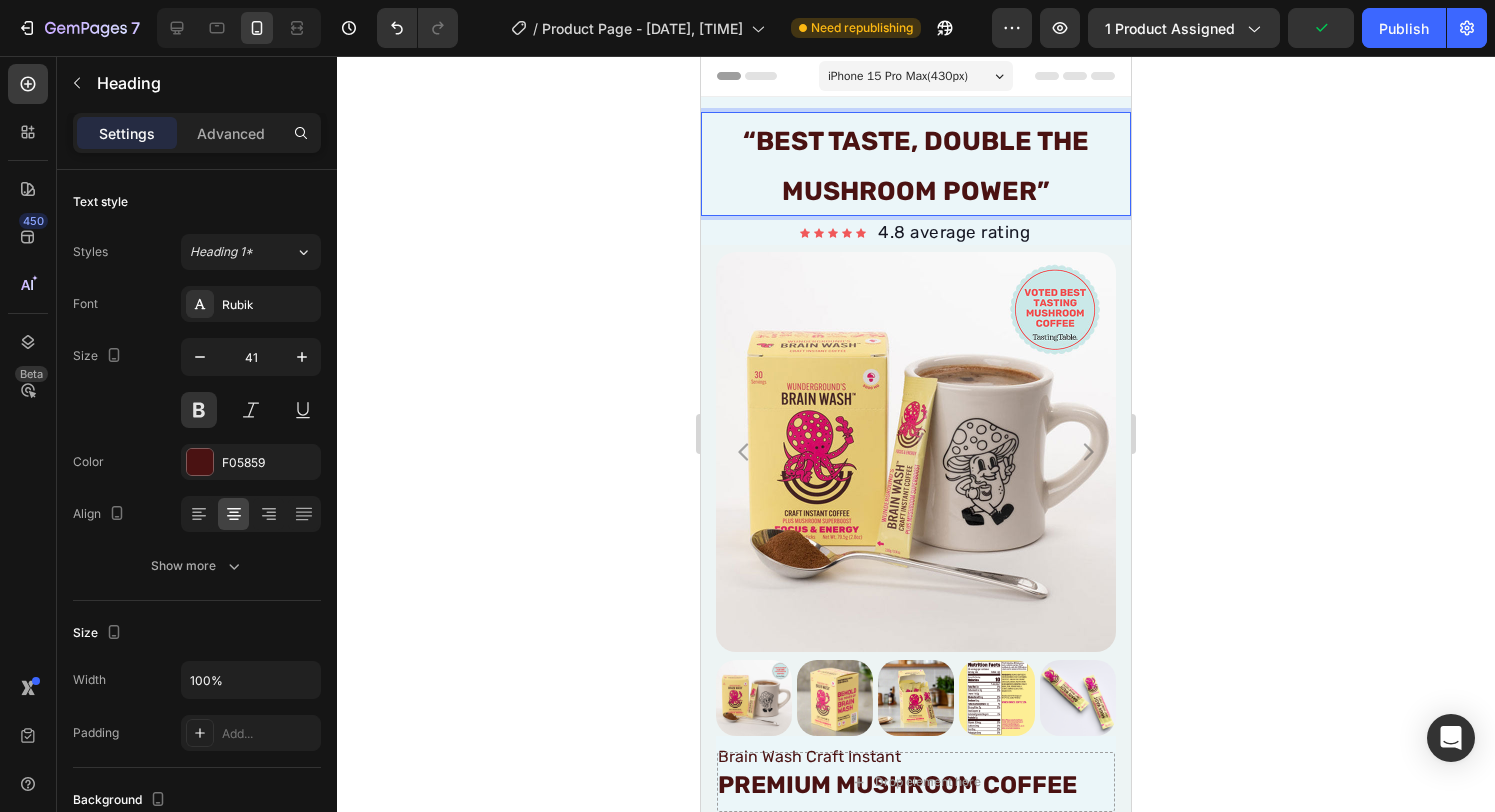 click on "“BeST TASTE, DOUBLE THE MUSHROOM POWER”" at bounding box center (916, 166) 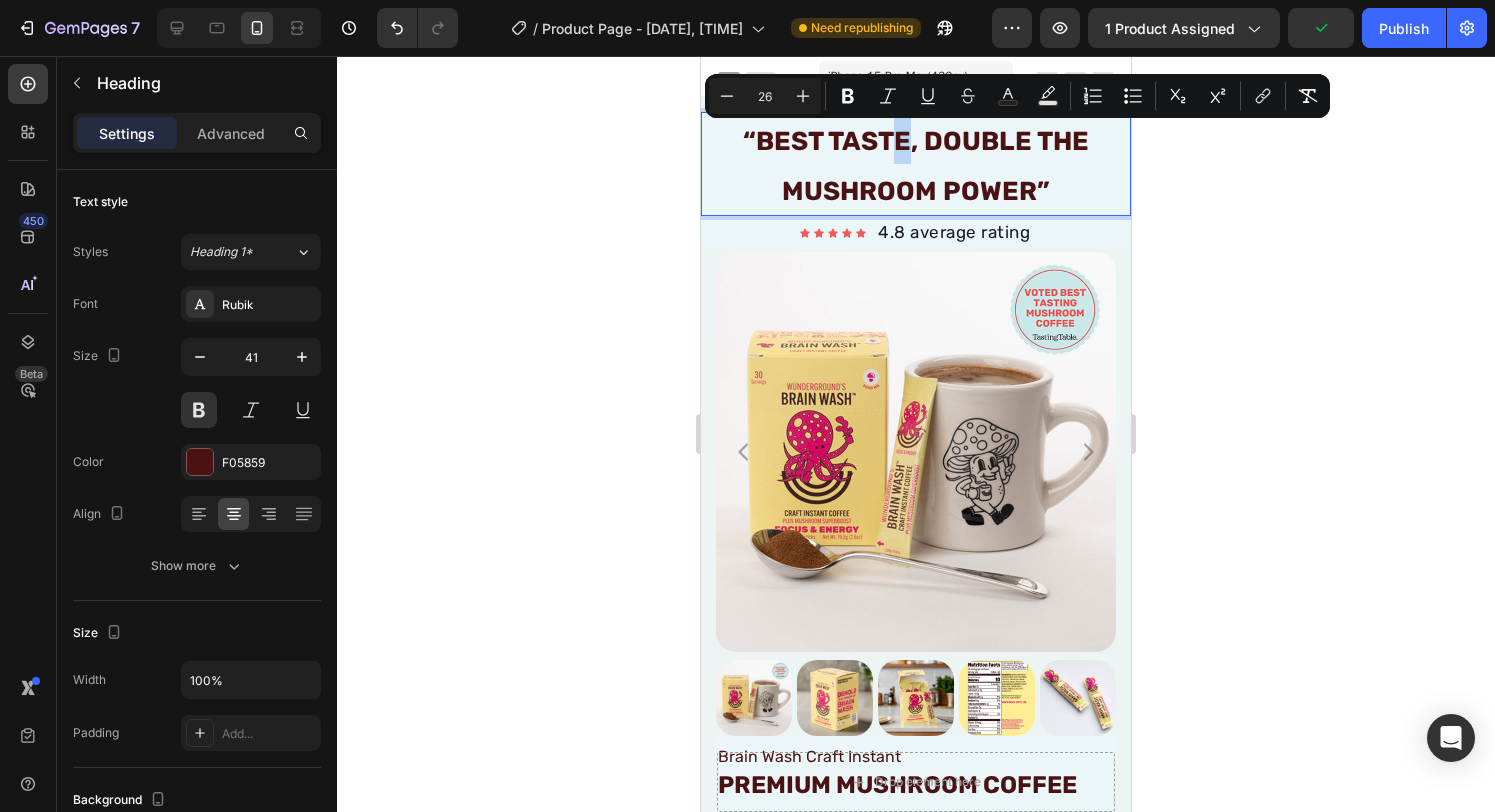 drag, startPoint x: 895, startPoint y: 139, endPoint x: 911, endPoint y: 144, distance: 16.763054 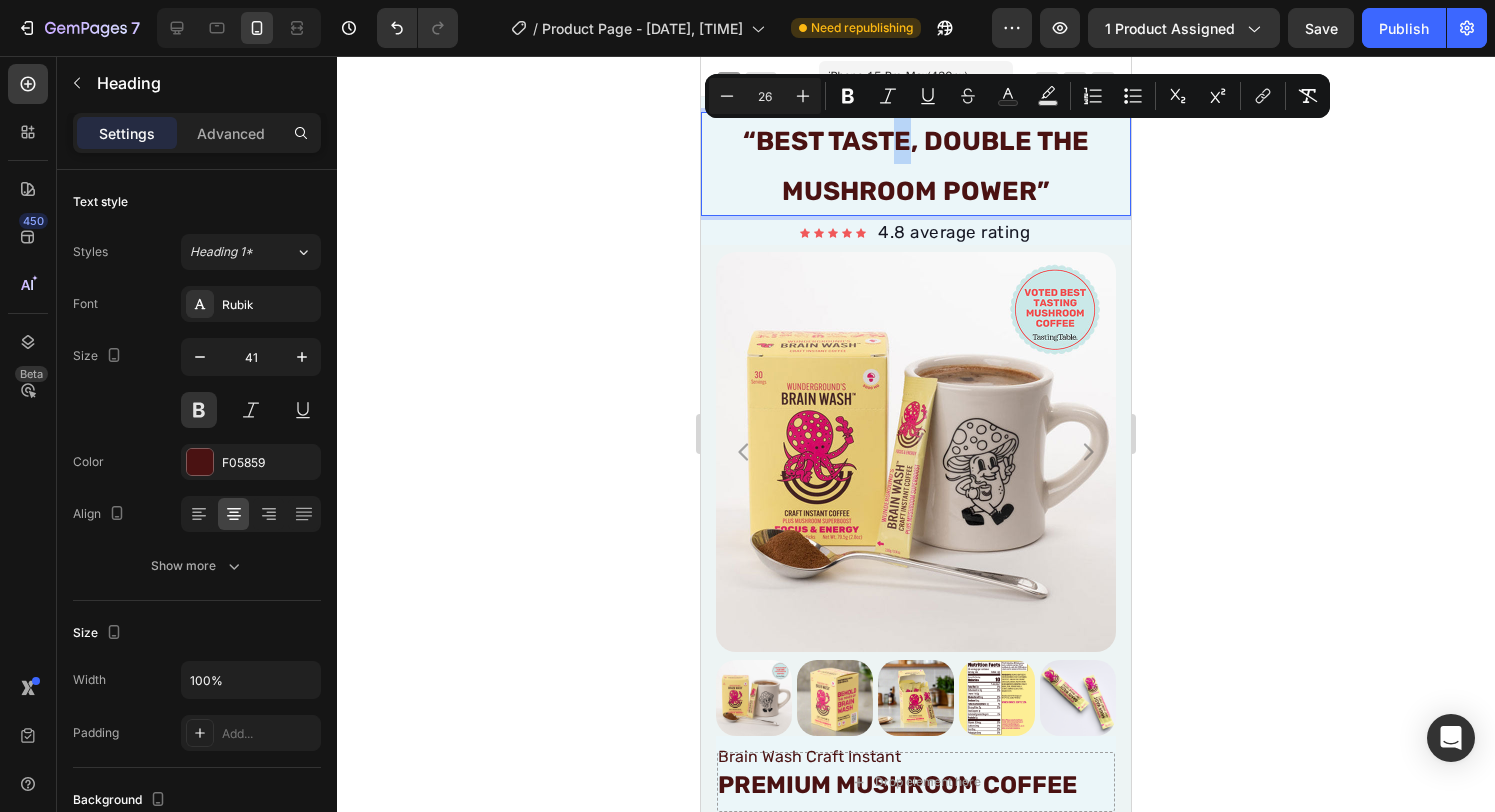 click on "“BeST TASTE, DOUBLE THE MUSHROOM POWER”" at bounding box center (916, 166) 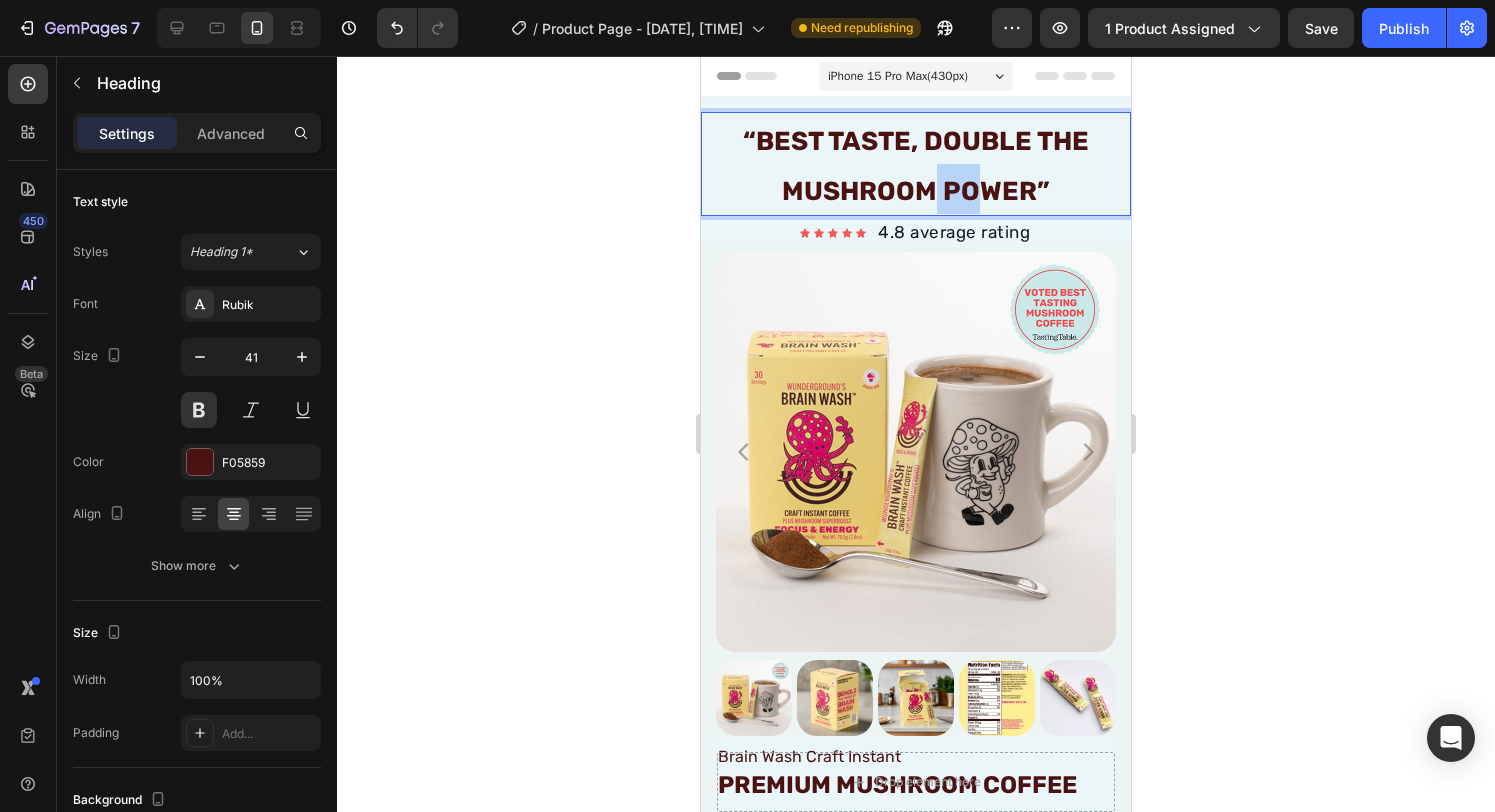 drag, startPoint x: 939, startPoint y: 194, endPoint x: 975, endPoint y: 197, distance: 36.124783 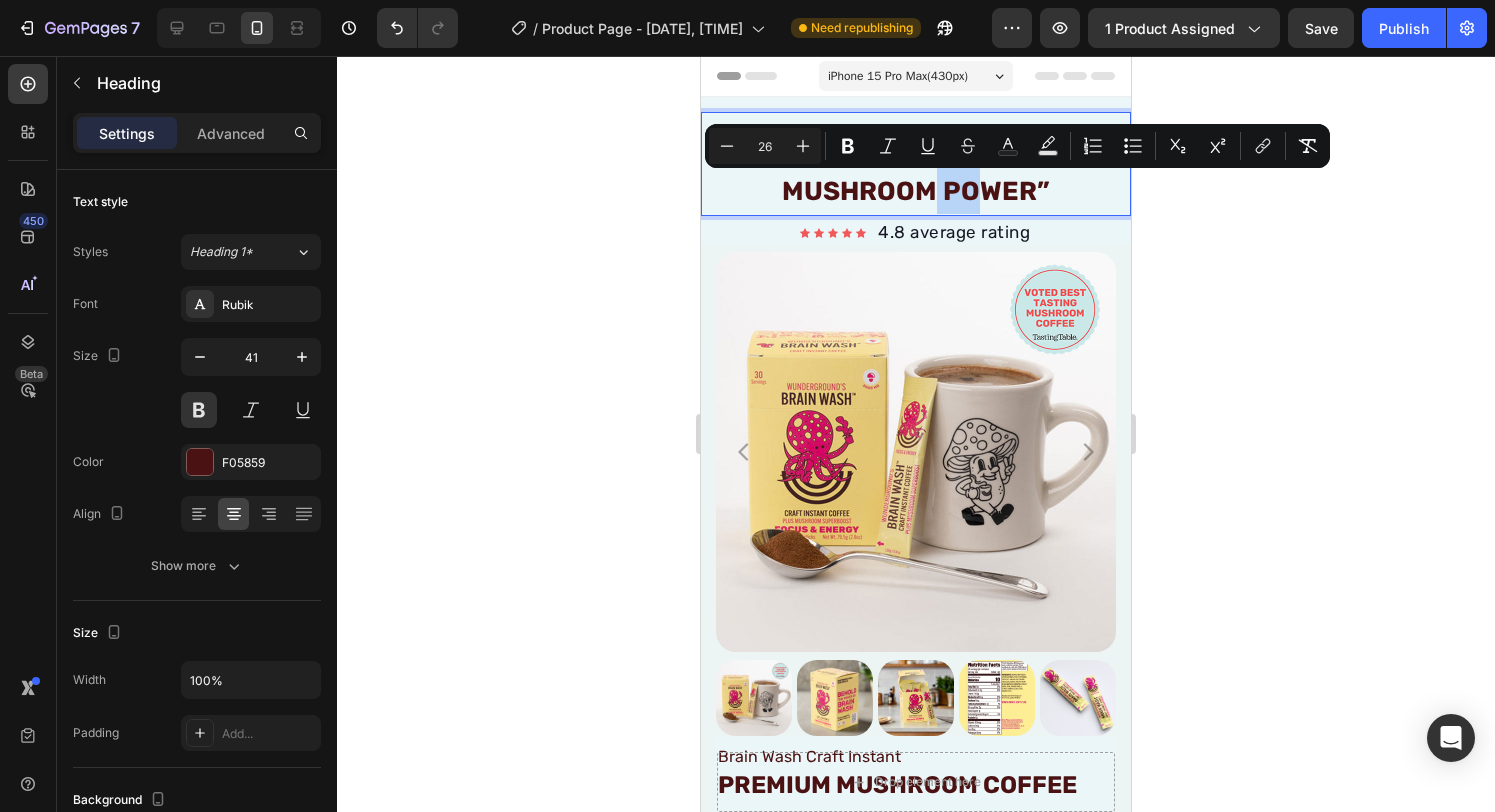 click on "“BeST TASTE, DOUBLE THE MUSHROOM POWER”" at bounding box center (916, 166) 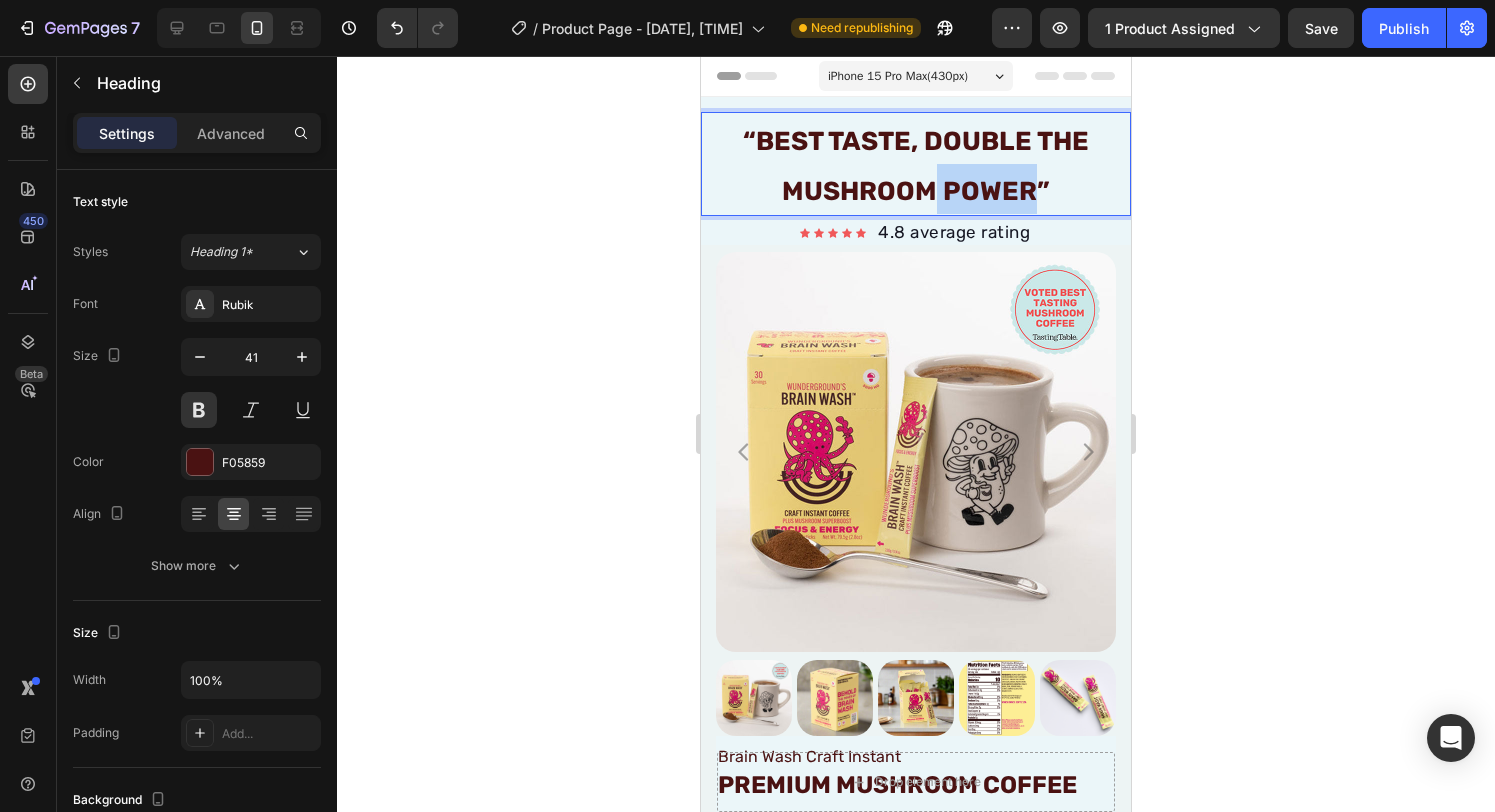 drag, startPoint x: 939, startPoint y: 194, endPoint x: 1030, endPoint y: 194, distance: 91 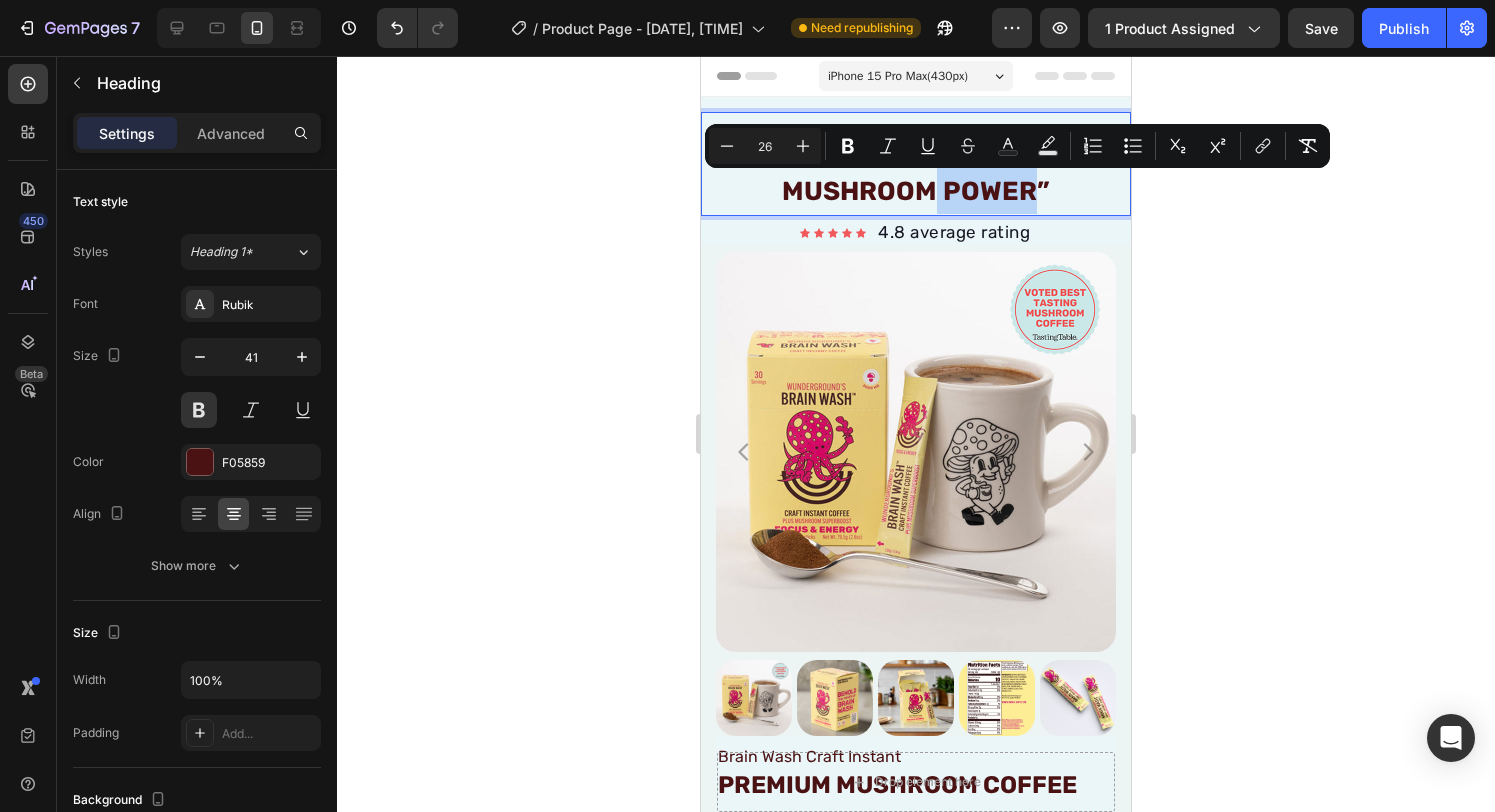 click on "“BeST TASTE, DOUBLE THE MUSHROOM POWER”" at bounding box center [916, 166] 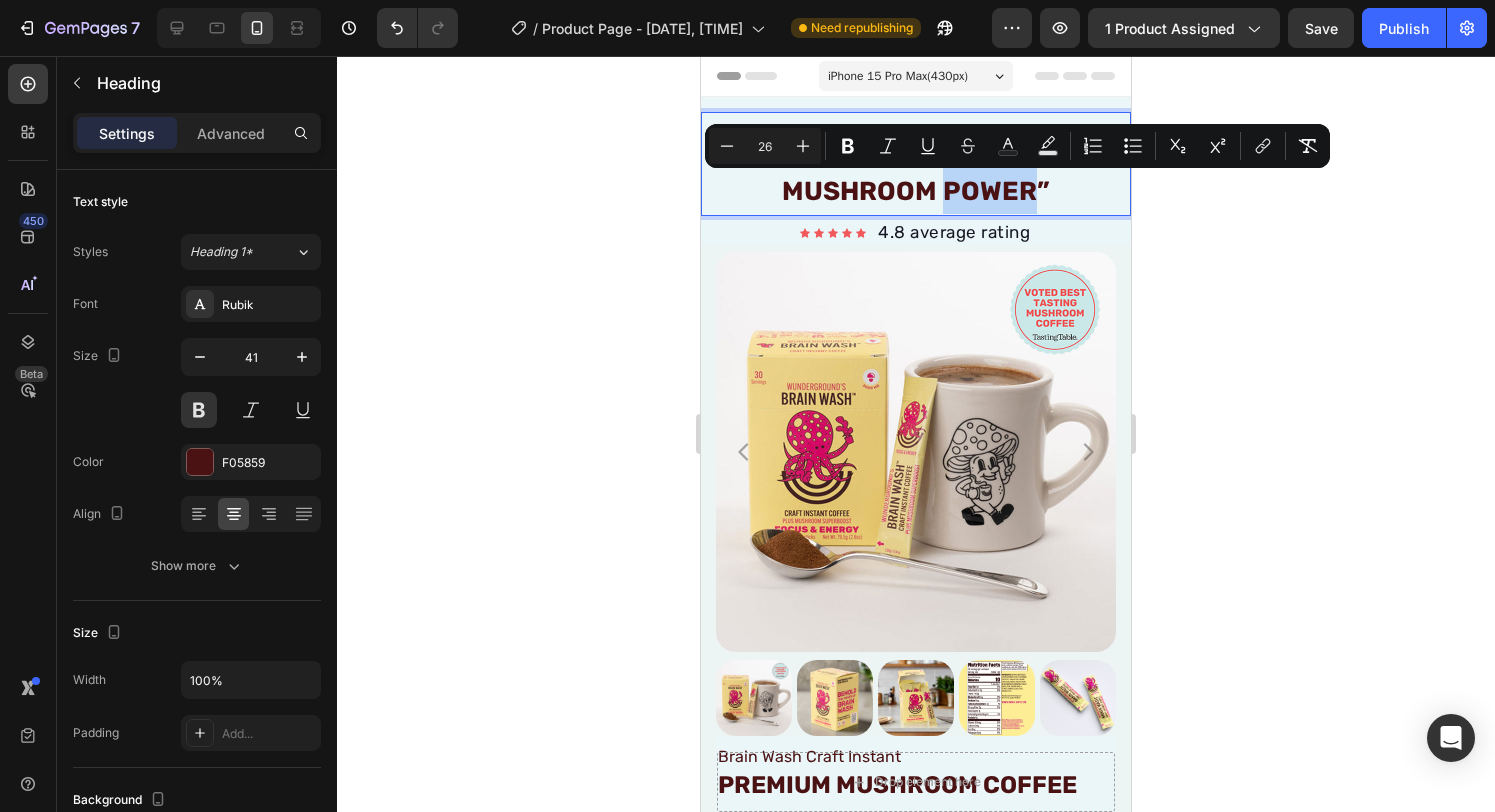 drag, startPoint x: 944, startPoint y: 193, endPoint x: 1034, endPoint y: 193, distance: 90 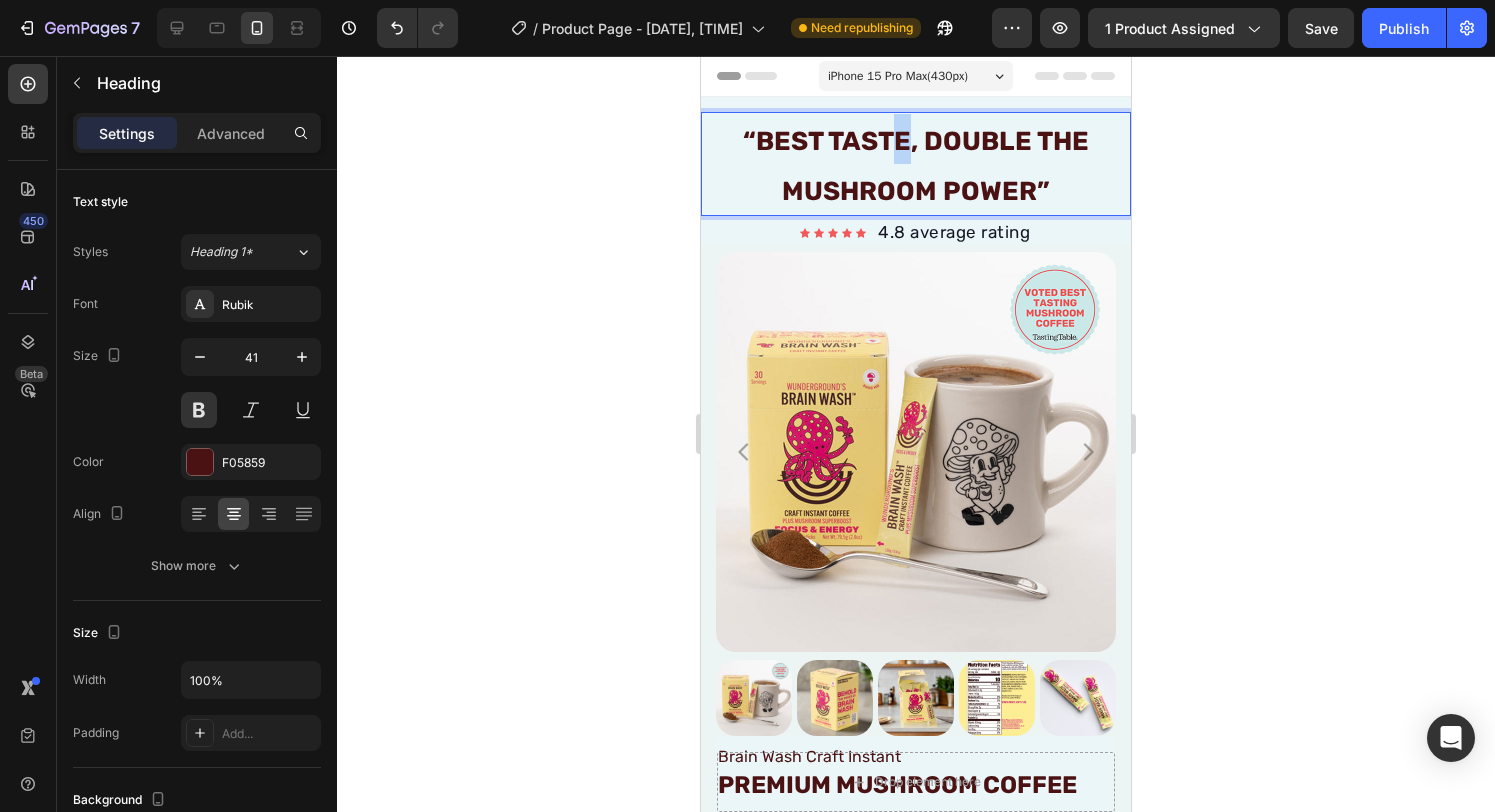 click on "“BeST TASTE, DOUBLE THE MUSHROOM POWER”" at bounding box center (916, 166) 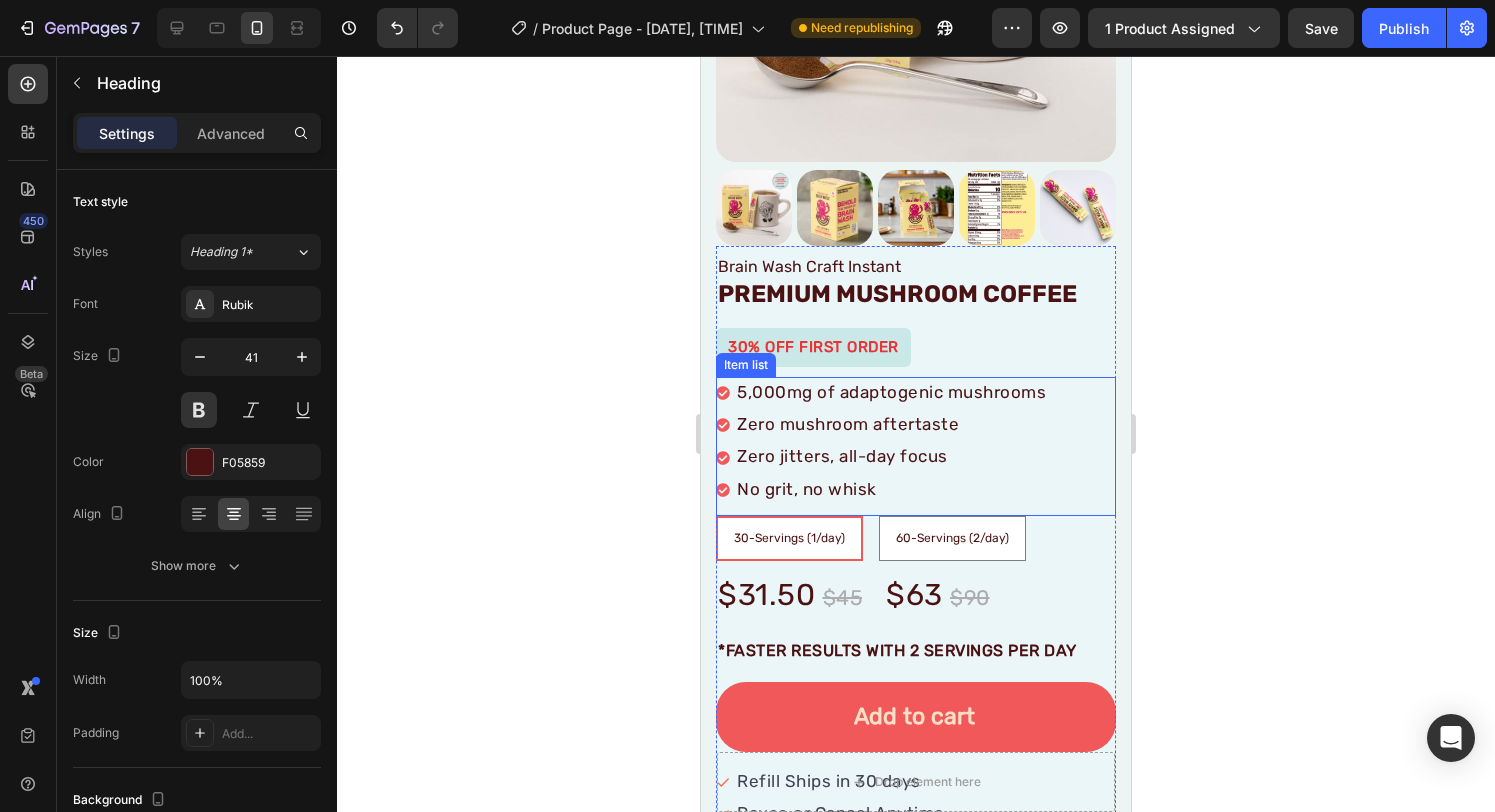 scroll, scrollTop: 502, scrollLeft: 0, axis: vertical 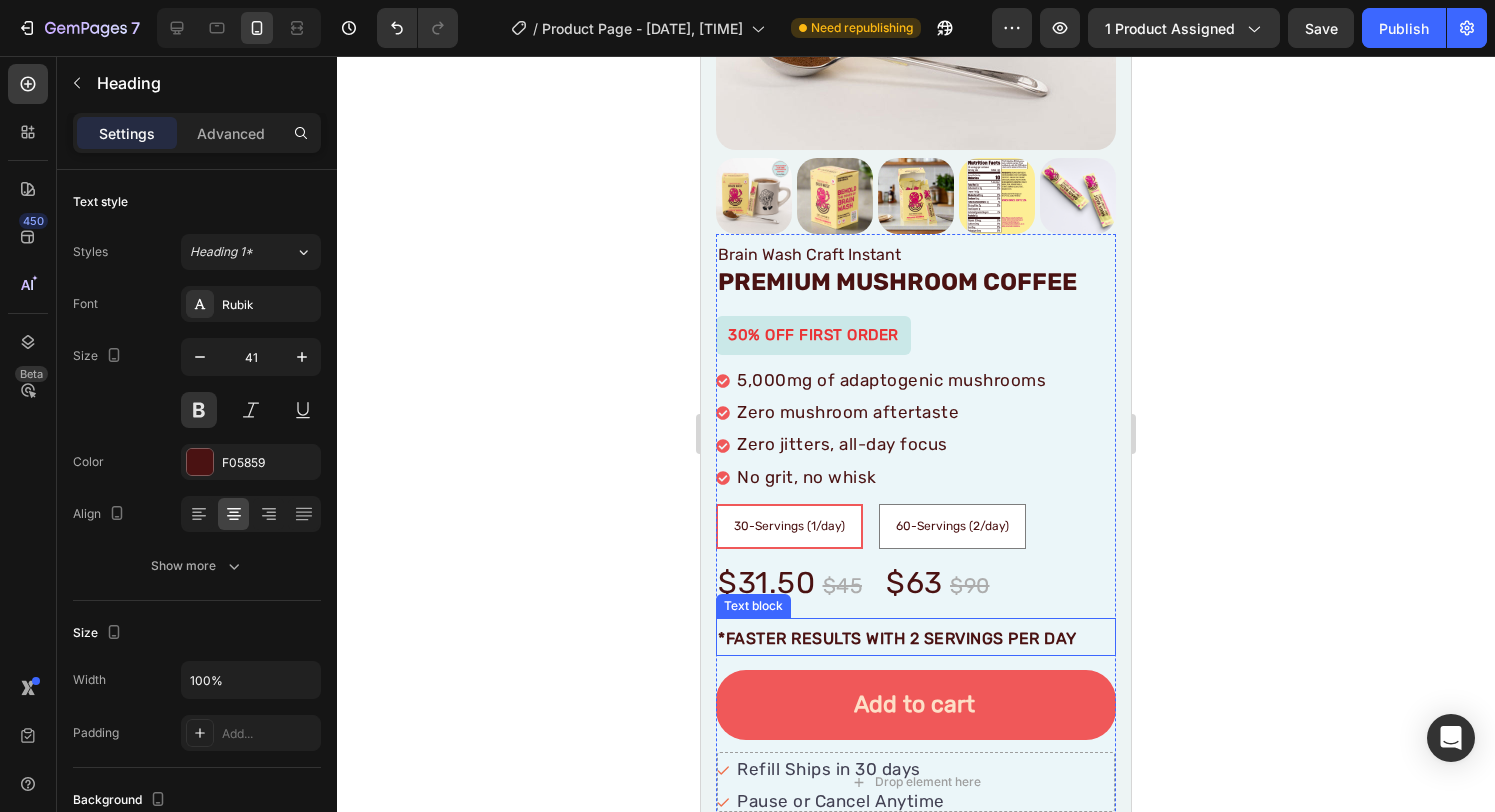 click on "*FASTER RESULTS WITH 2 SERVINGS PER DAY" at bounding box center (897, 638) 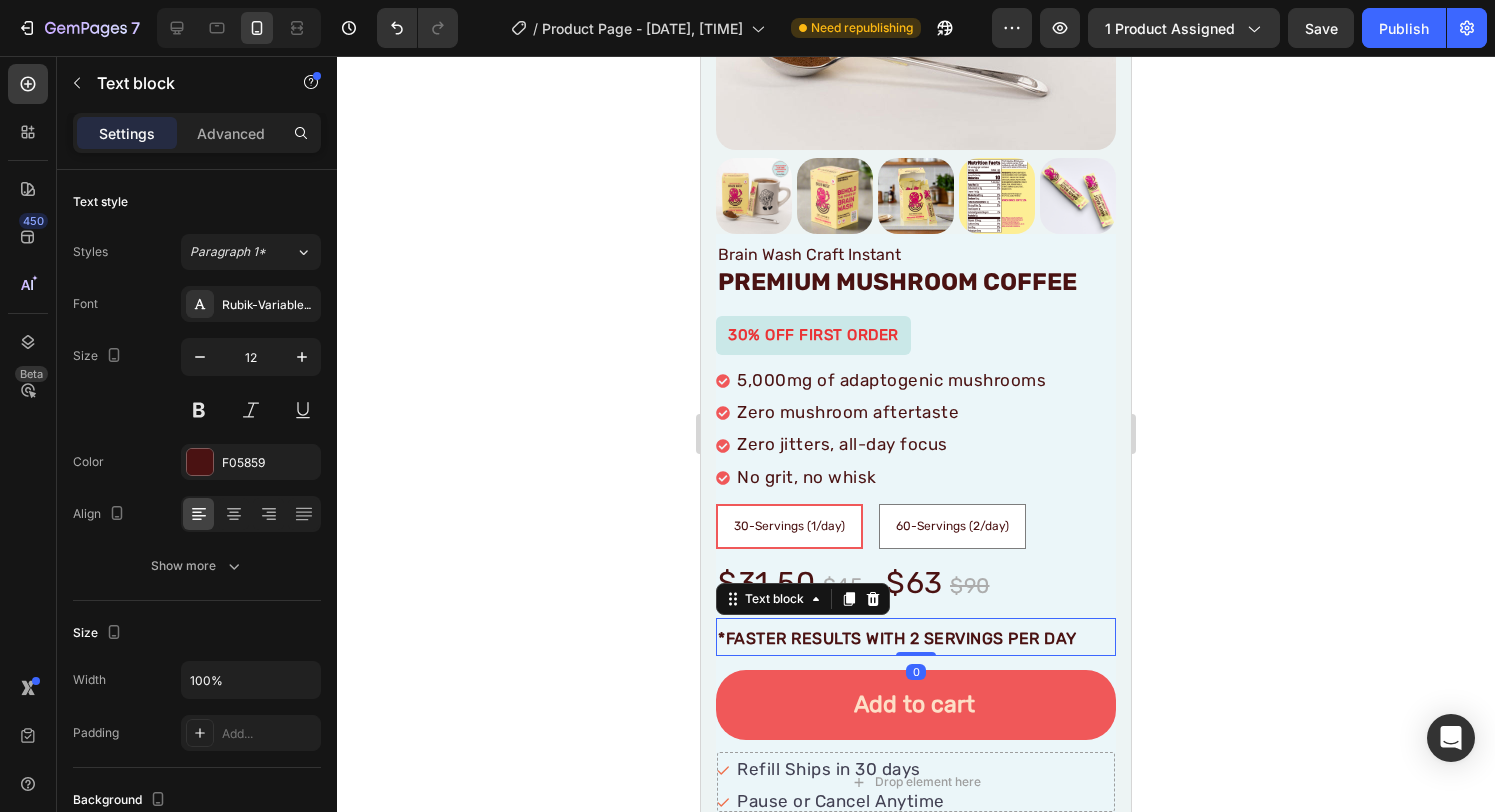 click on "*FASTER RESULTS WITH 2 SERVINGS PER DAY" at bounding box center (897, 638) 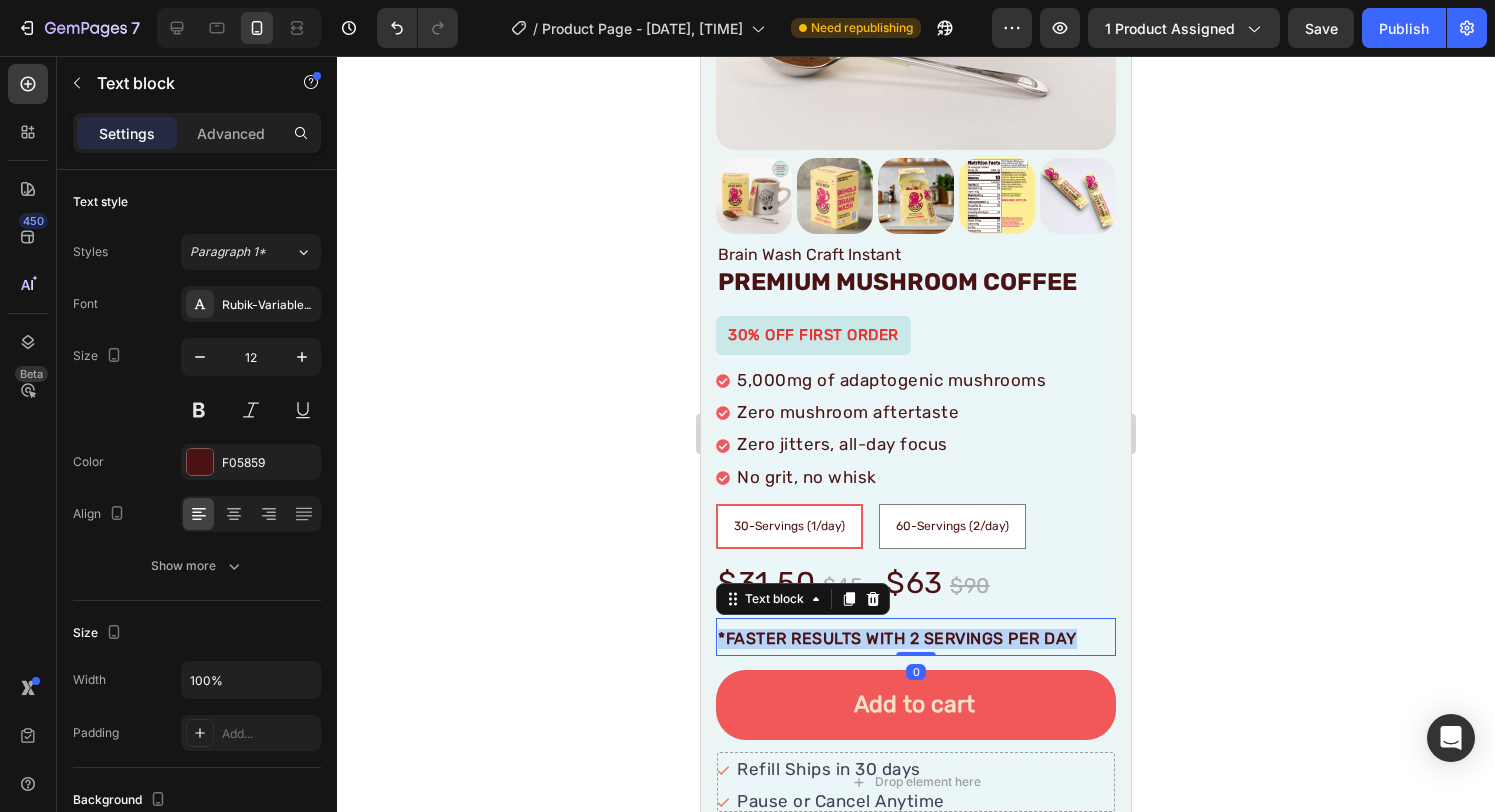 click on "*FASTER RESULTS WITH 2 SERVINGS PER DAY" at bounding box center (897, 638) 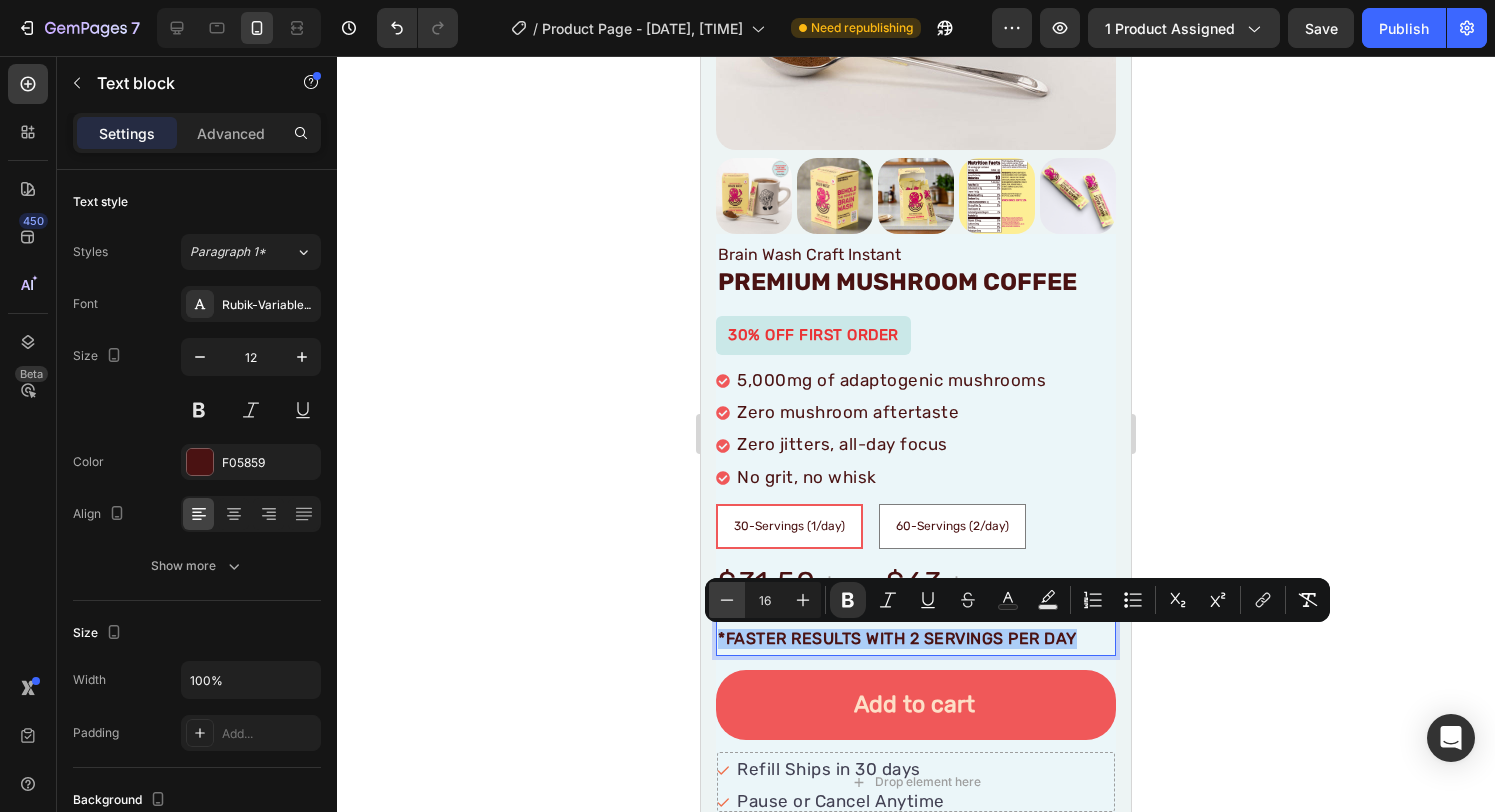 click 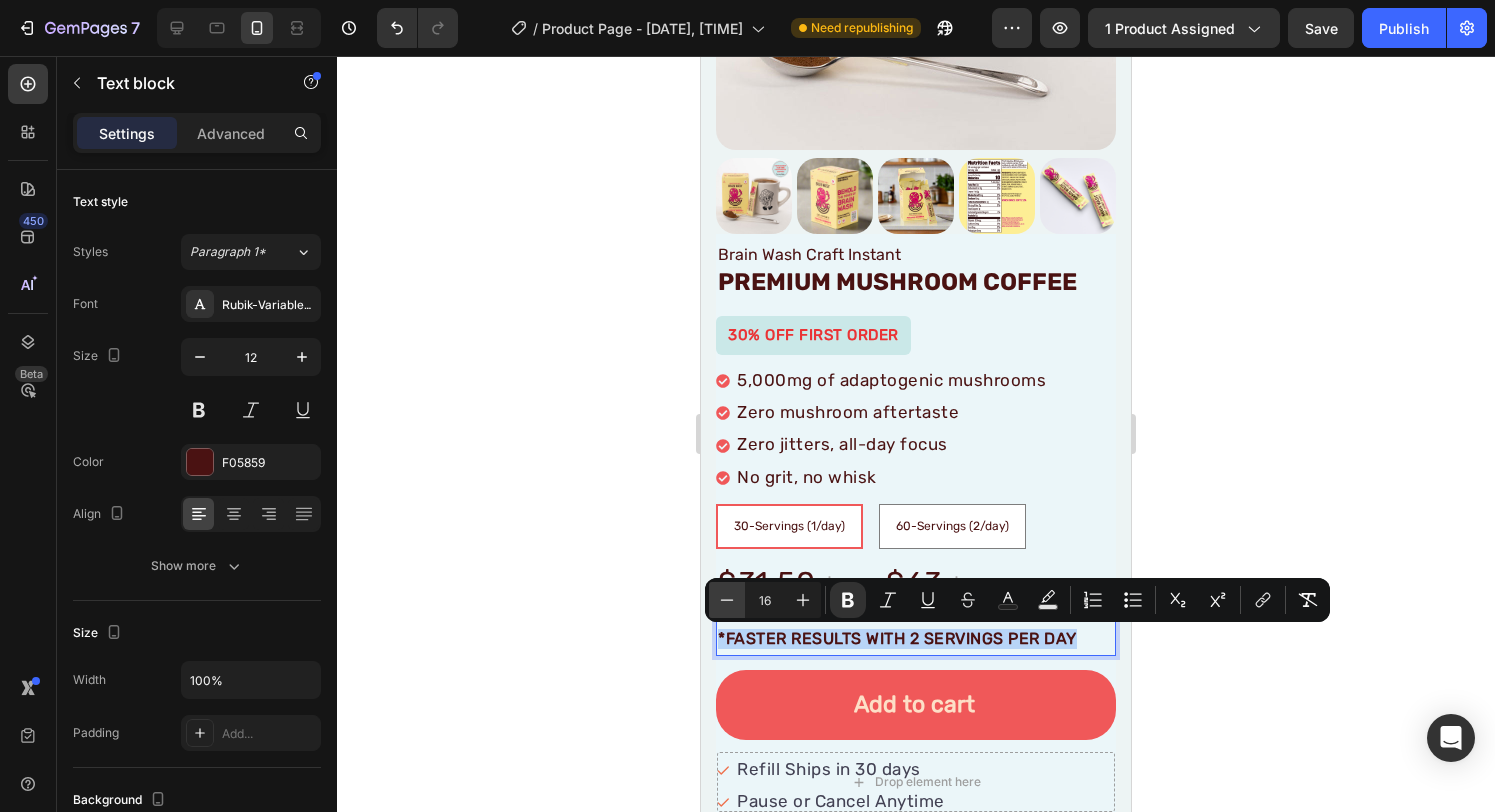 type on "15" 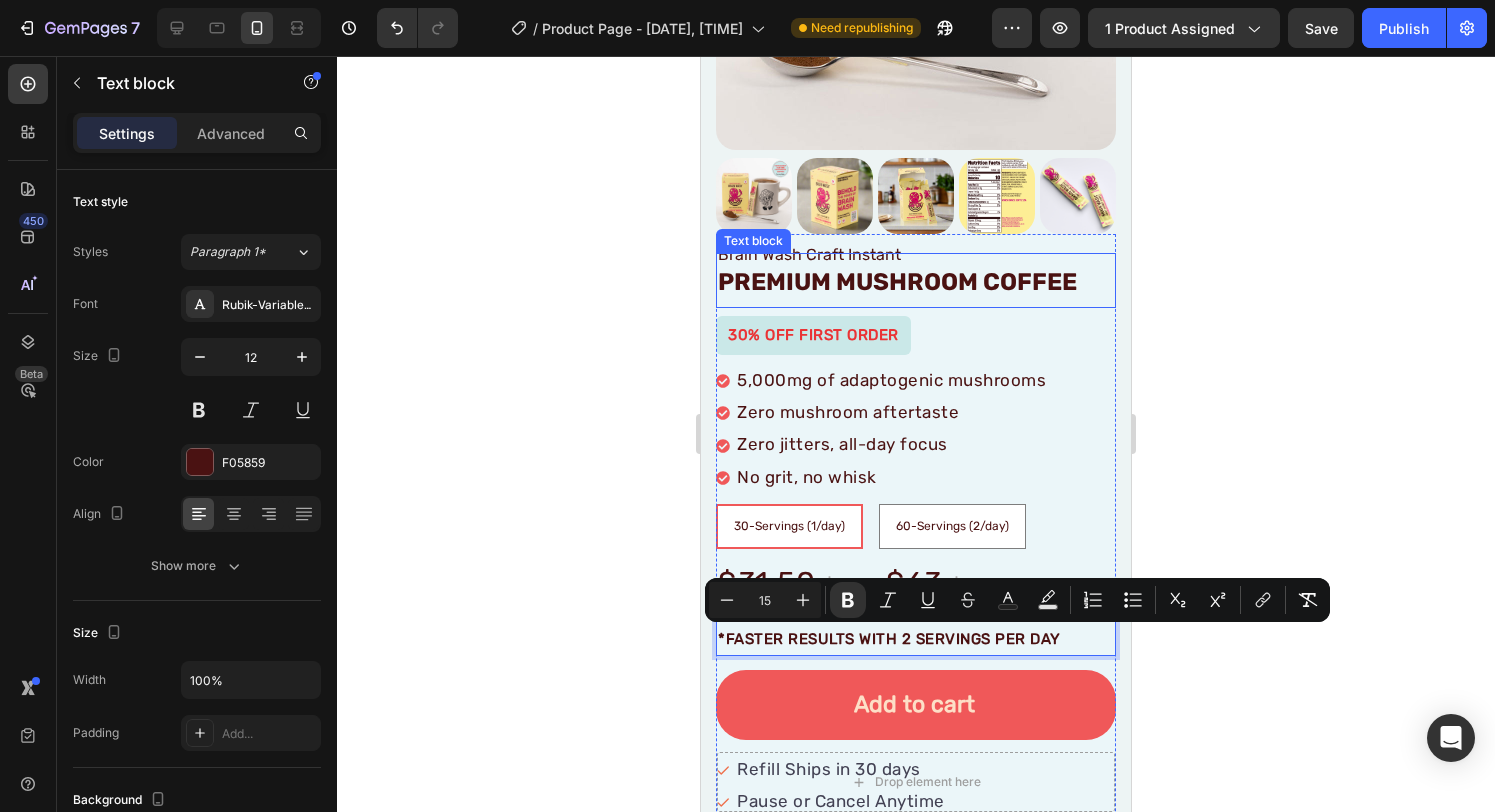 click on "Premium Mushroom Coffee" at bounding box center (897, 282) 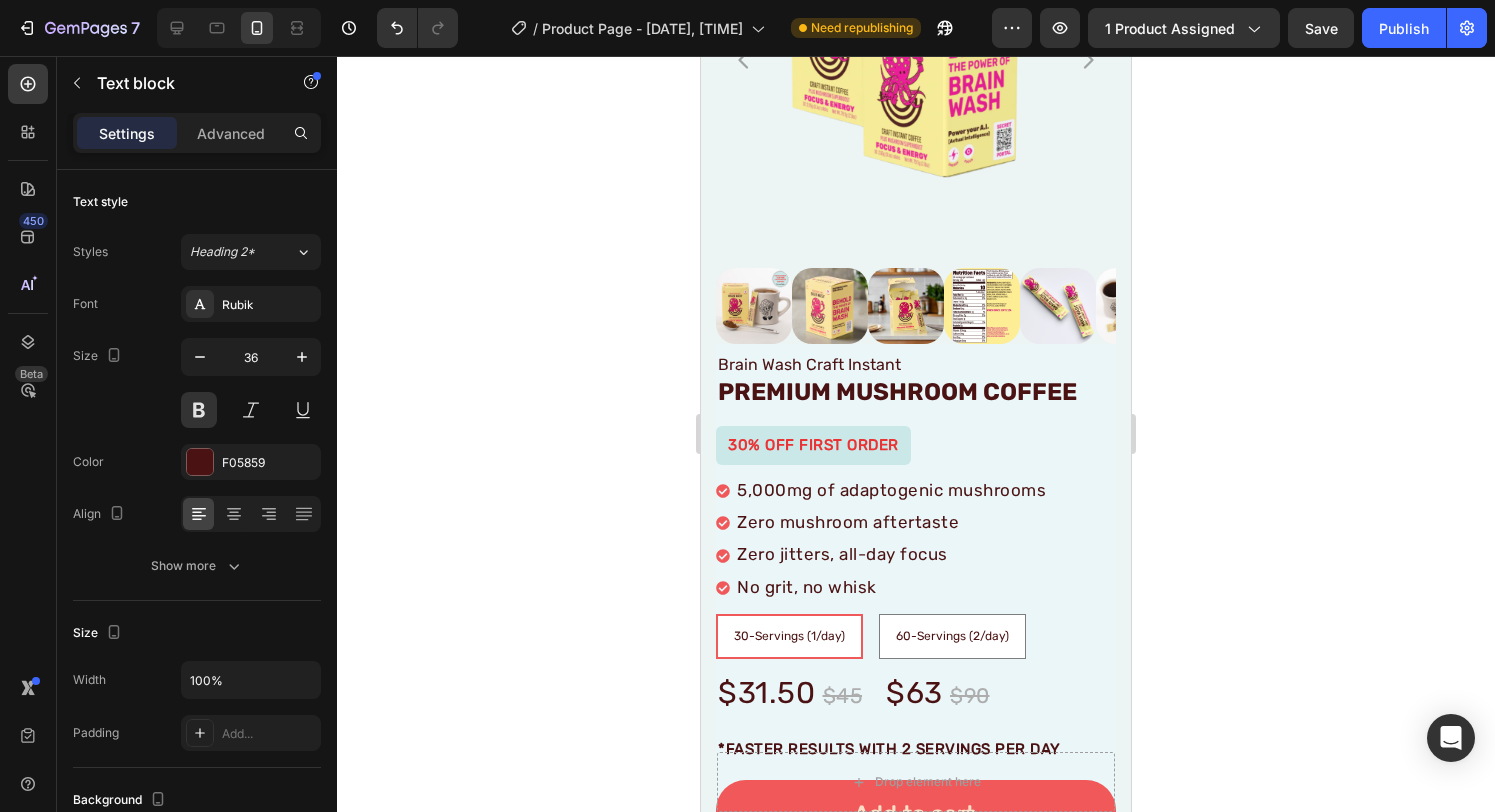 scroll, scrollTop: 0, scrollLeft: 0, axis: both 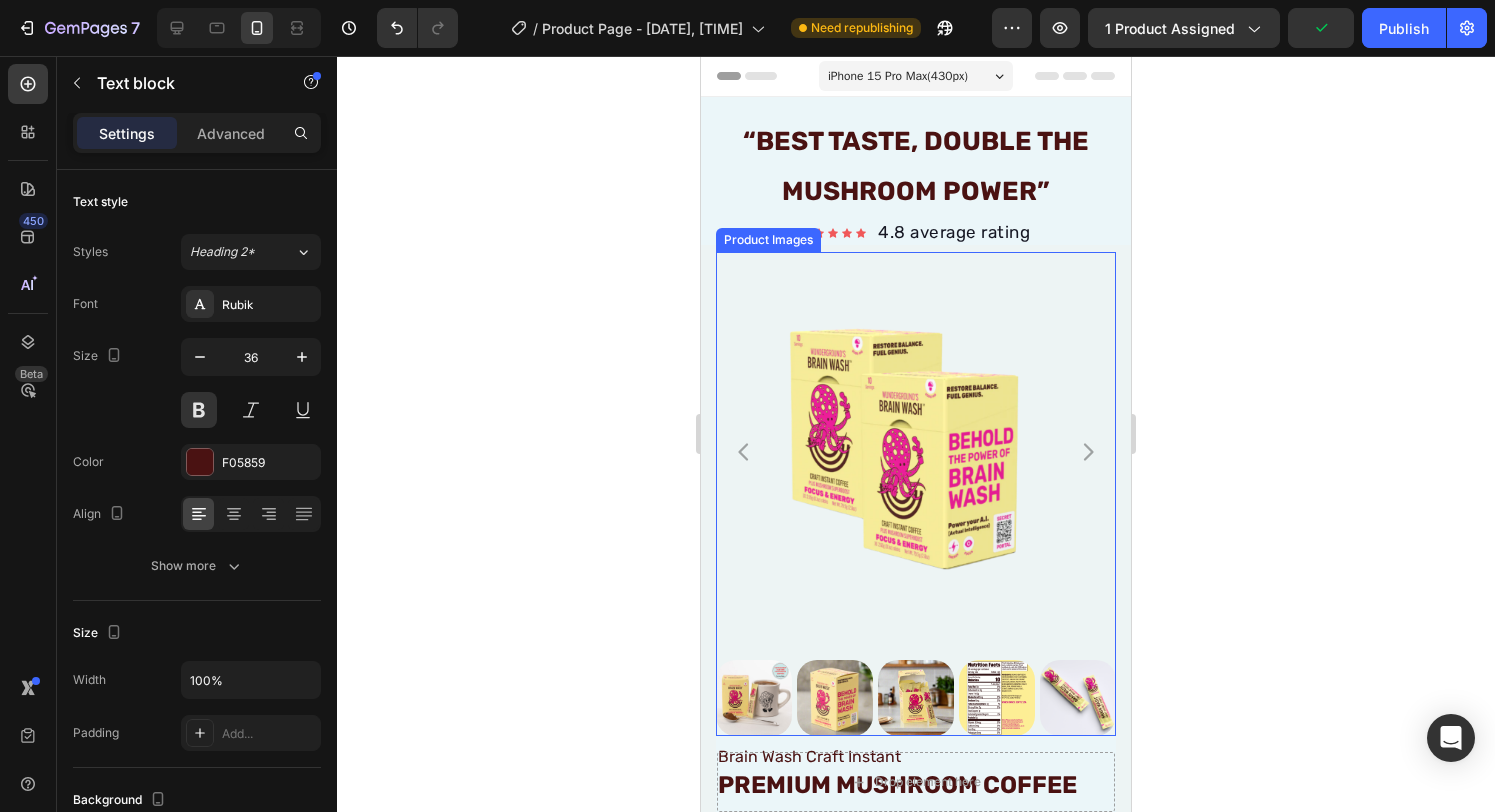 click at bounding box center (754, 698) 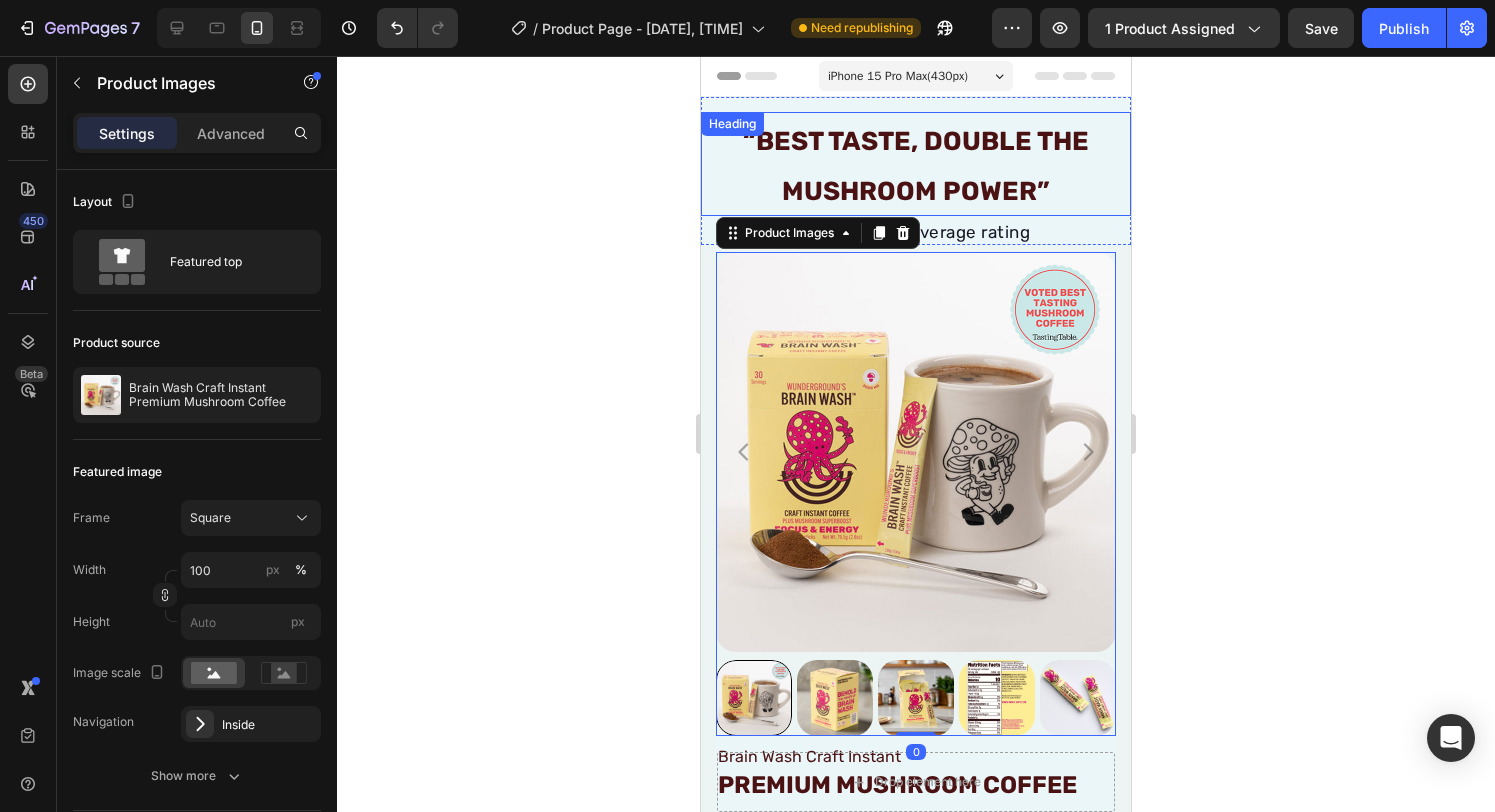 click on "“BeST TASTE, DOUBLE THE MUSHROOM POWER”" at bounding box center (916, 164) 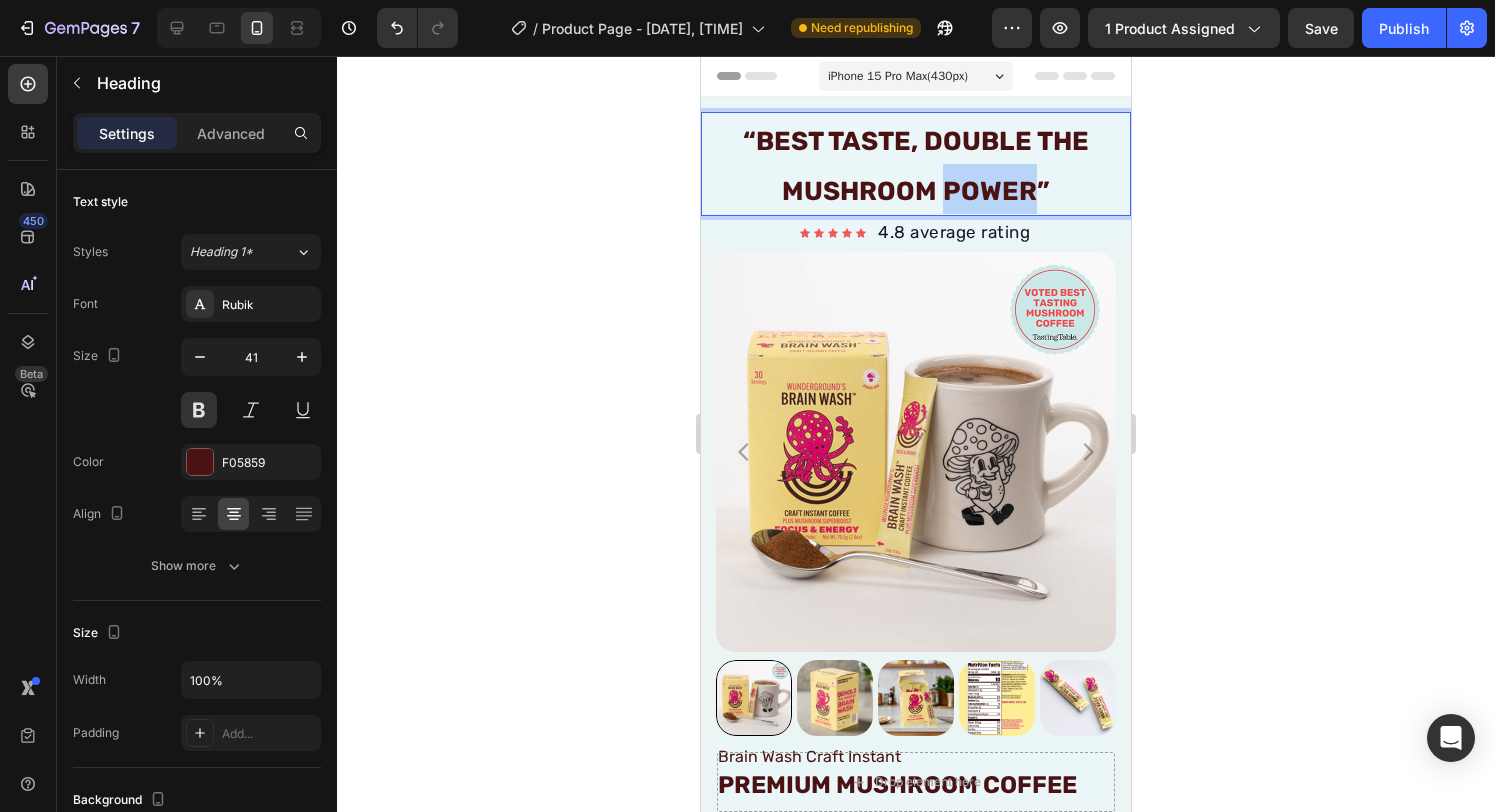 click on "“BeST TASTE, DOUBLE THE MUSHROOM POWER”" at bounding box center [916, 166] 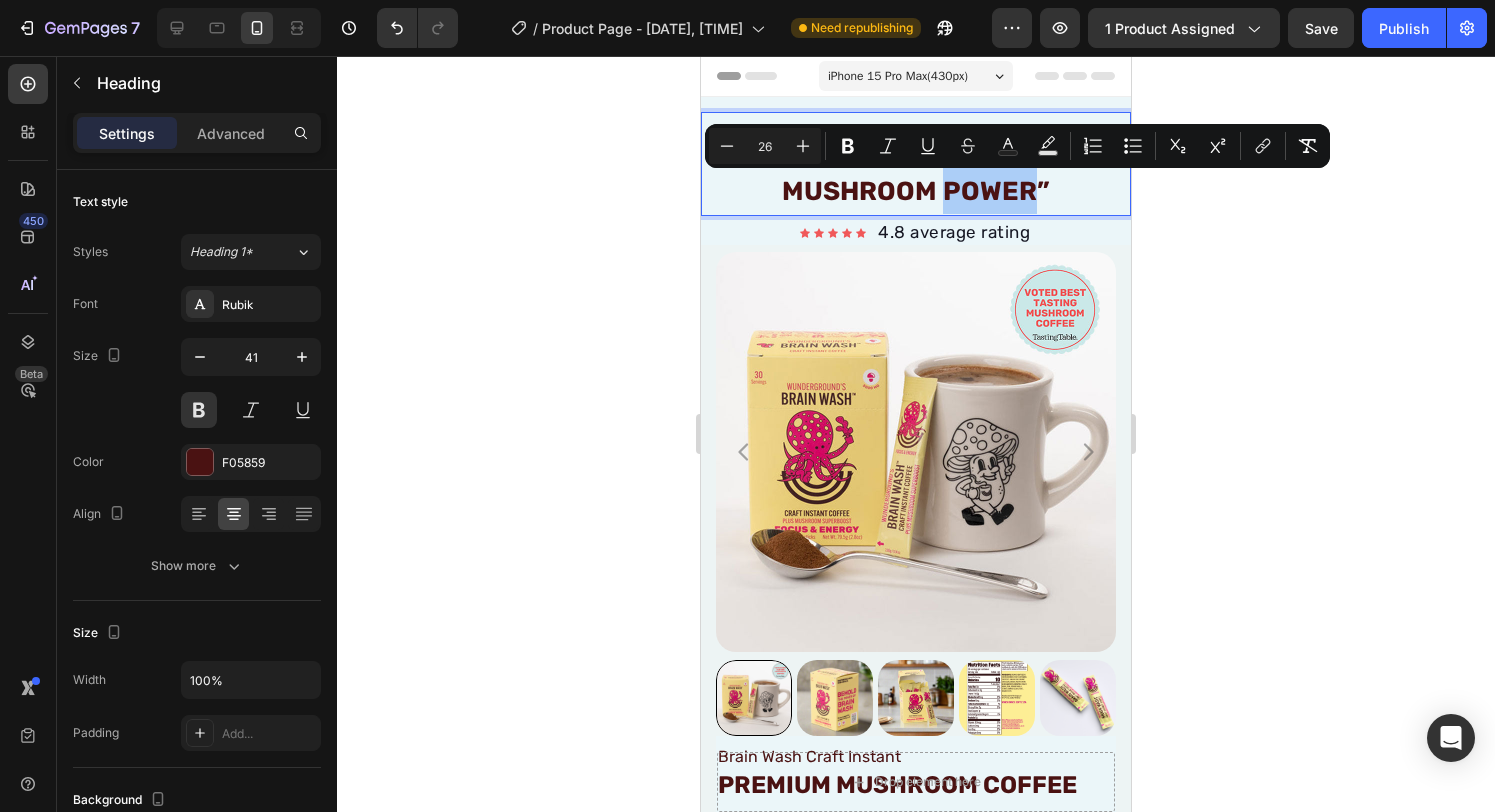drag, startPoint x: 1593, startPoint y: 211, endPoint x: 913, endPoint y: 181, distance: 680.66144 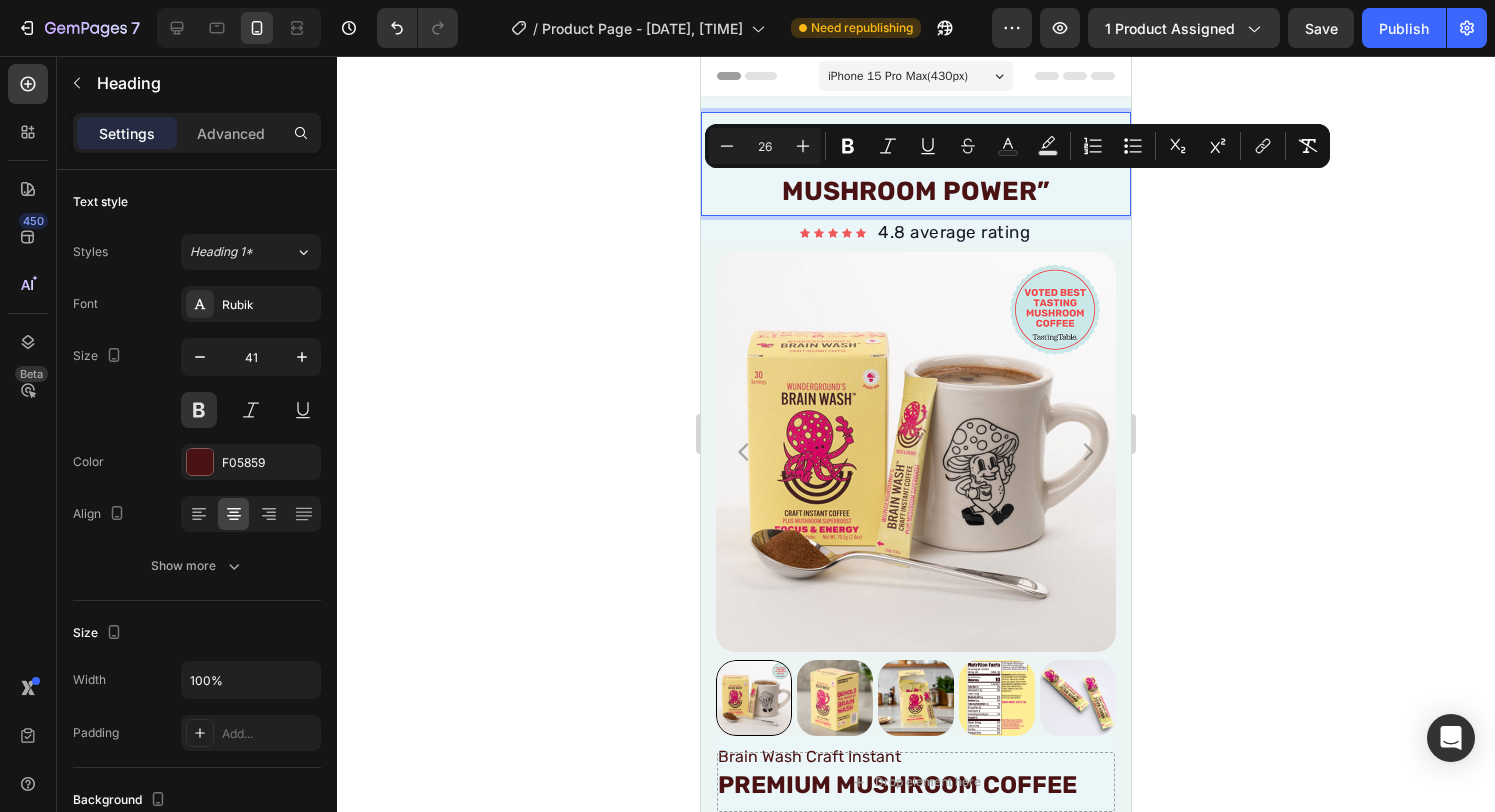 click on "“BeST TASTE, DOUBLE THE MUSHROOM POWER”" at bounding box center [916, 166] 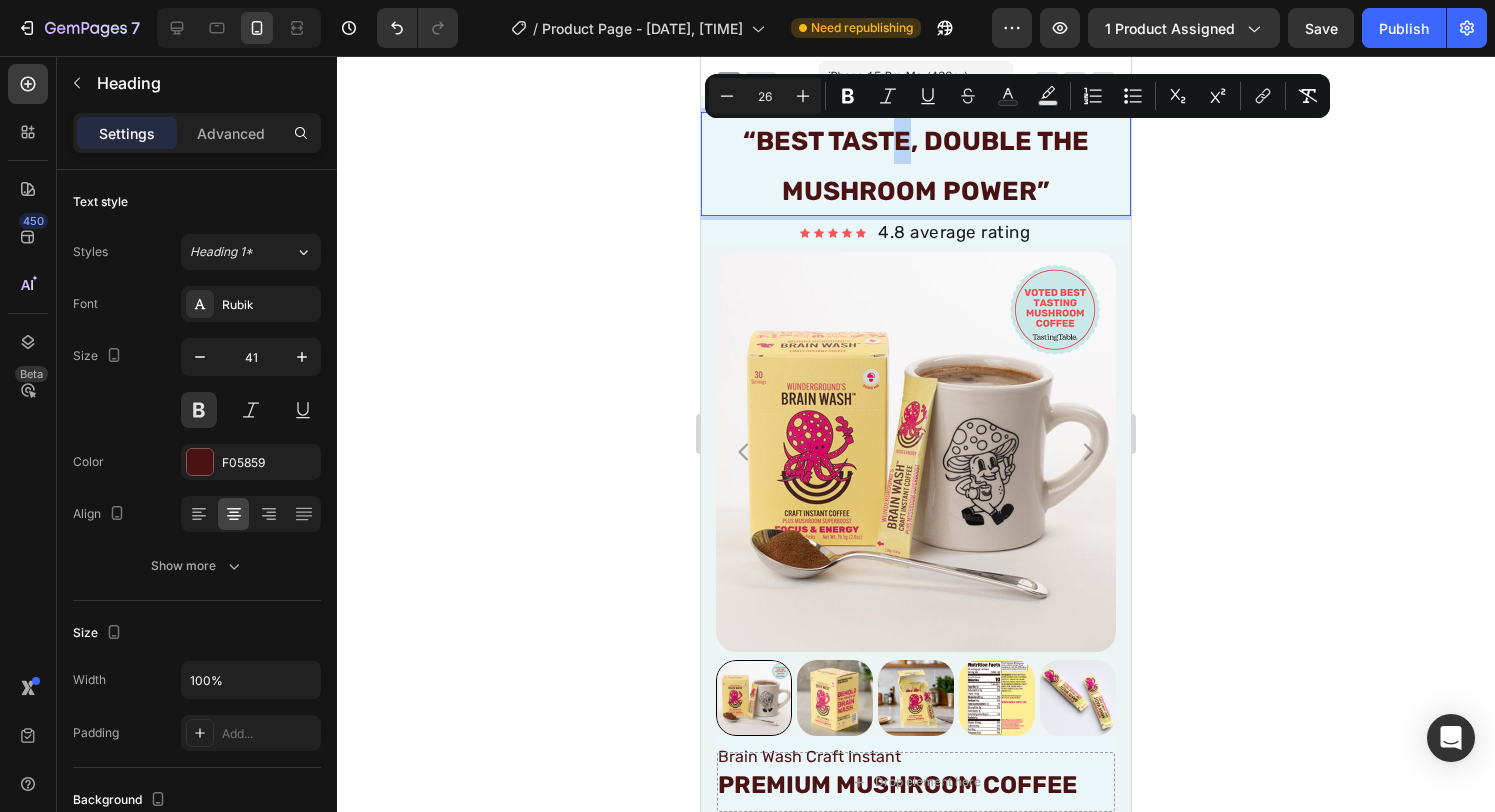 click on "“BeST TASTE, DOUBLE THE MUSHROOM POWER”" at bounding box center [916, 166] 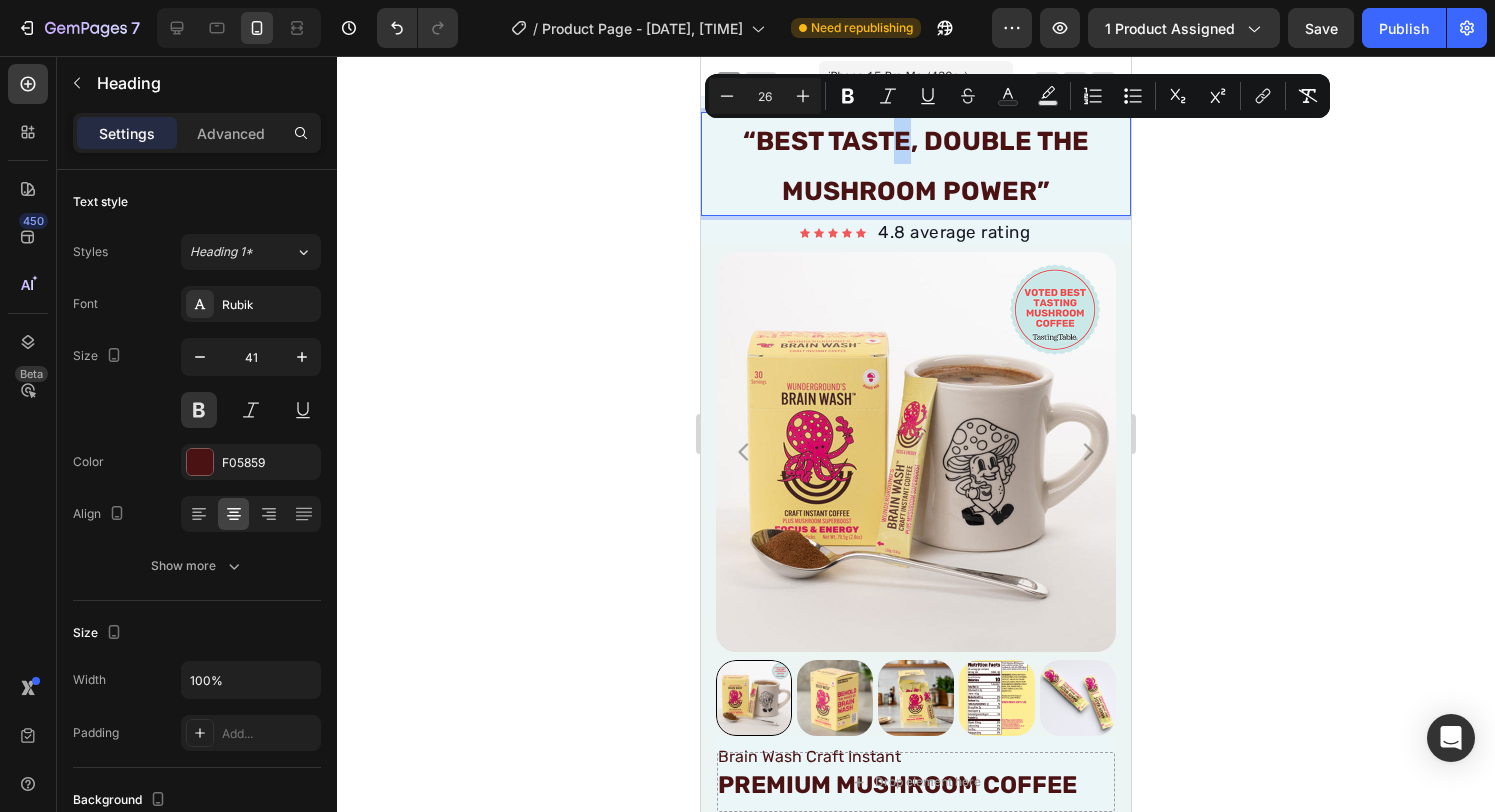 click on "“BeST TASTE, DOUBLE THE MUSHROOM POWER”" at bounding box center (916, 166) 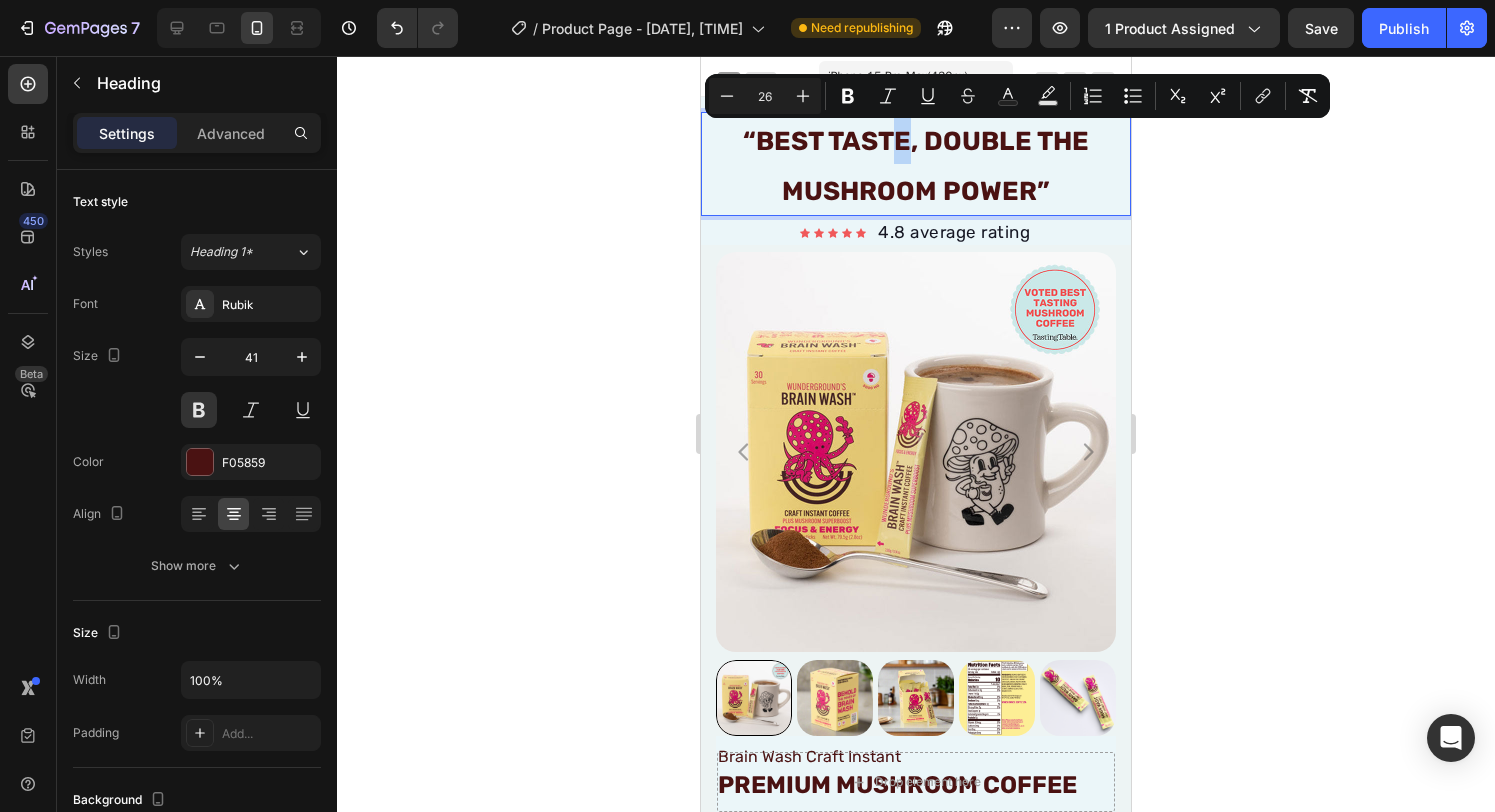 drag, startPoint x: 896, startPoint y: 142, endPoint x: 908, endPoint y: 143, distance: 12.0415945 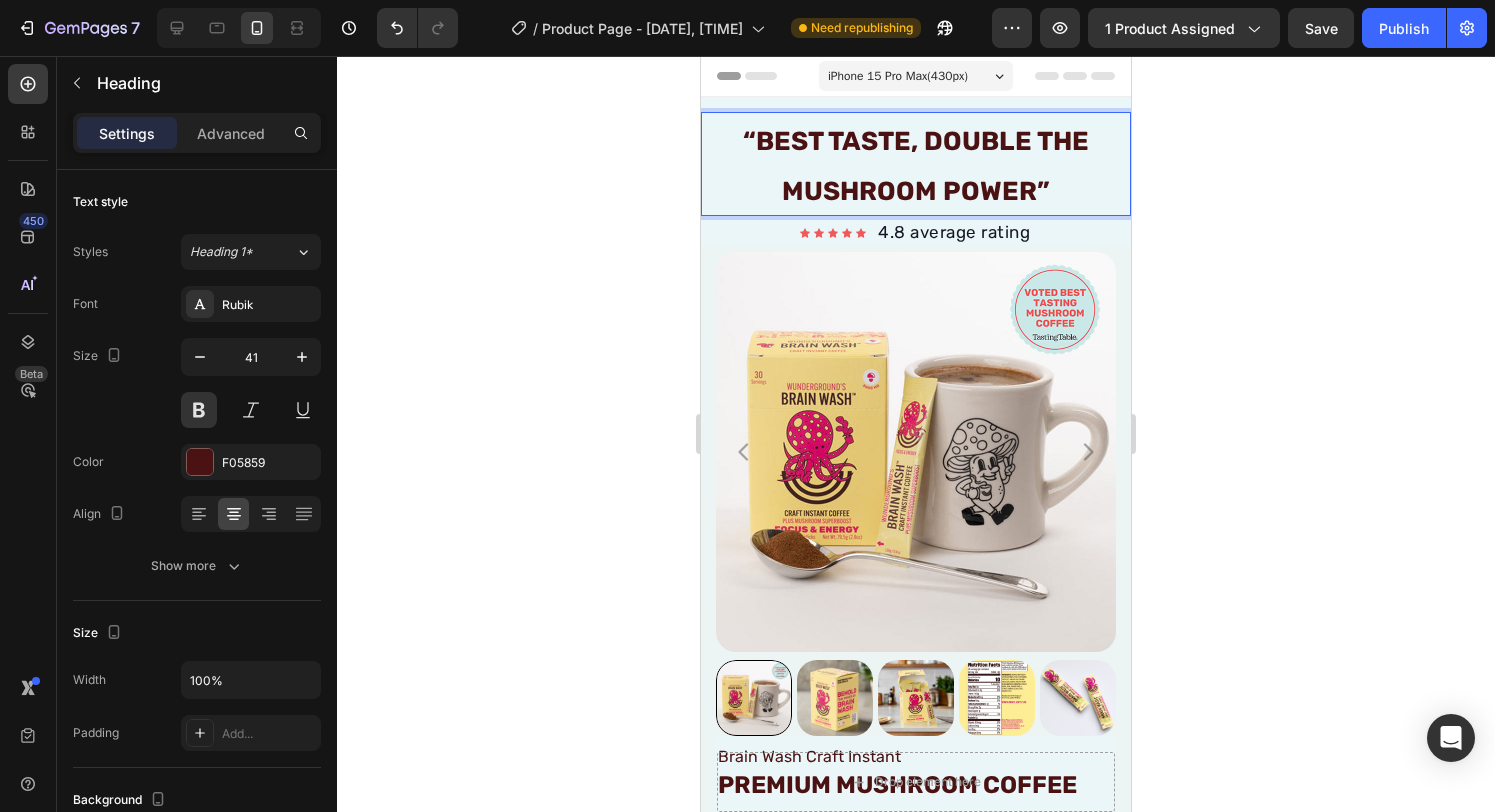 click on "“BeST TASTE, DOUBLE THE MUSHROOM POWER”" at bounding box center [916, 166] 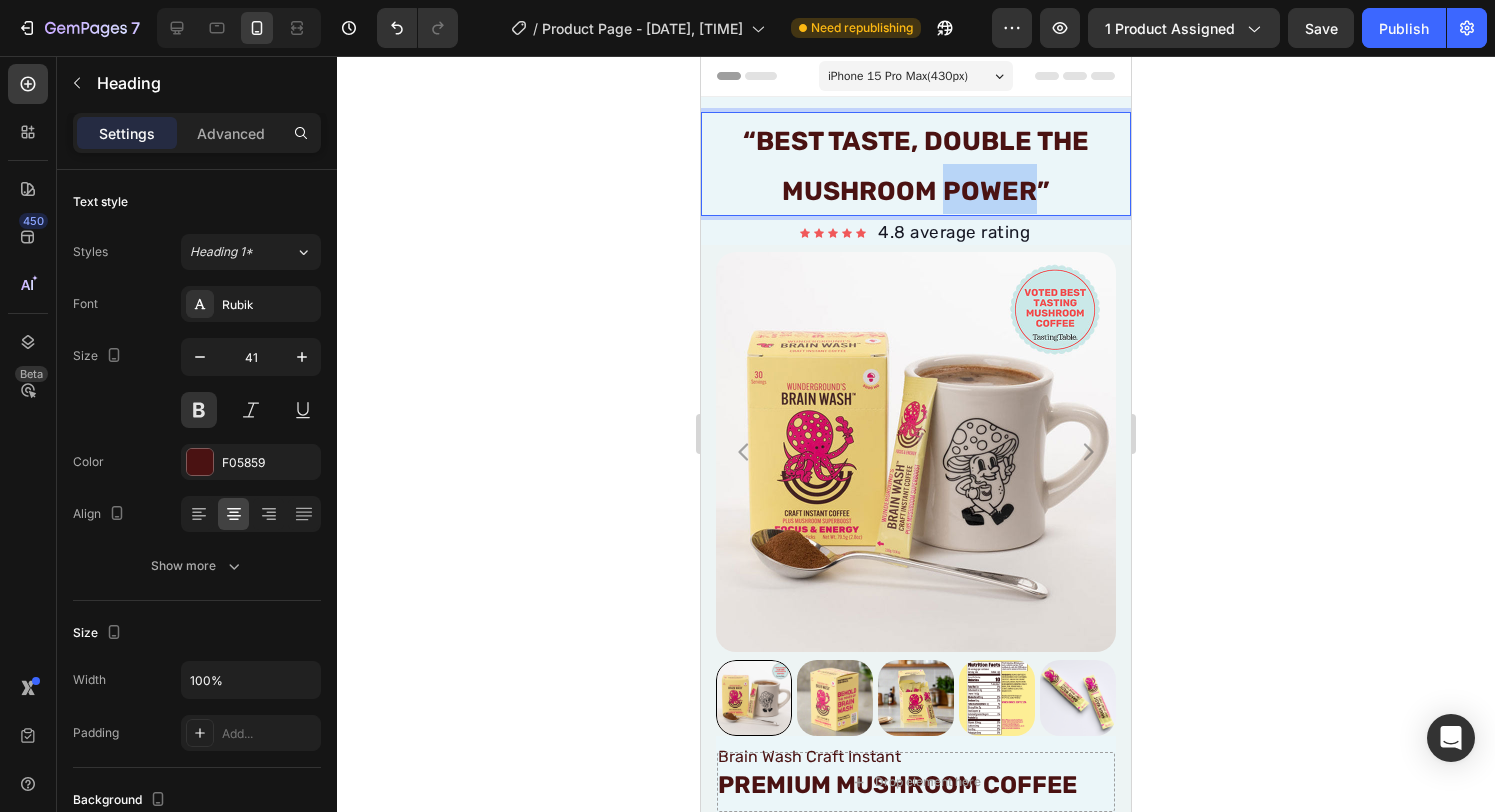 click on "“BeST TASTE, DOUBLE THE MUSHROOM POWER”" at bounding box center [916, 166] 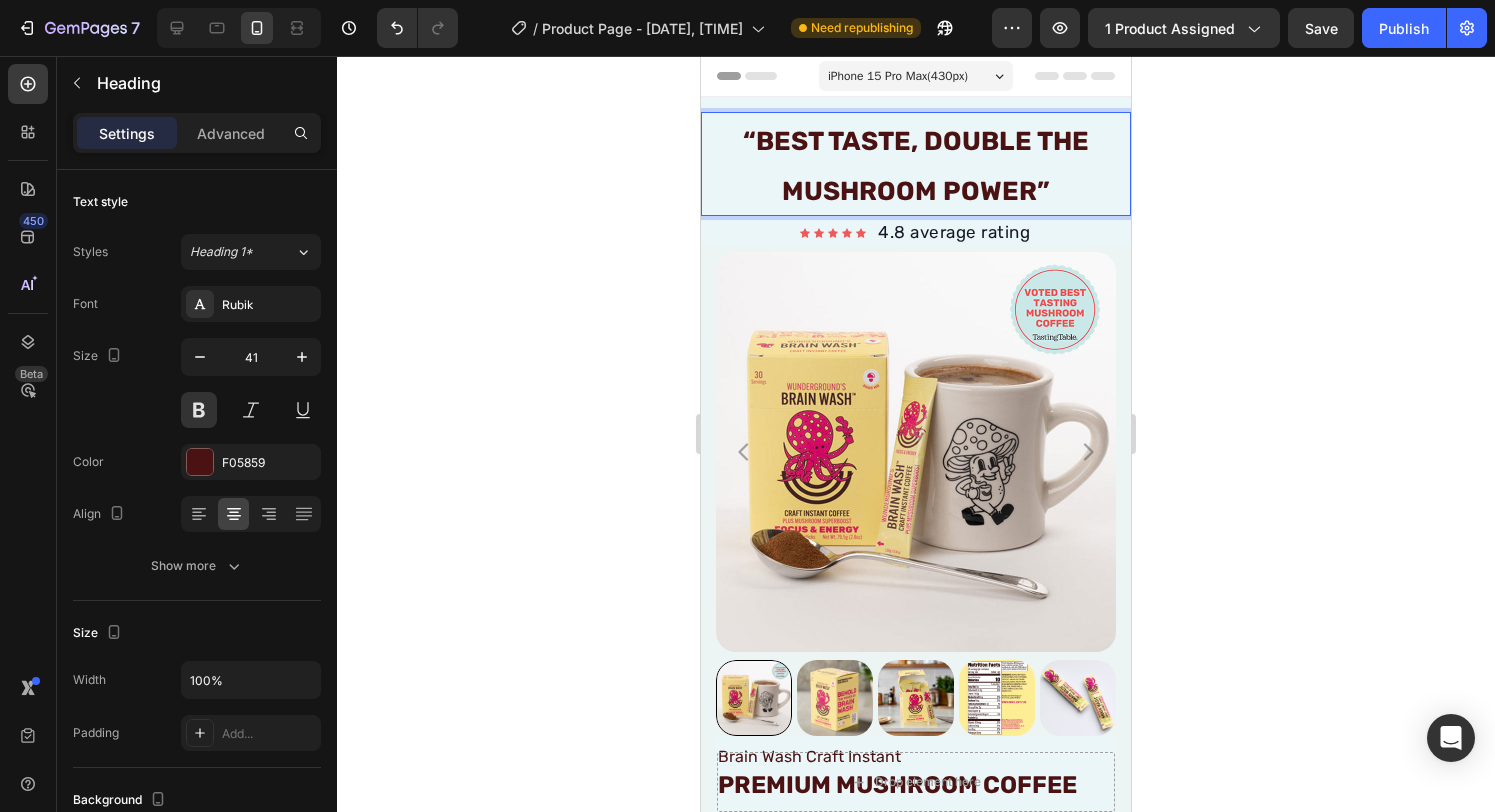 click on "“BeST TASTE, DOUBLE THE MUSHROOM POWER”" at bounding box center [916, 166] 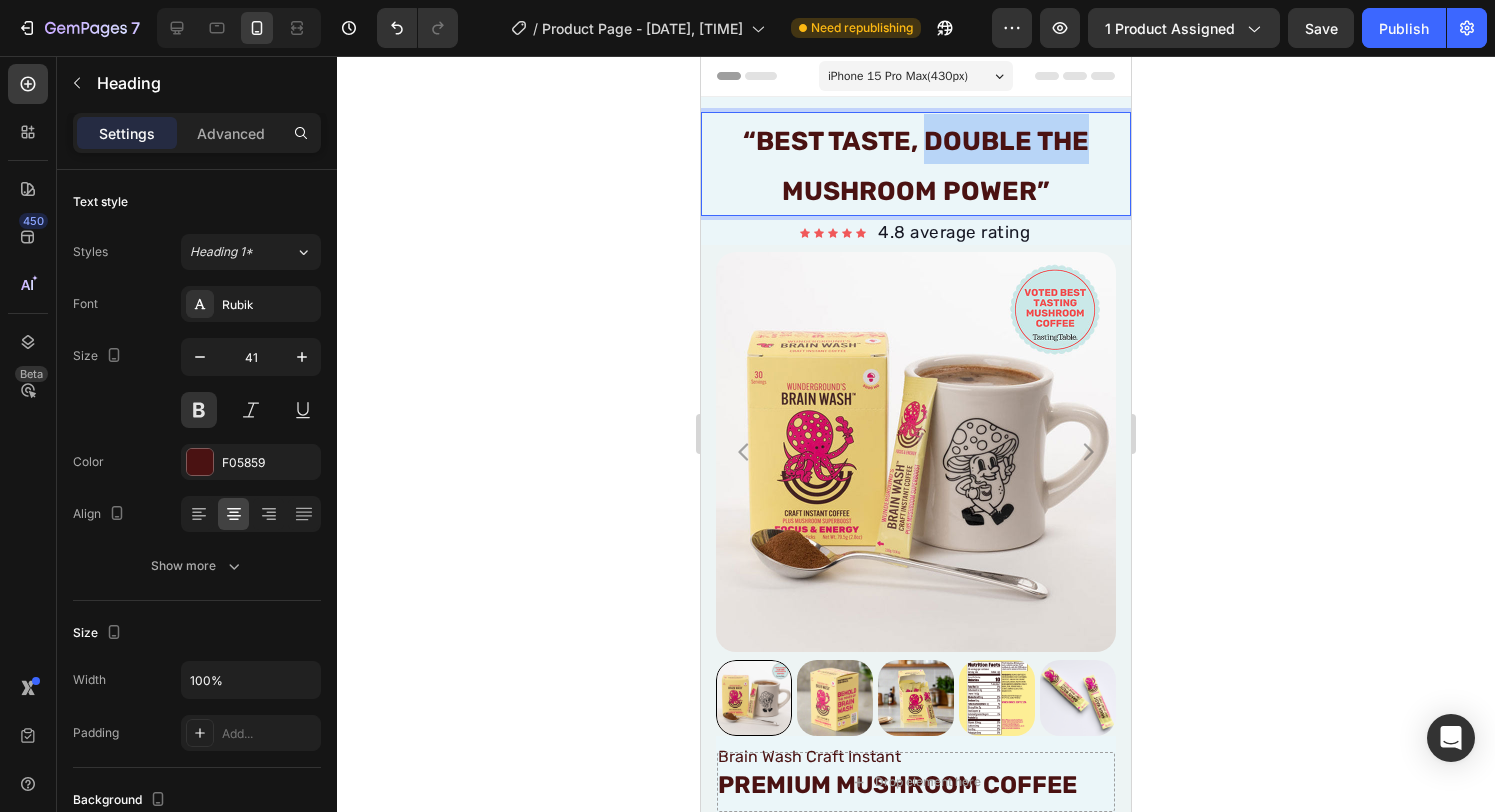 drag, startPoint x: 927, startPoint y: 143, endPoint x: 1084, endPoint y: 143, distance: 157 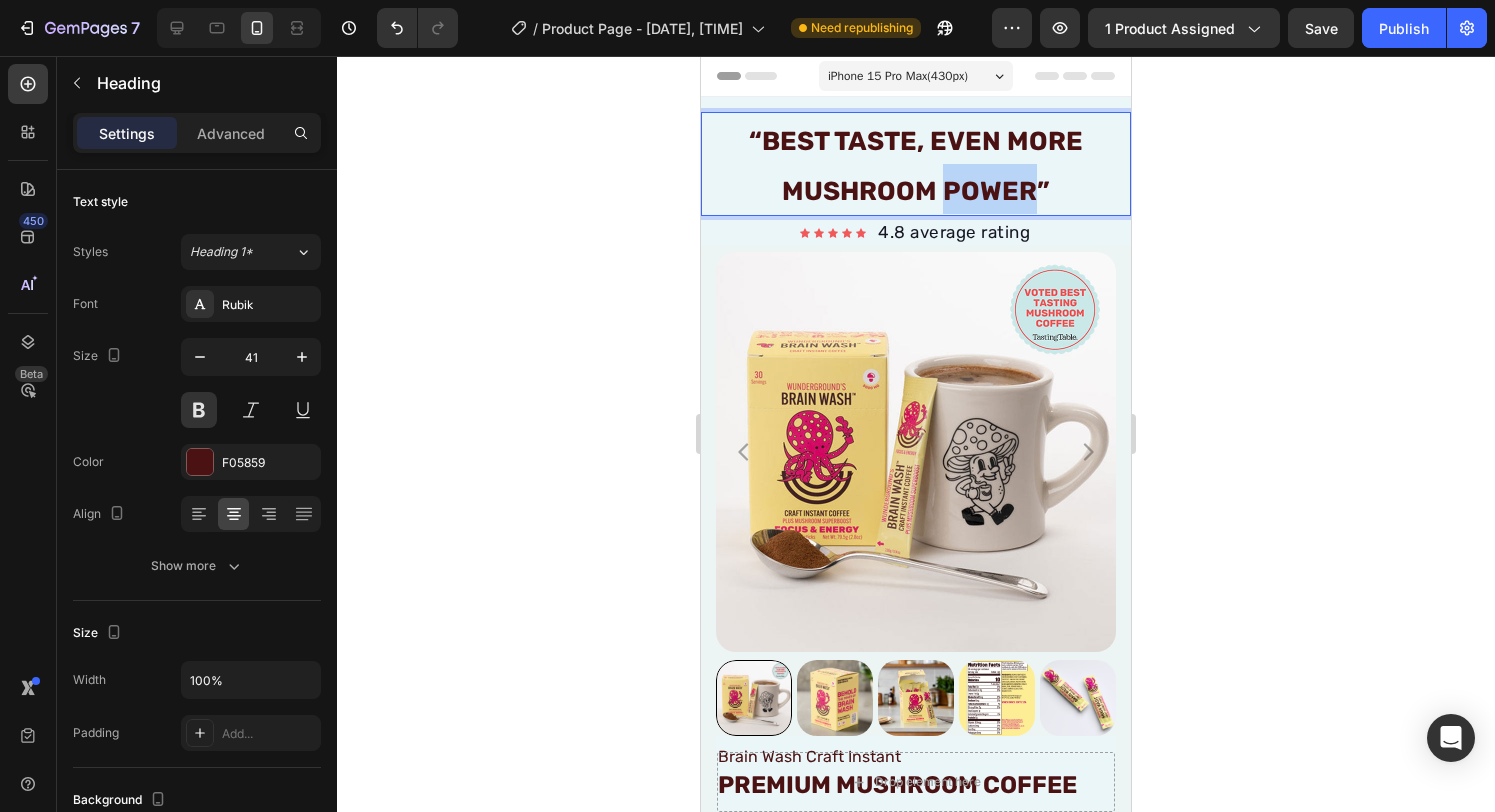 drag, startPoint x: 944, startPoint y: 191, endPoint x: 1033, endPoint y: 189, distance: 89.02247 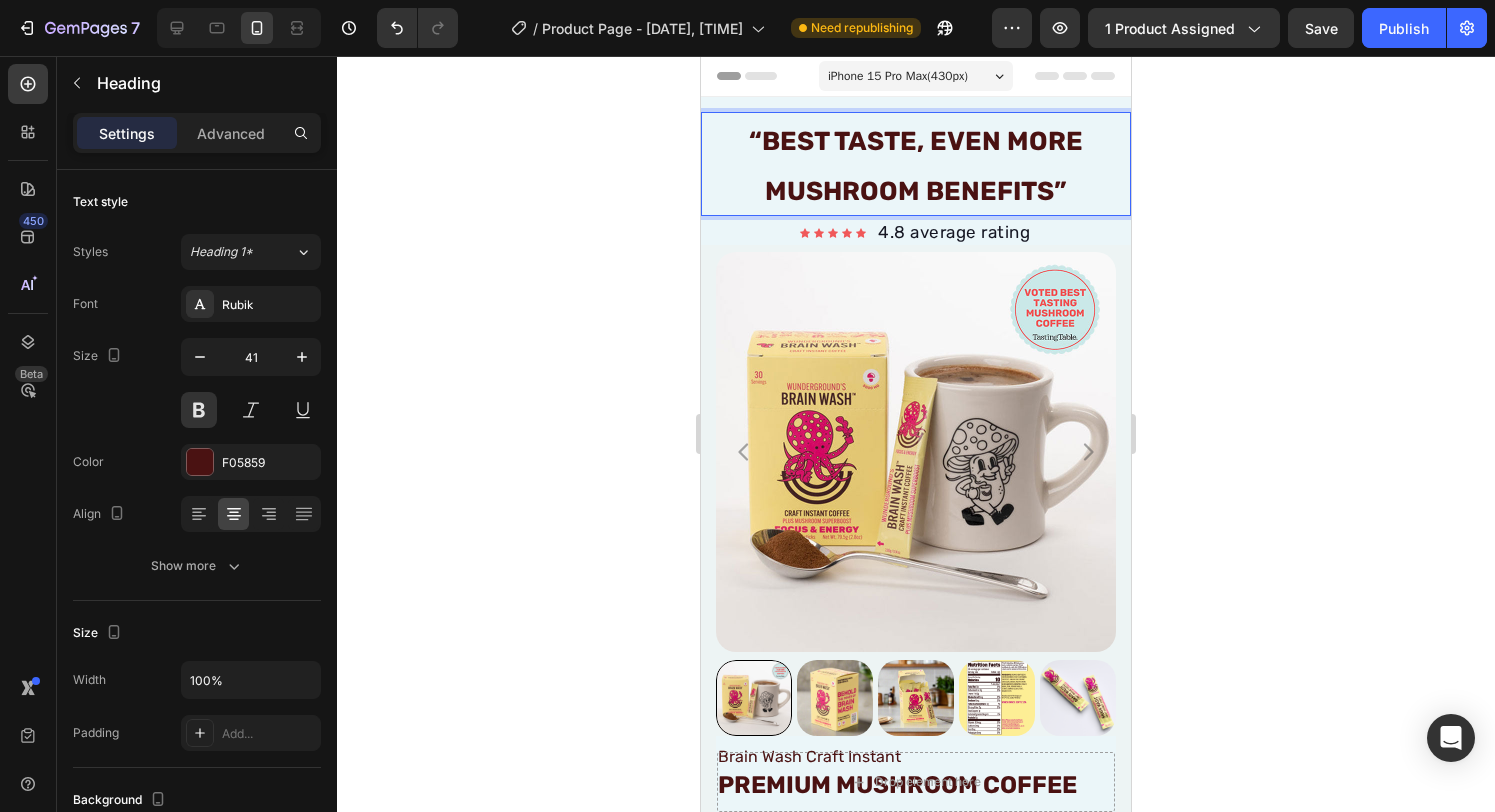 click on "“BeST TASTE, EVEN MORE MUSHROOM BENEFITS”" at bounding box center (916, 166) 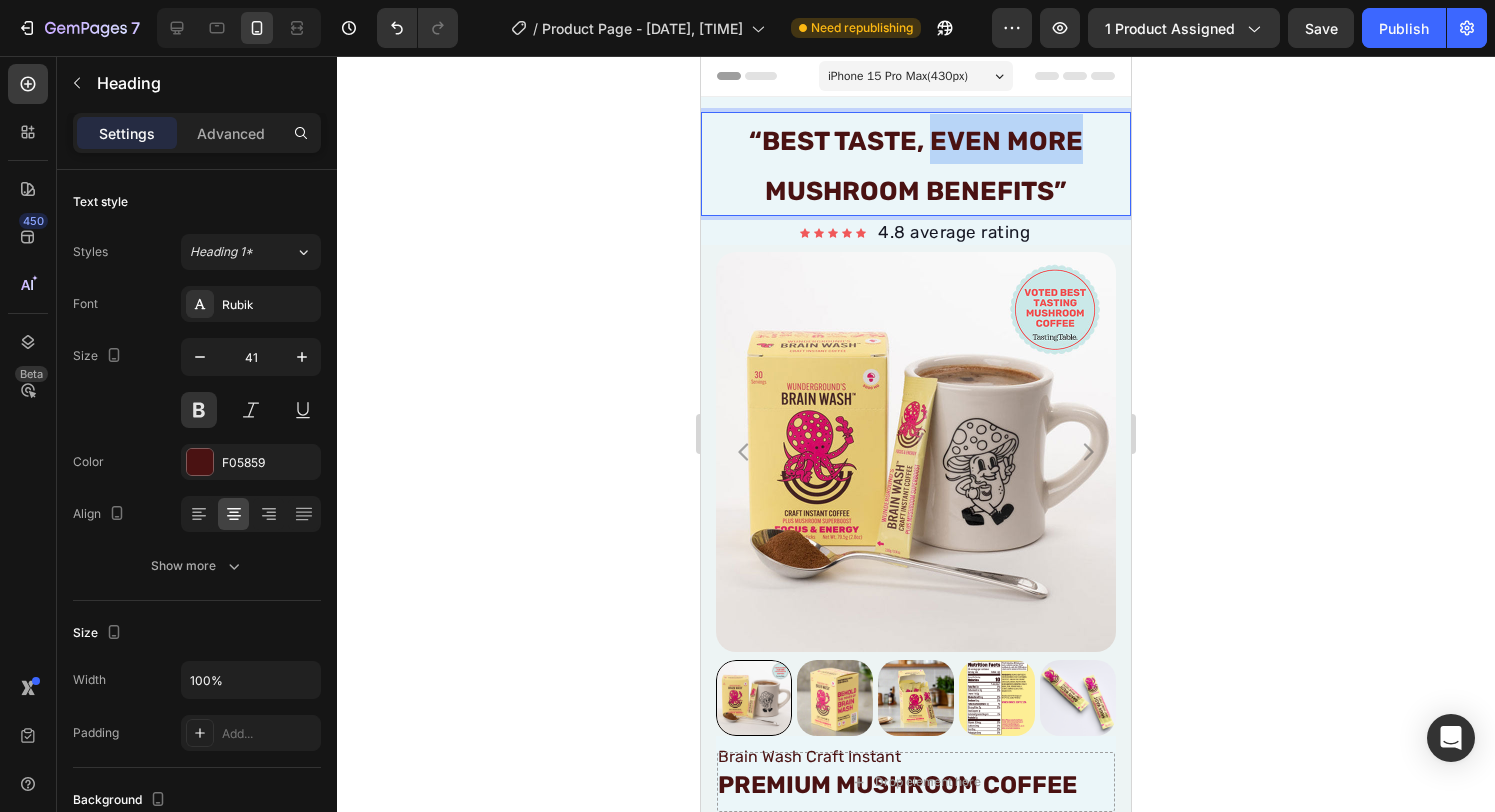 drag, startPoint x: 933, startPoint y: 141, endPoint x: 1078, endPoint y: 143, distance: 145.0138 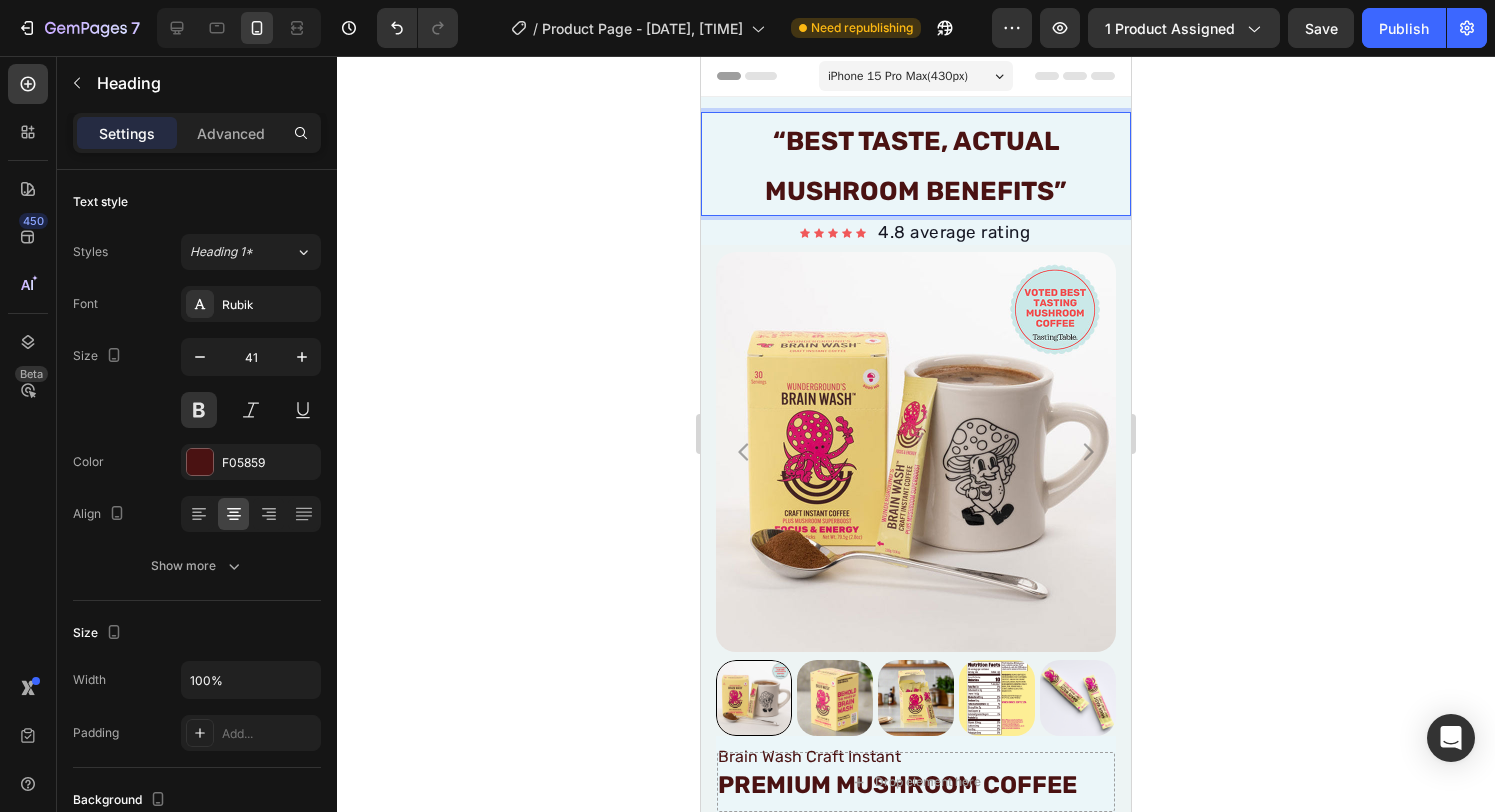 click on "“BeST TASTE, ACTUAL MUSHROOM BENEFITS”" at bounding box center [916, 166] 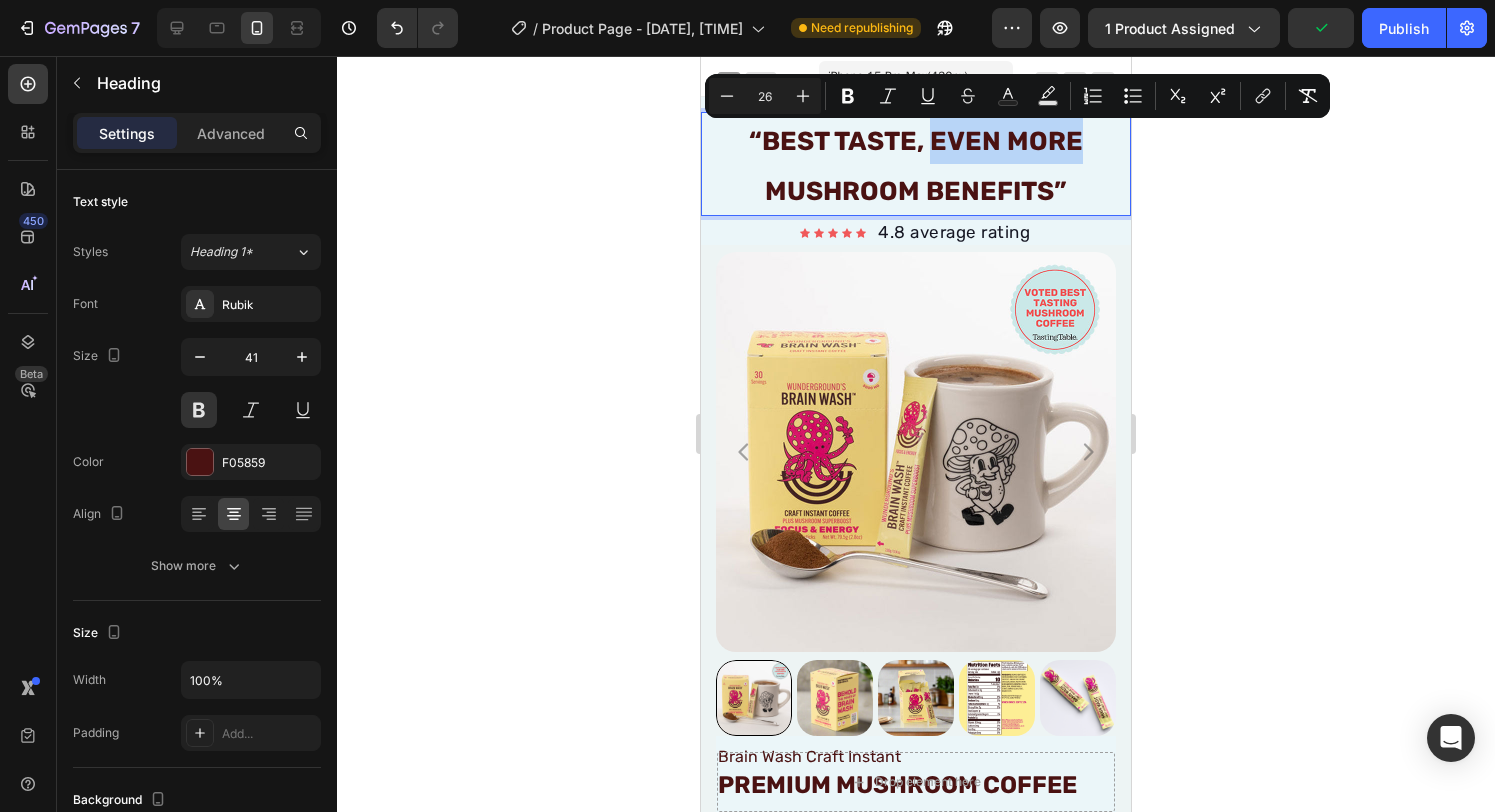 click on "“BeST TASTE, EVEN MORE MUSHROOM BENEFITS”" at bounding box center [916, 166] 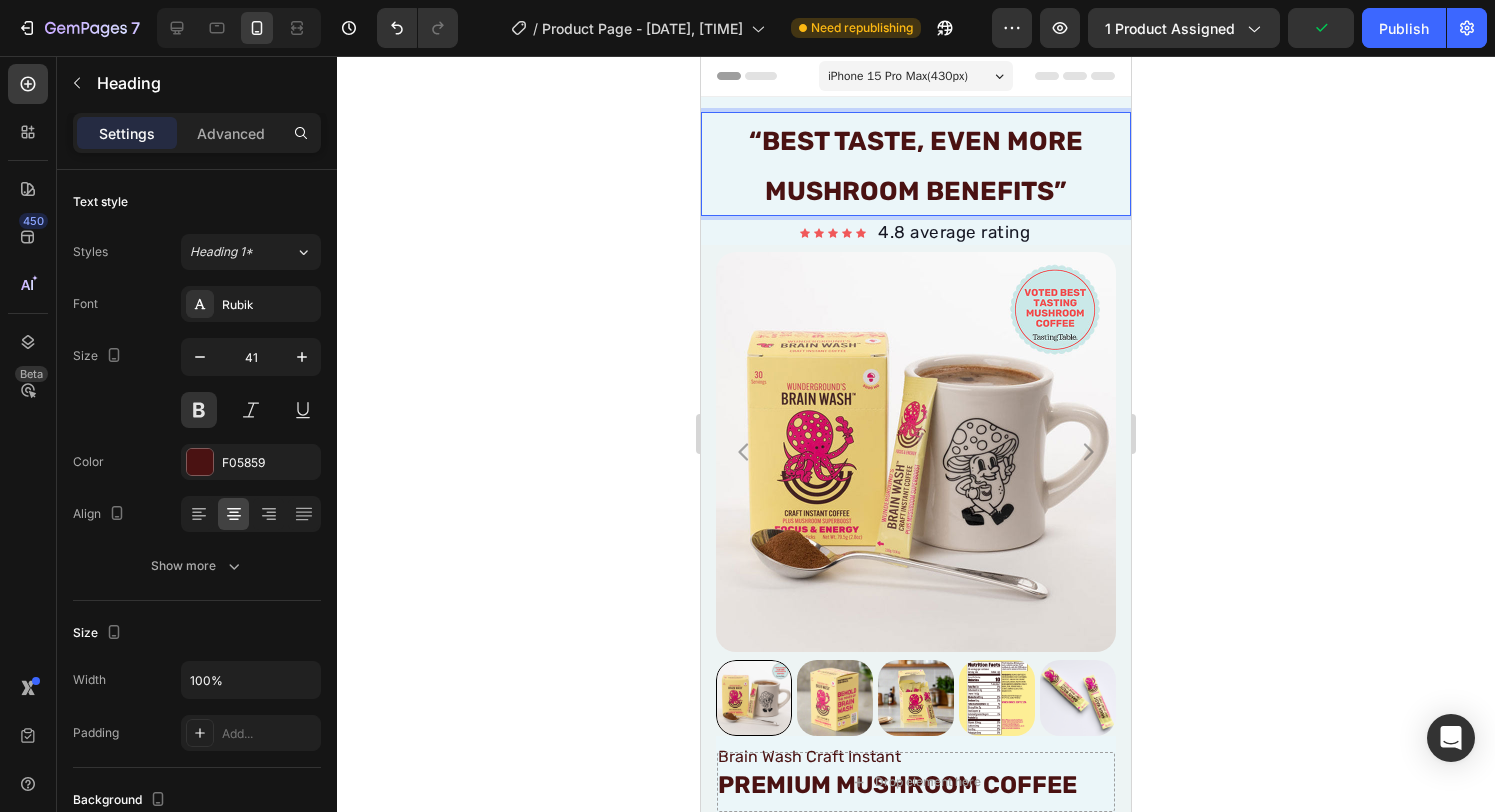 click on "“BeST TASTE, EVEN MORE MUSHROOM BENEFITS”" at bounding box center [916, 166] 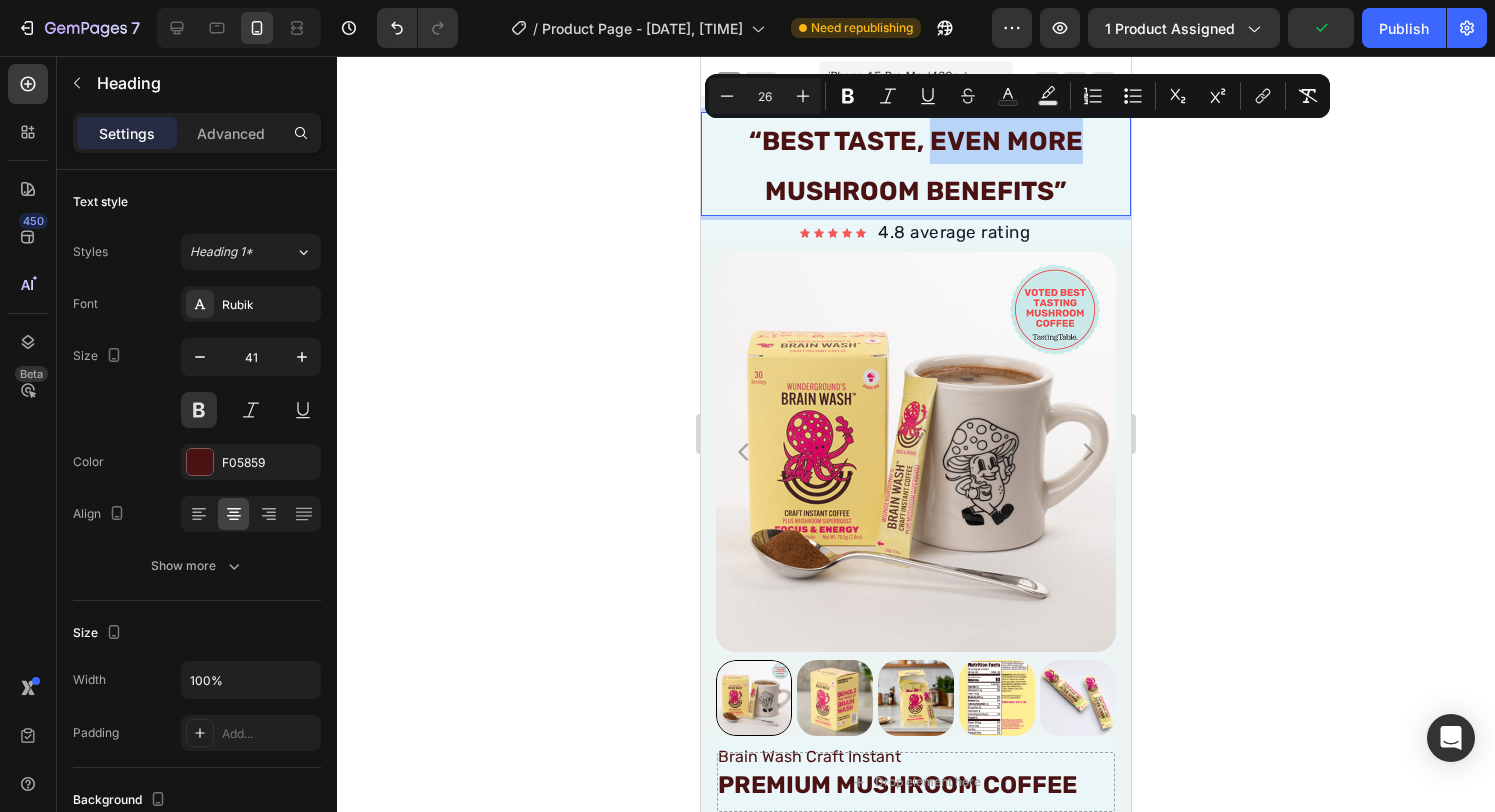 drag, startPoint x: 930, startPoint y: 139, endPoint x: 1073, endPoint y: 149, distance: 143.34923 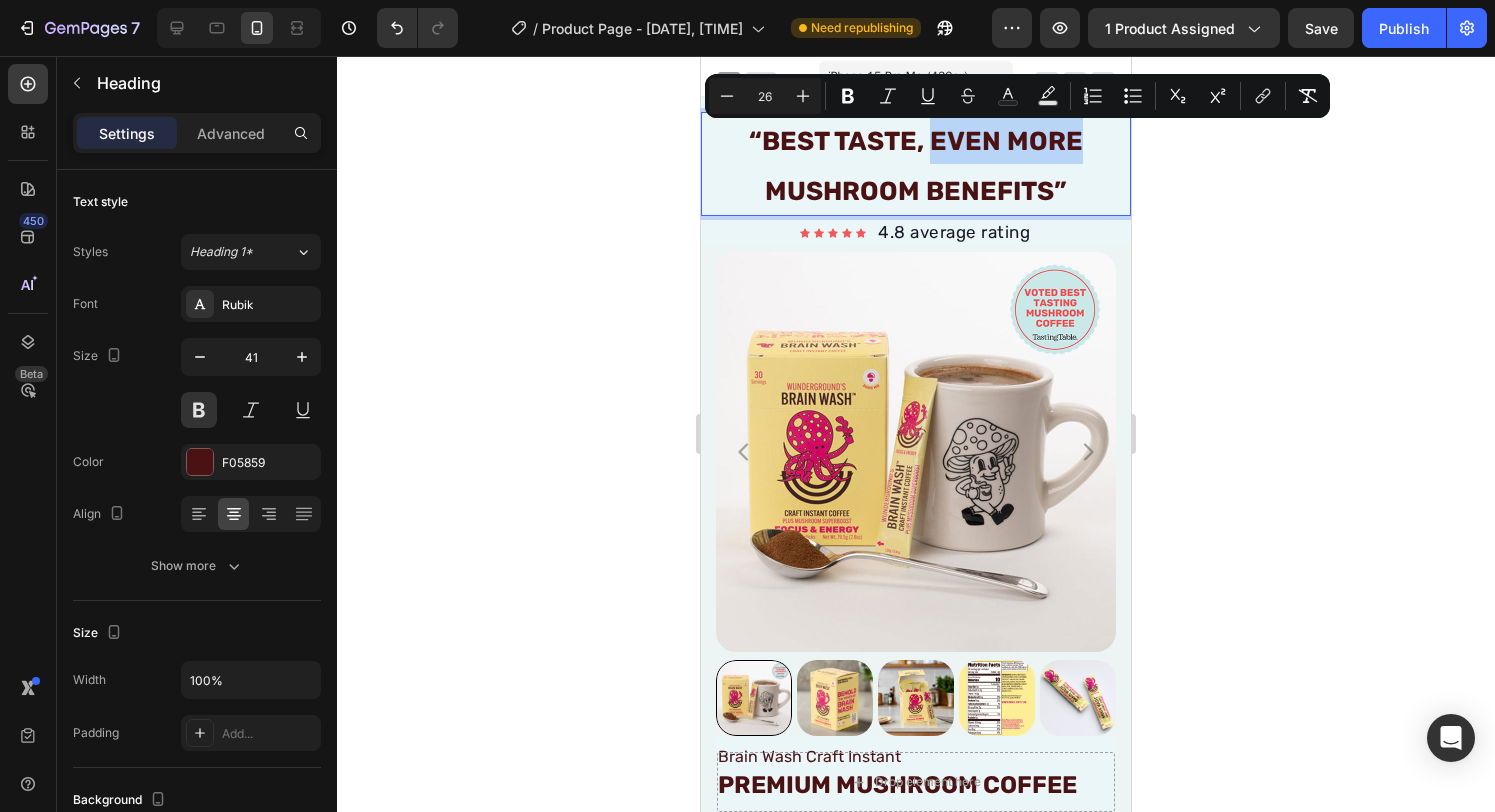 click on "“BeST TASTE, EVEN MORE MUSHROOM BENEFITS”" at bounding box center (916, 164) 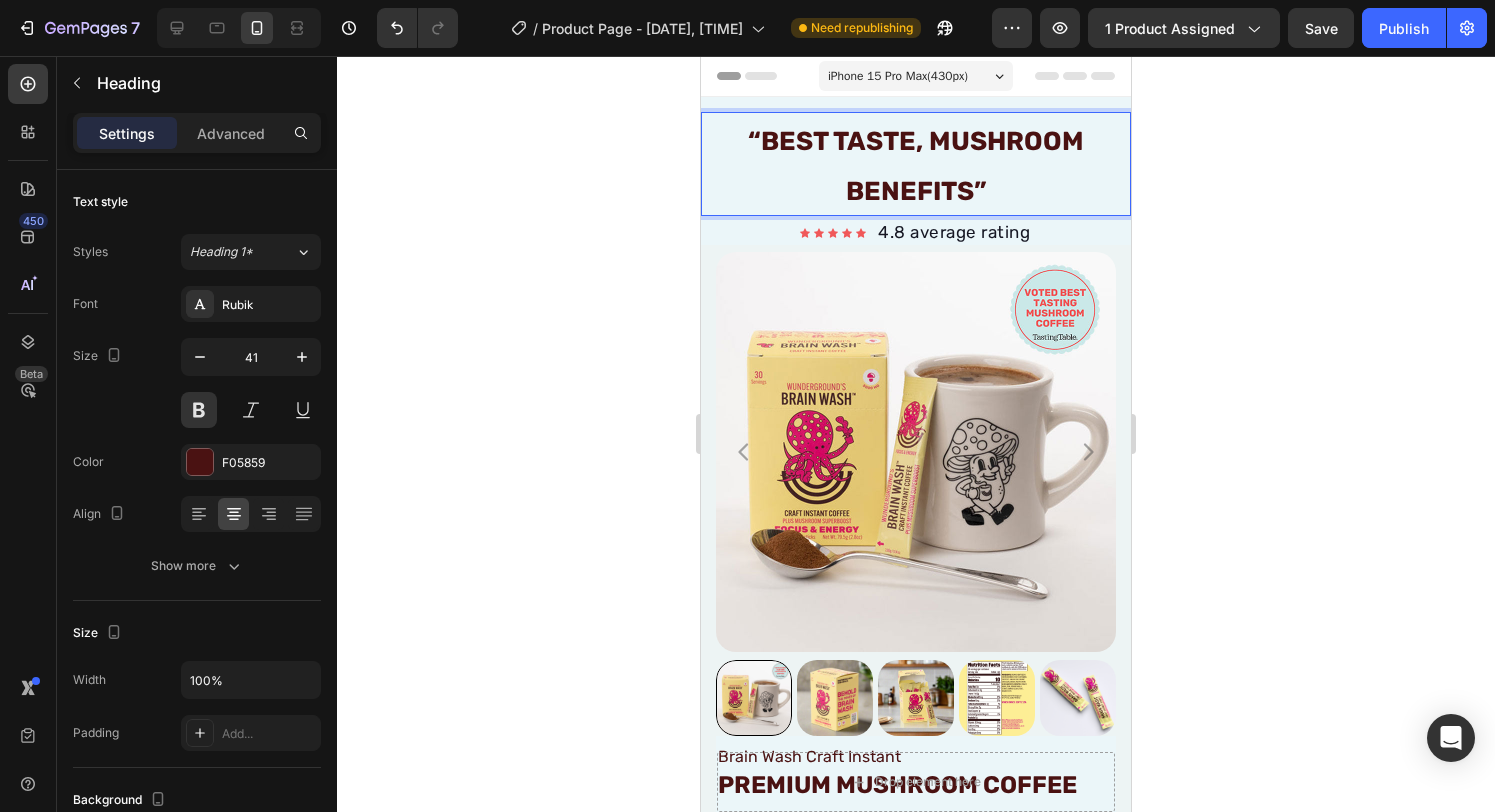 click on "“BeST TASTE, MUSHROOM BENEFITS”" at bounding box center [916, 166] 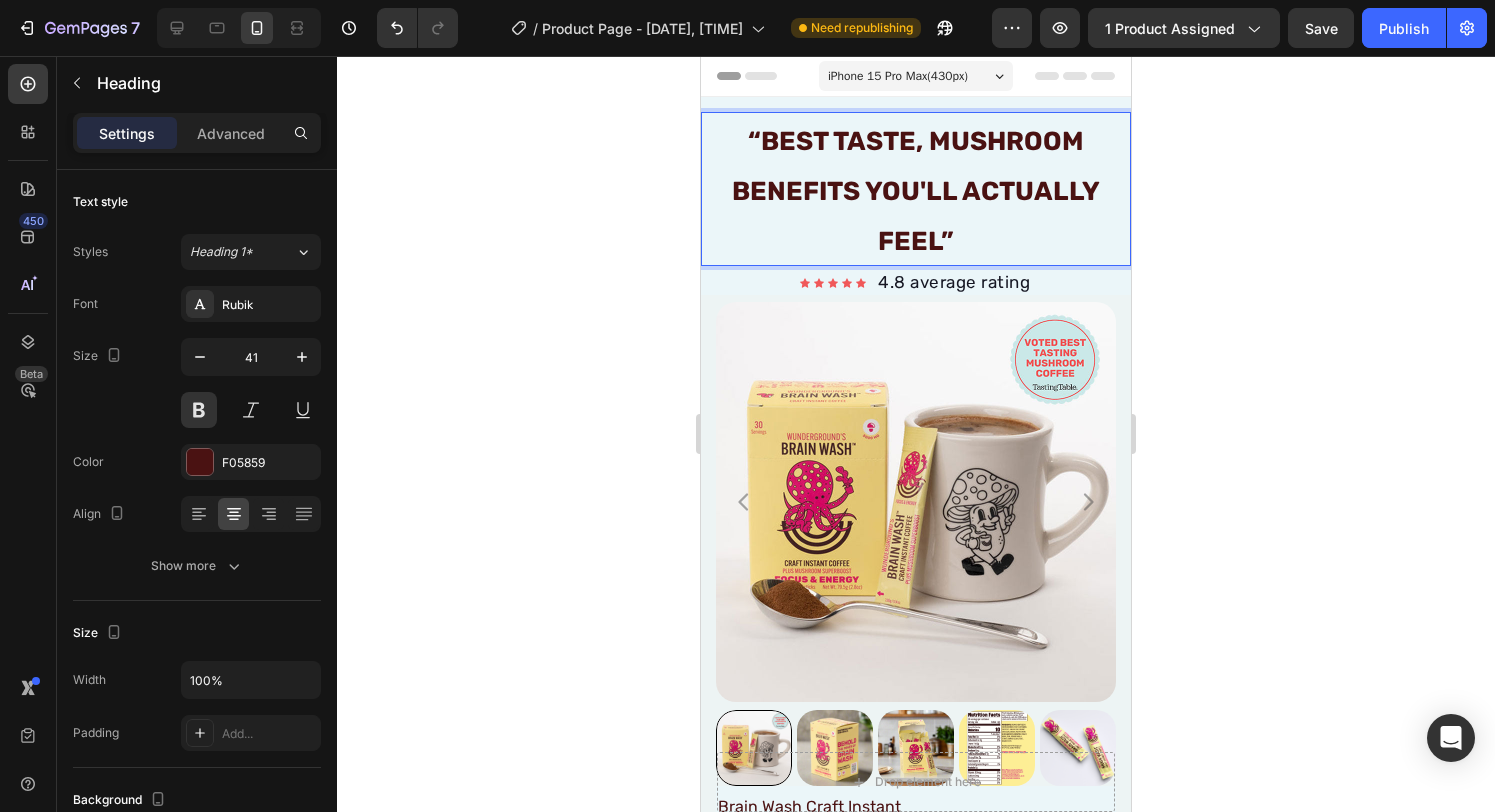 click on "“BeST TASTE, MUSHROOM BENEFITS YOU'll ACTUALLY FEEL”" at bounding box center [916, 191] 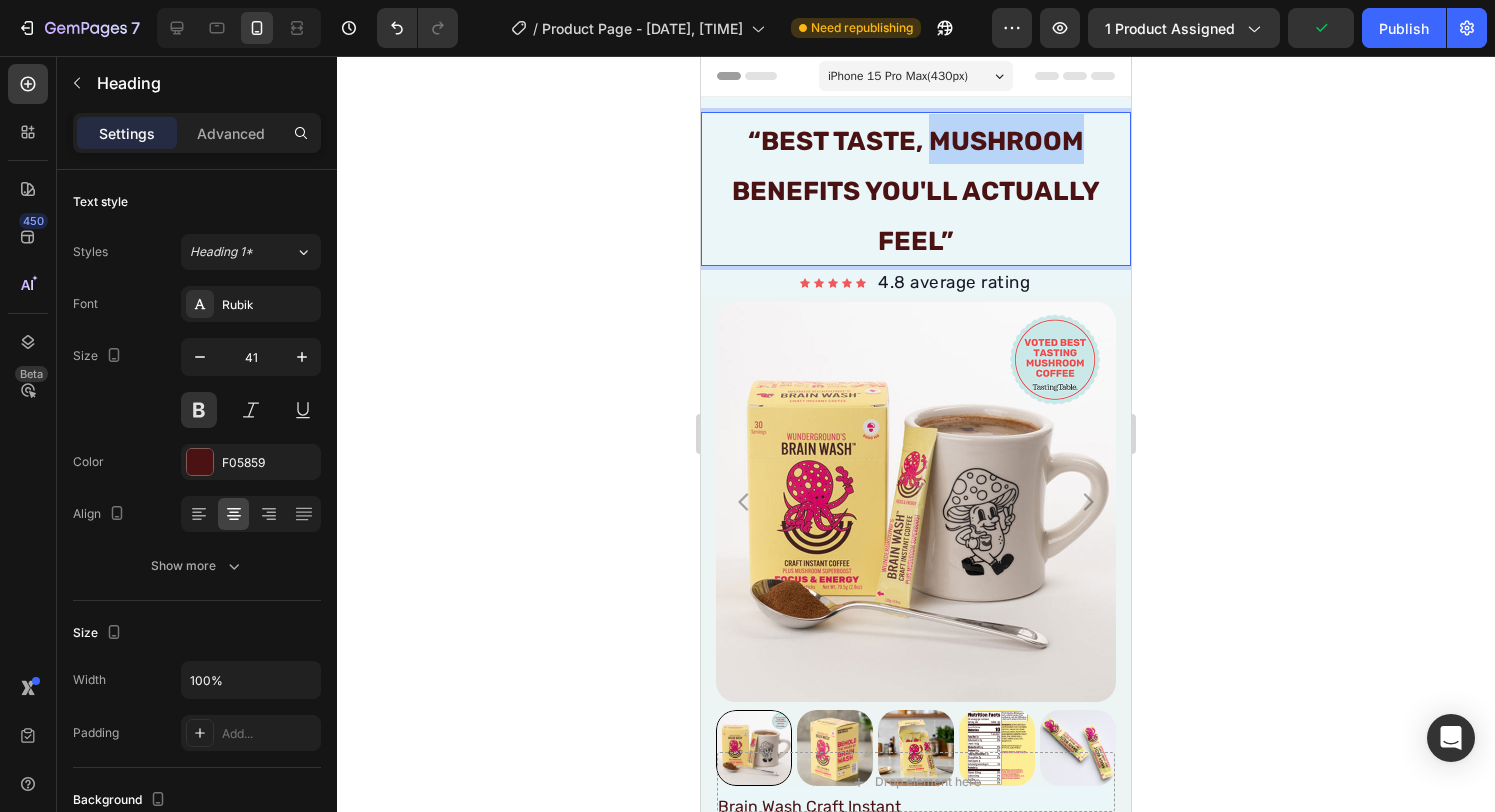drag, startPoint x: 930, startPoint y: 140, endPoint x: 1080, endPoint y: 140, distance: 150 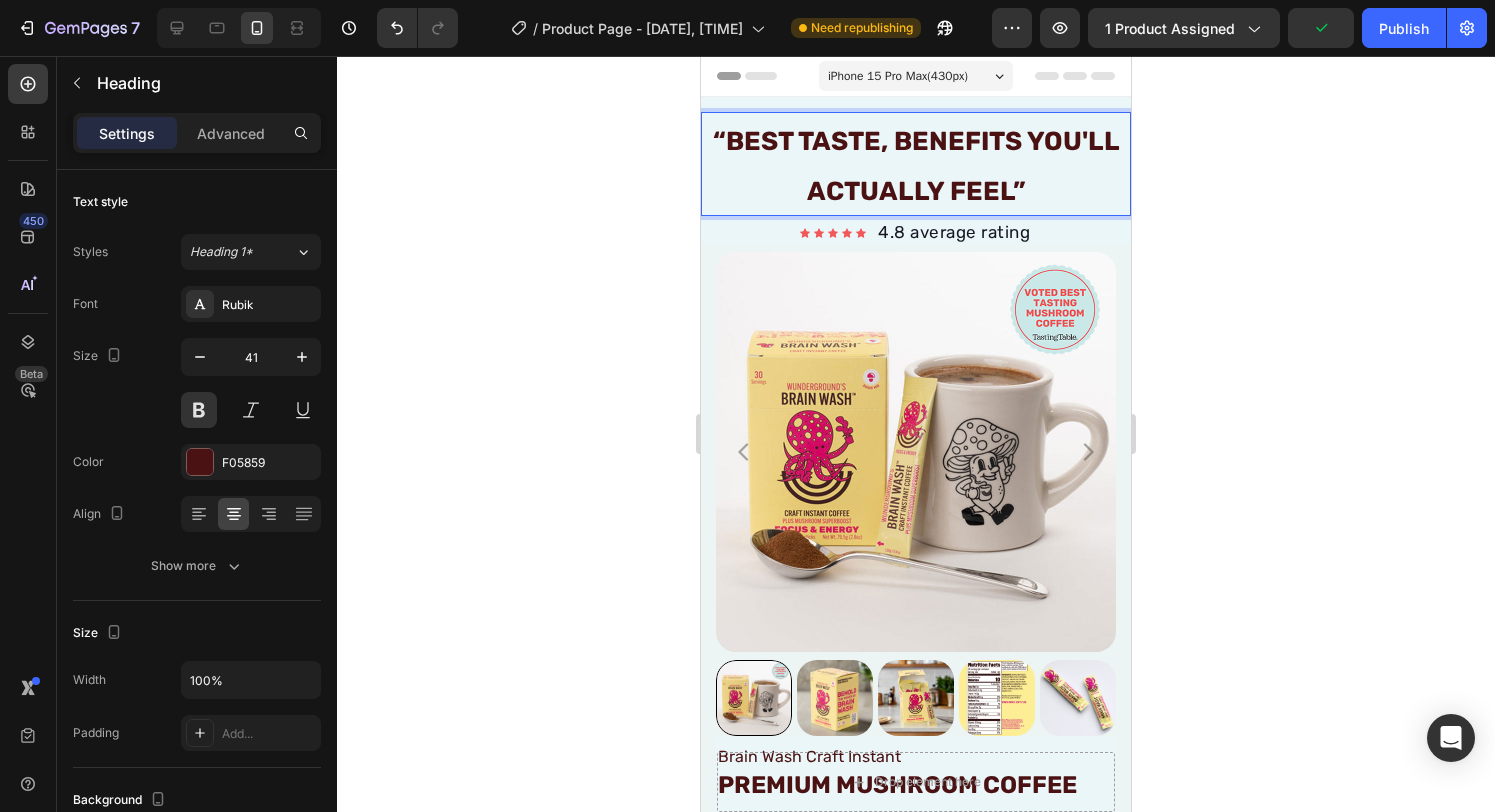 click on "“BeST TASTE, BENEFITS YOU'll ACTUALLY FEEL”" at bounding box center [916, 166] 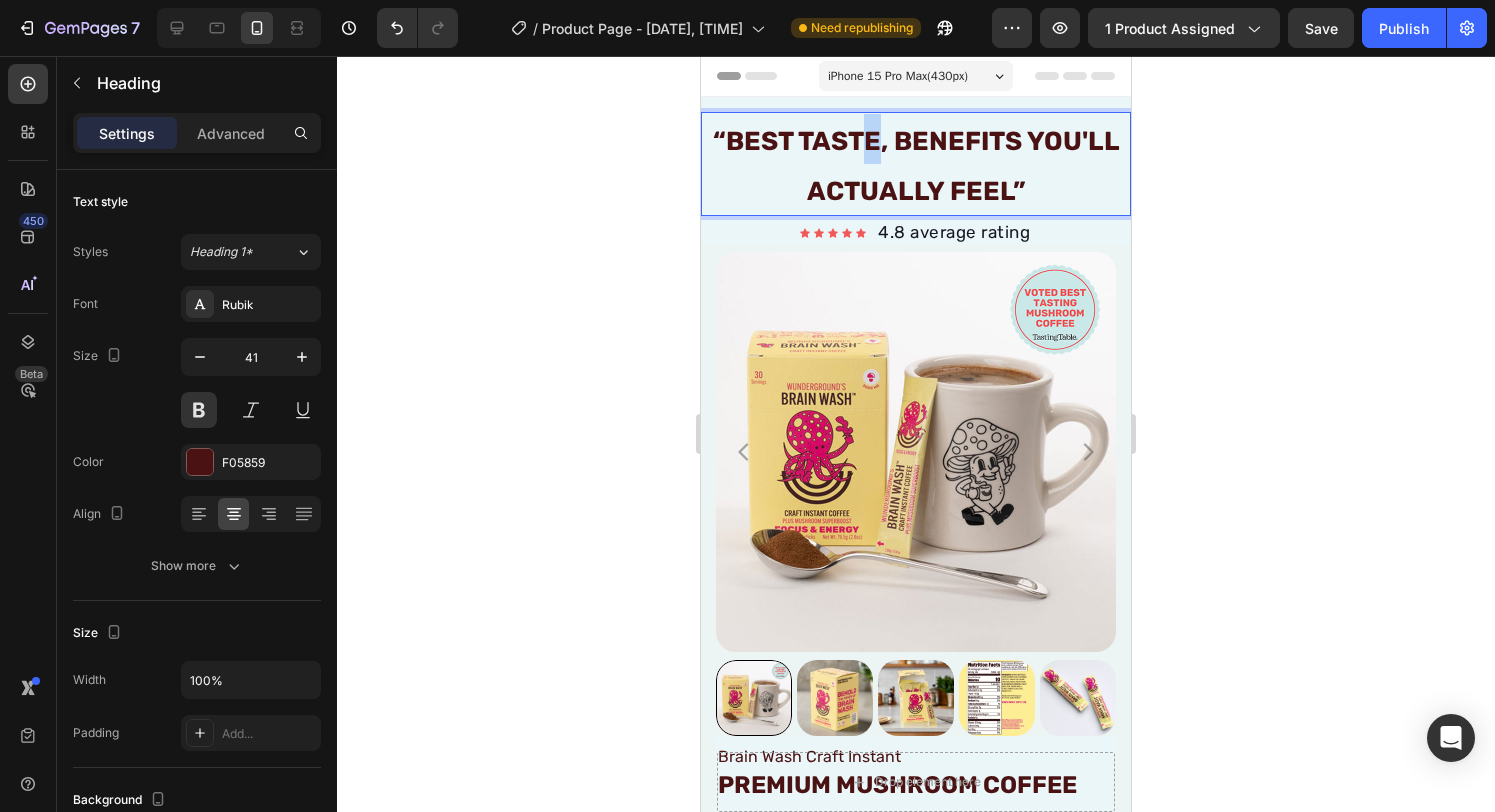 click on "“BeST TASTE, BENEFITS YOU'll ACTUALLY FEEL”" at bounding box center [916, 166] 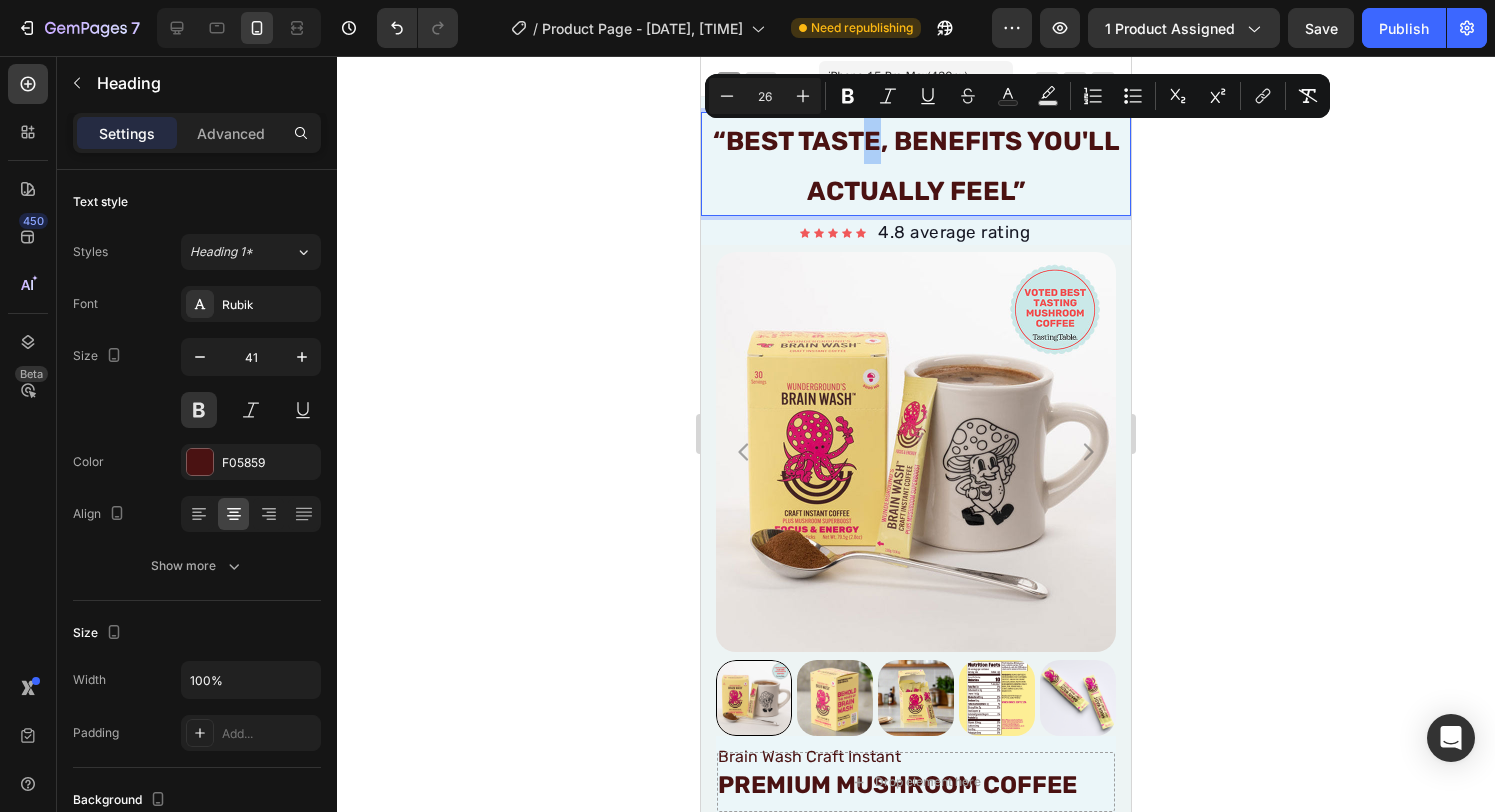 click 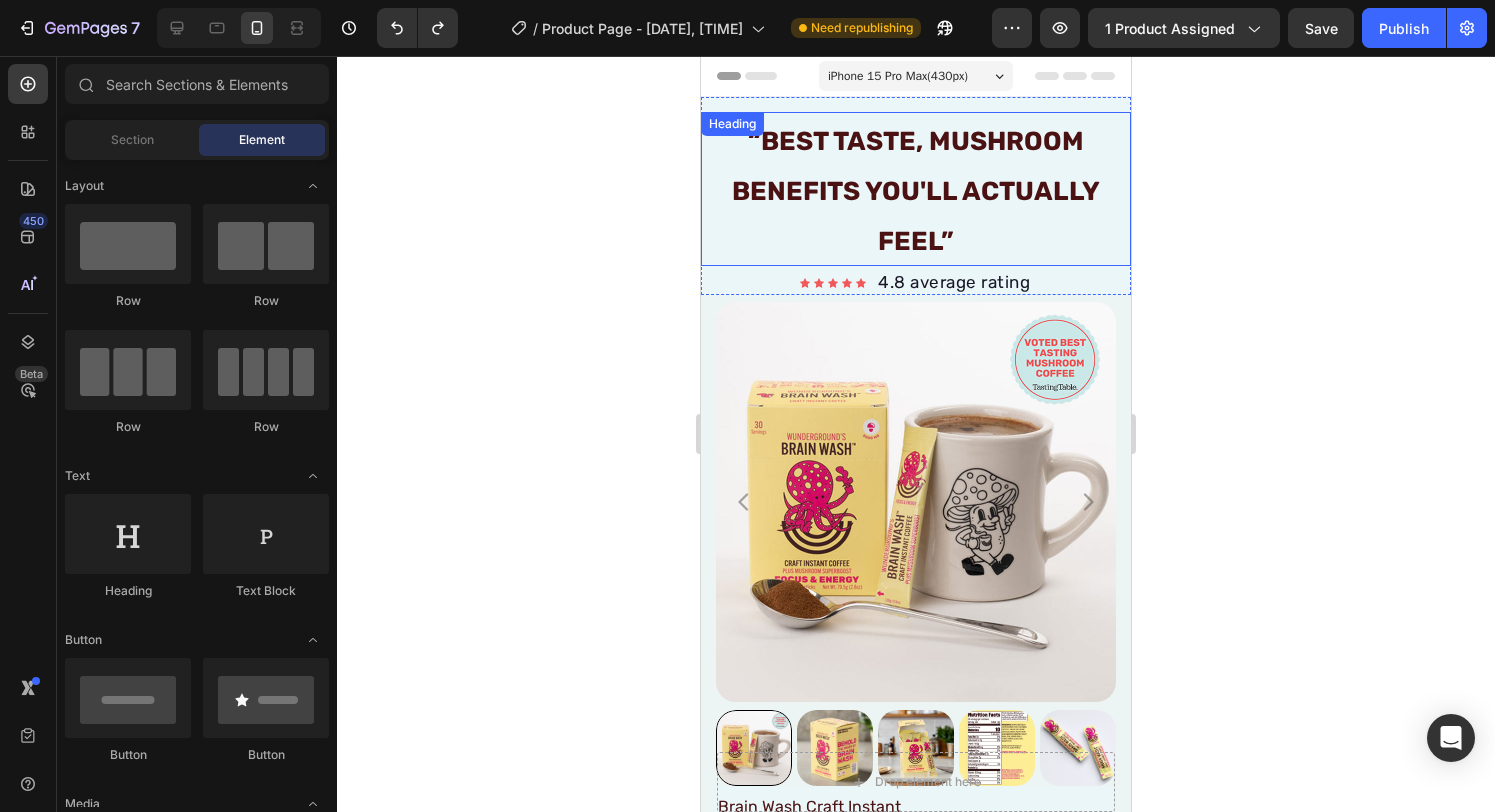click on "“BeST TASTE, MUSHROOM BENEFITS YOU'll ACTUALLY FEEL”" at bounding box center (916, 191) 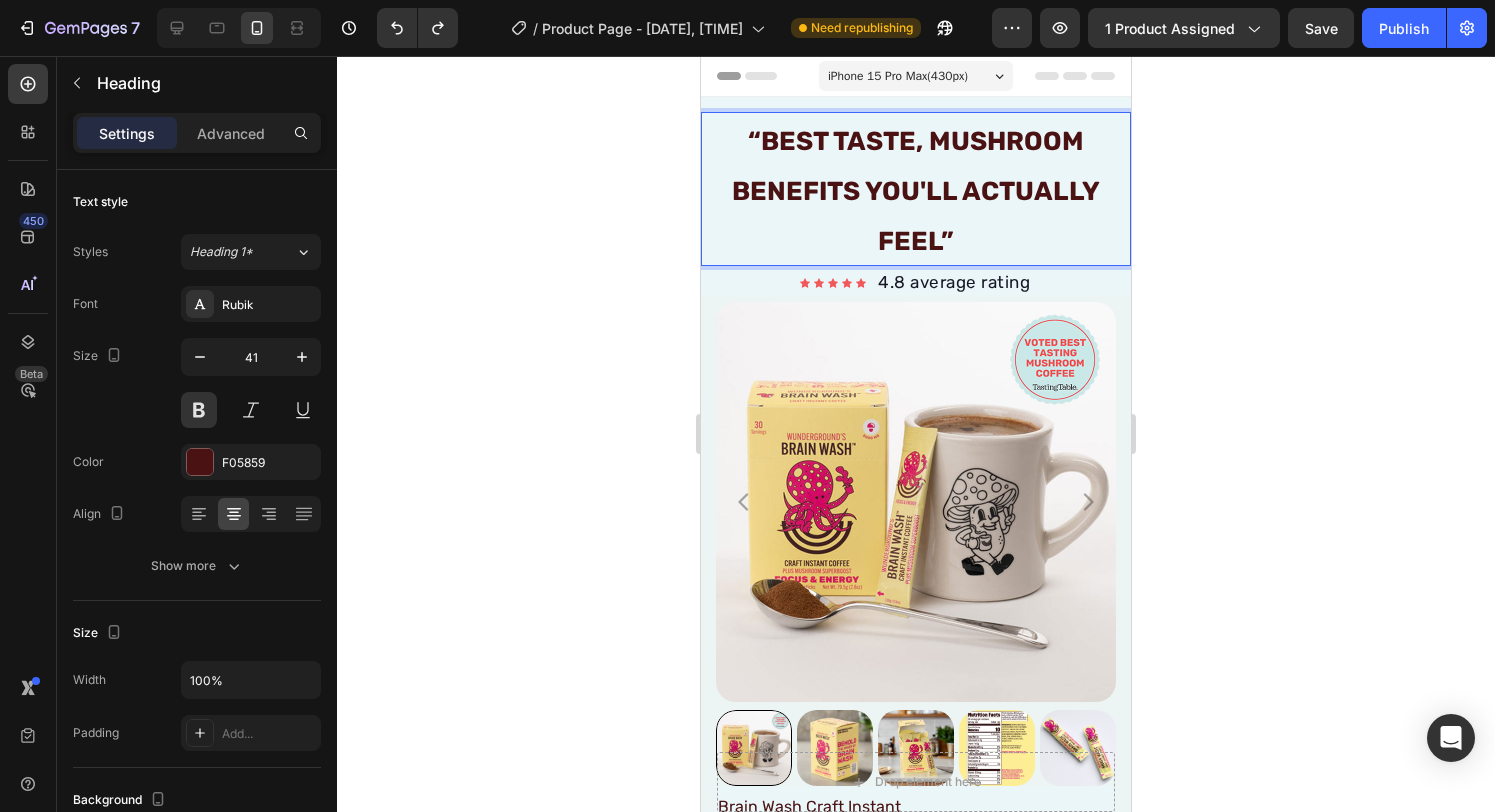 click on "“BeST TASTE, MUSHROOM BENEFITS YOU'll ACTUALLY FEEL”" at bounding box center (916, 191) 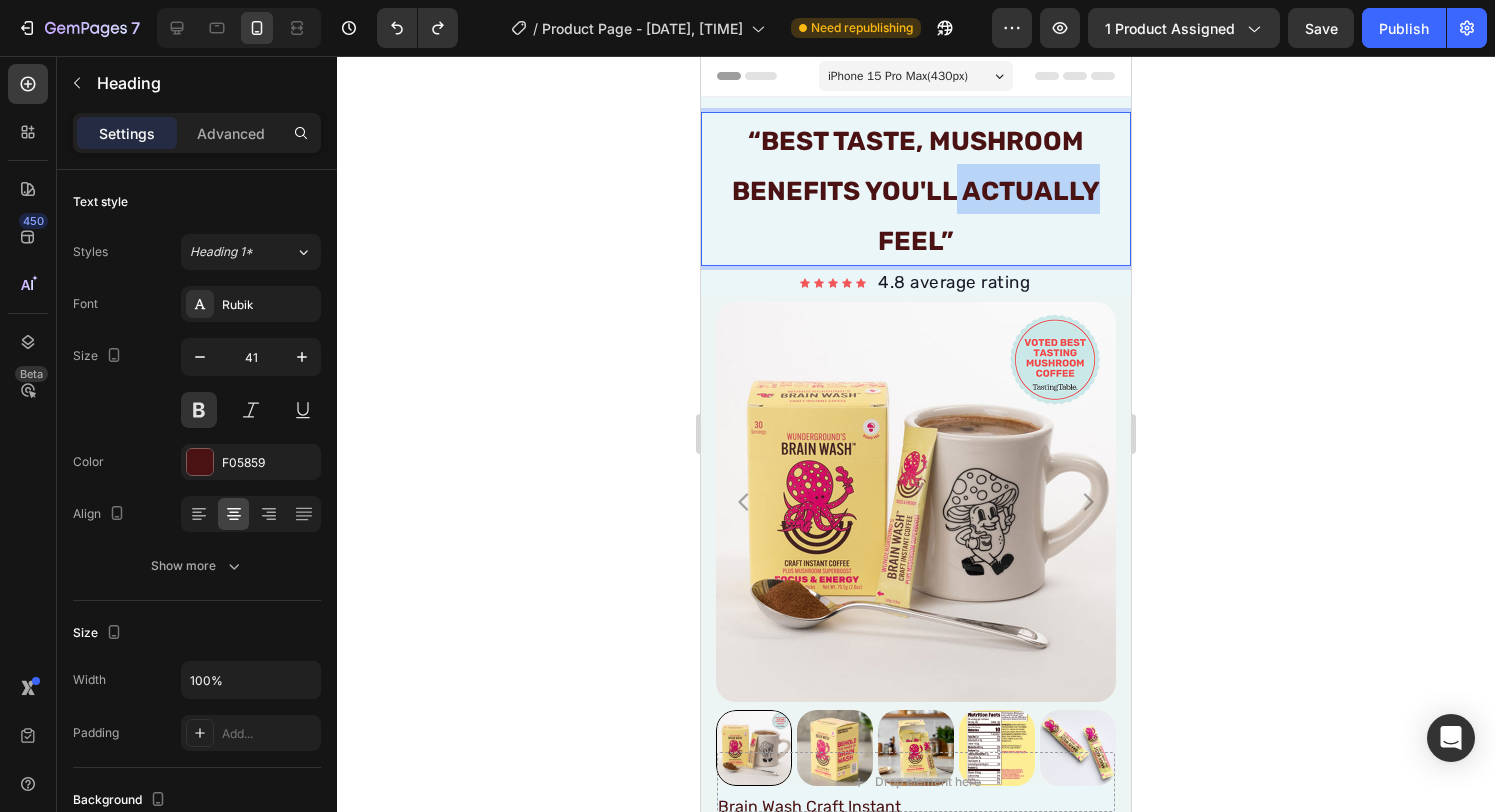 drag, startPoint x: 963, startPoint y: 194, endPoint x: 1095, endPoint y: 195, distance: 132.00378 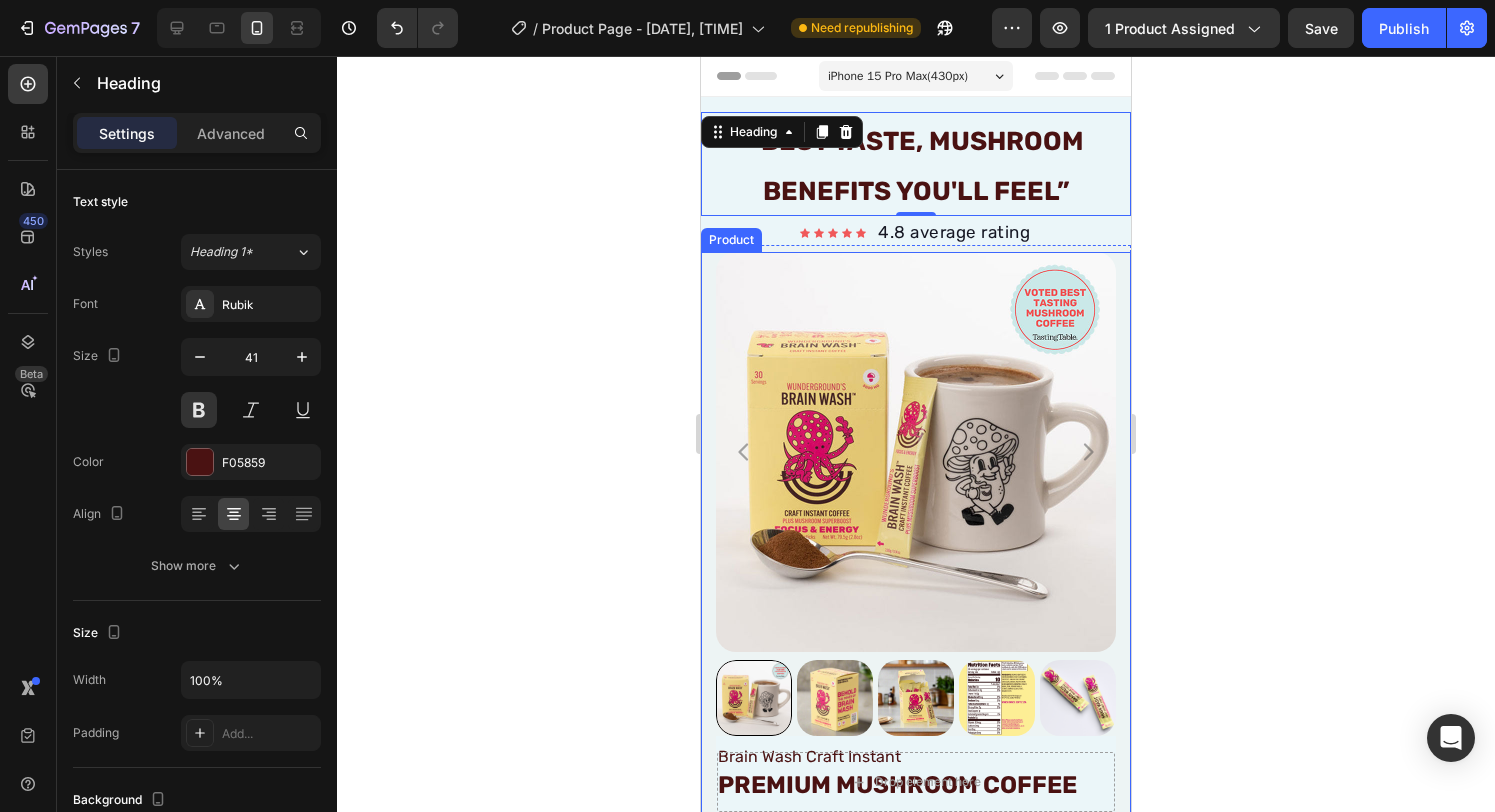 click 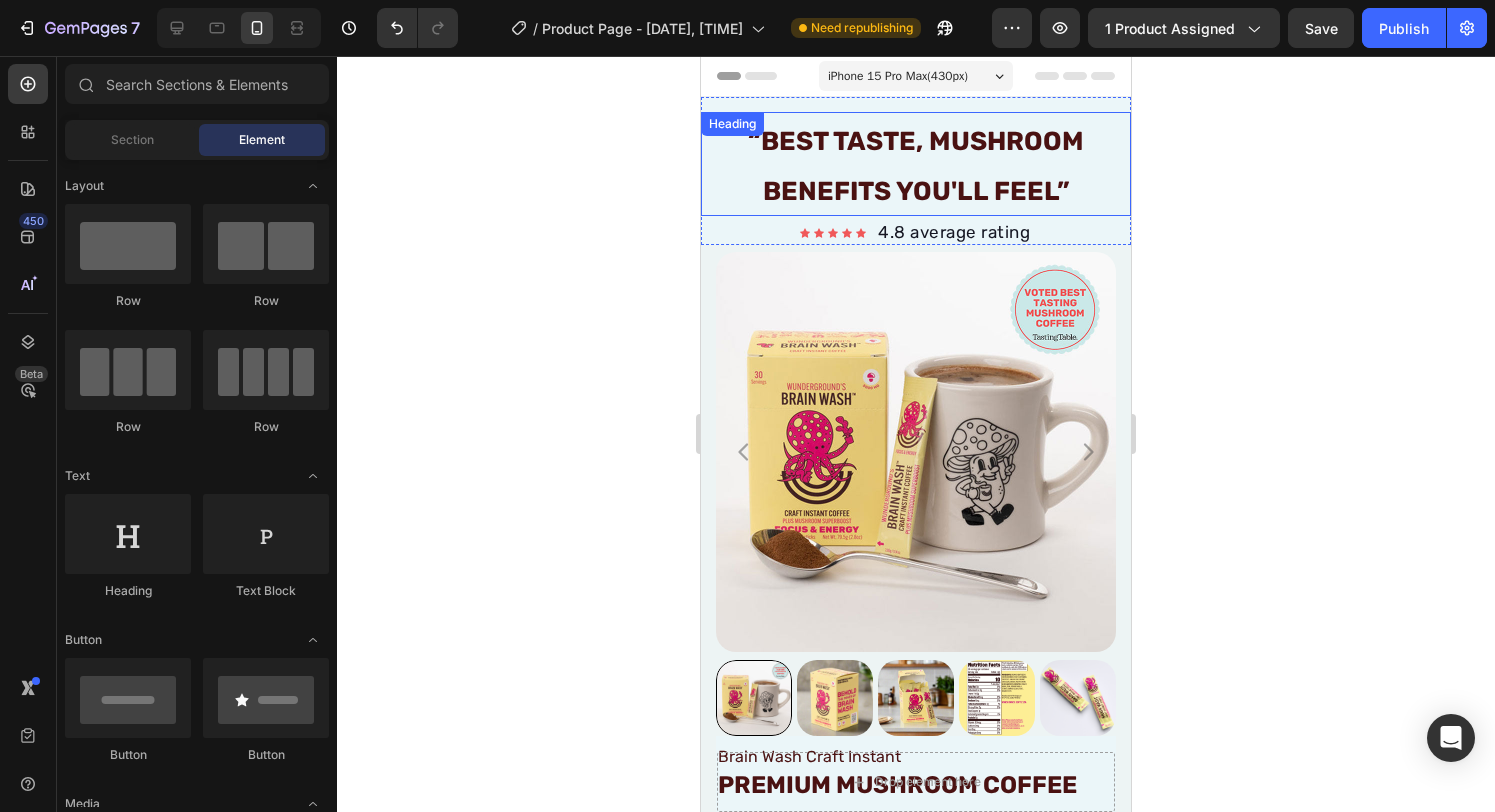 click on "“BeST TASTE, MUSHROOM BENEFITS YOU'll FEEL”" at bounding box center (916, 166) 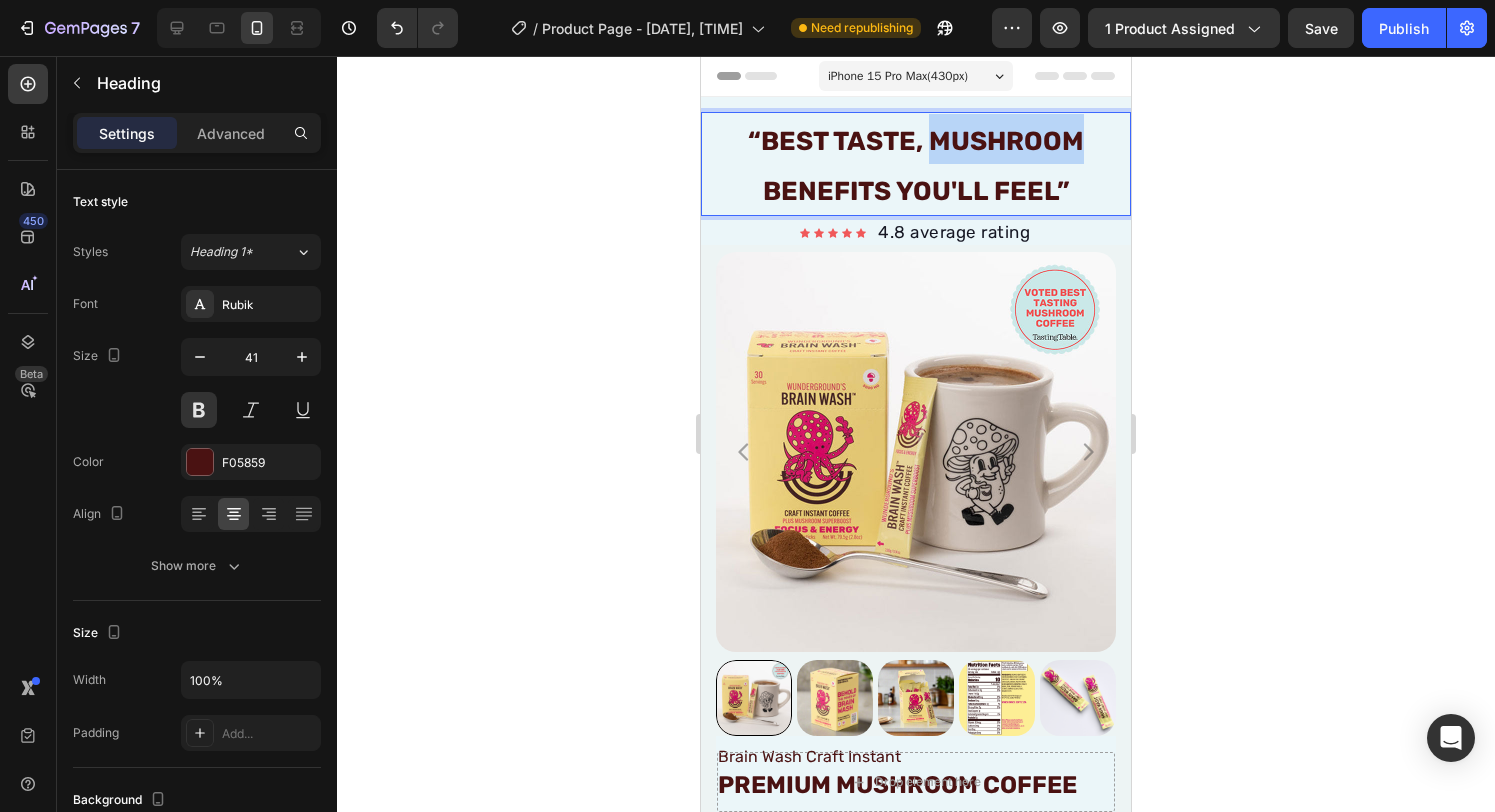 drag, startPoint x: 933, startPoint y: 142, endPoint x: 1080, endPoint y: 145, distance: 147.03061 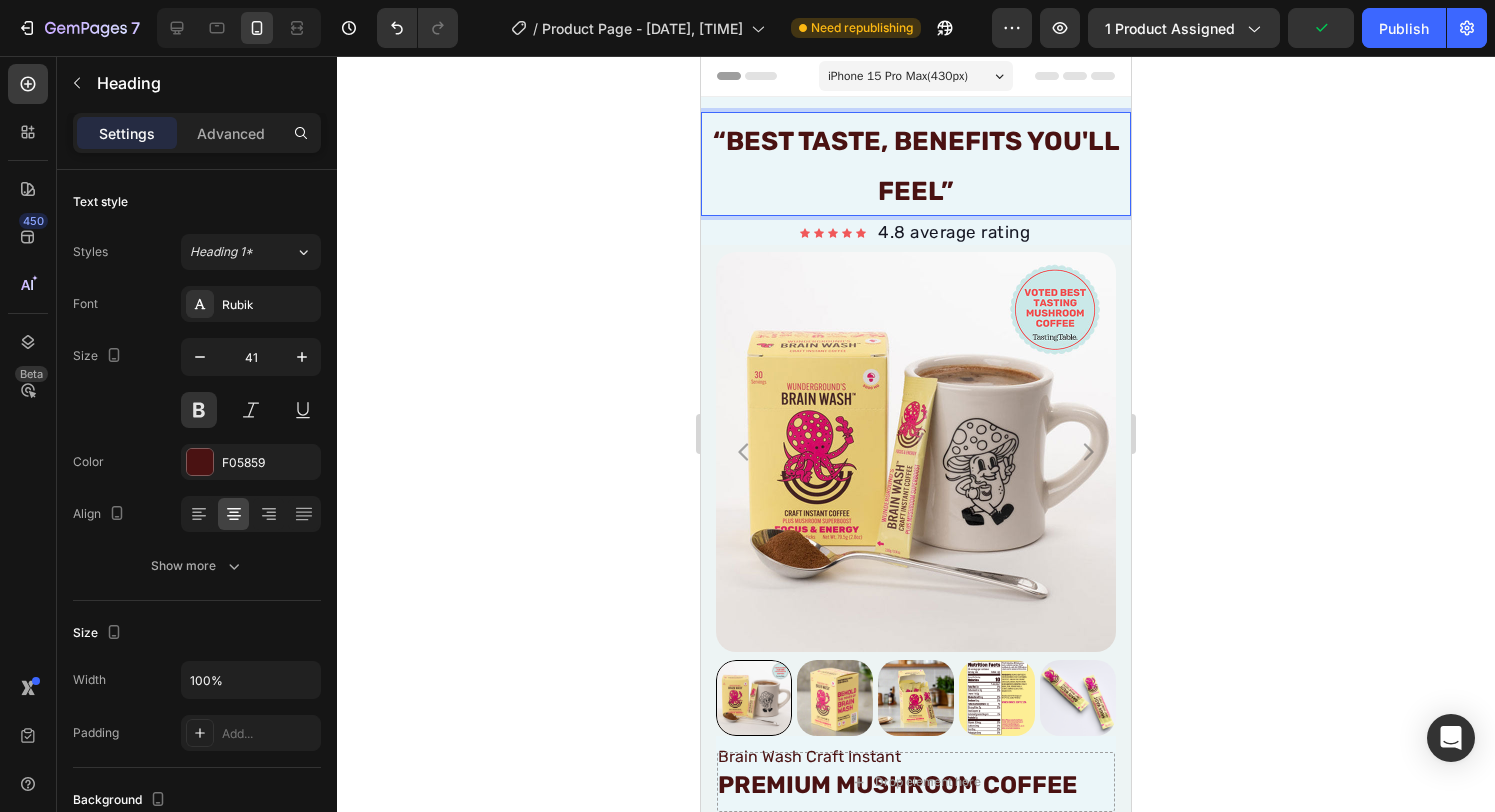 click on "“BeST TASTE, BENEFITS YOU'll FEEL”" at bounding box center (916, 166) 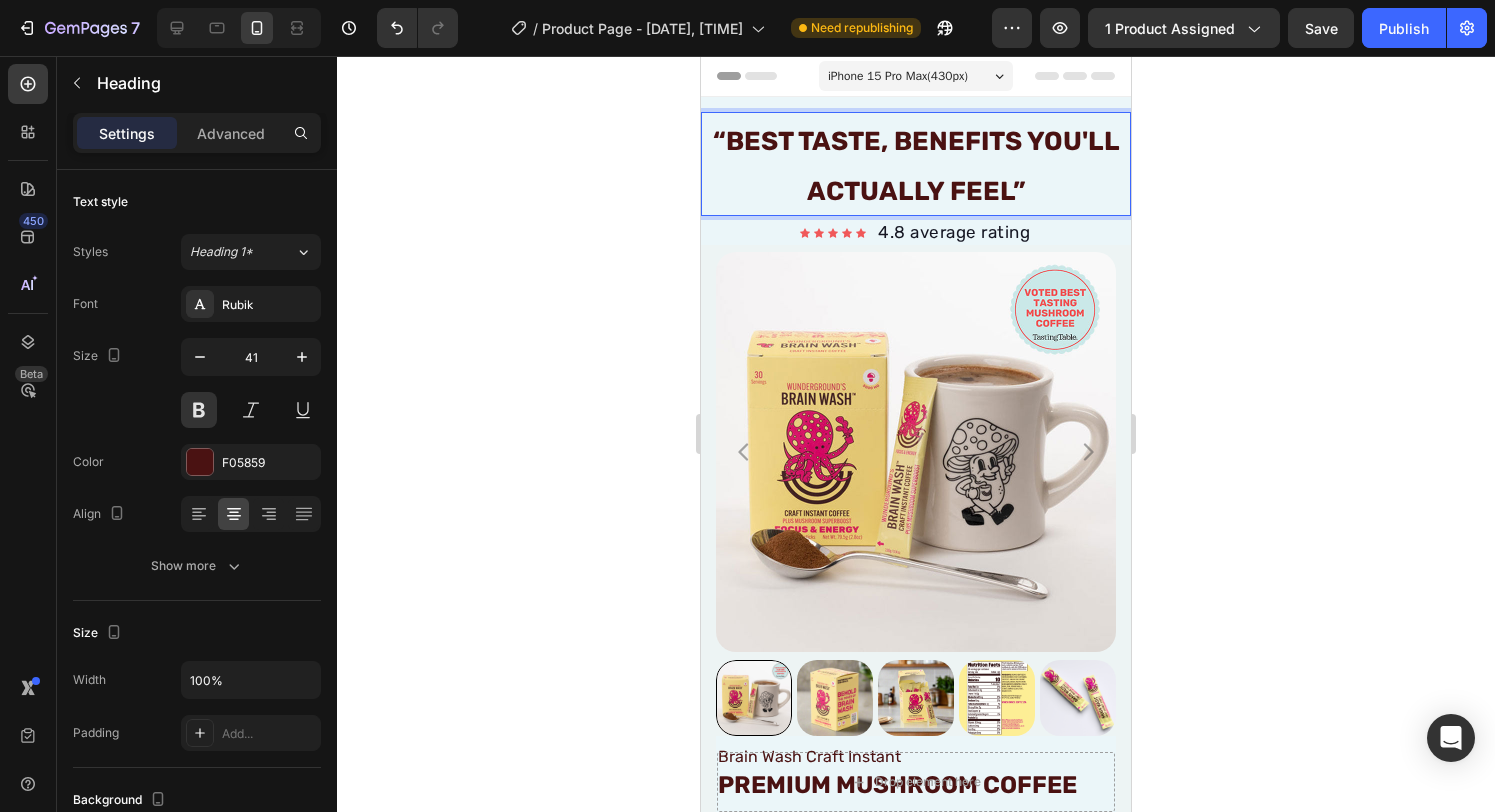click on "“BeST TASTE, BENEFITS YOU'll ACTUALLY FEEL”" at bounding box center (916, 166) 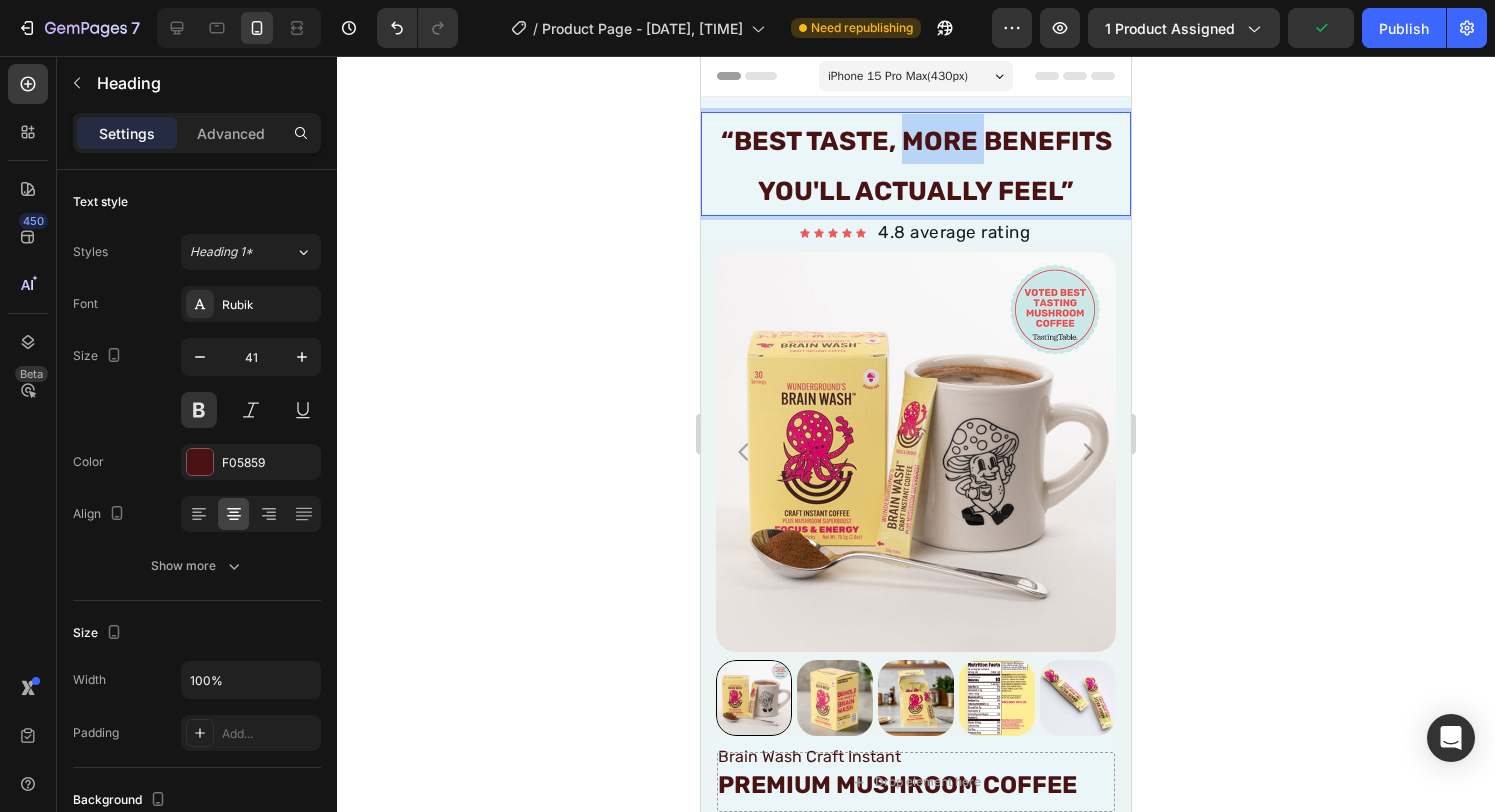 click on "“BeST TASTE, More BENEFITS YOU'll ACTUALLY FEEL”" at bounding box center [916, 166] 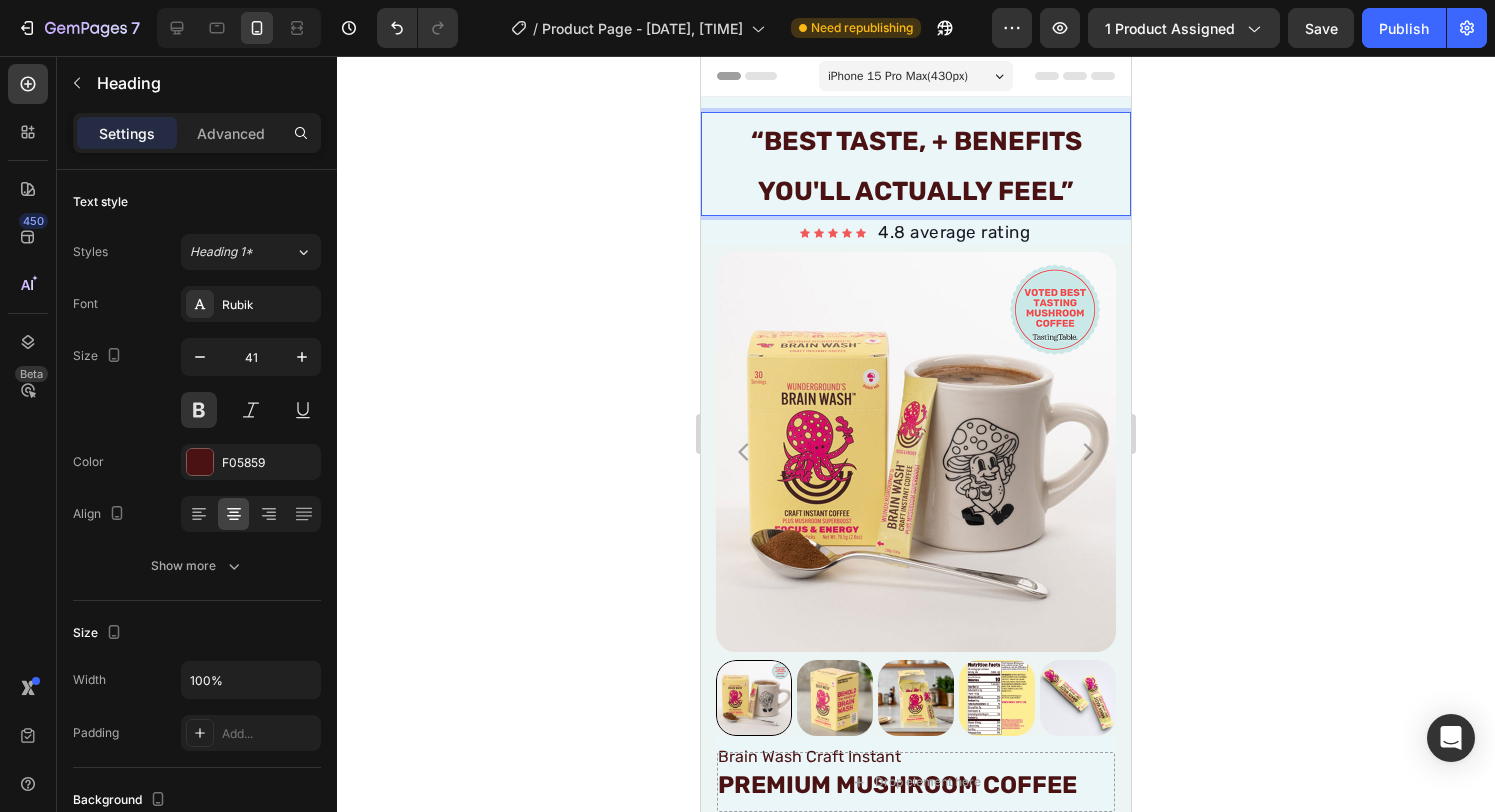 click 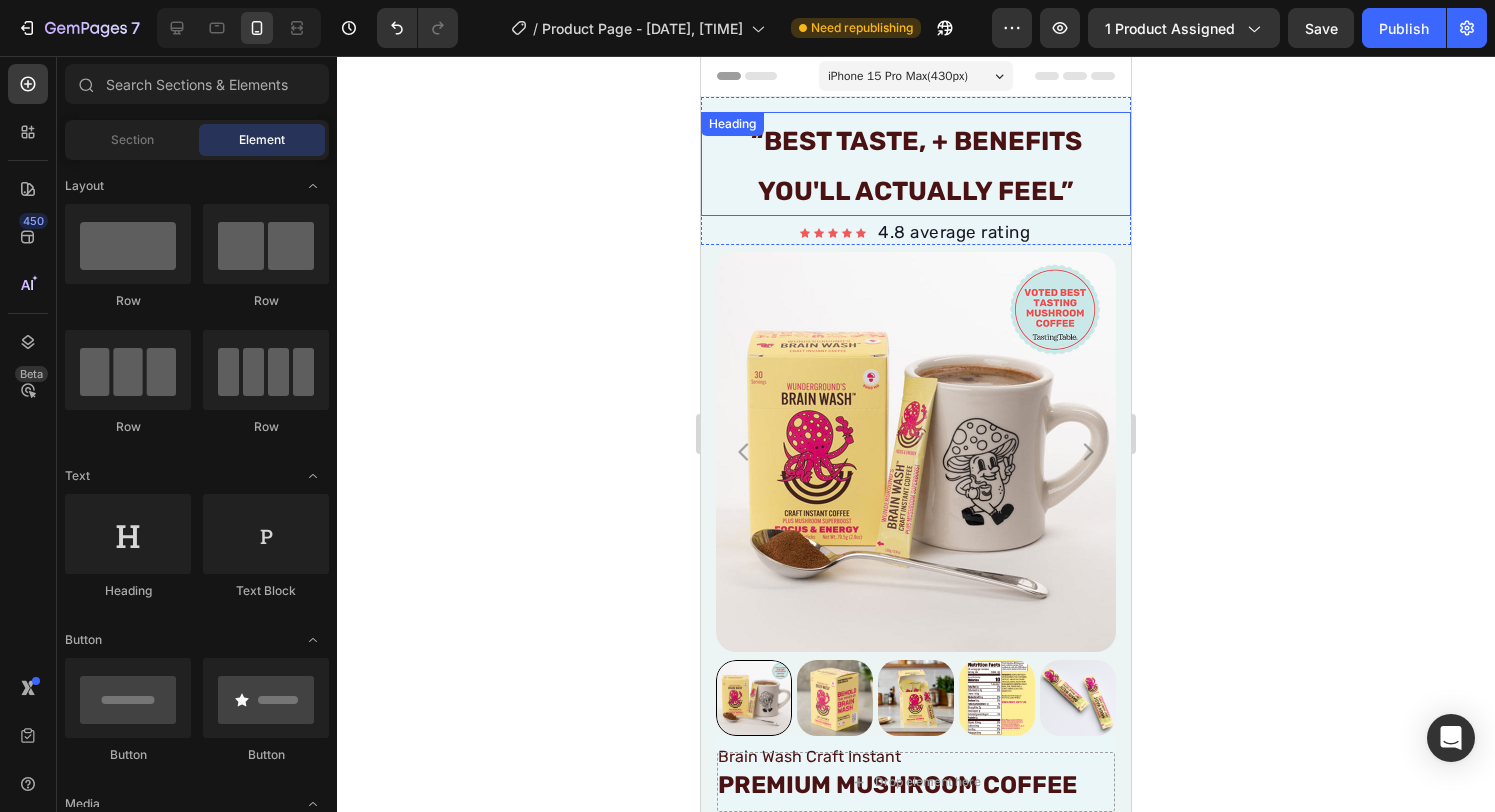 click on "“BeST TASTE, + BENEFITS YOU'll ACTUALLY FEEL”" at bounding box center [916, 166] 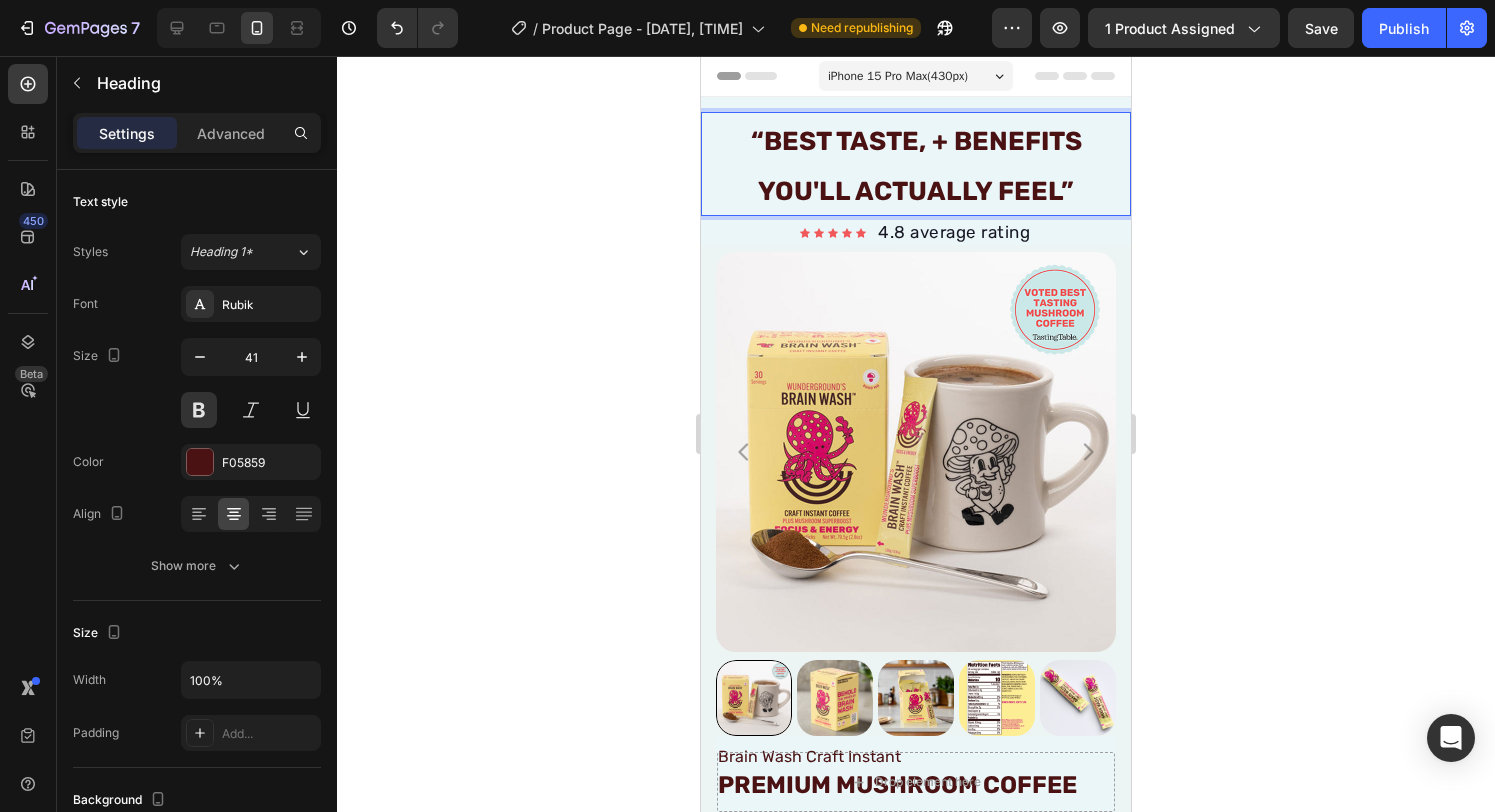 click on "“BeST TASTE, + BENEFITS YOU'll ACTUALLY FEEL”" at bounding box center [916, 166] 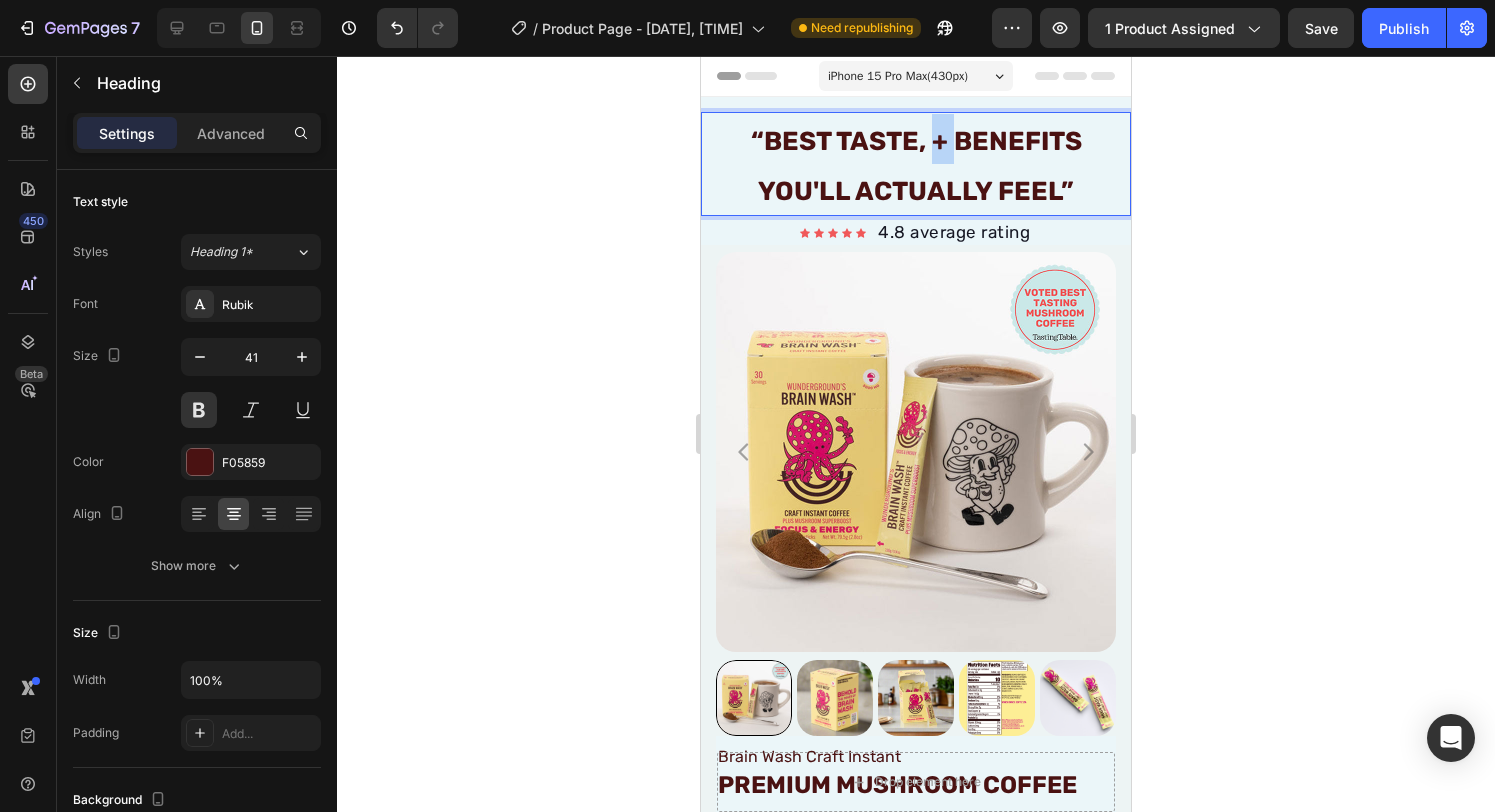 click on "“BeST TASTE, + BENEFITS YOU'll ACTUALLY FEEL”" at bounding box center [916, 166] 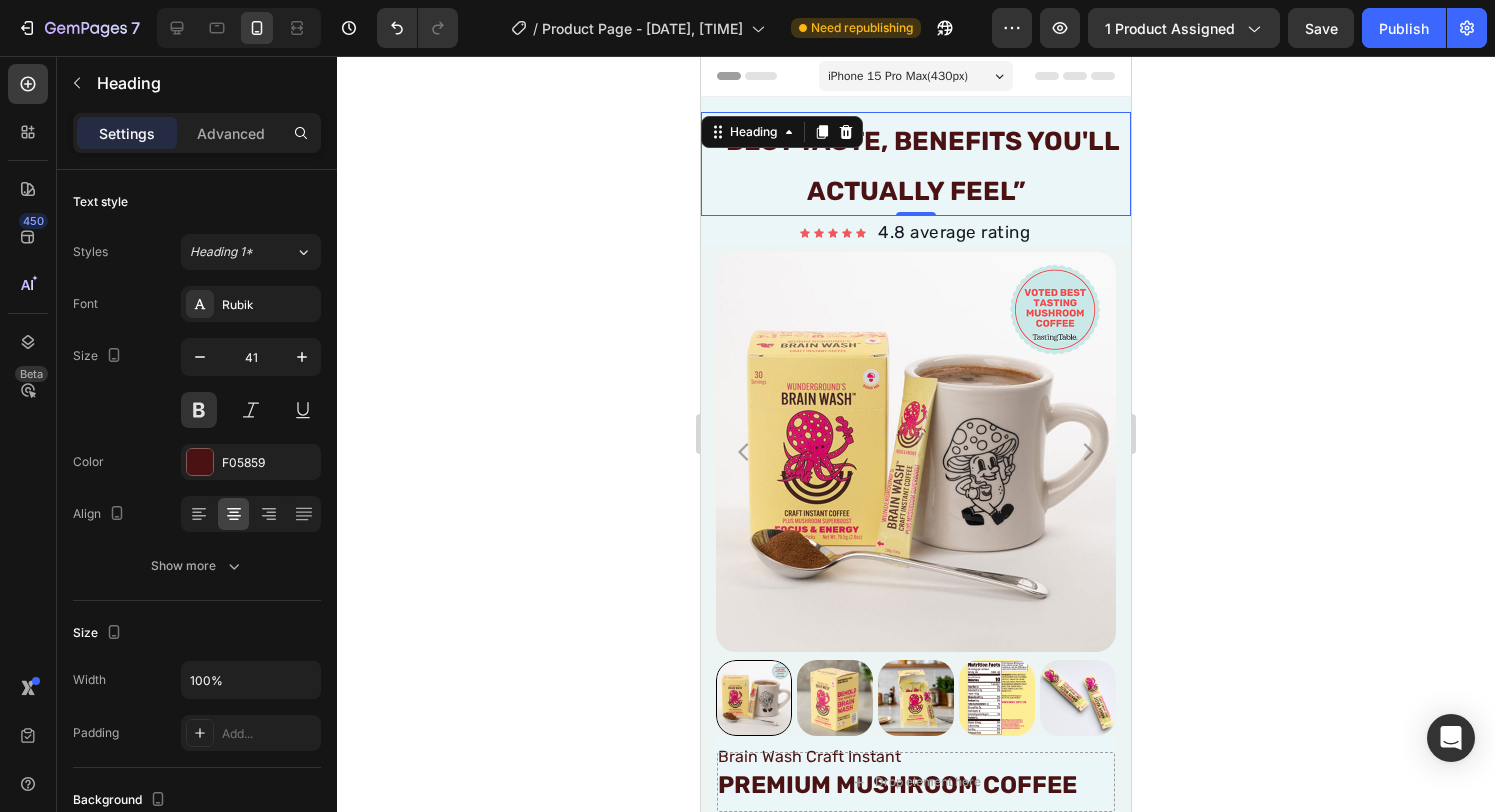 click 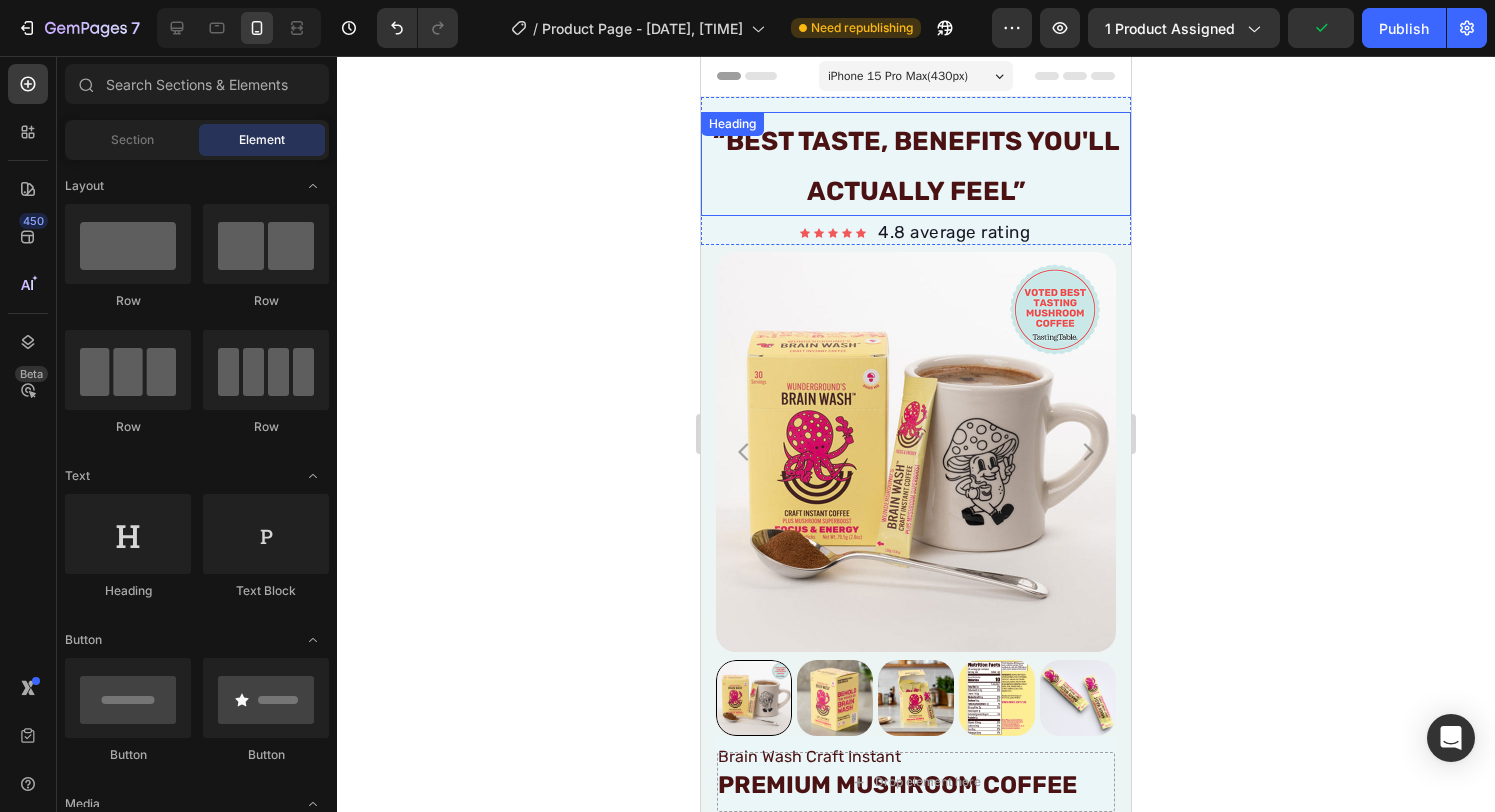 click on "“BeST TASTE, BENEFITS YOU'll ACTUALLY FEEL”" at bounding box center (916, 166) 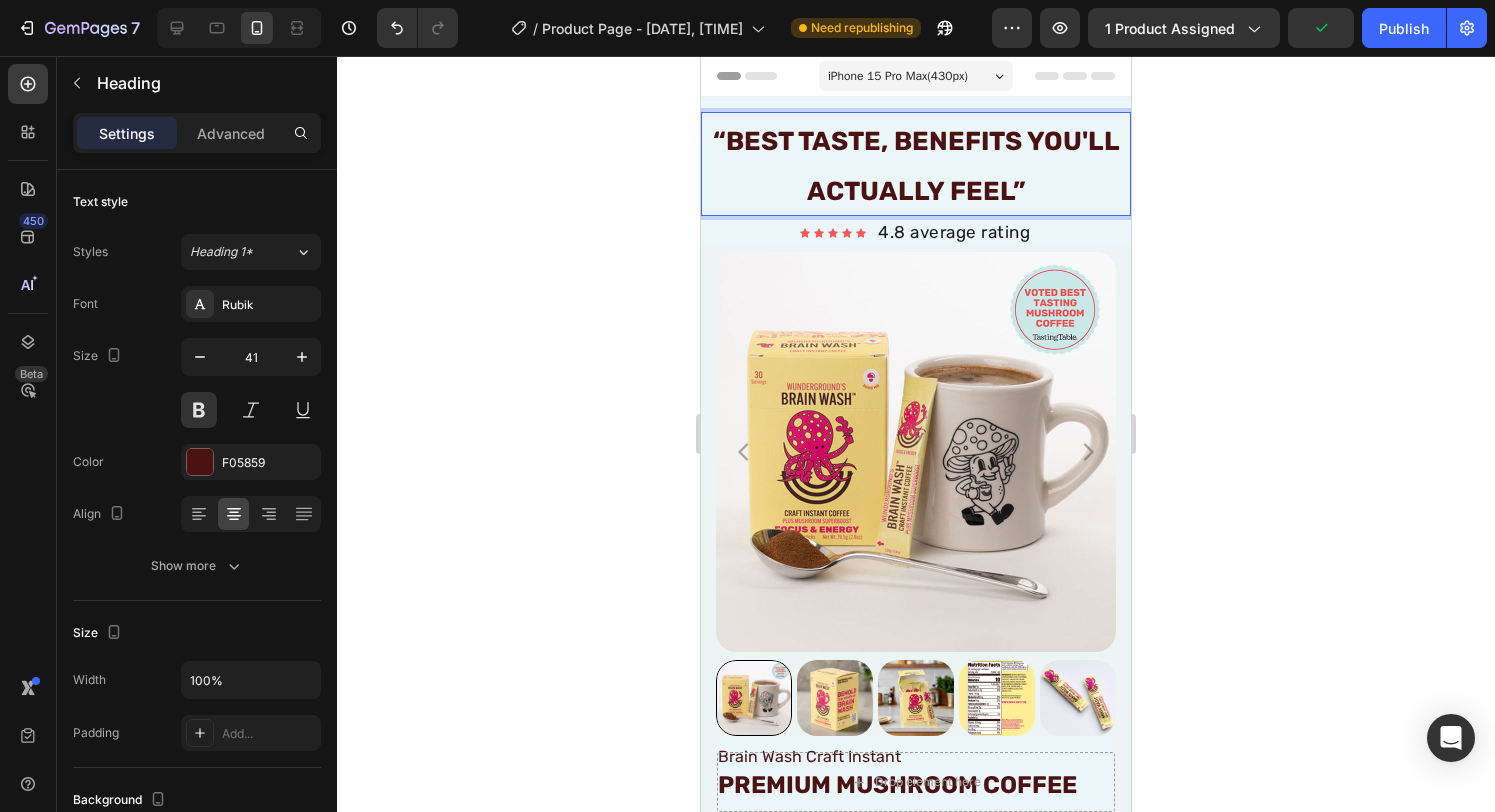 click on "“BeST TASTE, BENEFITS YOU'll ACTUALLY FEEL”" at bounding box center [916, 166] 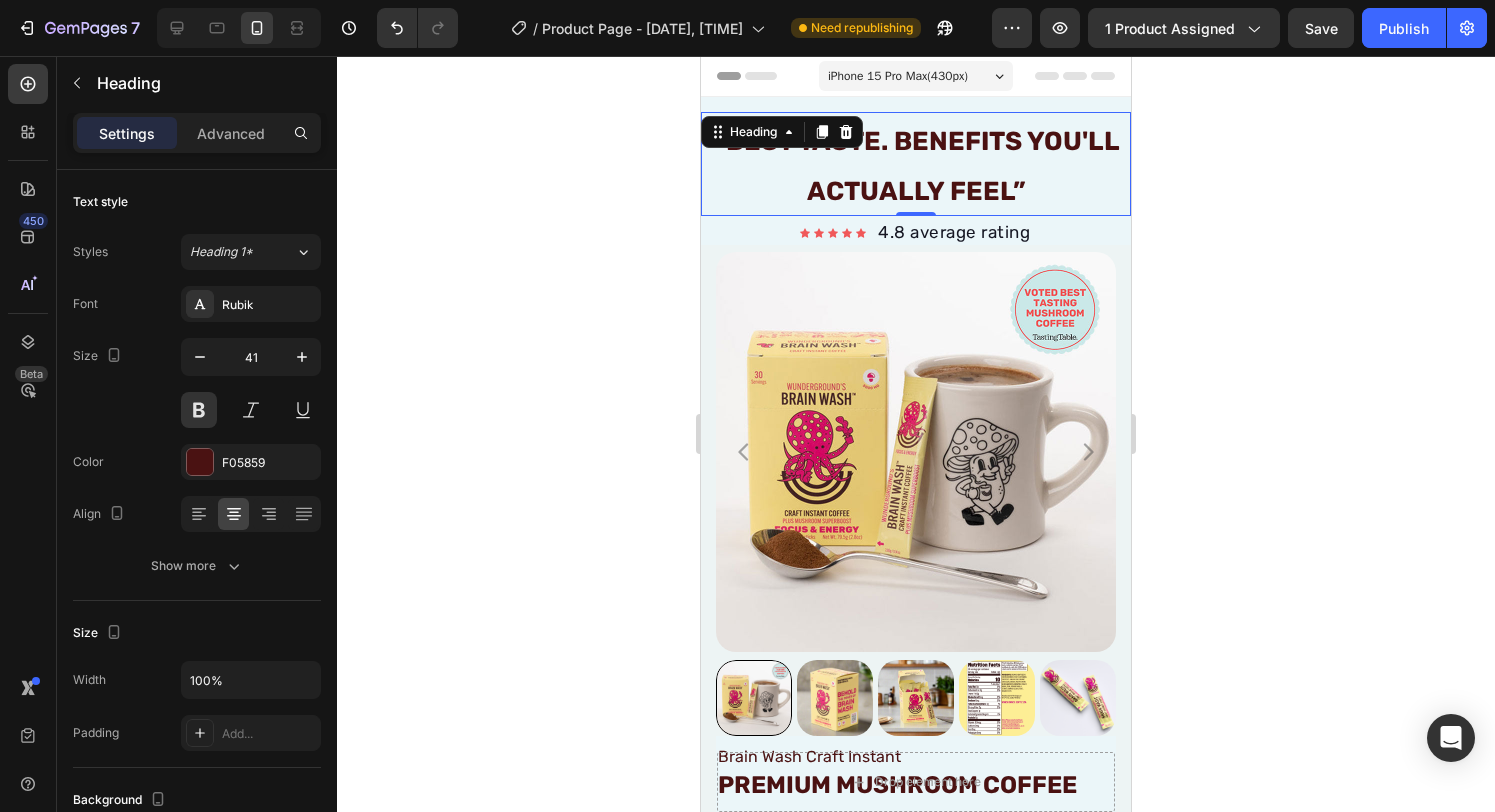 click 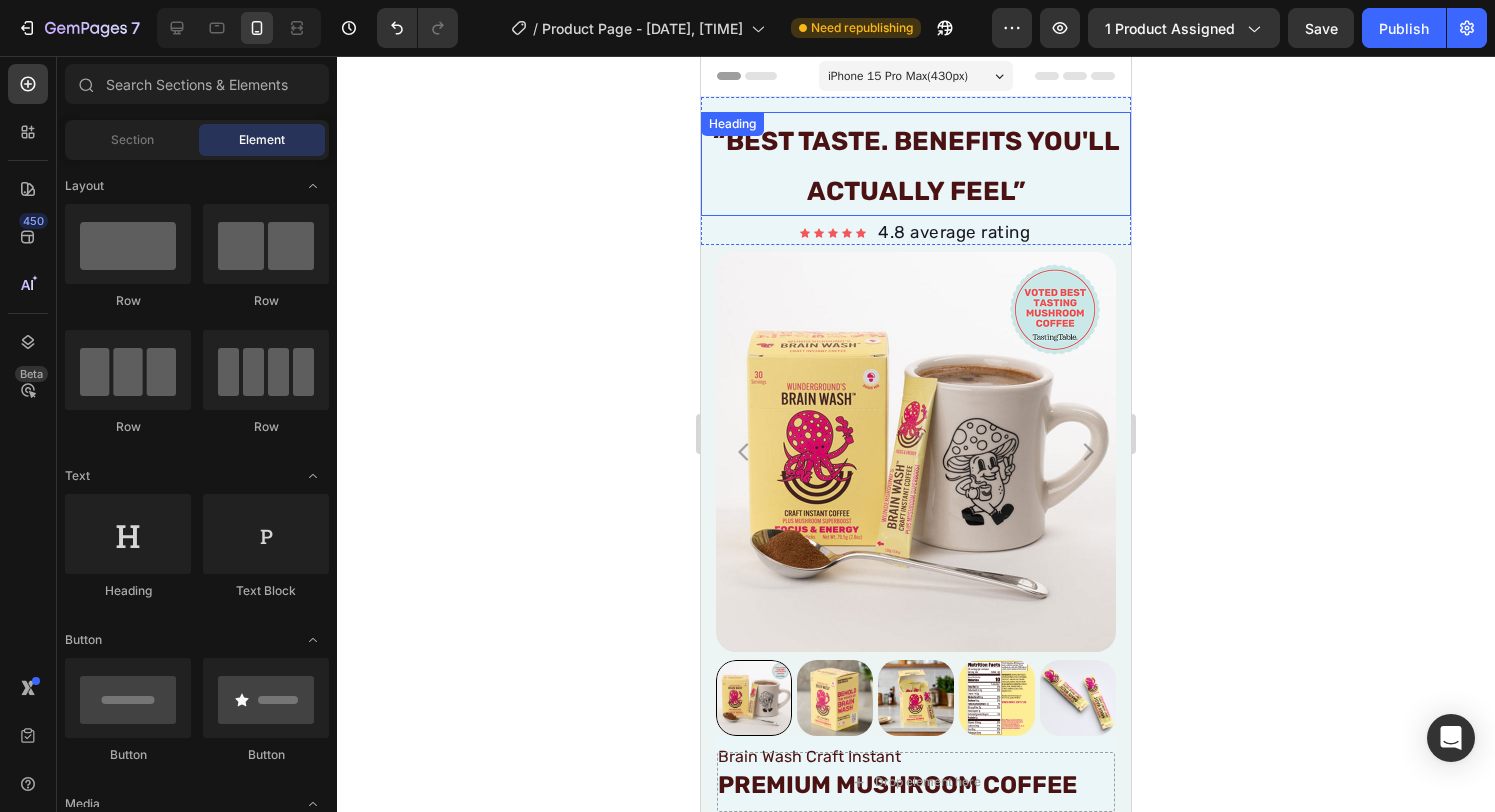 click on "“BeST TASTE. BENEFITS YOU'll ACTUALLY FEEL”" at bounding box center [916, 166] 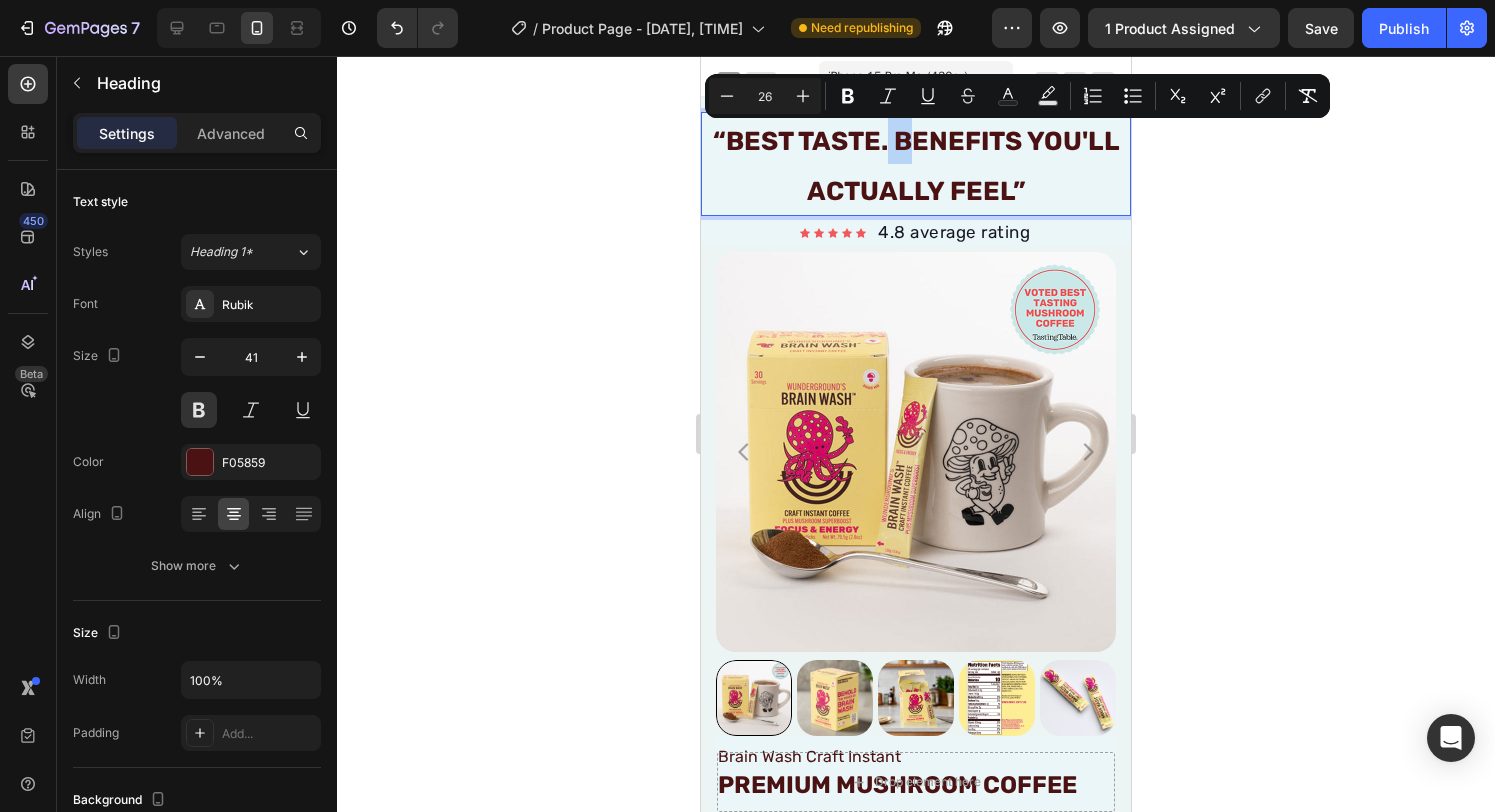 drag, startPoint x: 918, startPoint y: 145, endPoint x: 885, endPoint y: 145, distance: 33 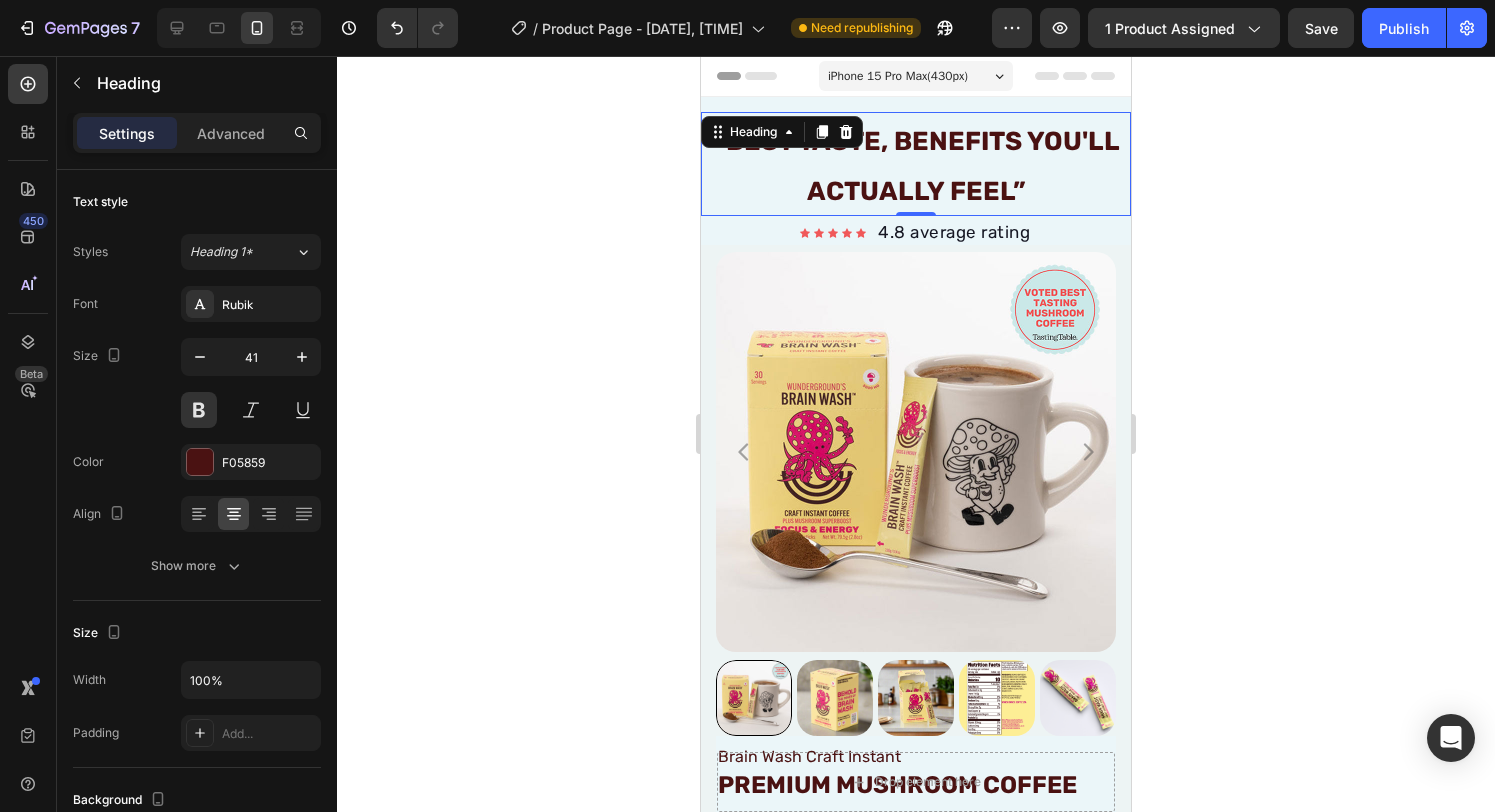 click 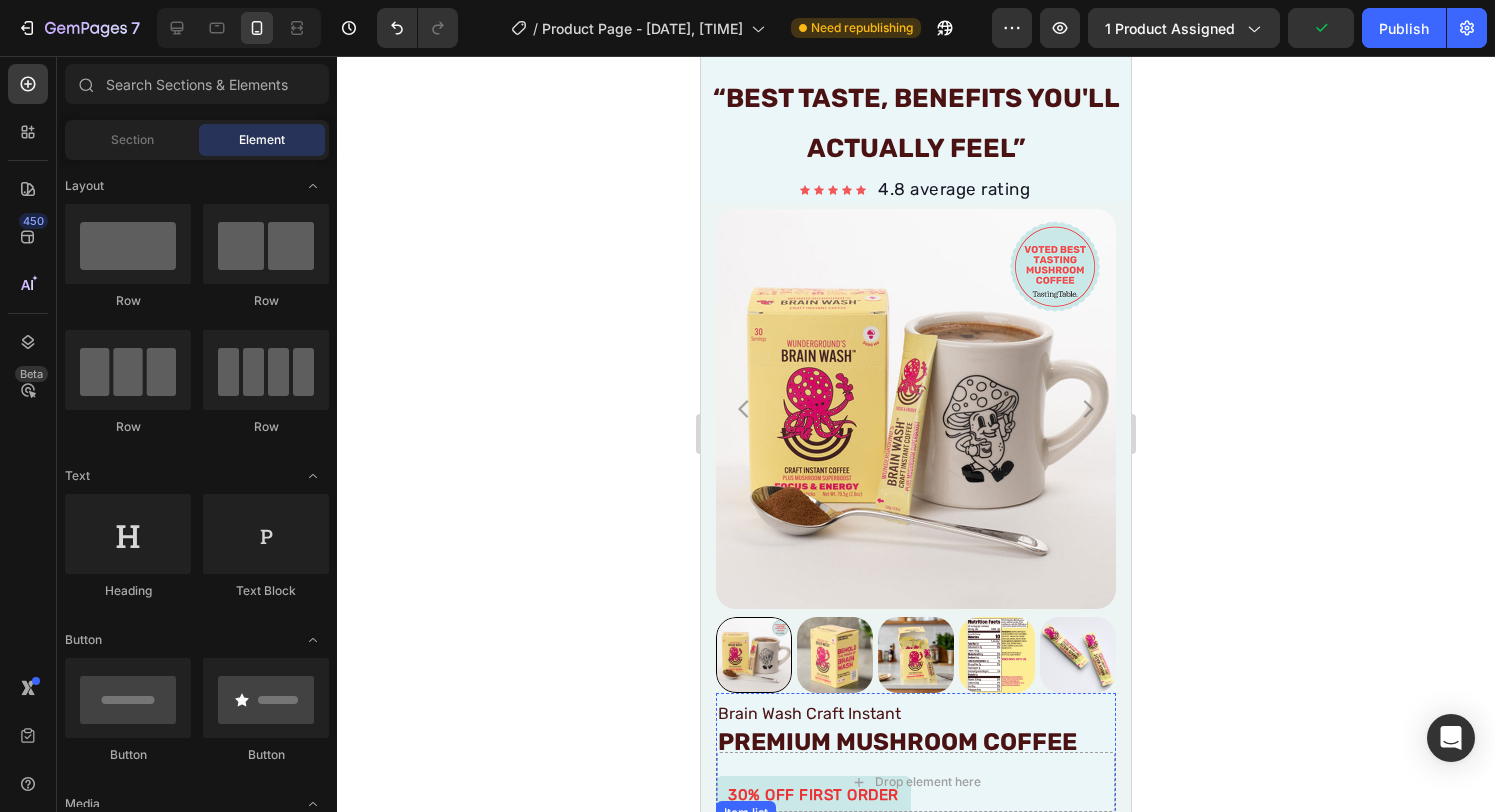 scroll, scrollTop: 0, scrollLeft: 0, axis: both 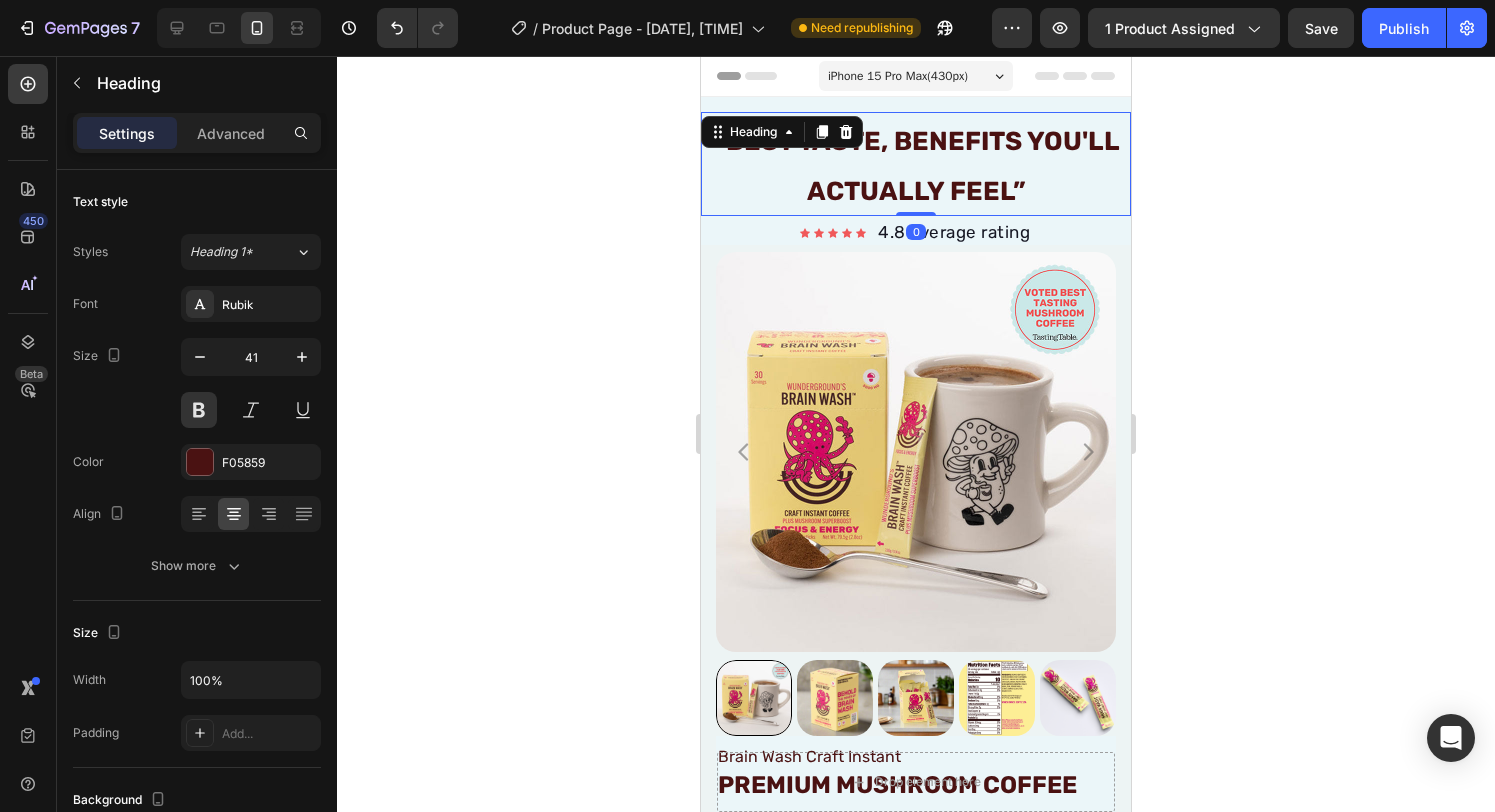 click on "“BeST TASTE, BENEFITS YOU'll ACTUALLY FEEL”" at bounding box center (916, 166) 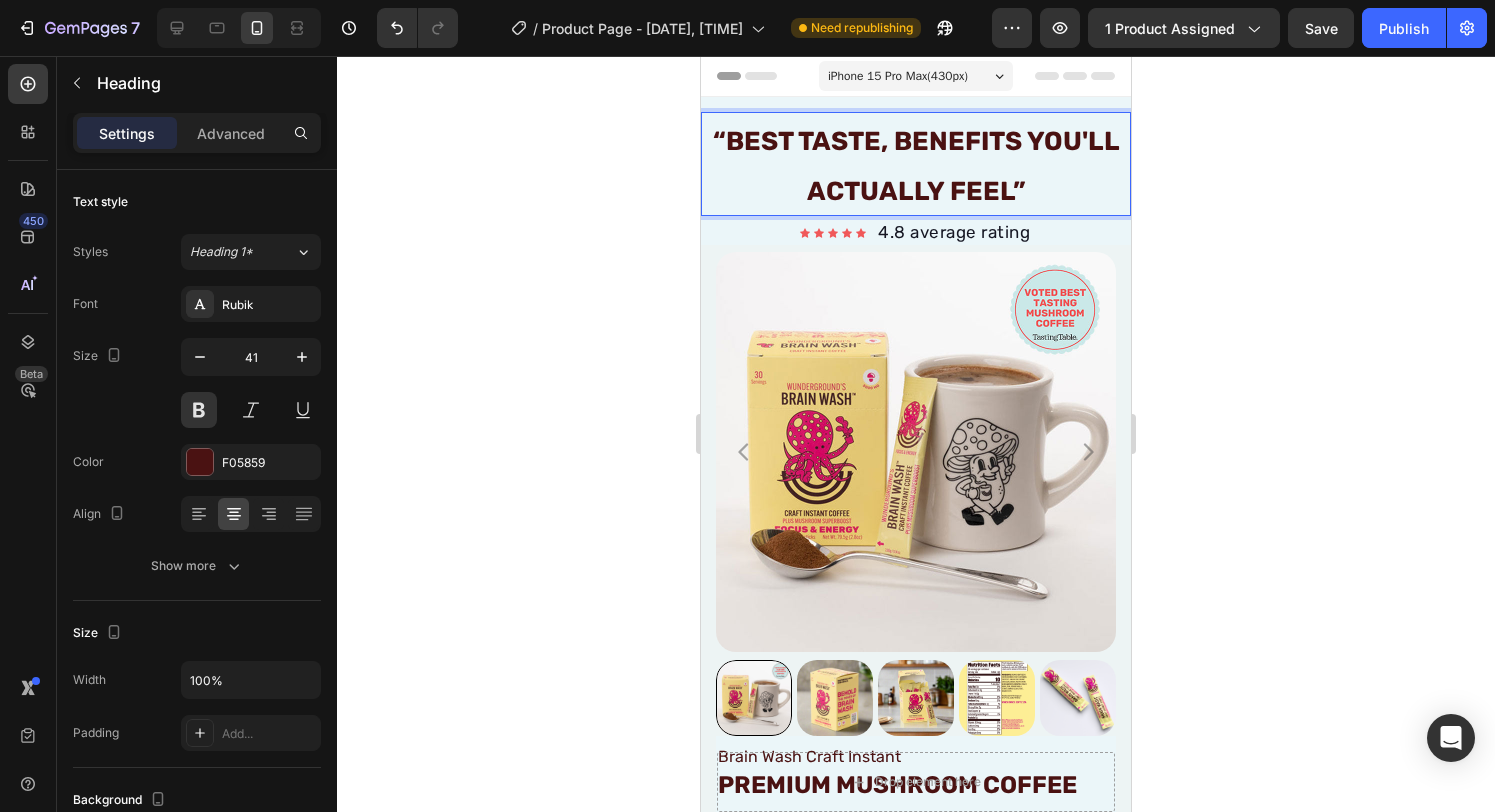 click on "“BeST TASTE, BENEFITS YOU'll ACTUALLY FEEL”" at bounding box center [916, 166] 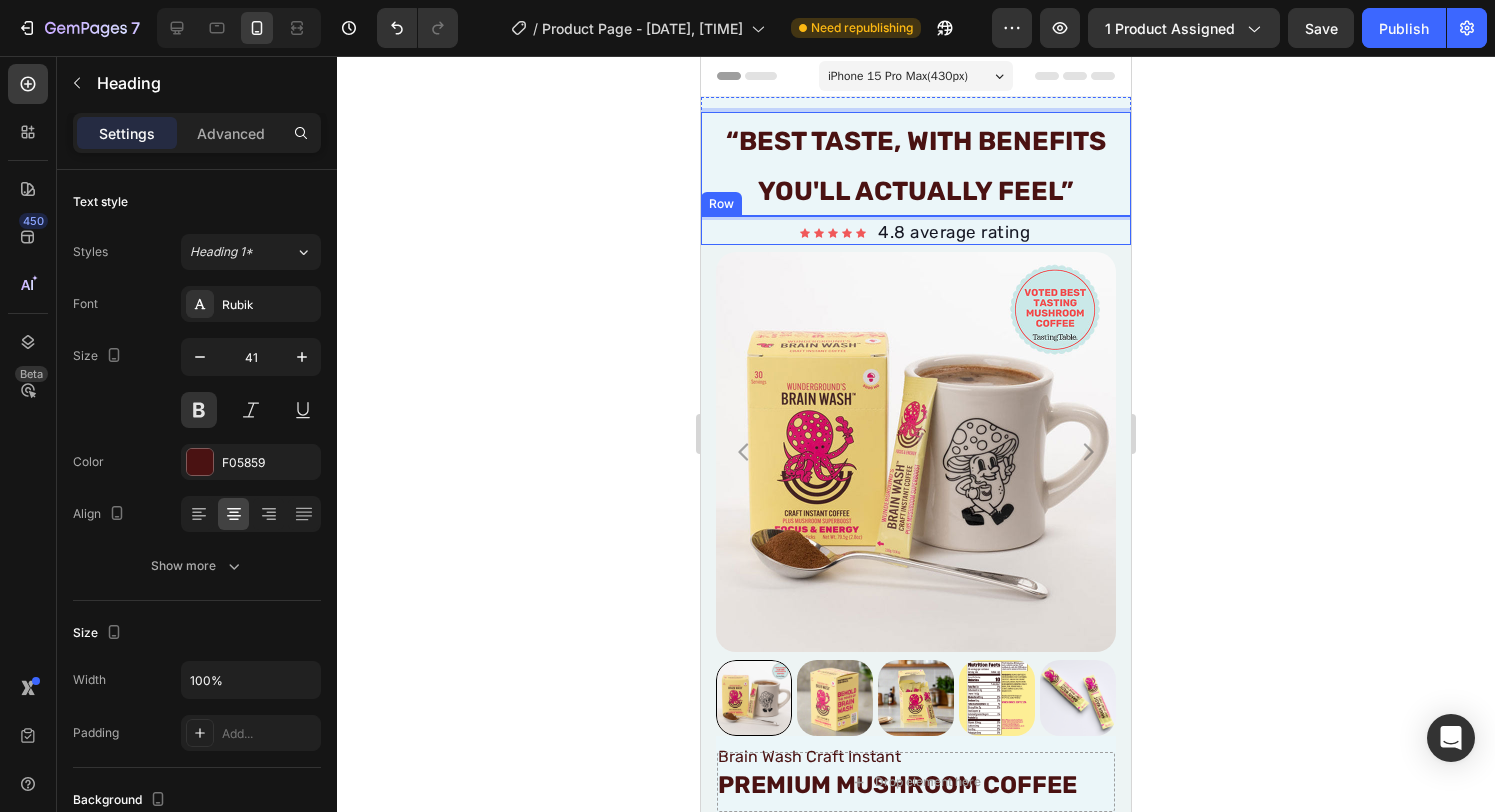 click 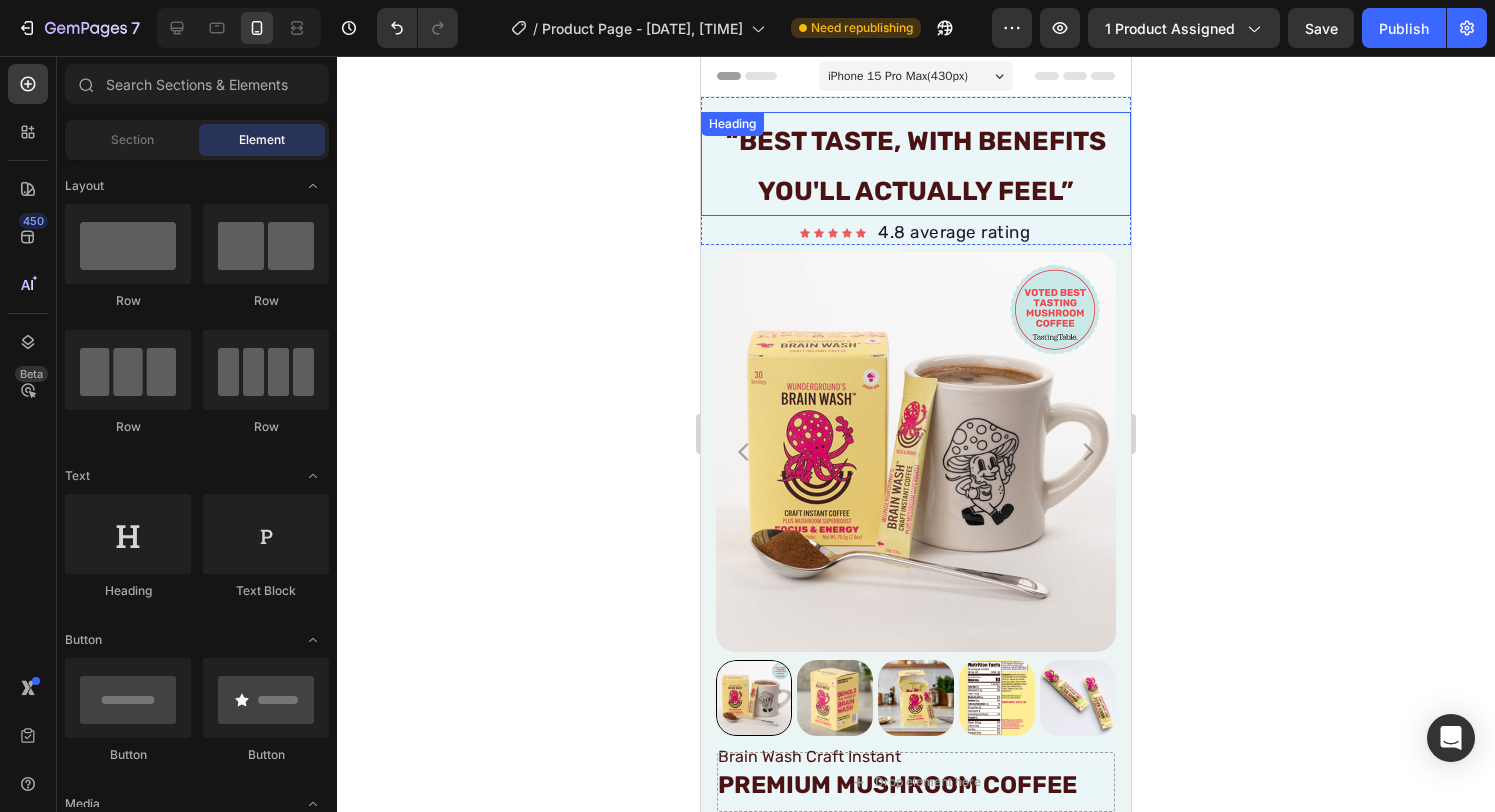 click on "“BeST TASTE, WITH BENEFITS YOU'll ACTUALLY FEEL”" at bounding box center (916, 166) 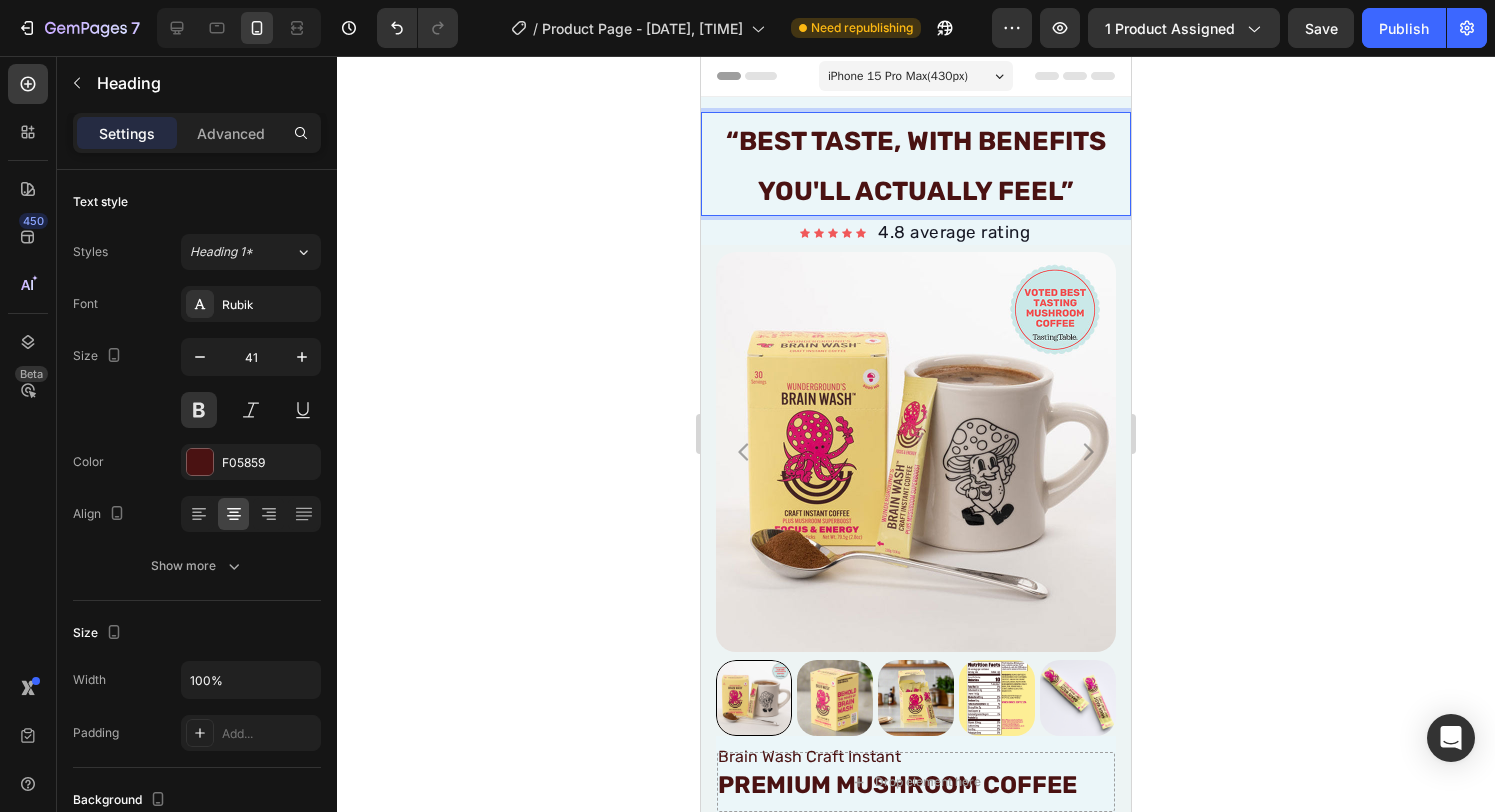 click on "“BeST TASTE, WITH BENEFITS YOU'll ACTUALLY FEEL”" at bounding box center [916, 166] 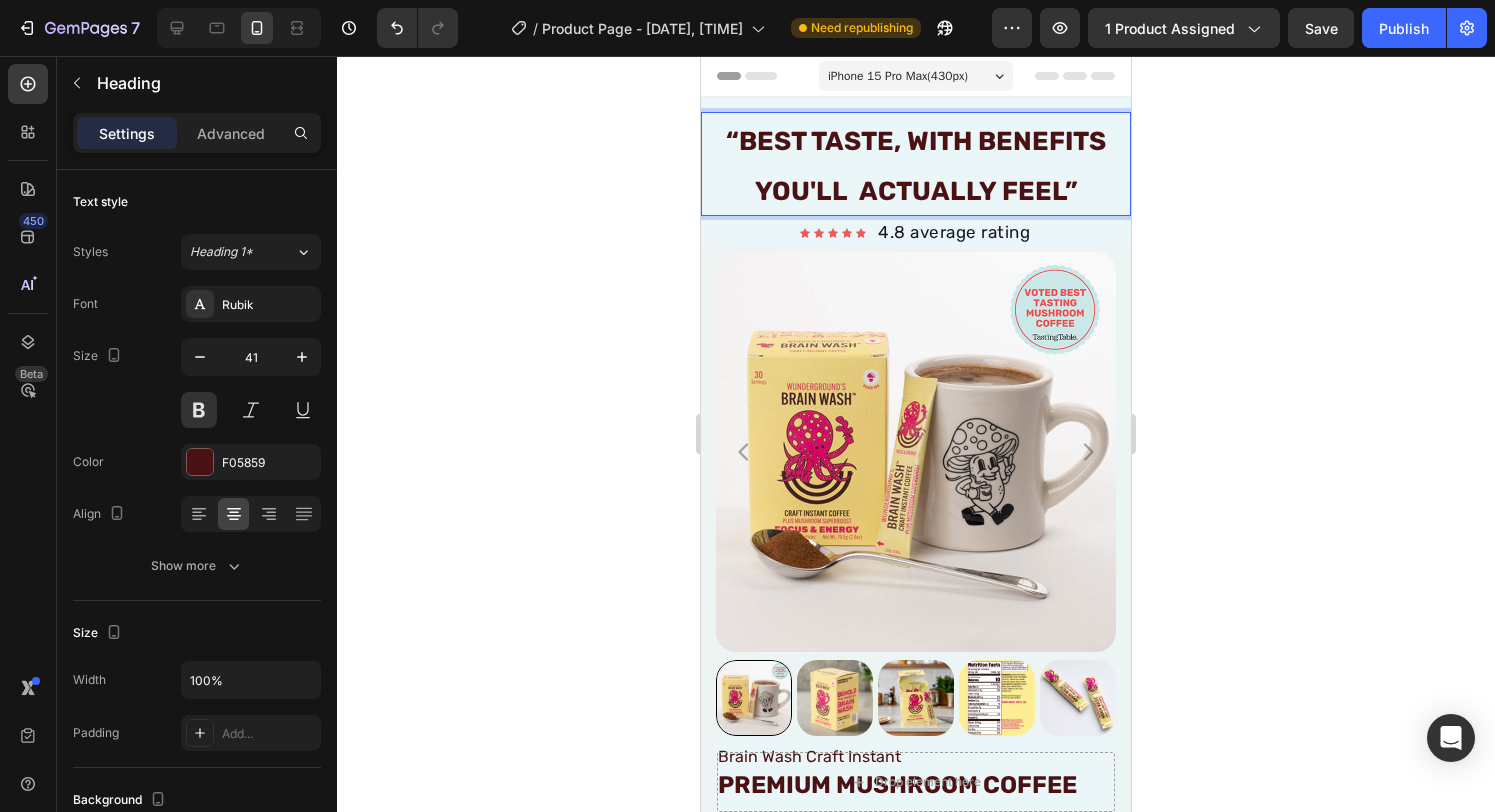 click on "“BeST TASTE, WITH BENEFITS YOU'll  ACTUALLY FEEL”" at bounding box center [916, 166] 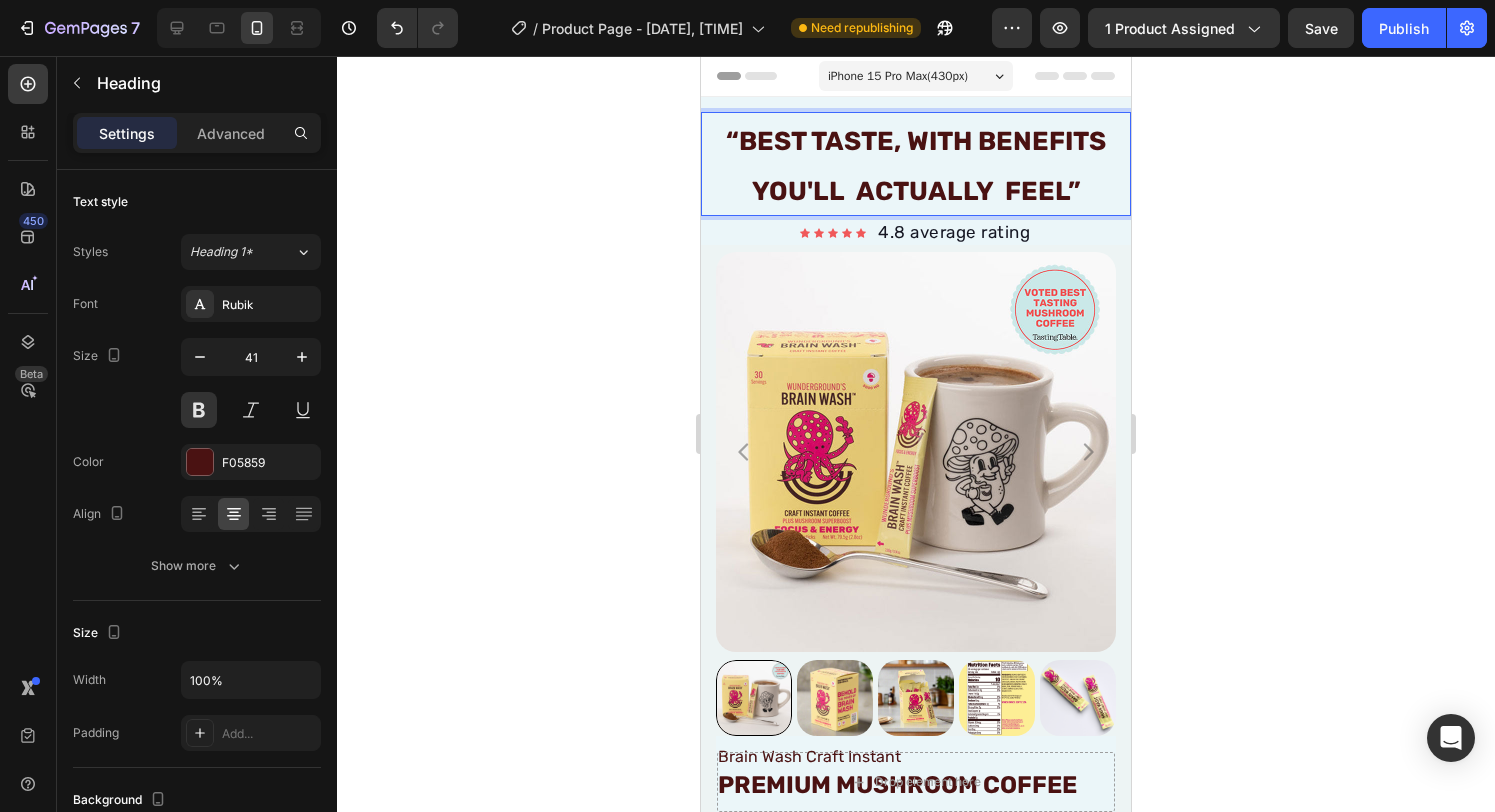 click 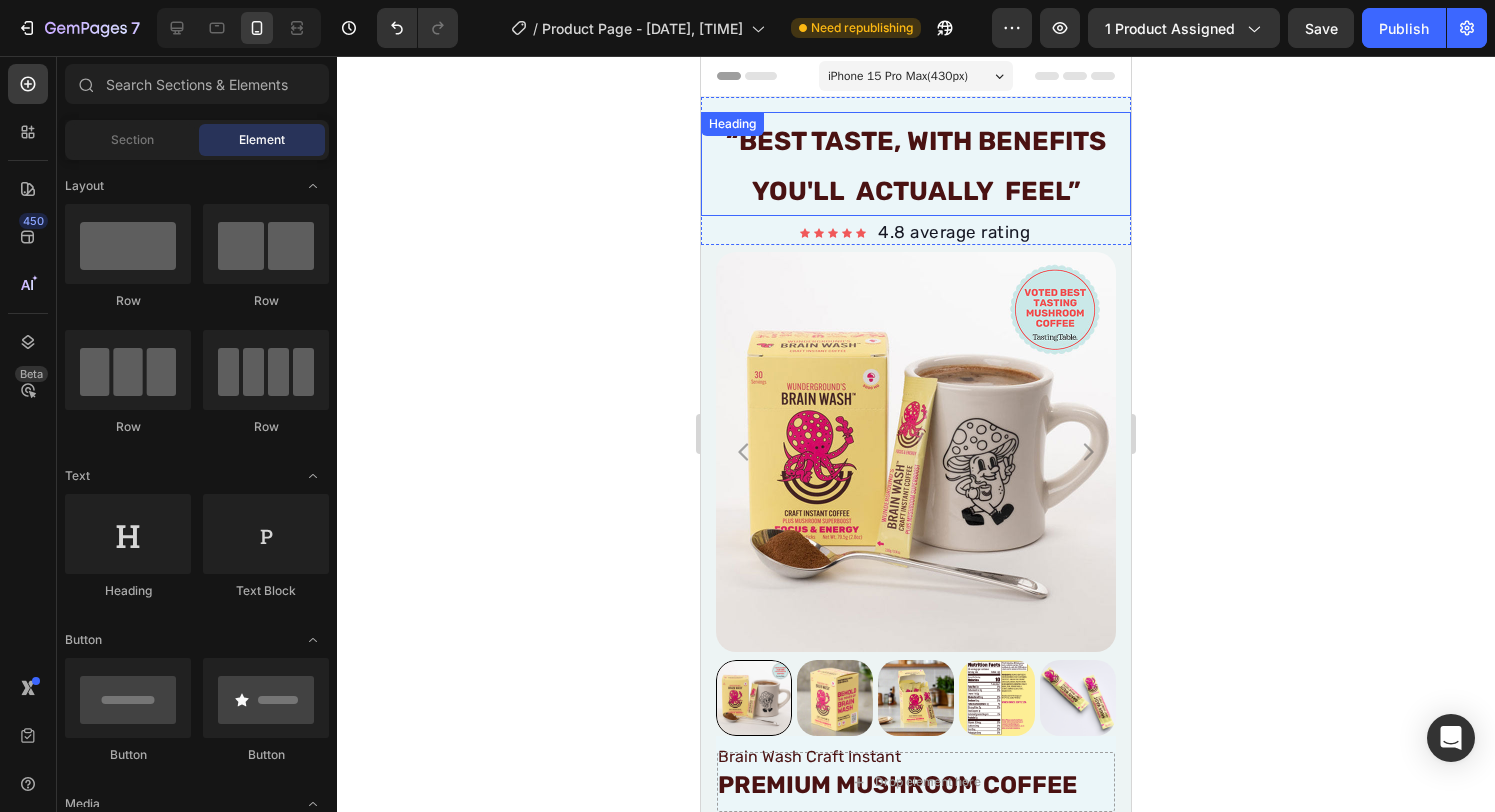 click on "“BeST TASTE, WITH BENEFITS YOU'll  ACTUALLY  FEEL”" at bounding box center (916, 166) 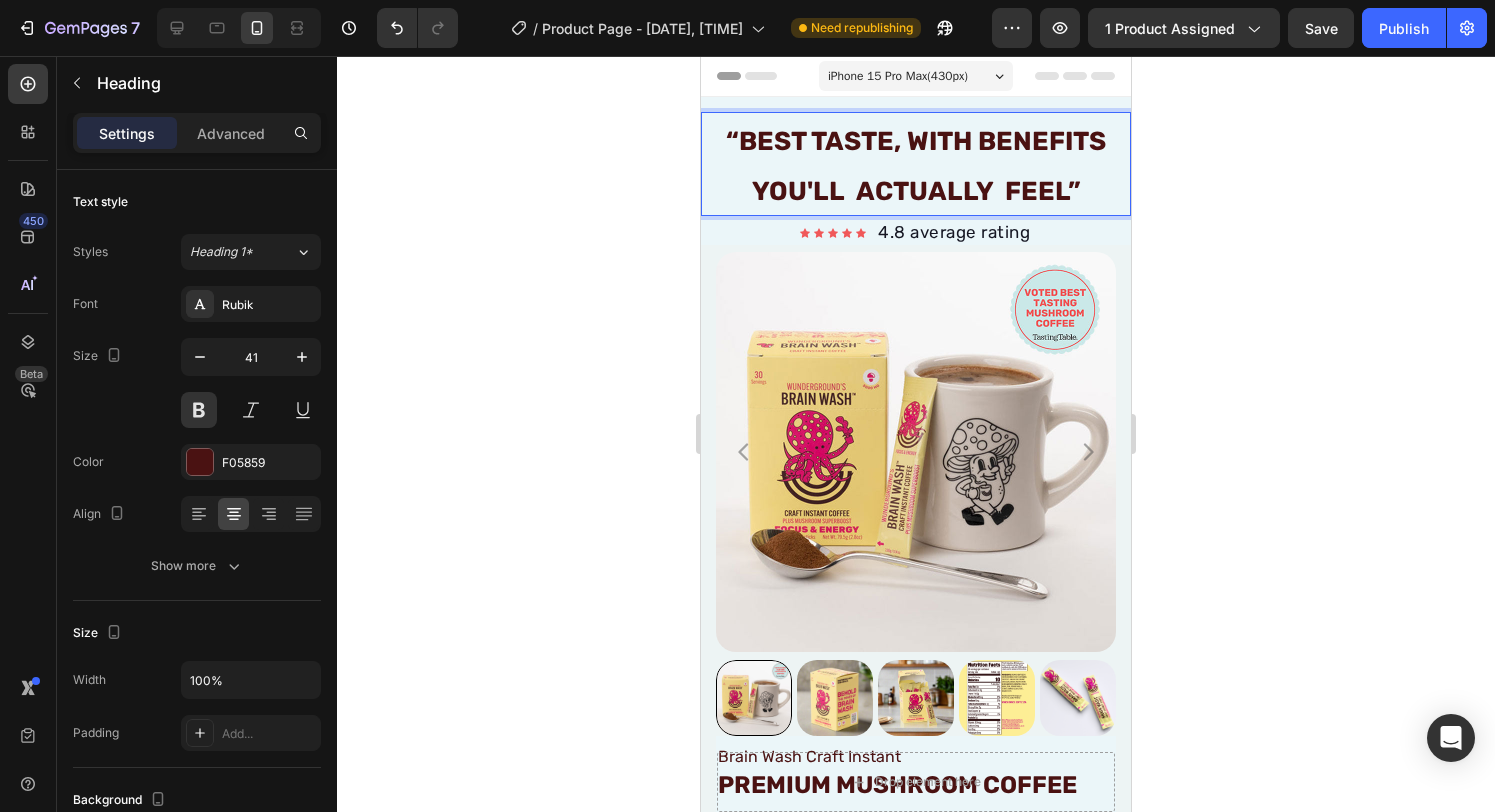 click on "“BeST TASTE, WITH BENEFITS YOU'll  ACTUALLY  FEEL”" at bounding box center [916, 166] 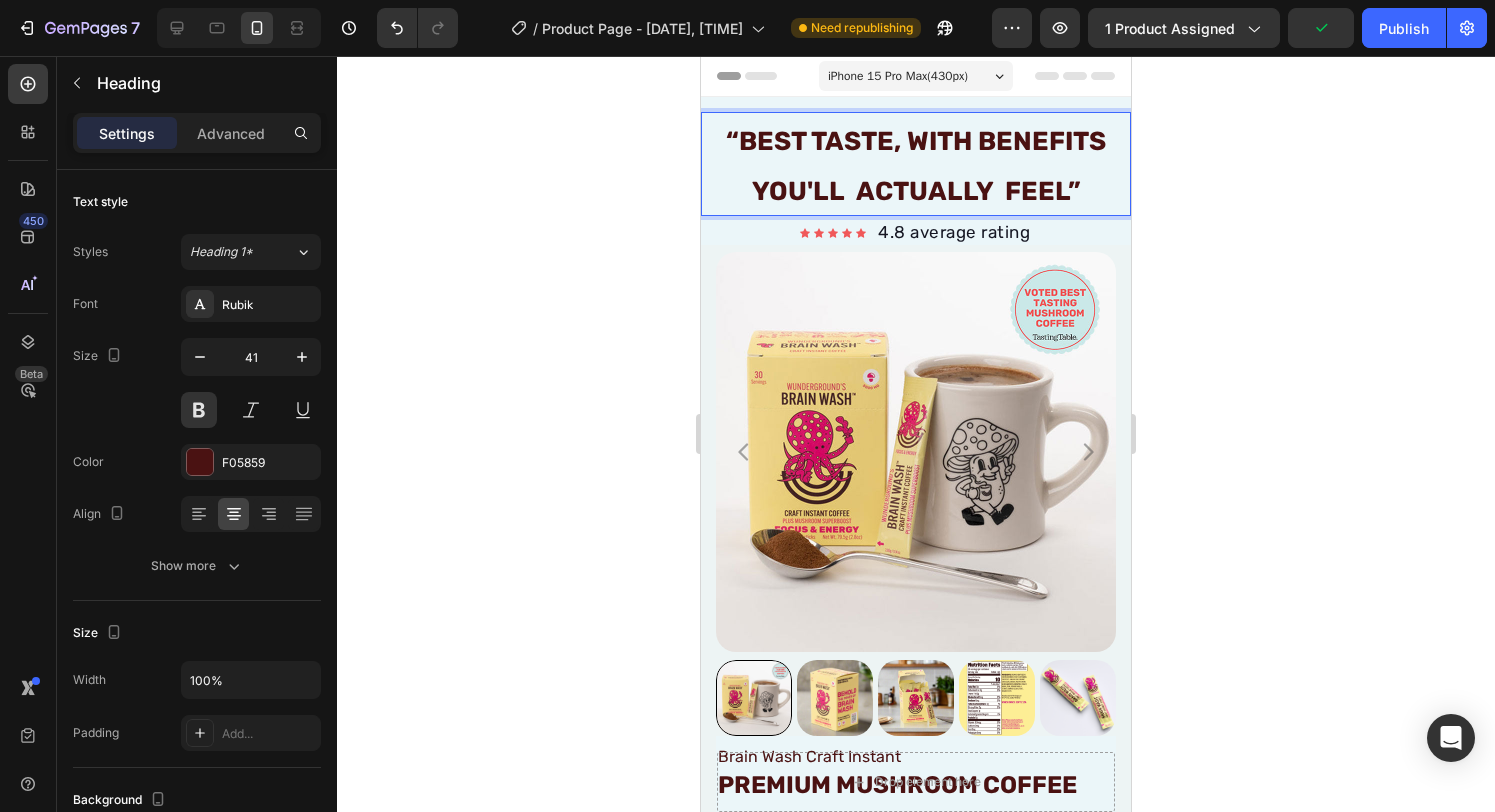 click on "“BeST TASTE, WITH BENEFITS YOU'll  ACTUALLY  FEEL”" at bounding box center (916, 166) 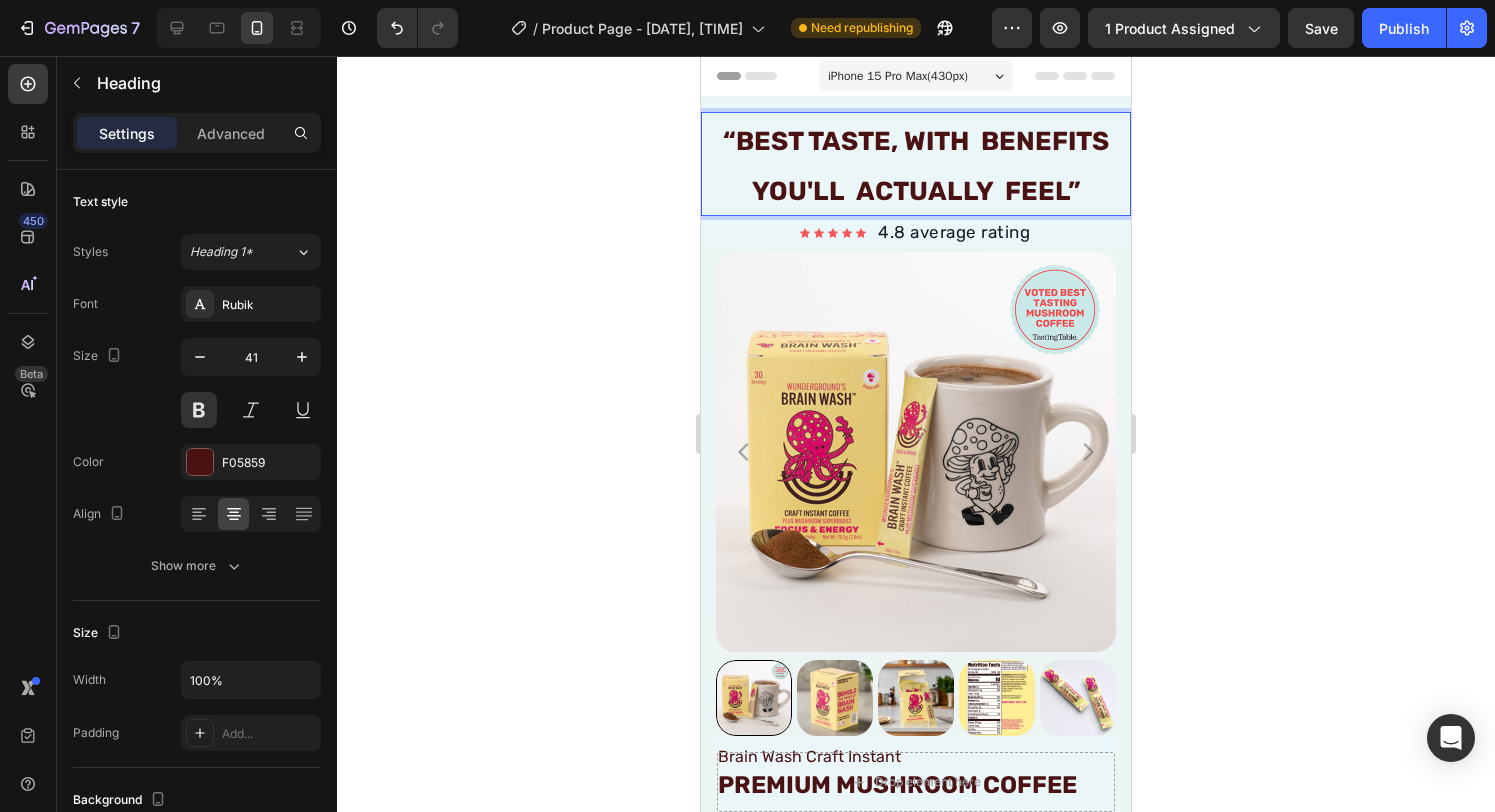 click on "“BeST TASTE, WITH  BENEFITS YOU'll  ACTUALLY  FEEL”" at bounding box center [916, 166] 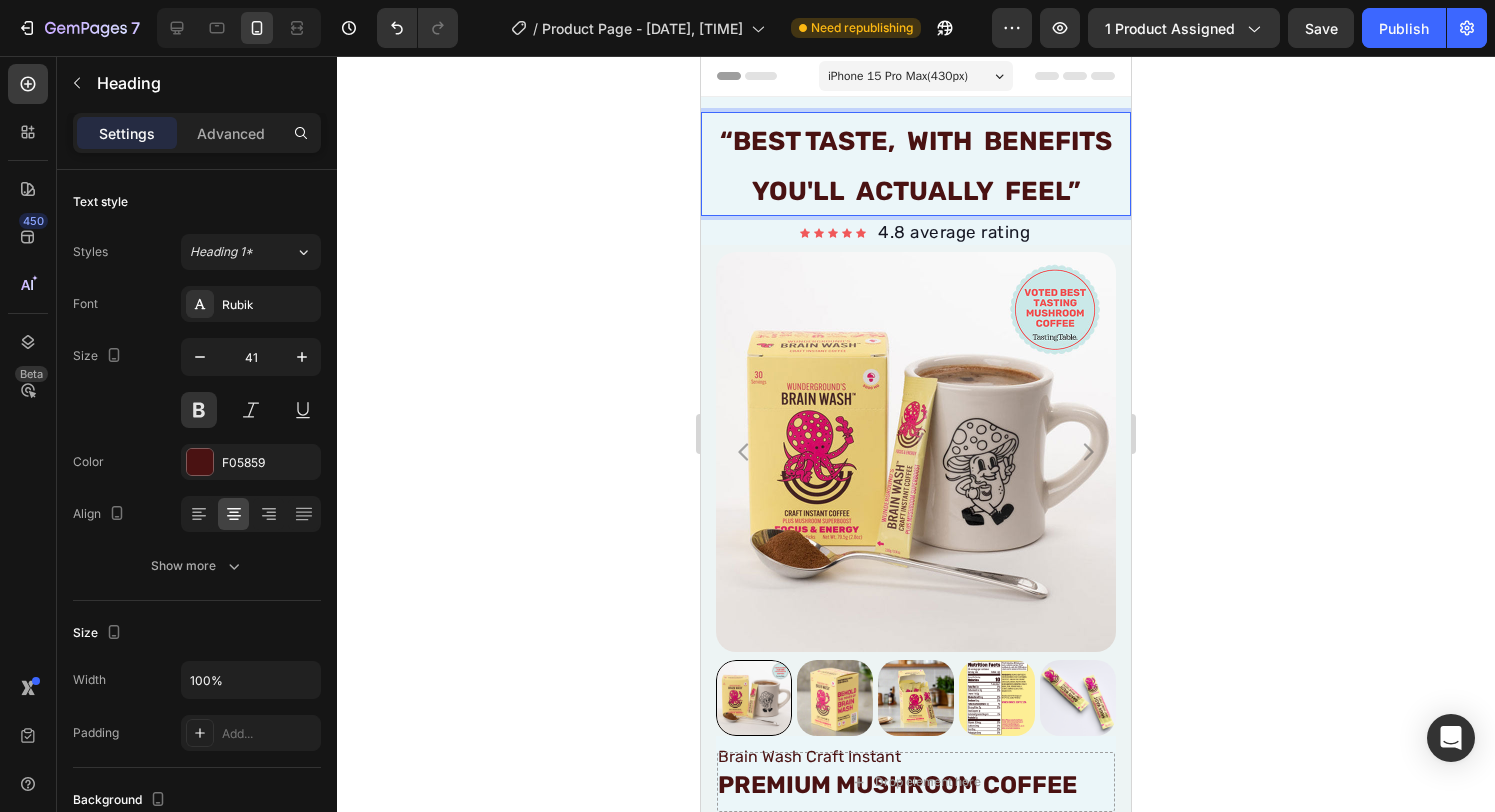 click 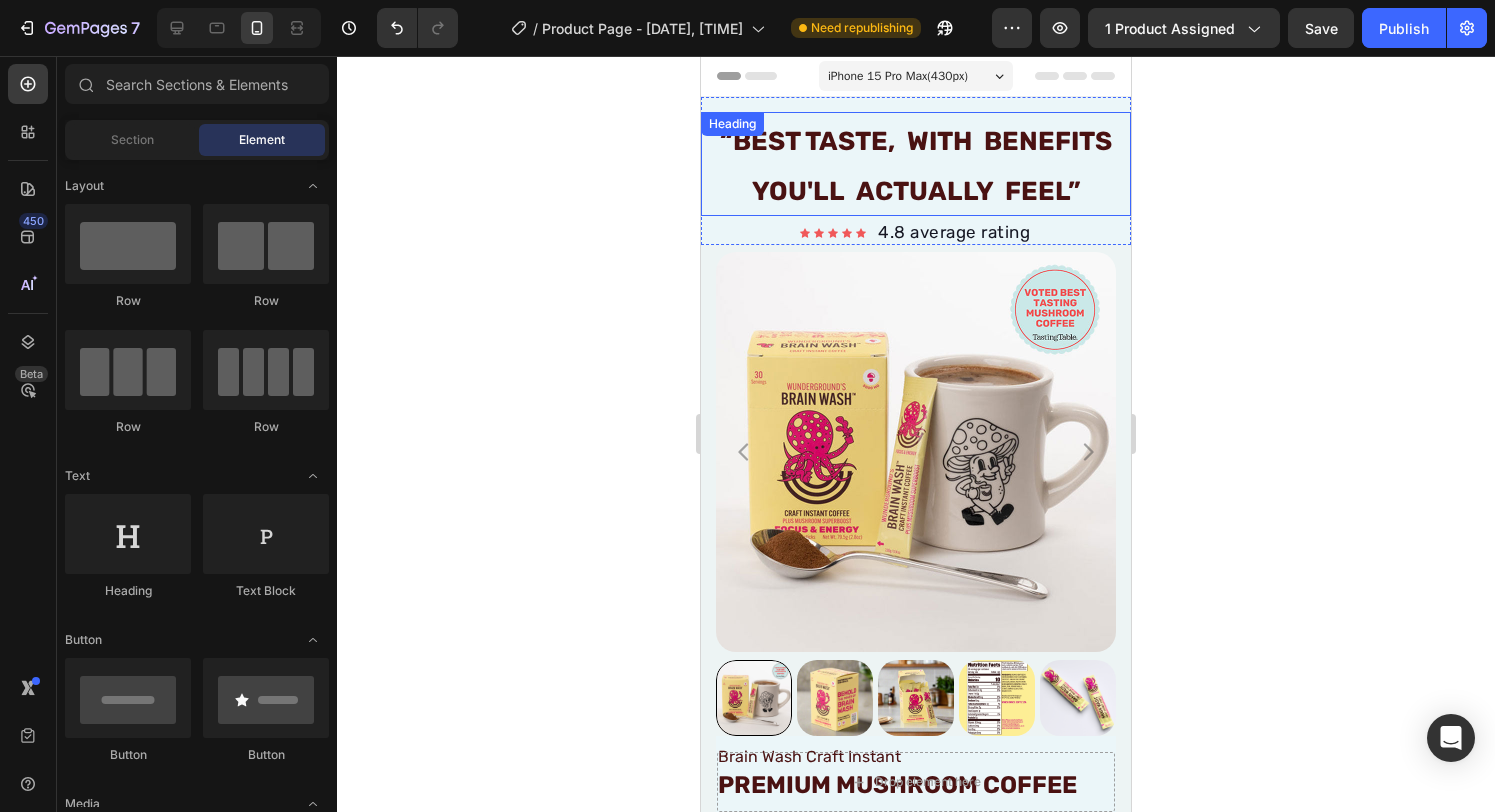 click on "“BeST TASTE,  WITH  BENEFITS YOU'll  ACTUALLY  FEEL”" at bounding box center [916, 166] 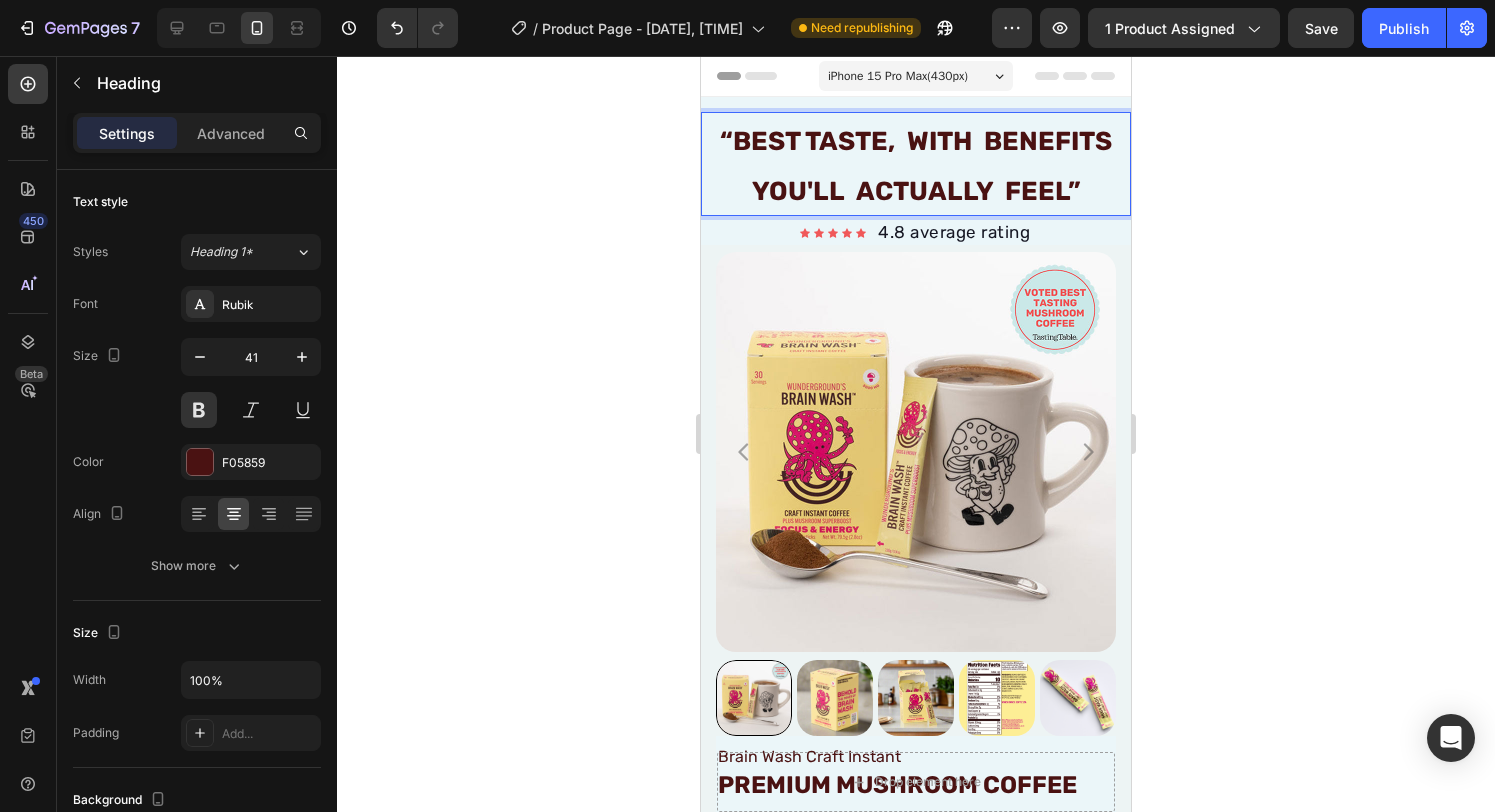 click on "“BeST TASTE,  WITH  BENEFITS YOU'll  ACTUALLY  FEEL”" at bounding box center (916, 166) 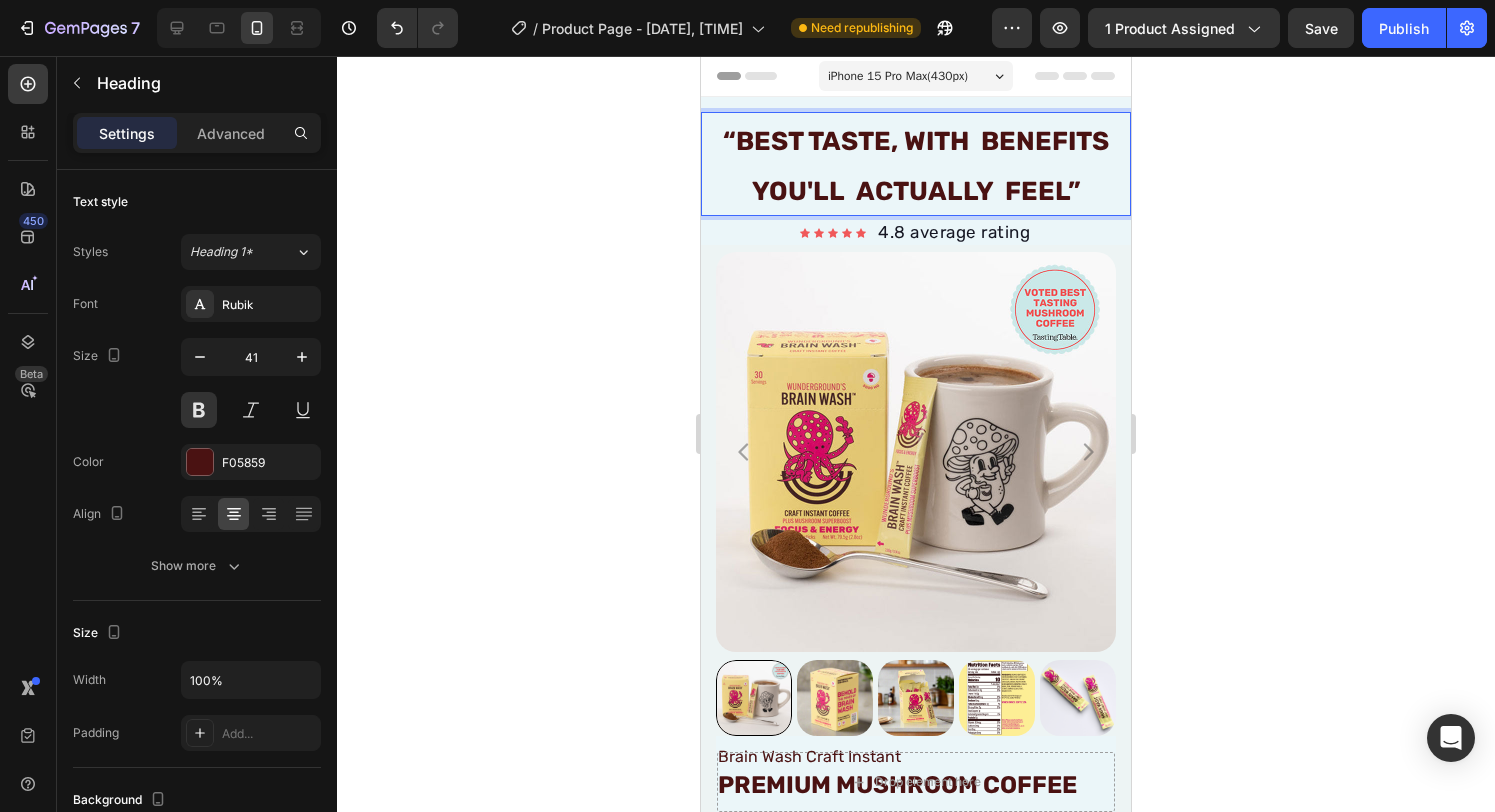 click on "“BeST TASTE, WITH  BENEFITS YOU'll  ACTUALLY  FEEL”" at bounding box center [916, 166] 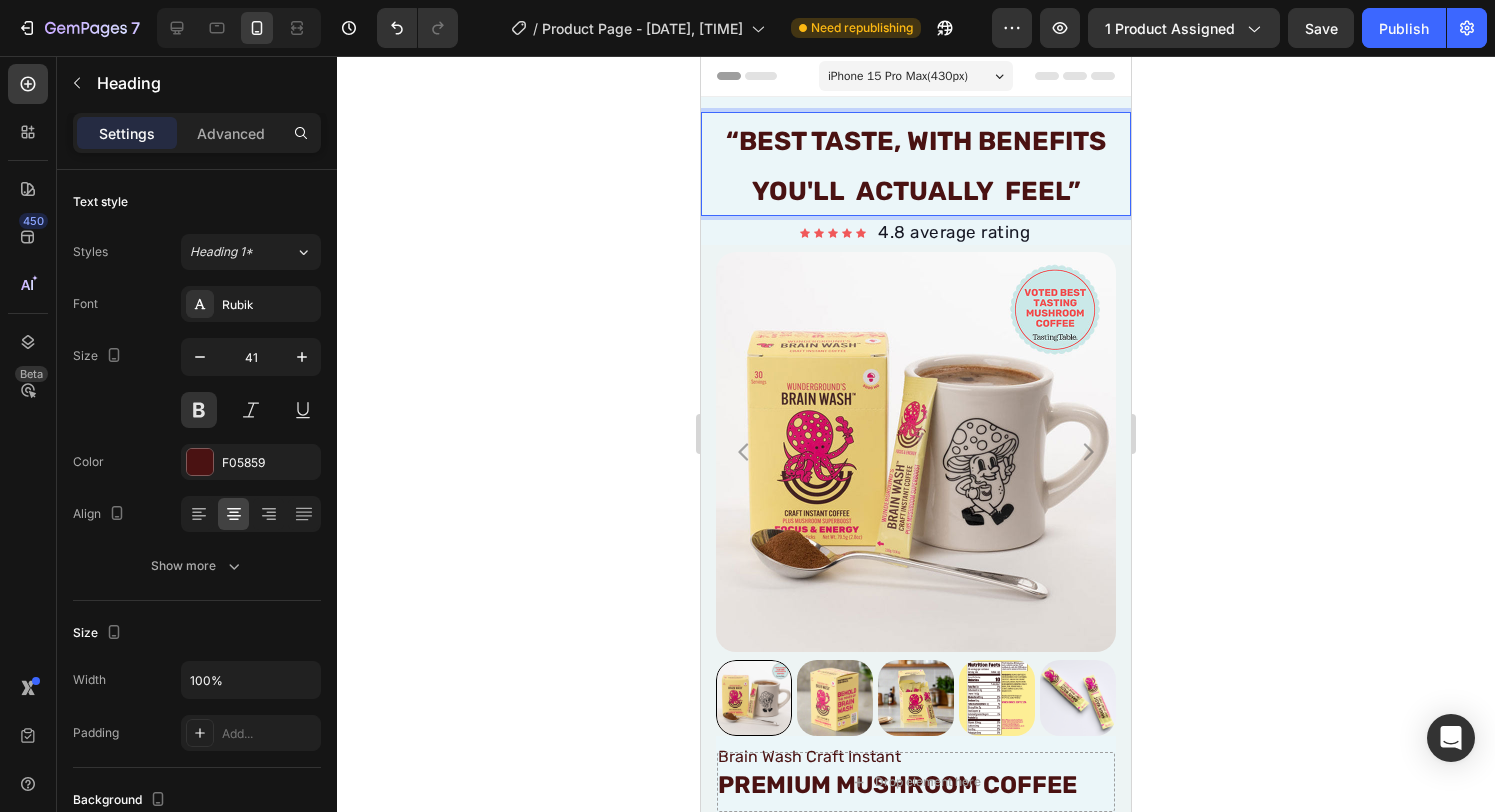 click on "“BeST TASTE, WITH BENEFITS YOU'll  ACTUALLY  FEEL”" at bounding box center [916, 166] 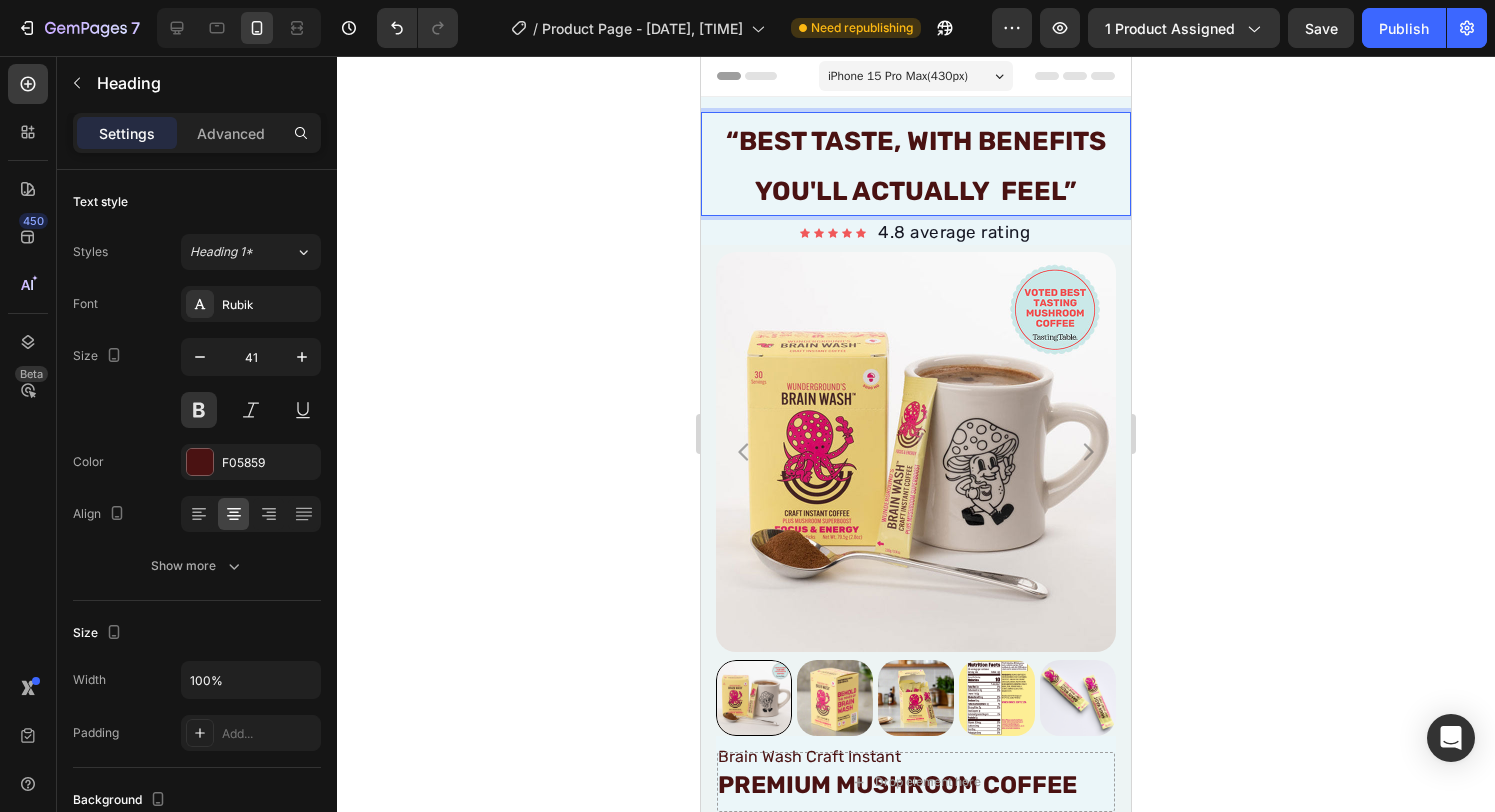 click on "“BeST TASTE, WITH BENEFITS YOU'll ACTUALLY  FEEL”" at bounding box center [916, 166] 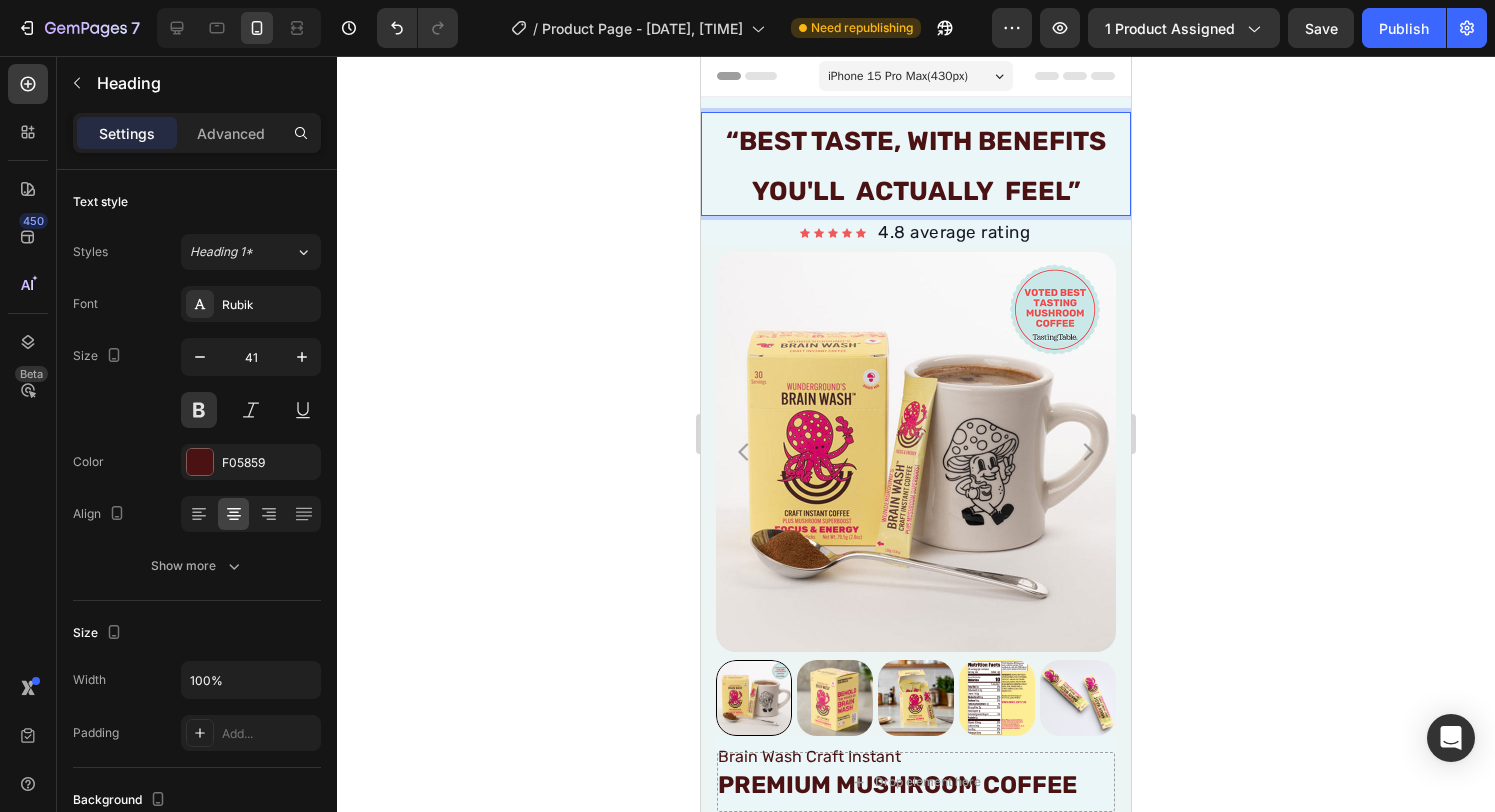 click 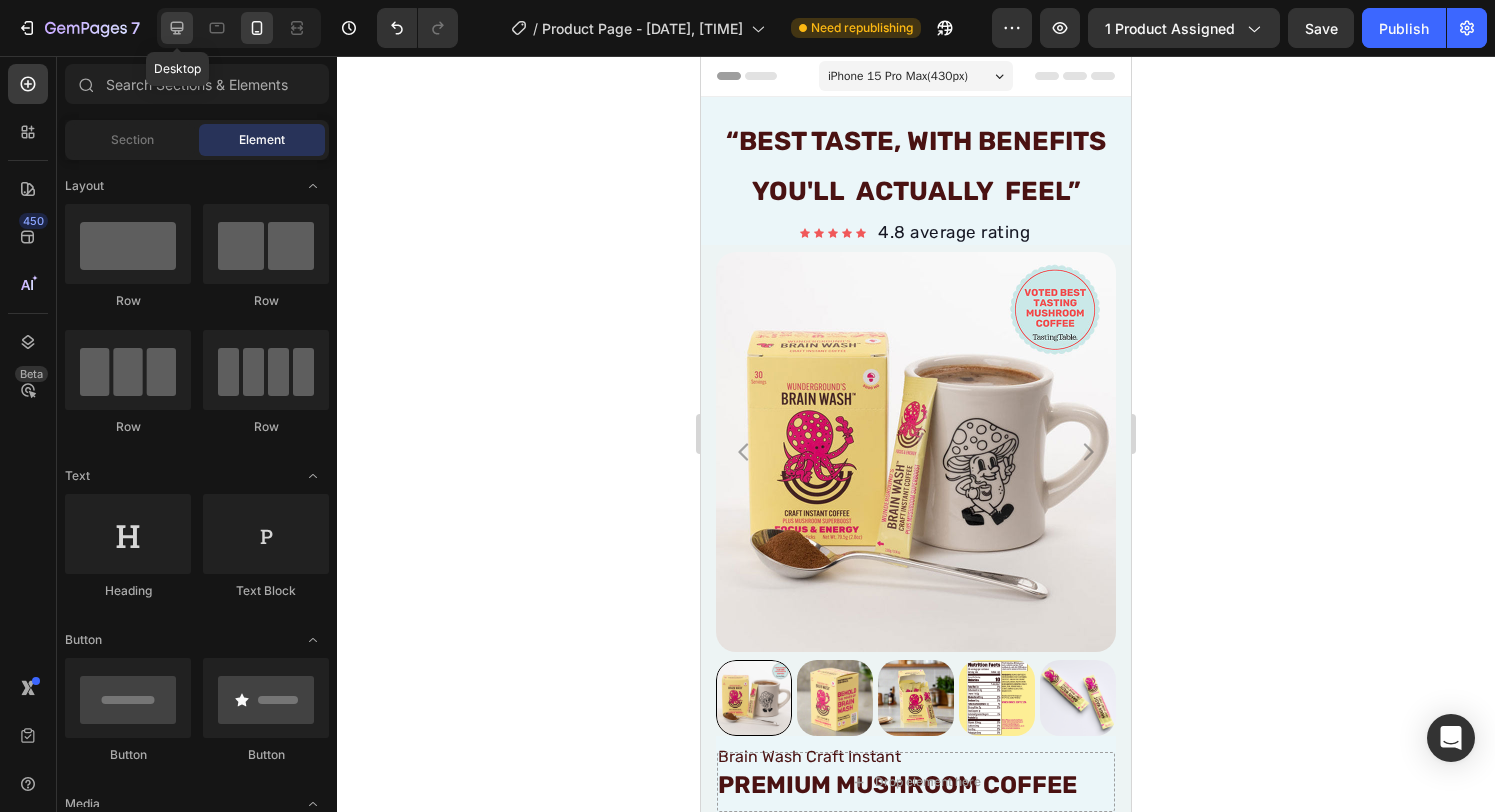 click 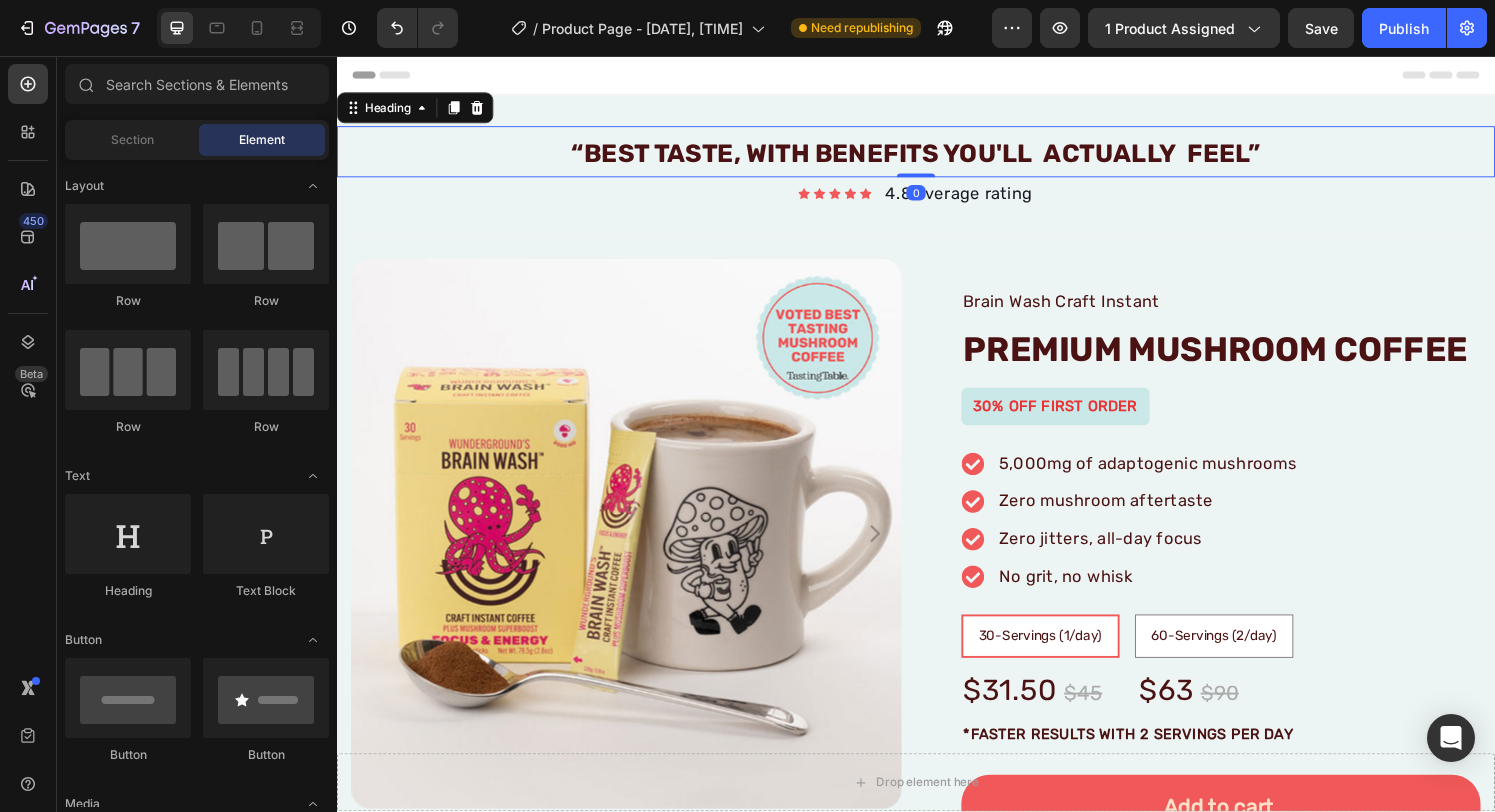 click on "“BeST TASTE, WITH BENEFITS YOU'll  ACTUALLY  FEEL”" at bounding box center [937, 157] 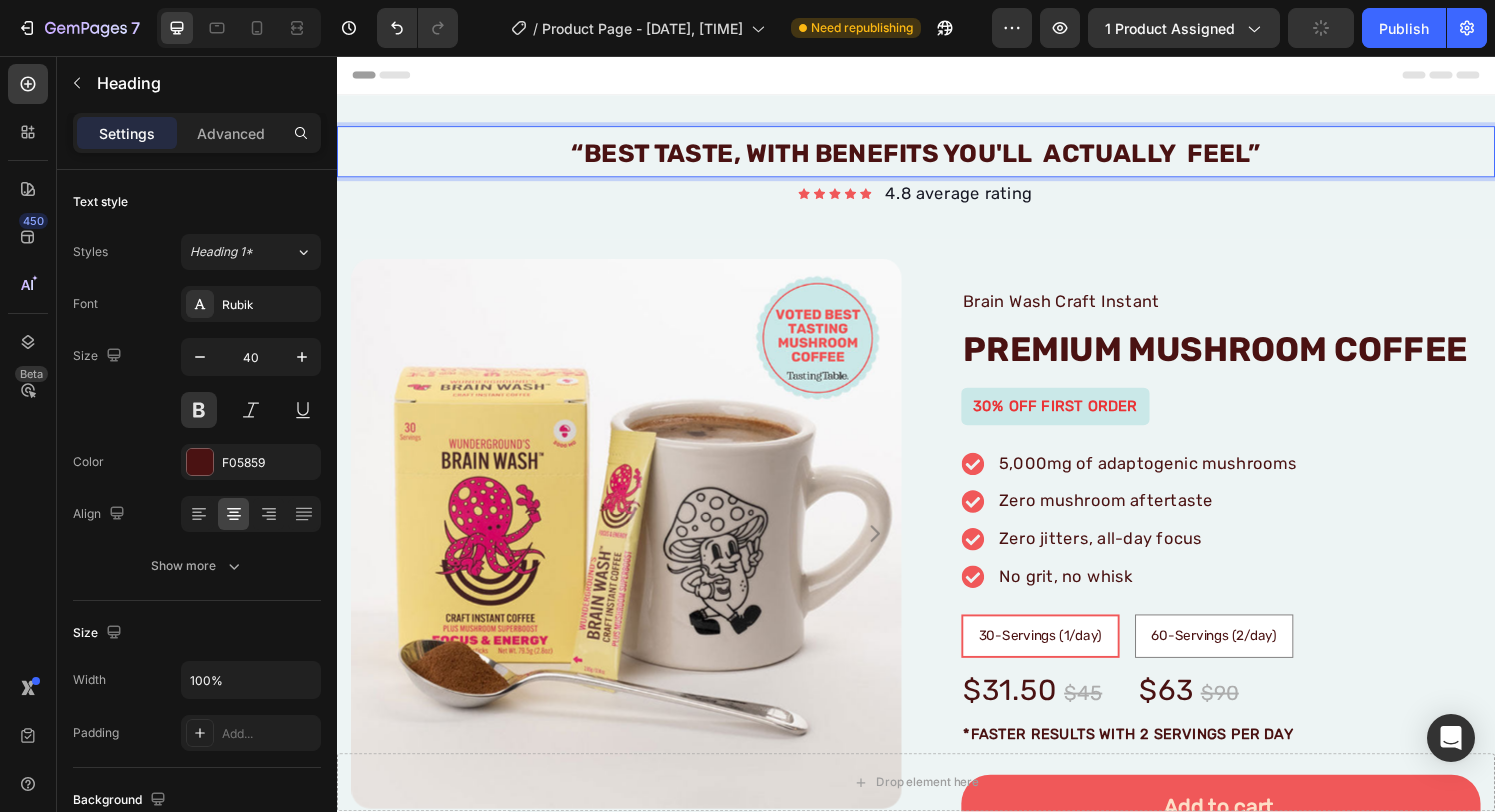 click on "“BeST TASTE, WITH BENEFITS YOU'll  ACTUALLY  FEEL”" at bounding box center [937, 157] 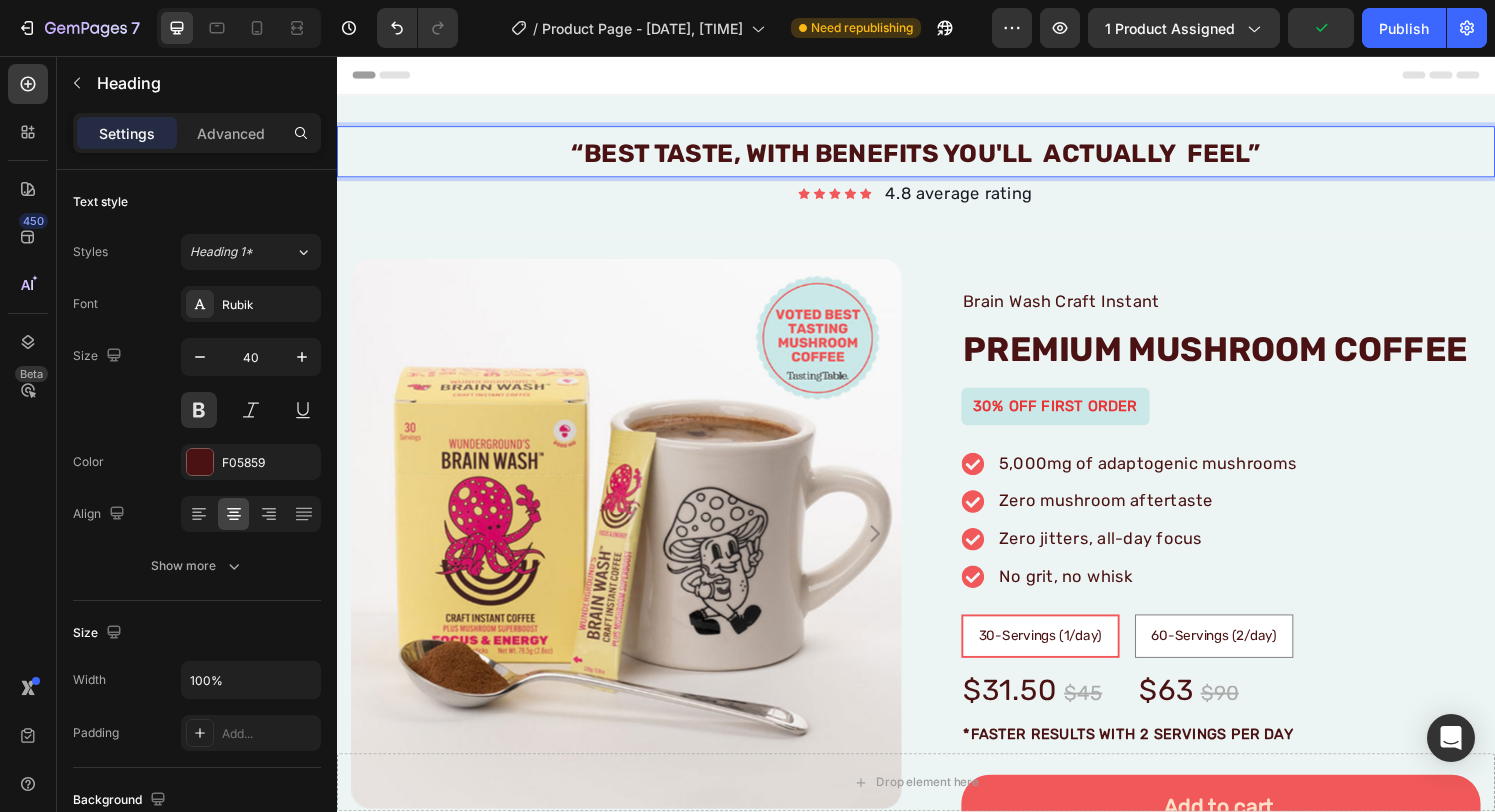 click on "“BeST TASTE, WITH BENEFITS YOU'll  ACTUALLY  FEEL”" at bounding box center [937, 157] 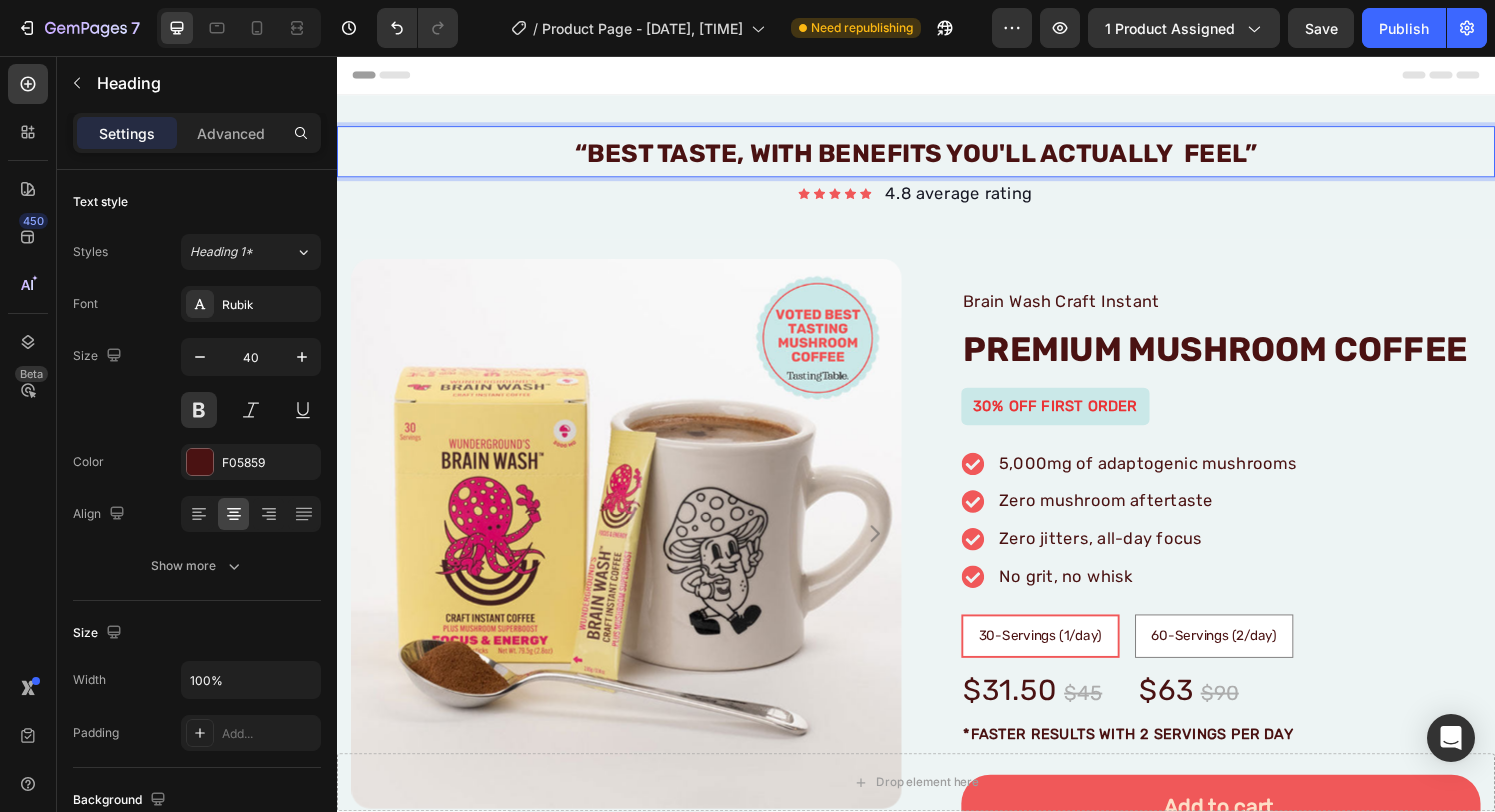 click on "“BeST TASTE, WITH BENEFITS YOU'll ACTUALLY  FEEL”" at bounding box center [937, 157] 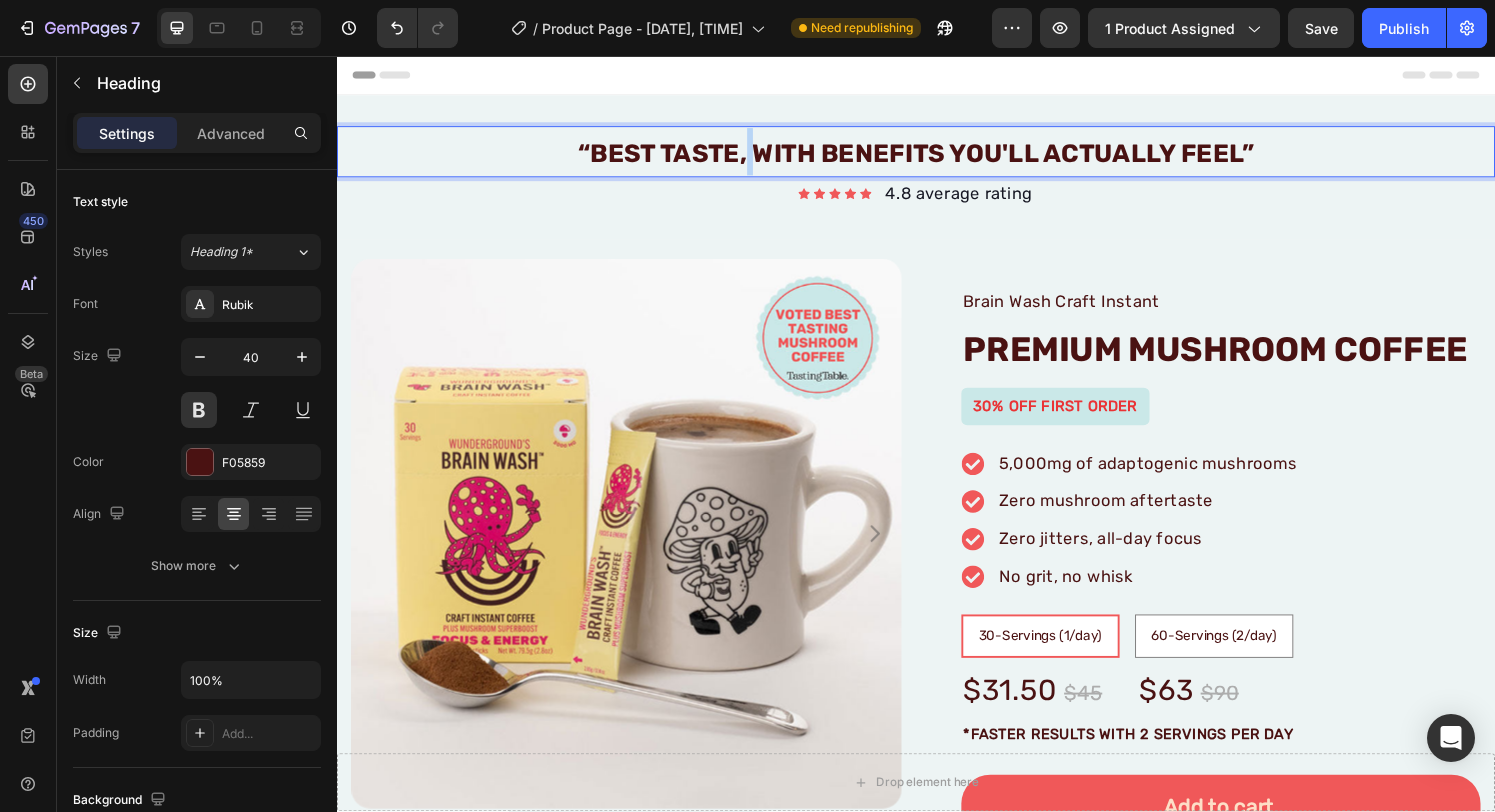click on "“BeST TASTE, WITH BENEFITS YOU'll ACTUALLY FEEL”" at bounding box center [937, 157] 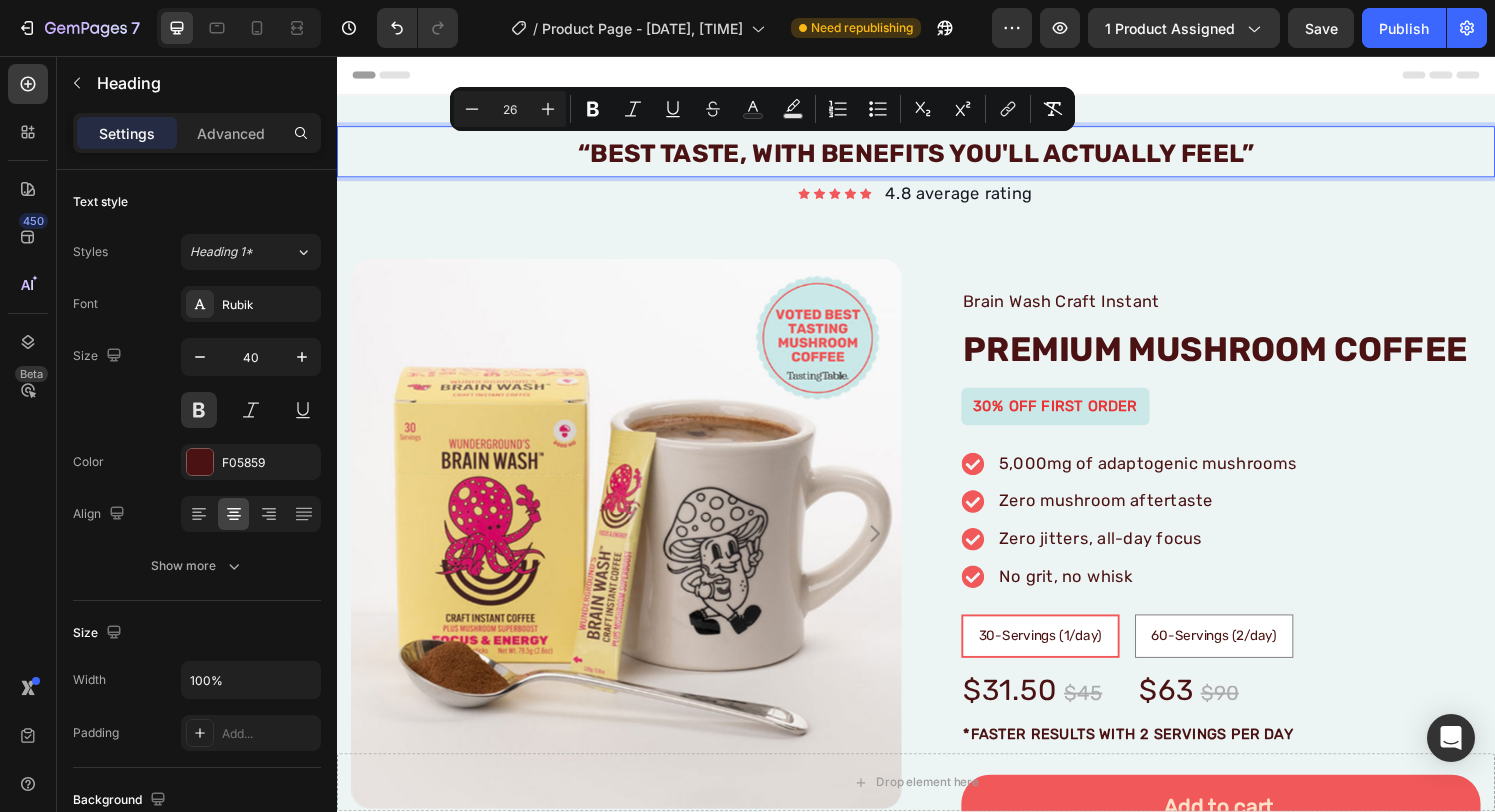 click on "“BeST TASTE, WITH BENEFITS YOU'll ACTUALLY FEEL”" at bounding box center (937, 157) 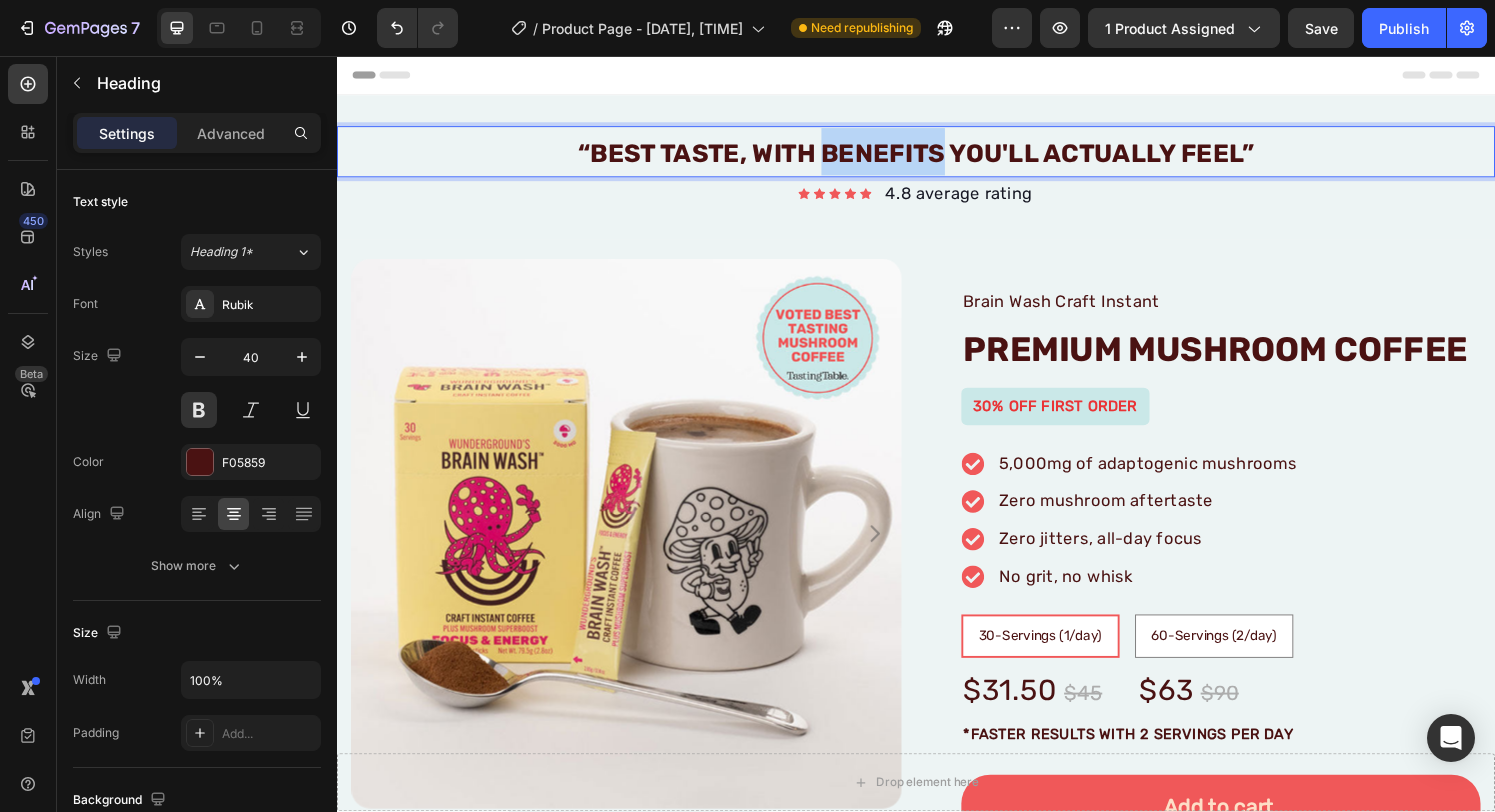 click on "“BeST TASTE, WITH BENEFITS YOU'll ACTUALLY FEEL”" at bounding box center [937, 157] 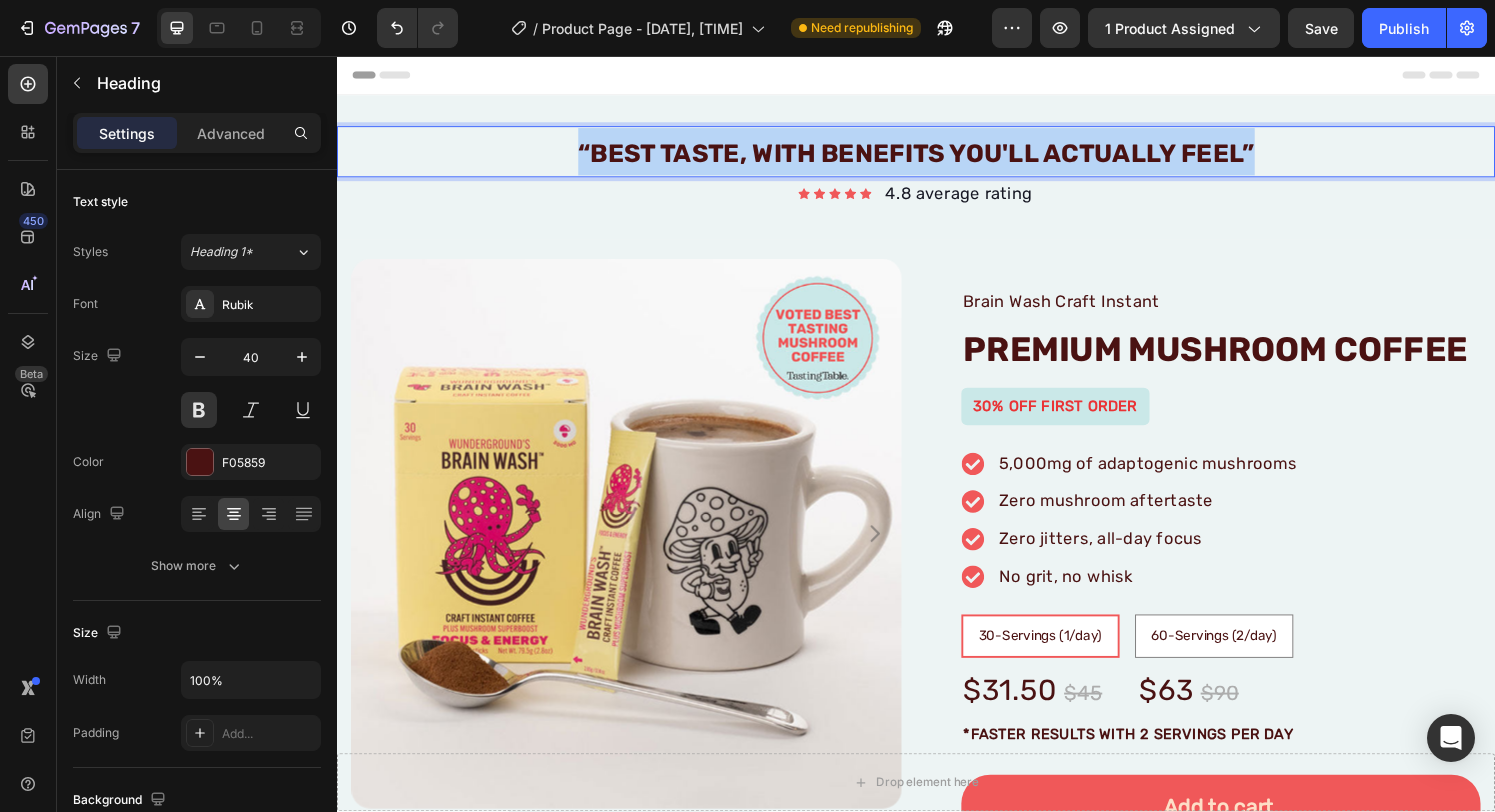 click on "“BeST TASTE, WITH BENEFITS YOU'll ACTUALLY FEEL”" at bounding box center (937, 157) 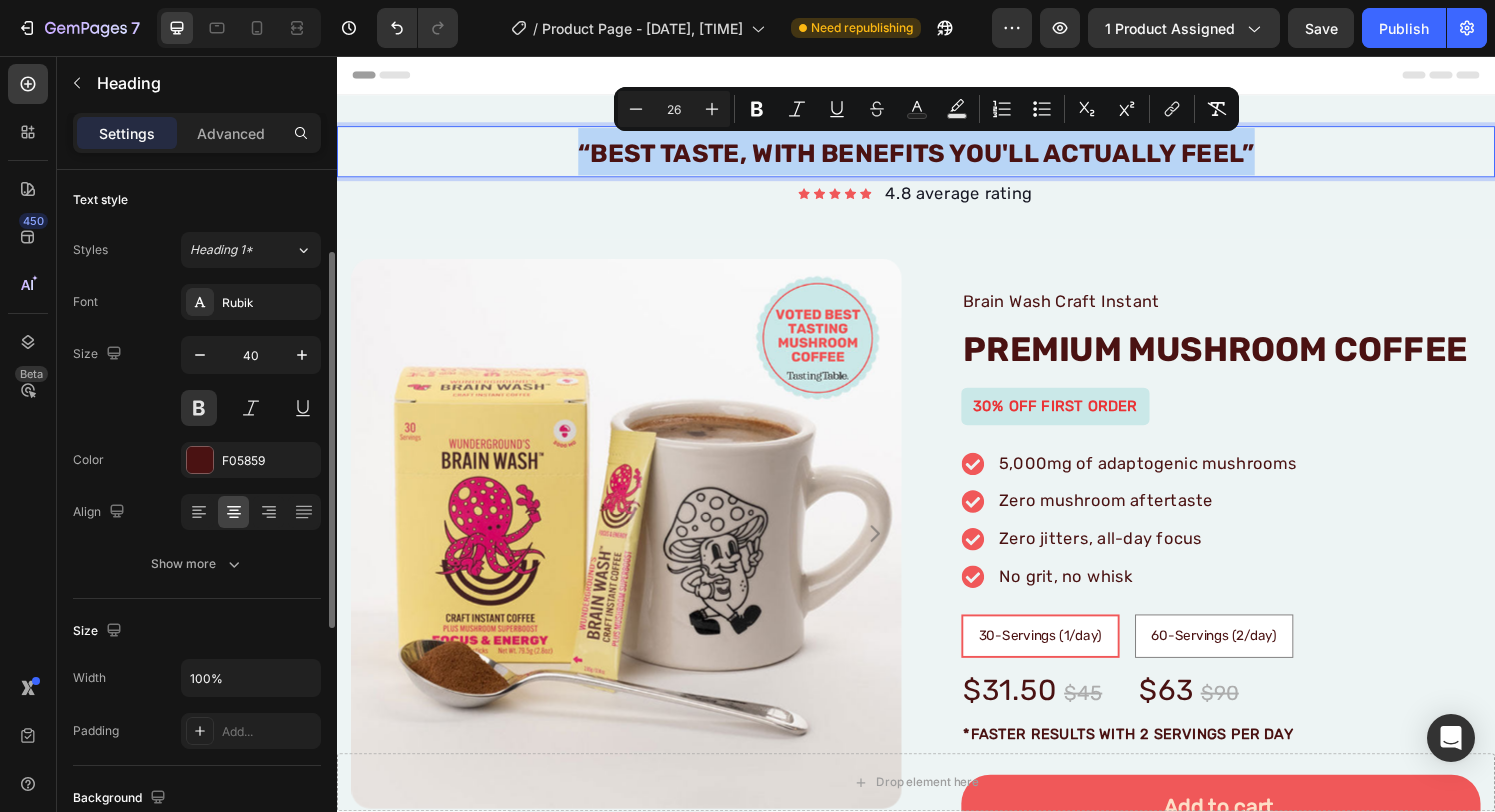 scroll, scrollTop: 0, scrollLeft: 0, axis: both 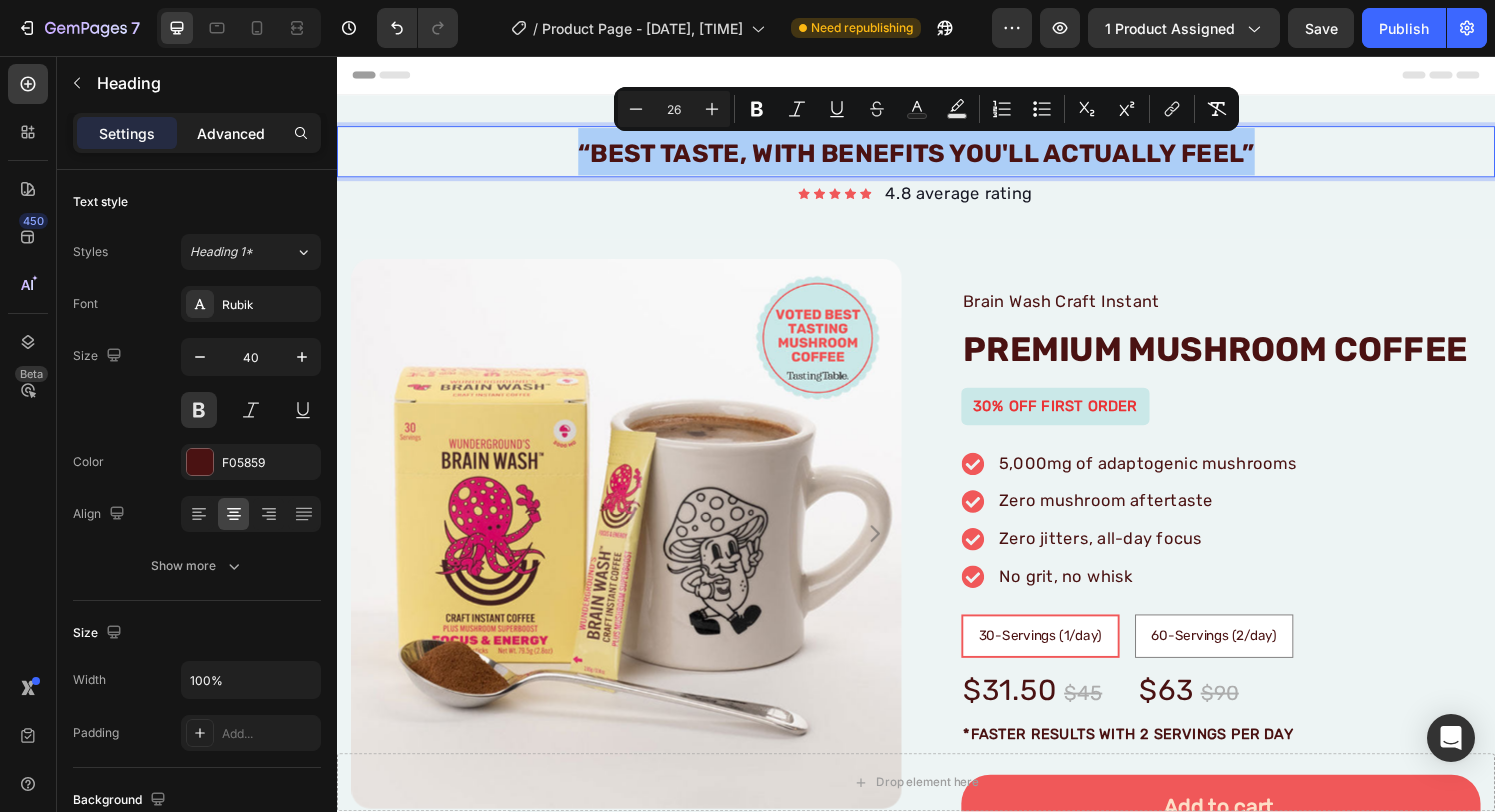 click on "Advanced" at bounding box center (231, 133) 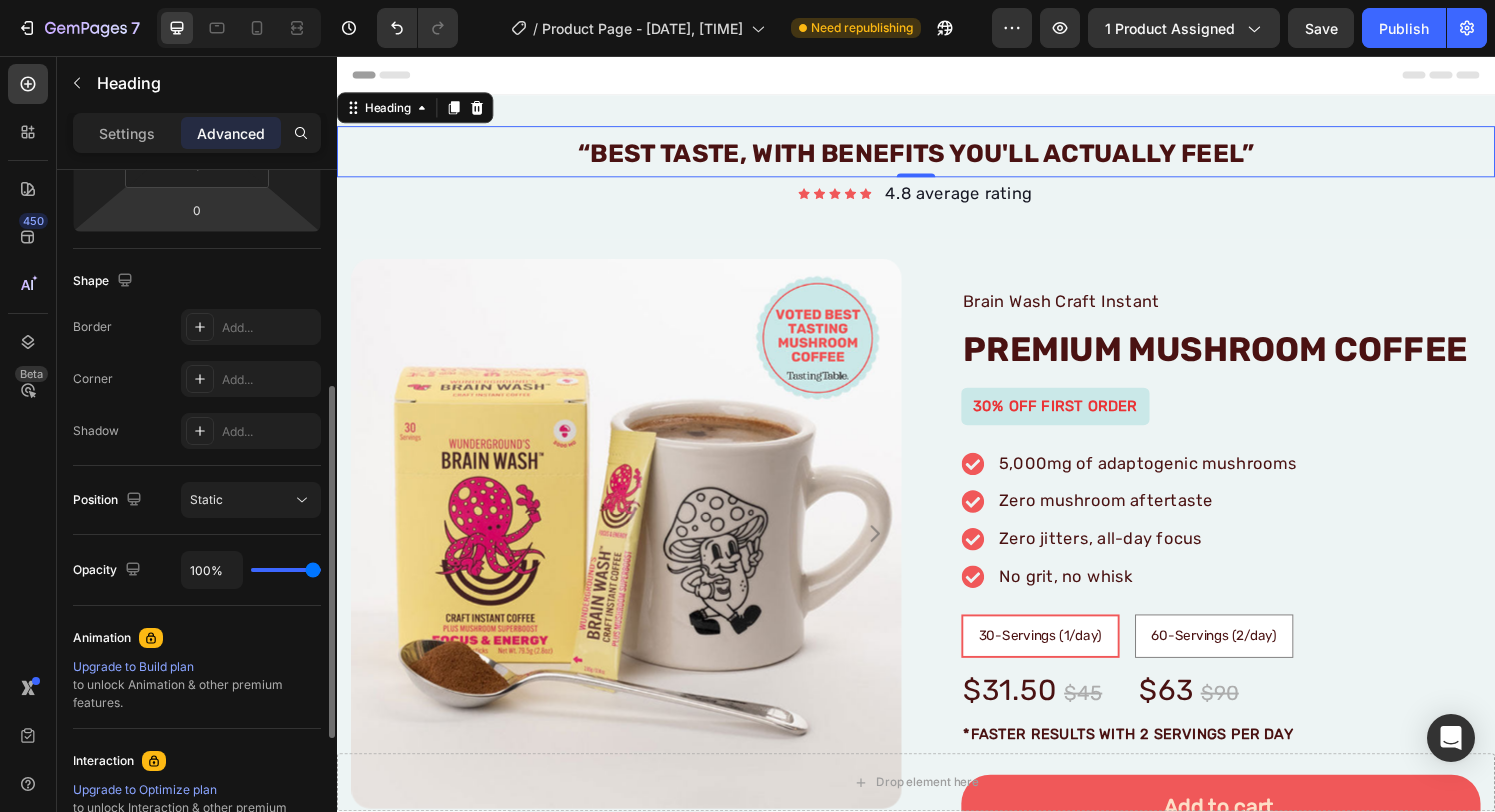 scroll, scrollTop: 439, scrollLeft: 0, axis: vertical 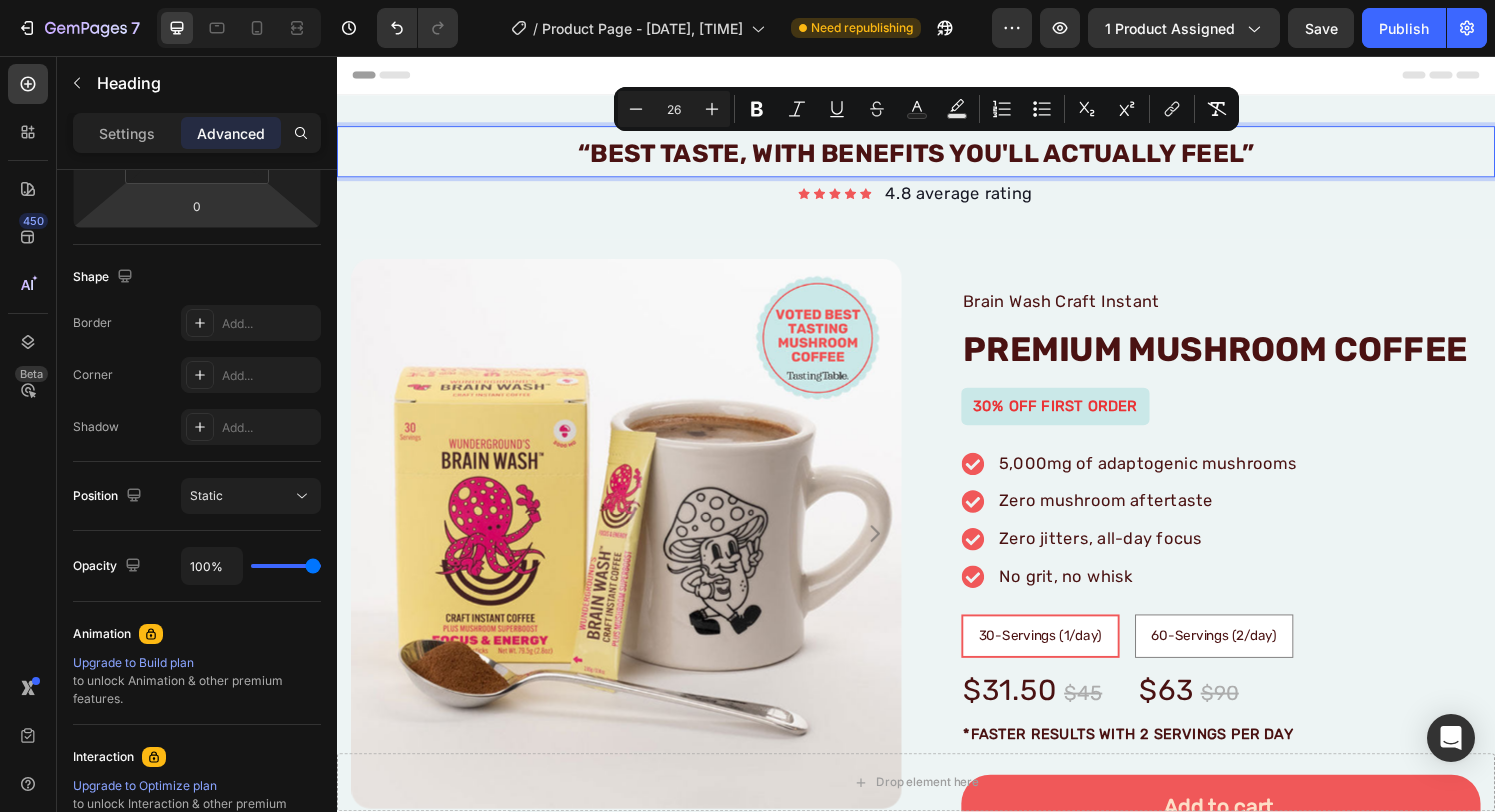 click on "“BeST TASTE, WITH BENEFITS YOU'll ACTUALLY FEEL”" at bounding box center (937, 155) 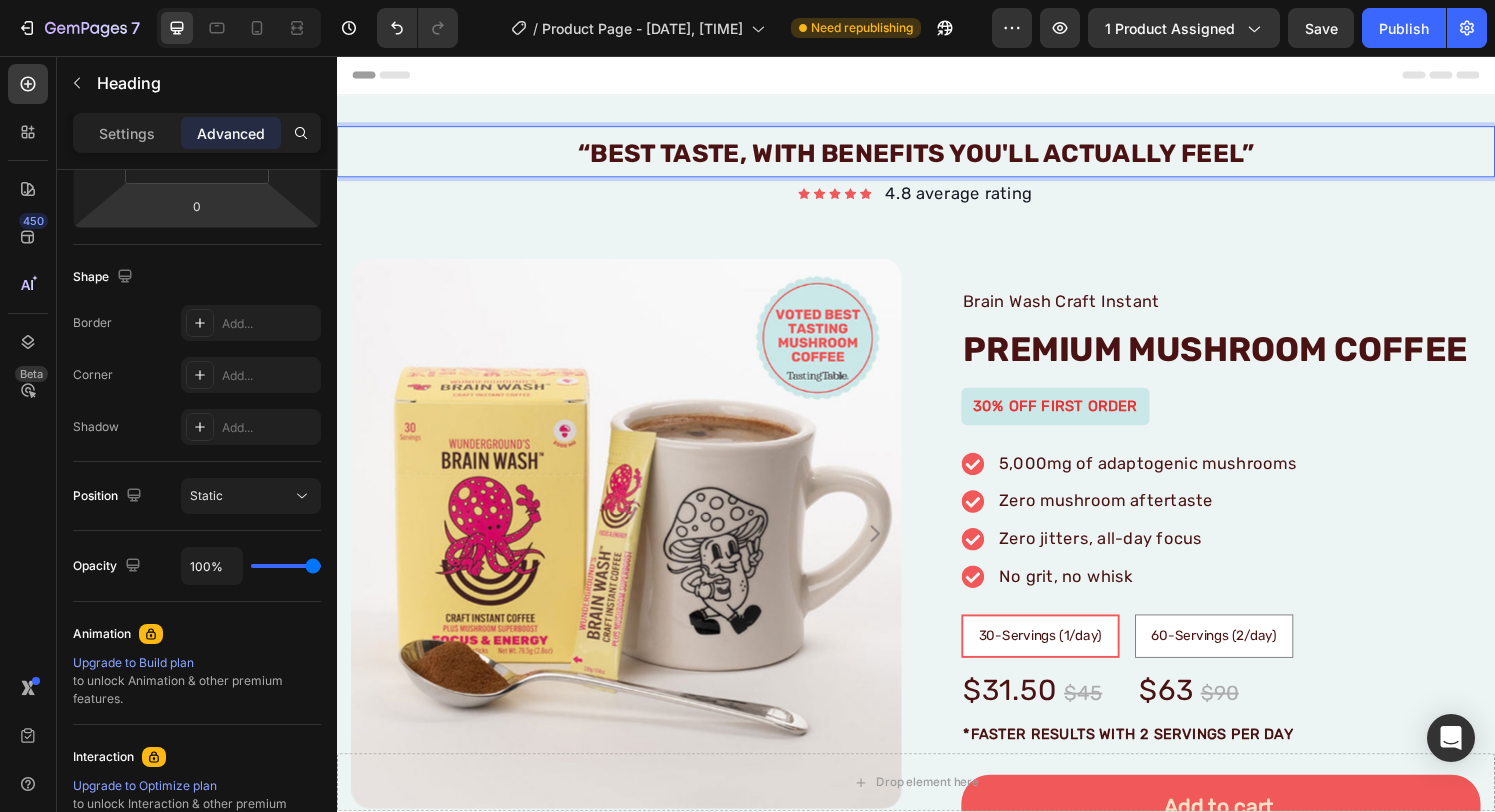 click on "“BeST TASTE, WITH BENEFITS YOU'll ACTUALLY FEEL”" at bounding box center (937, 157) 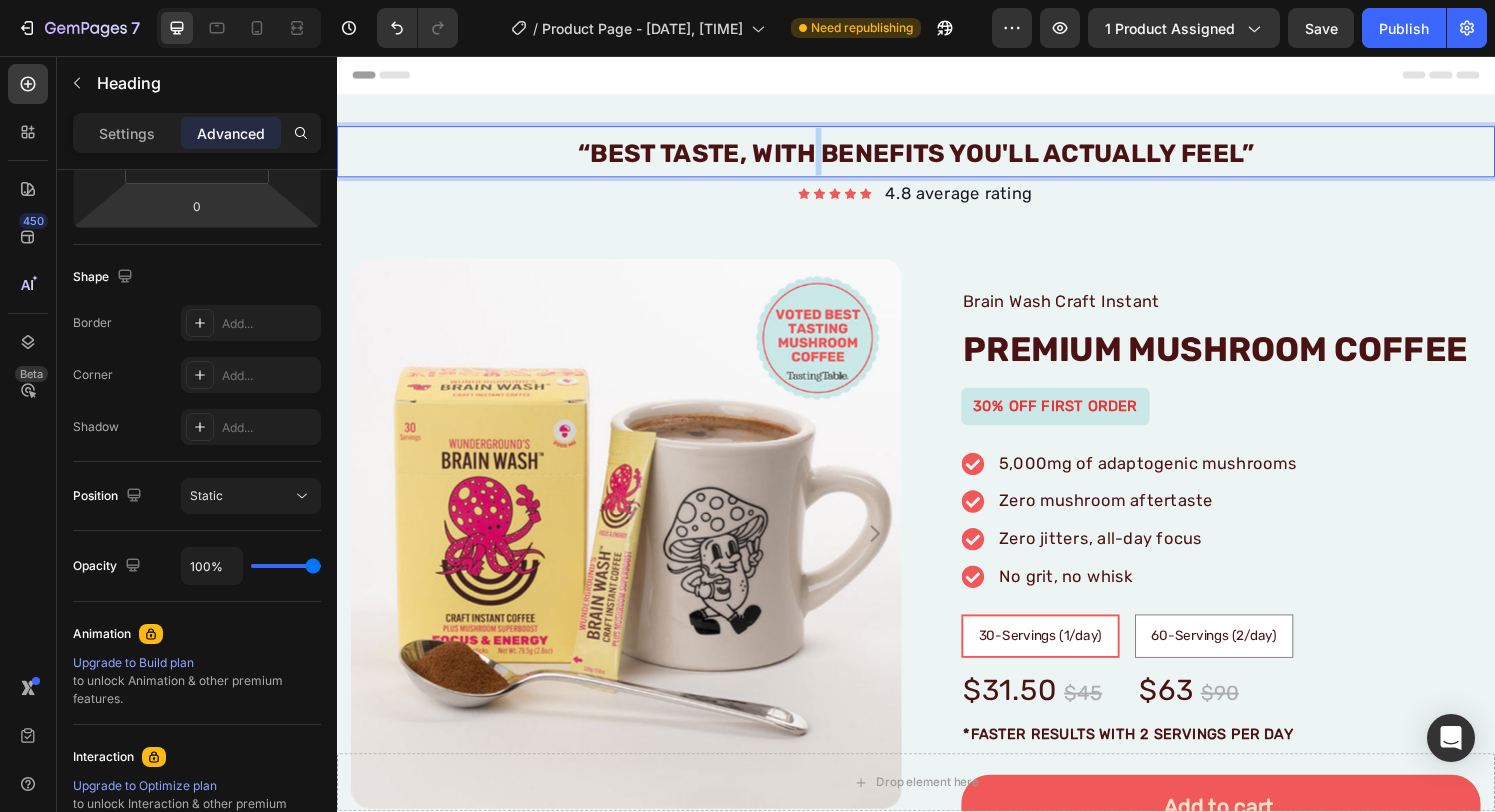 click on "“BeST TASTE, WITH BENEFITS YOU'll ACTUALLY FEEL”" at bounding box center (937, 157) 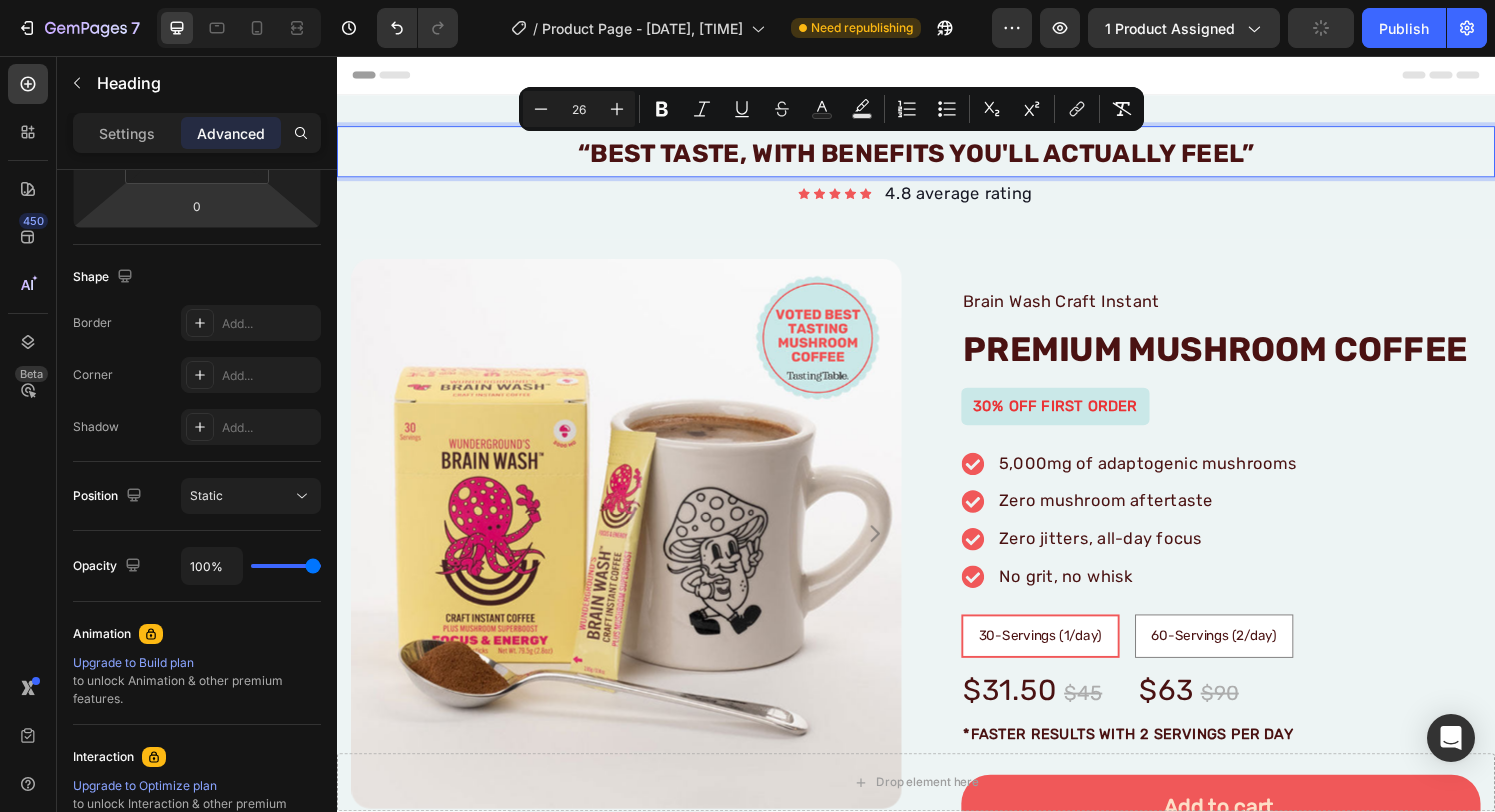 click on "“BeST TASTE, WITH BENEFITS YOU'll ACTUALLY FEEL”" at bounding box center [937, 157] 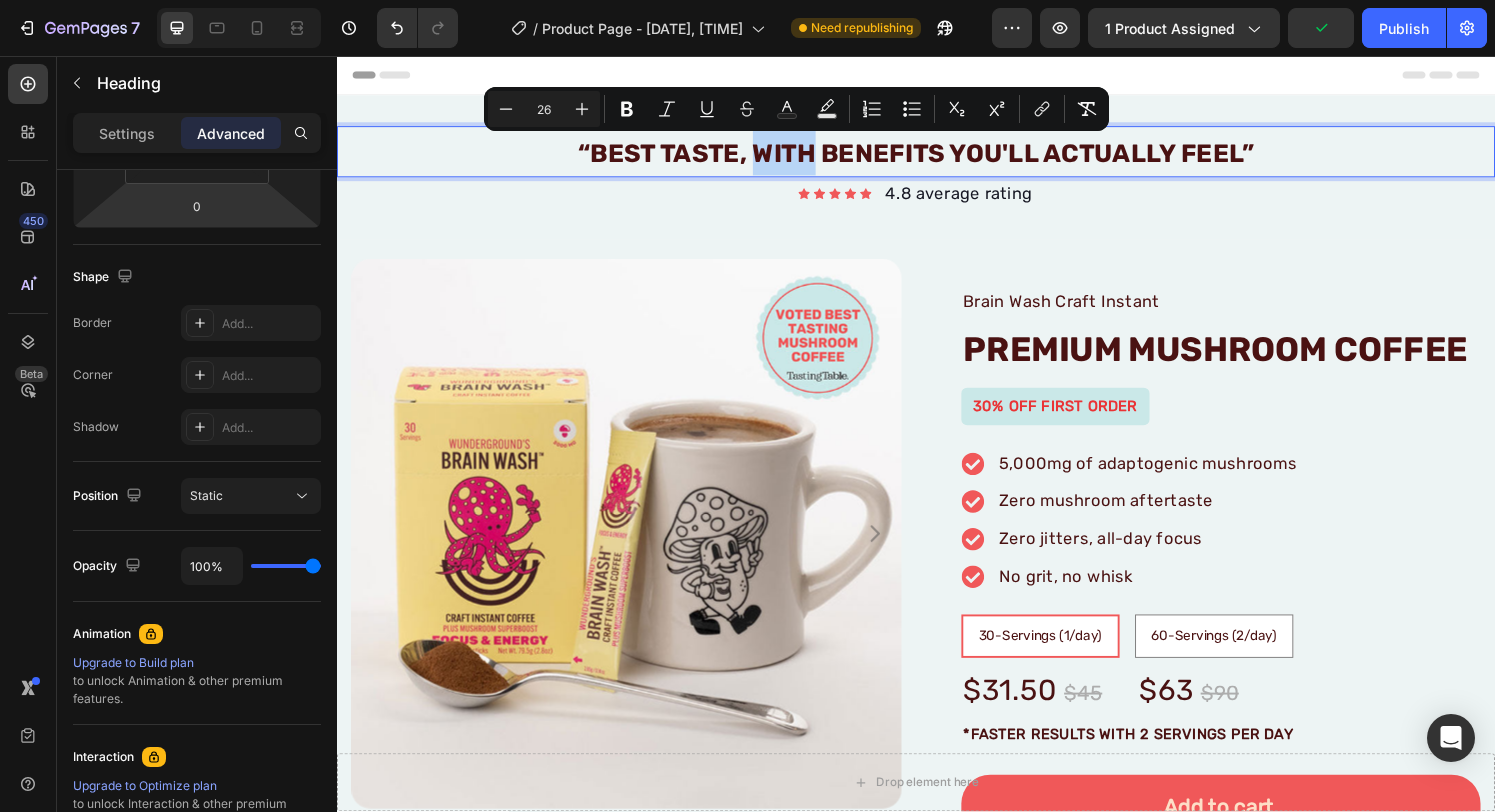 drag, startPoint x: 773, startPoint y: 160, endPoint x: 834, endPoint y: 160, distance: 61 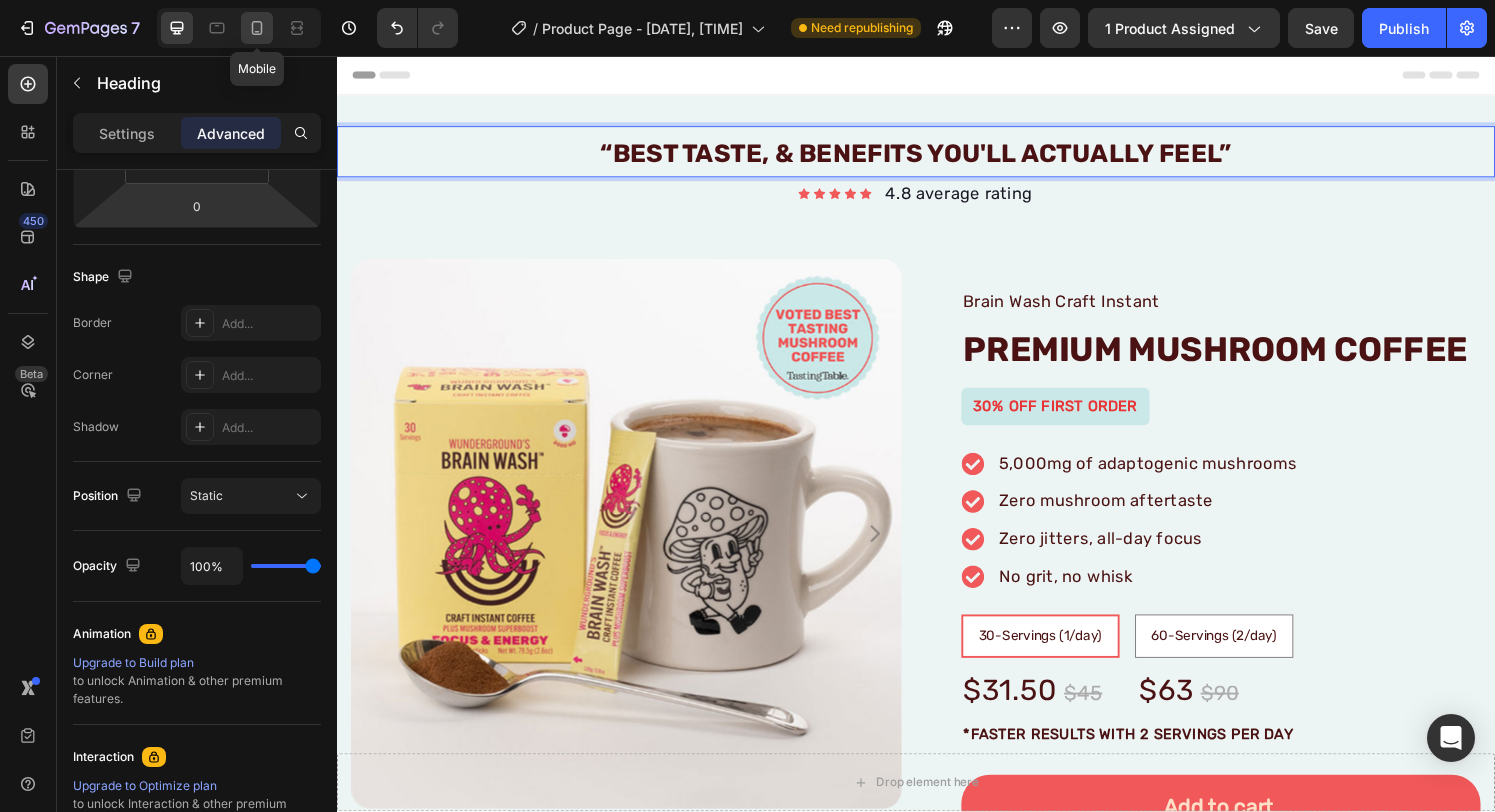 click 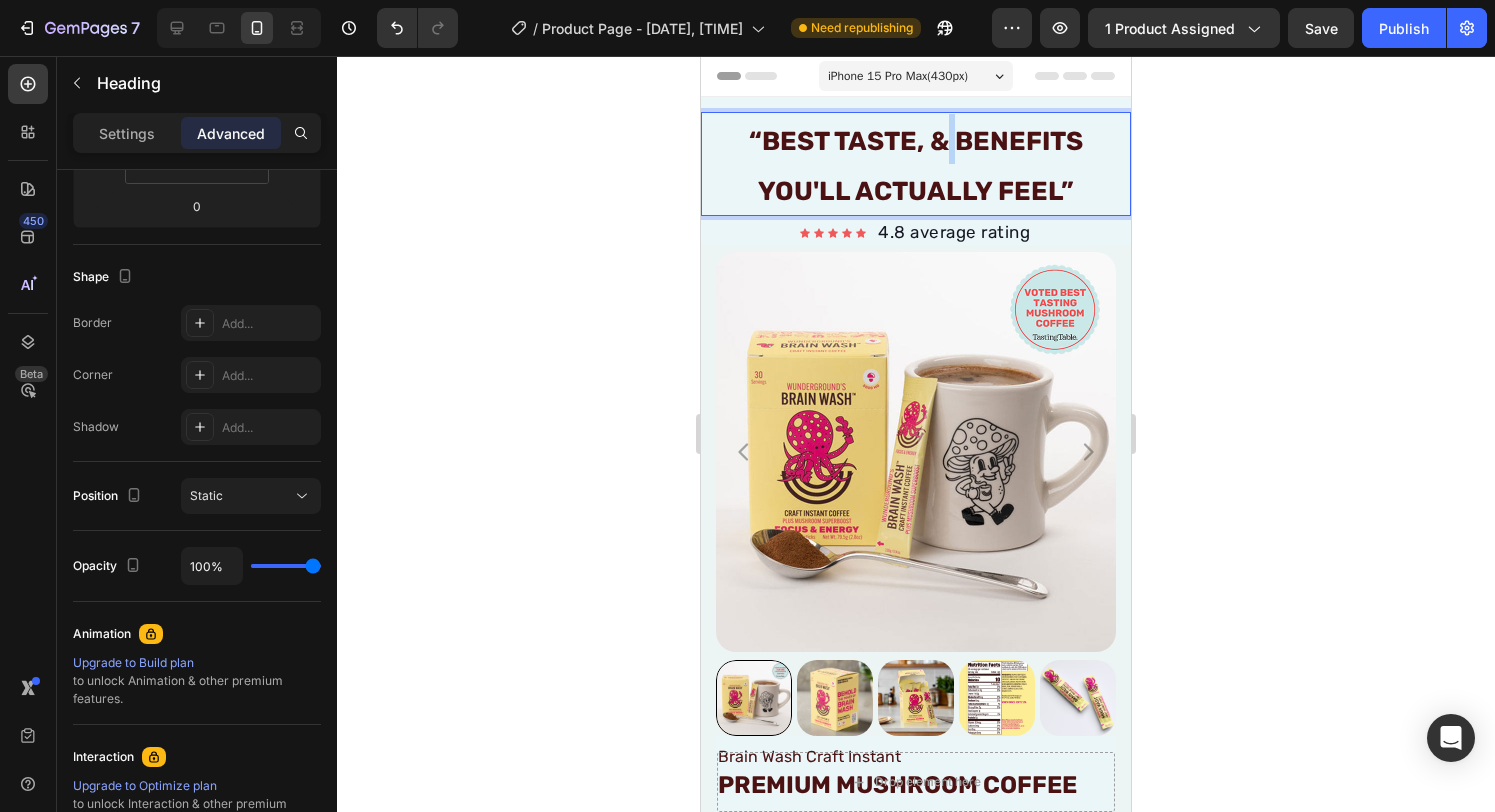 click on "“BeST TASTE, & BENEFITS YOU'll ACTUALLY FEEL”" at bounding box center (916, 166) 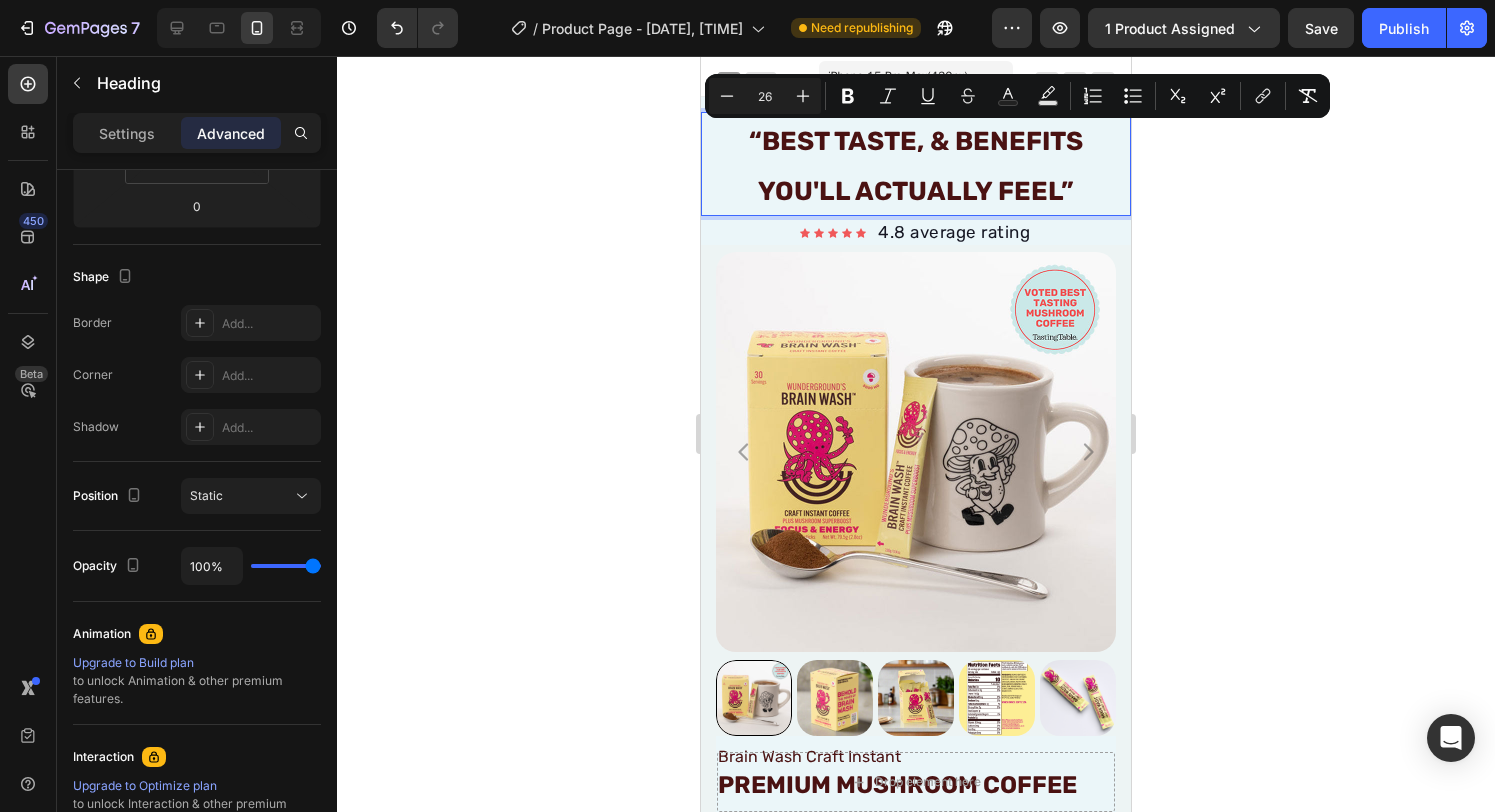 click on "“BeST TASTE, & BENEFITS YOU'll ACTUALLY FEEL”" at bounding box center [916, 166] 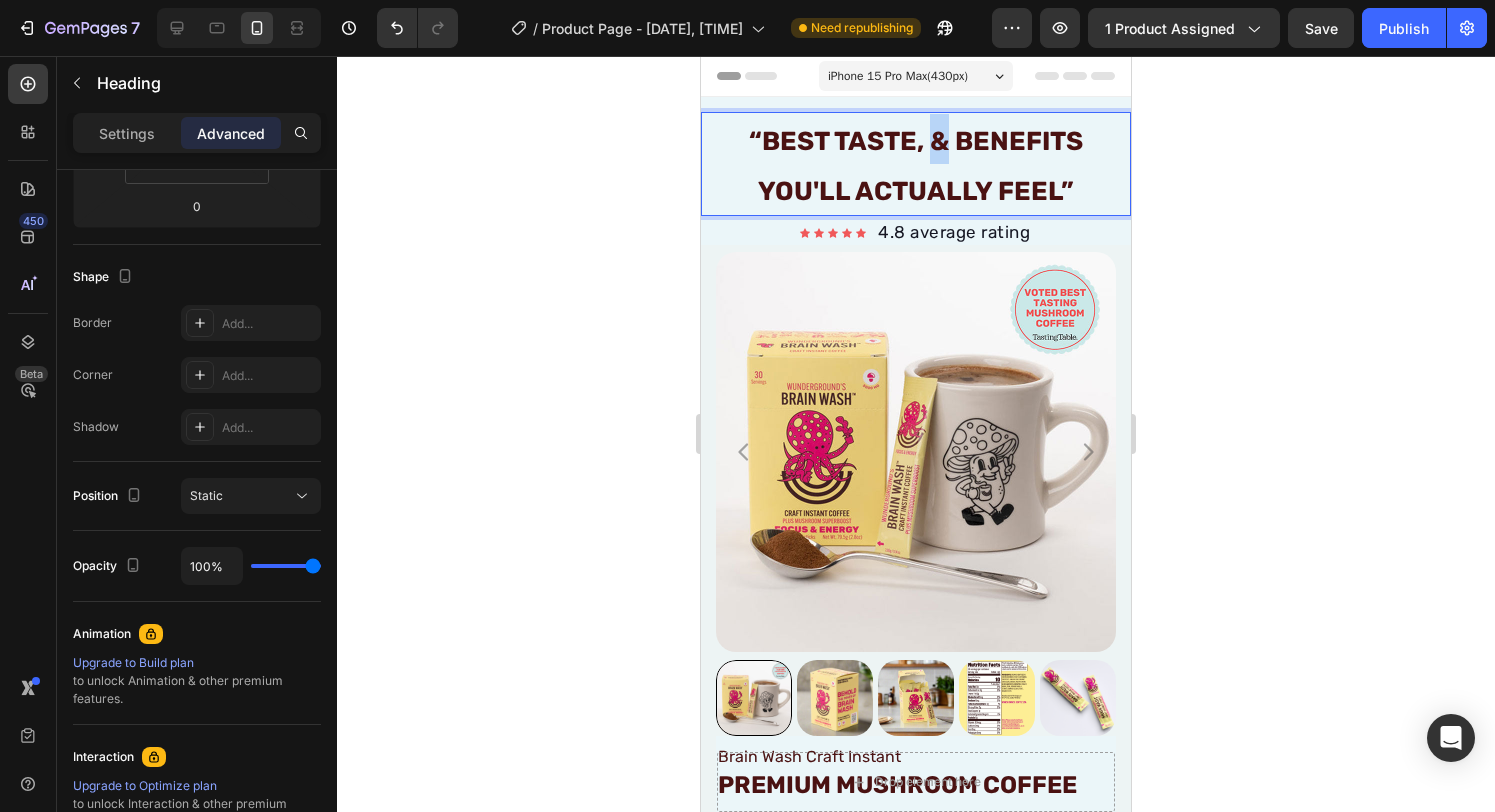 click on "“BeST TASTE, & BENEFITS YOU'll ACTUALLY FEEL”" at bounding box center [916, 166] 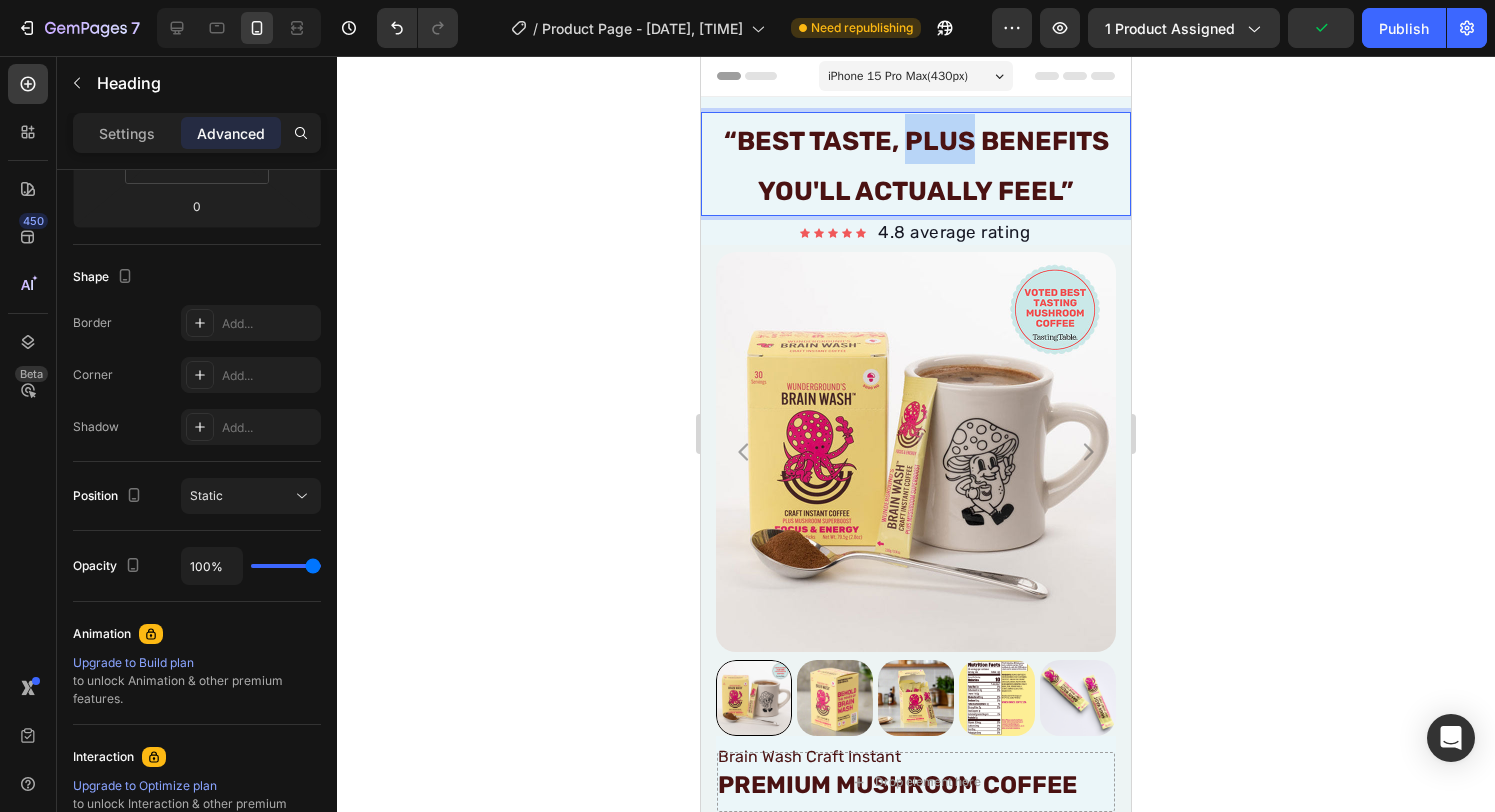 click on "“BeST TASTE, PLUS BENEFITS YOU'll ACTUALLY FEEL”" at bounding box center [916, 166] 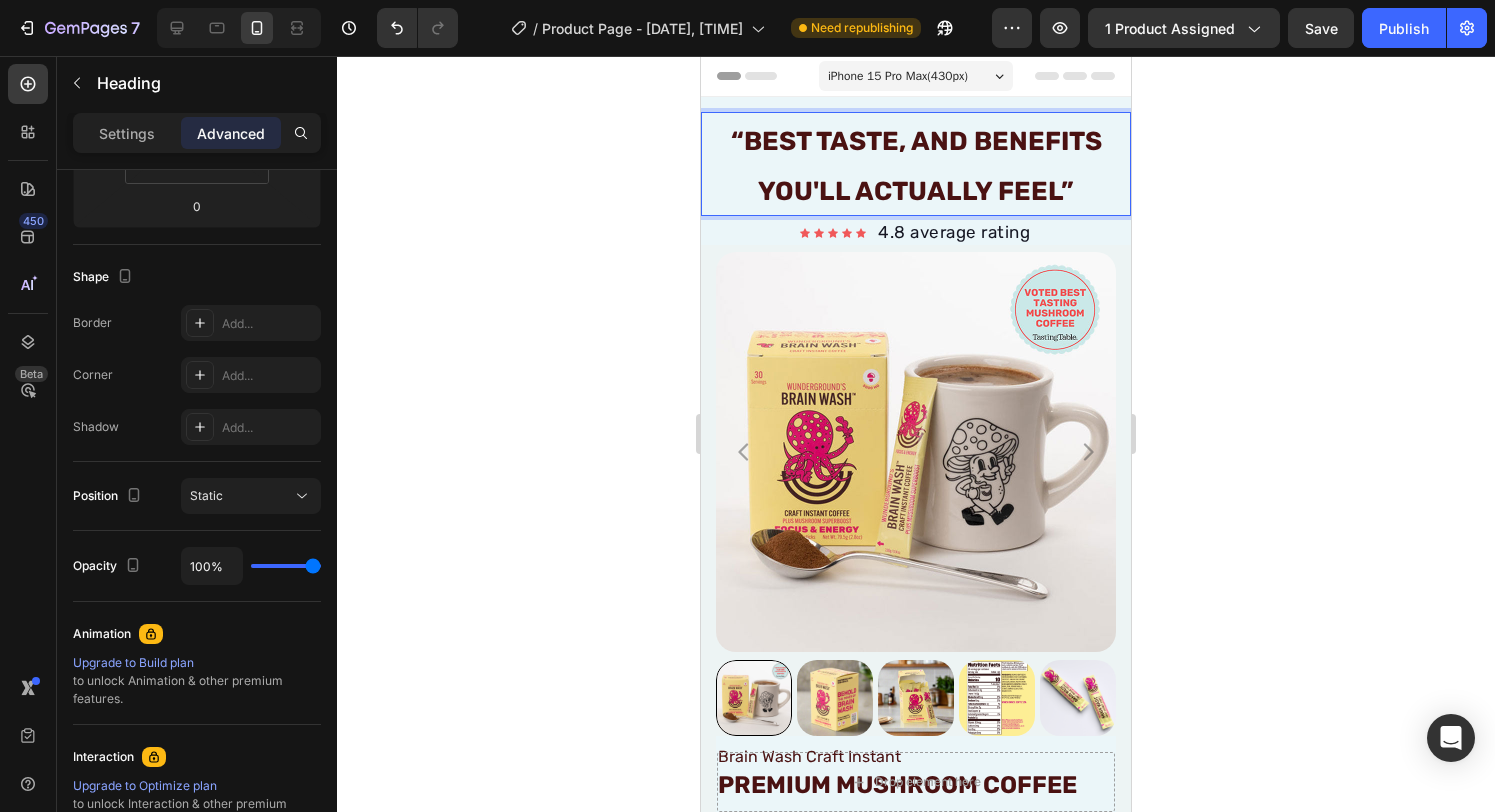 click 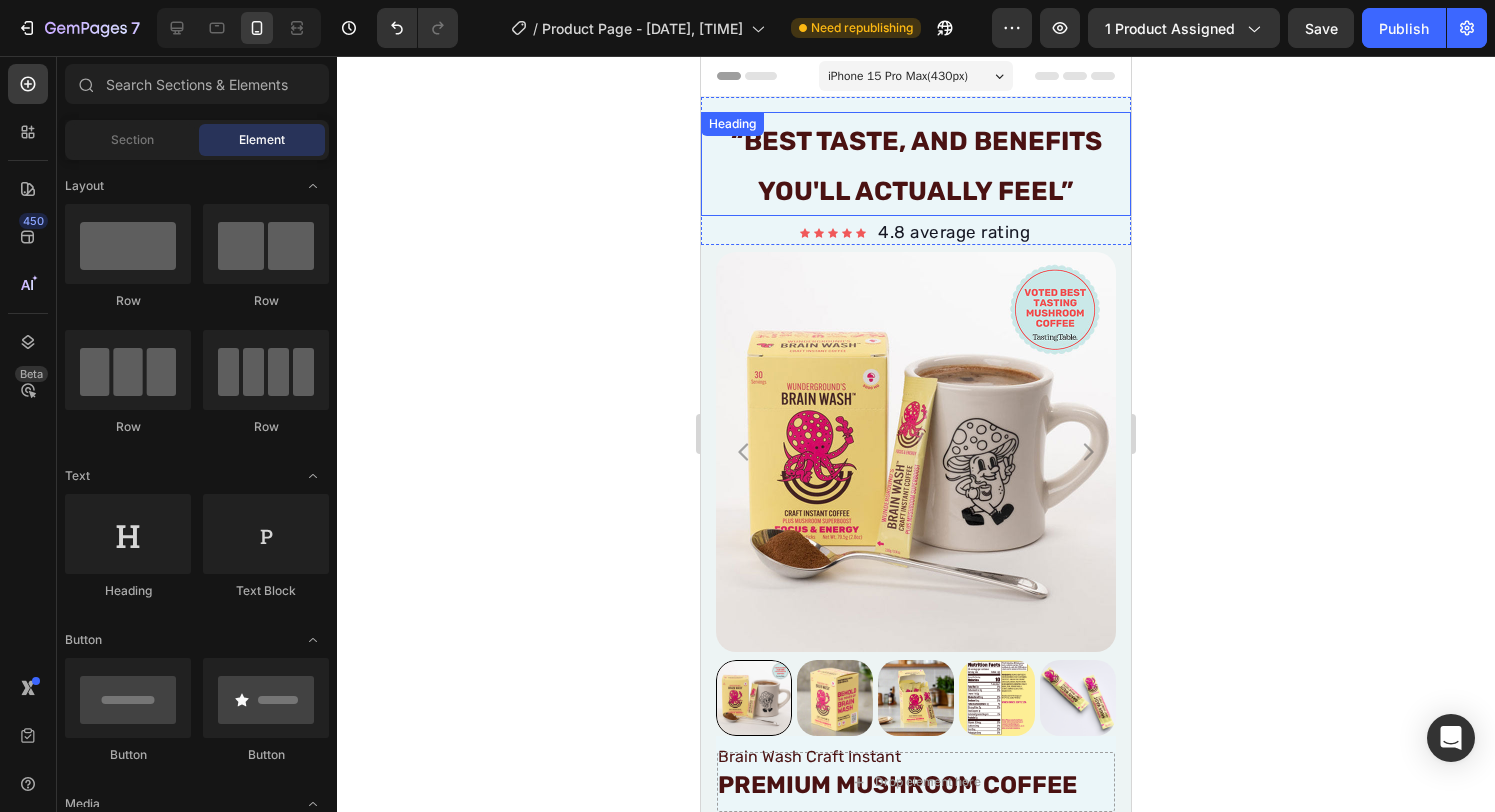click on "“BeST TASTE, AND BENEFITS YOU'll ACTUALLY FEEL”" at bounding box center [916, 166] 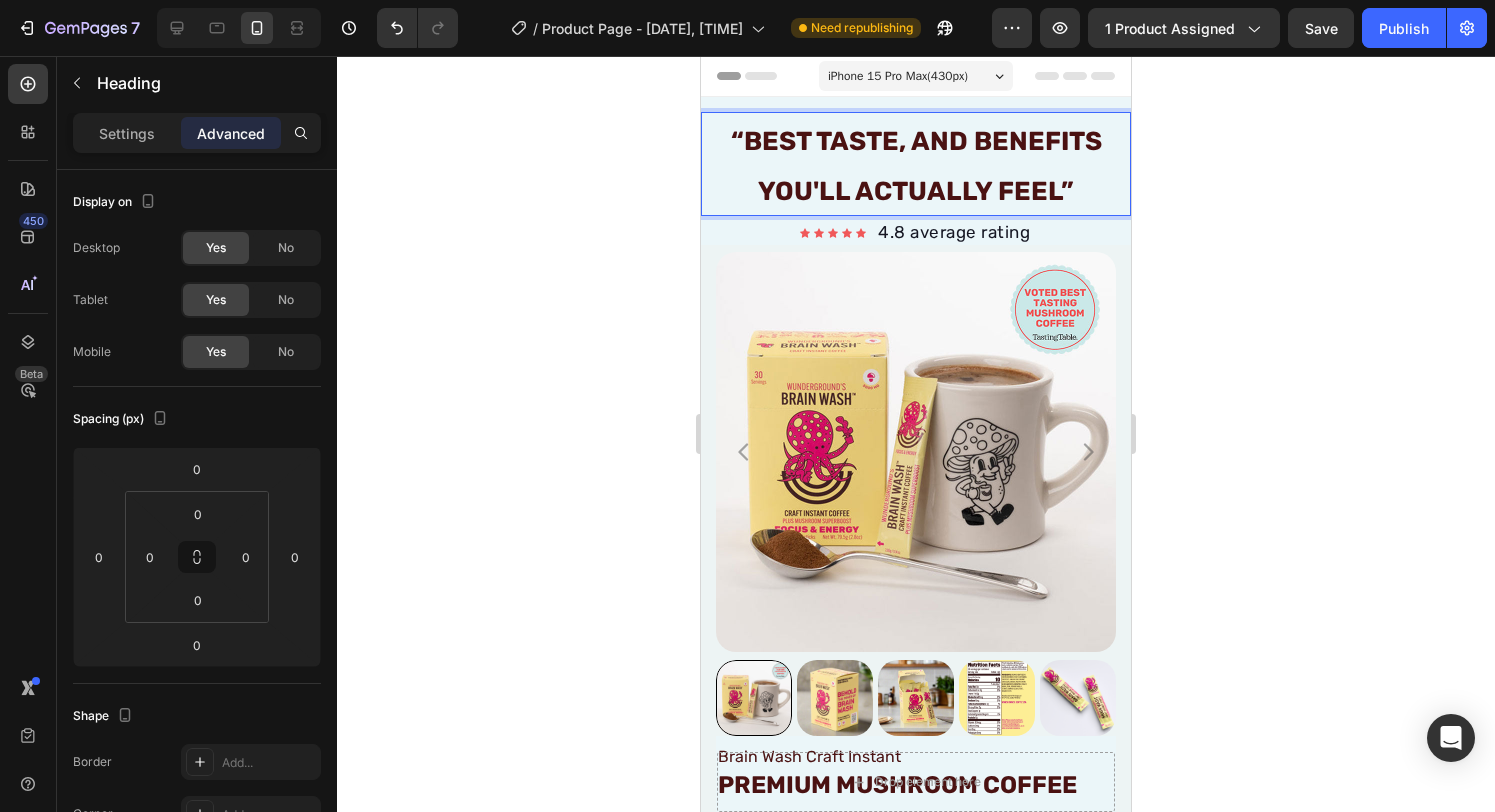 click on "“BeST TASTE, AND BENEFITS YOU'll ACTUALLY FEEL”" at bounding box center (916, 166) 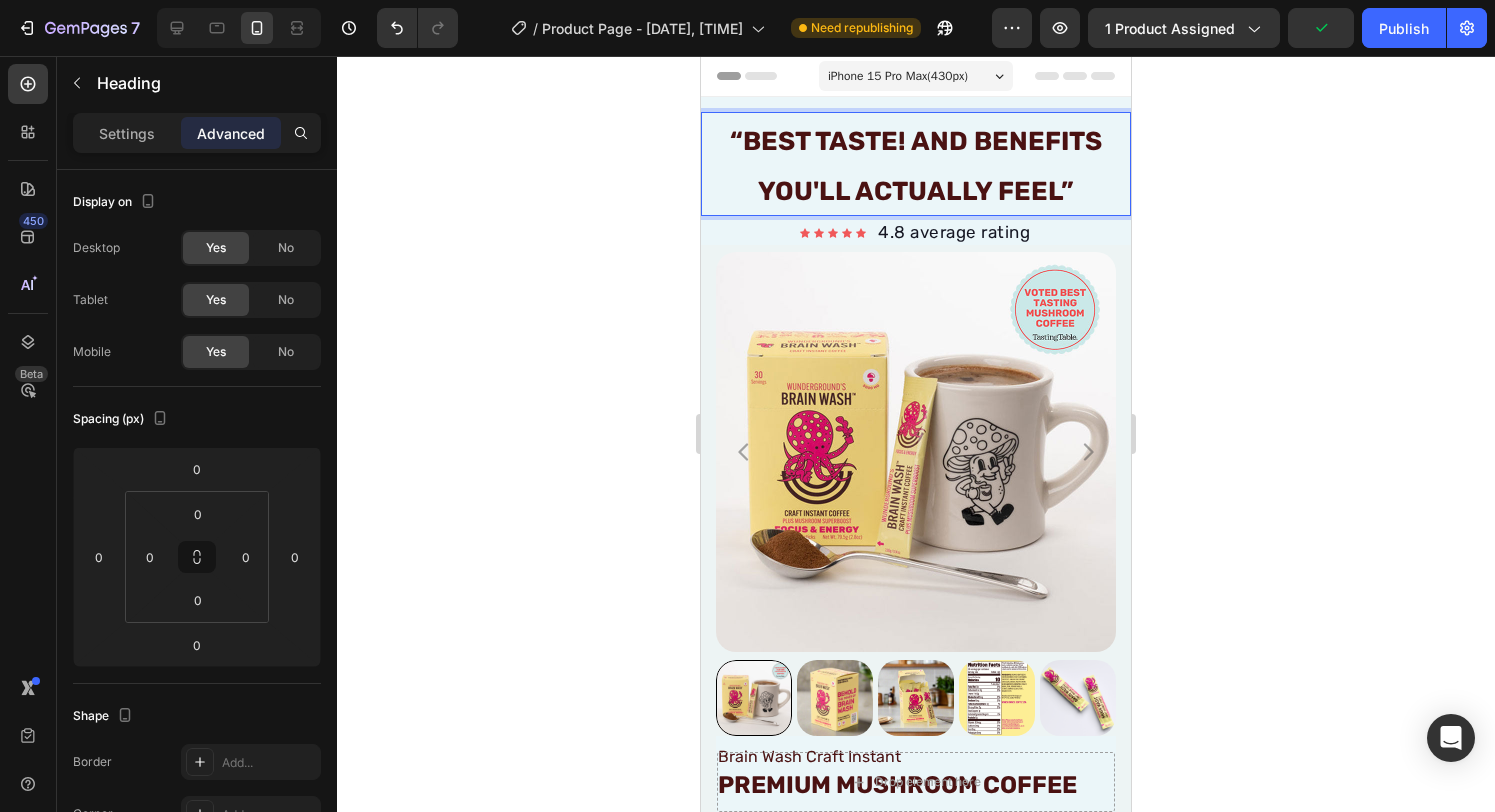 click on "“BeST TASTE! AND BENEFITS YOU'll ACTUALLY FEEL”" at bounding box center (916, 166) 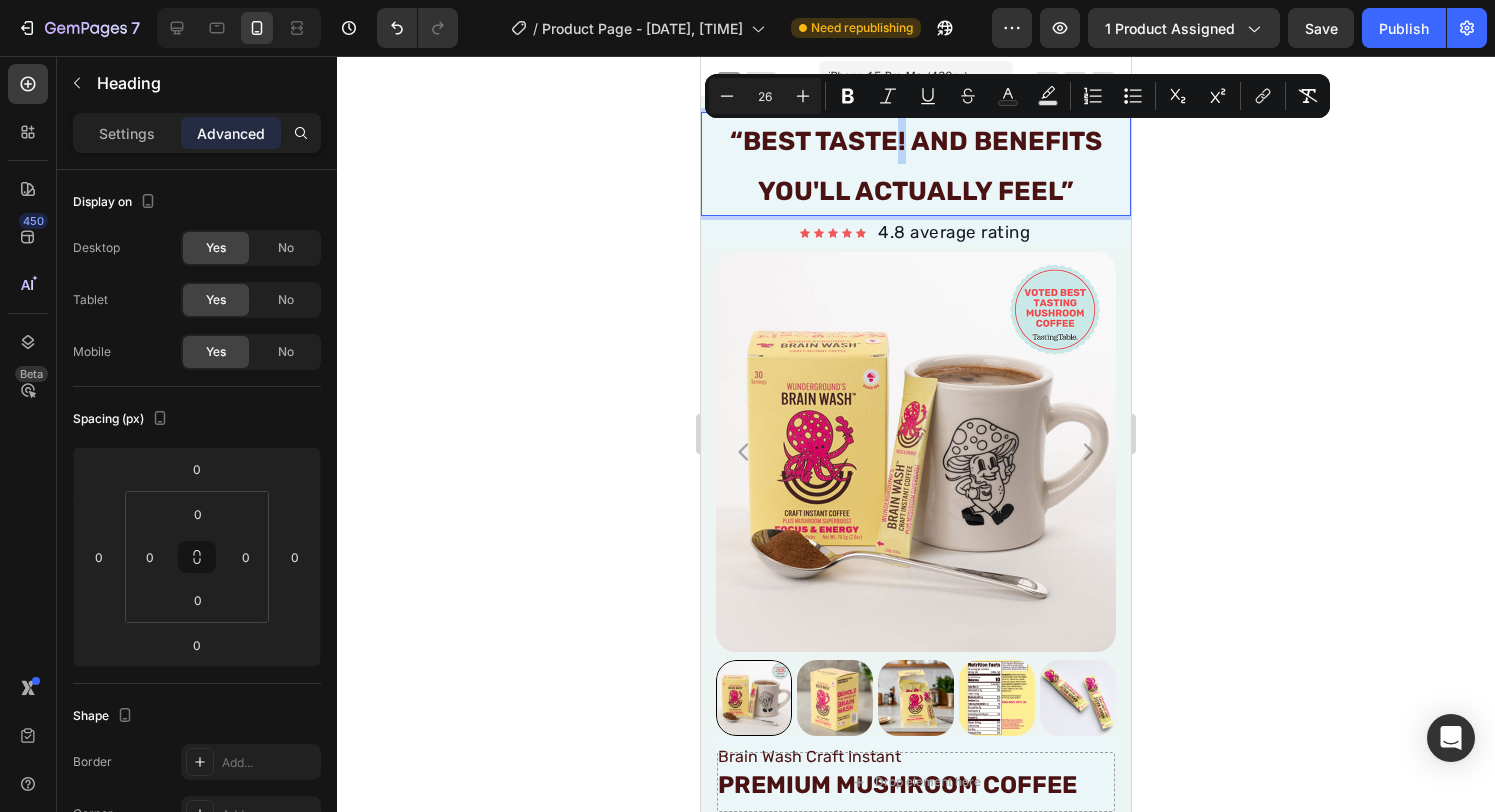 click on "“BeST TASTE! AND BENEFITS YOU'll ACTUALLY FEEL”" at bounding box center (916, 166) 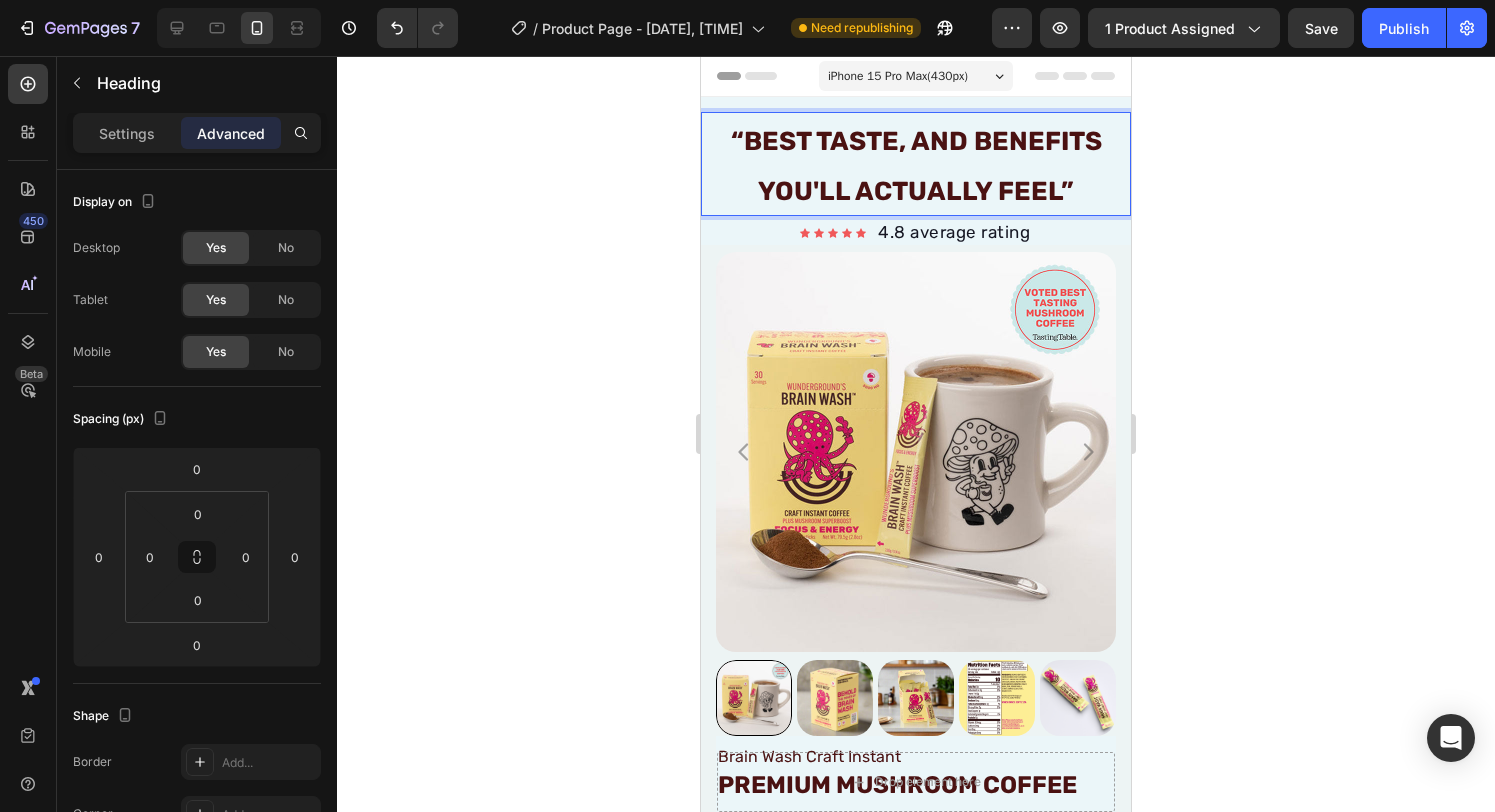 click on "“BeST TASTE, AND BENEFITS YOU'll ACTUALLY FEEL”" at bounding box center [916, 166] 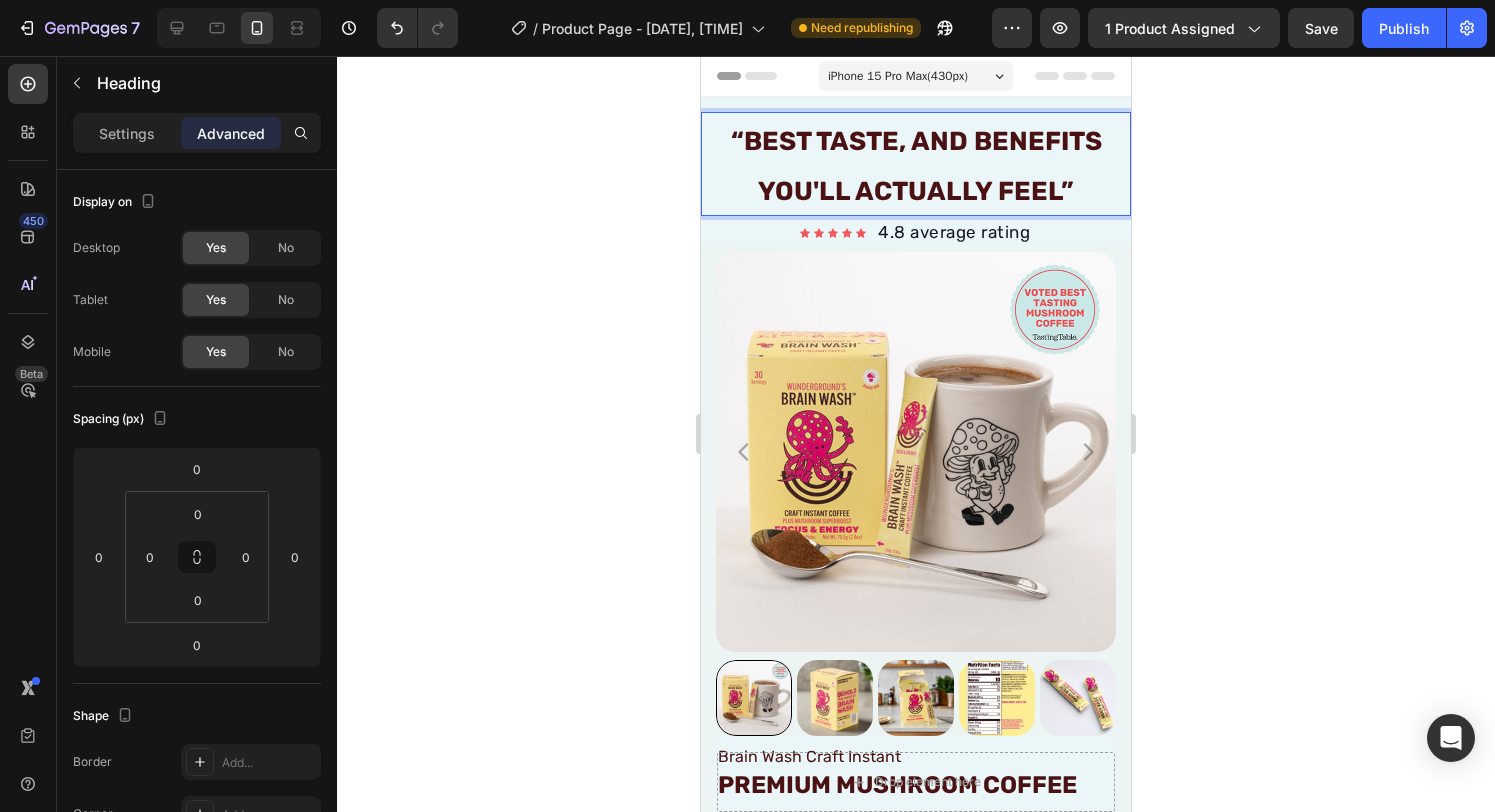click on "“BeST TASTE, AND BENEFITS YOU'll ACTUALLY FEEL”" at bounding box center [916, 166] 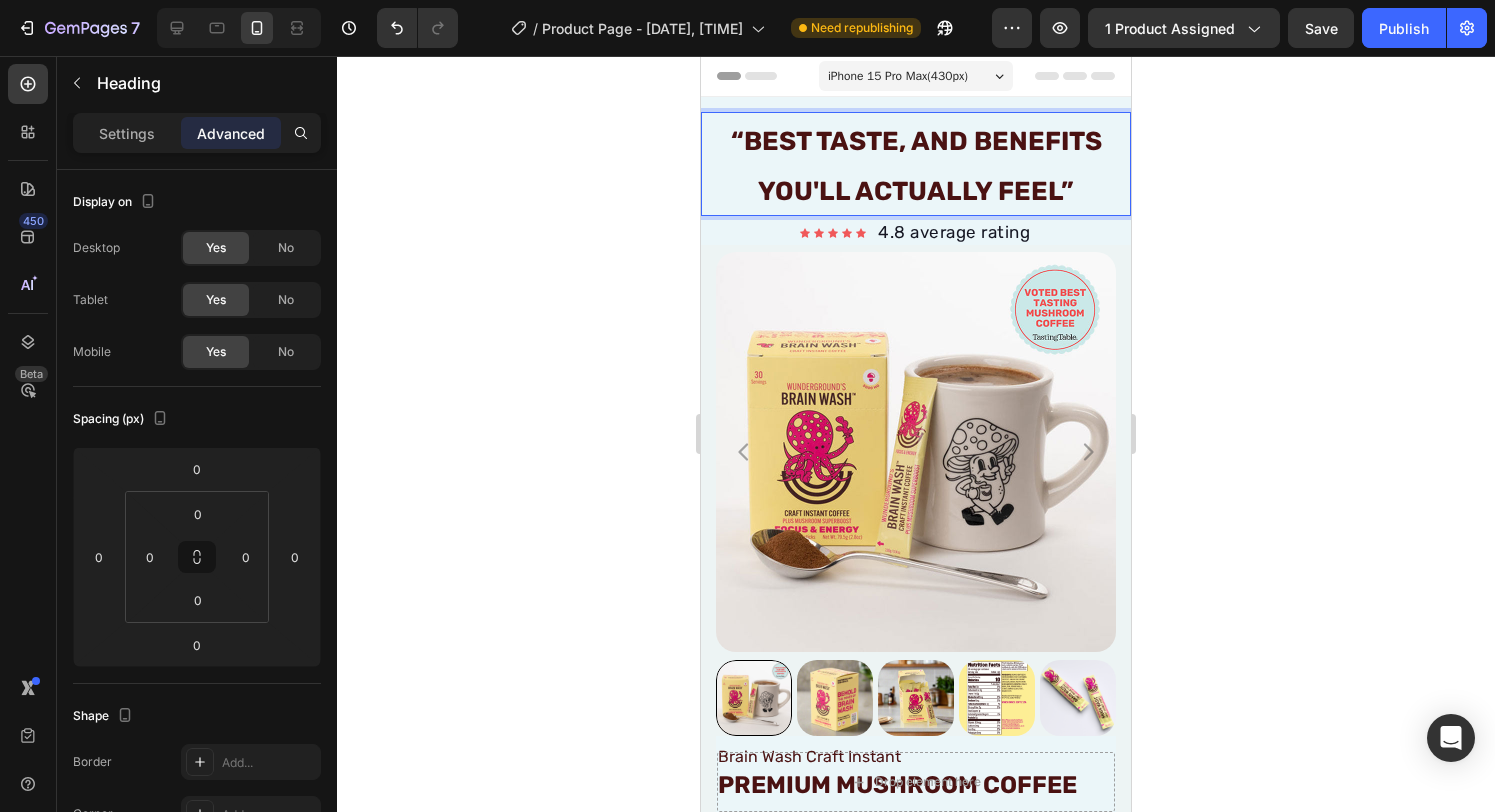 click 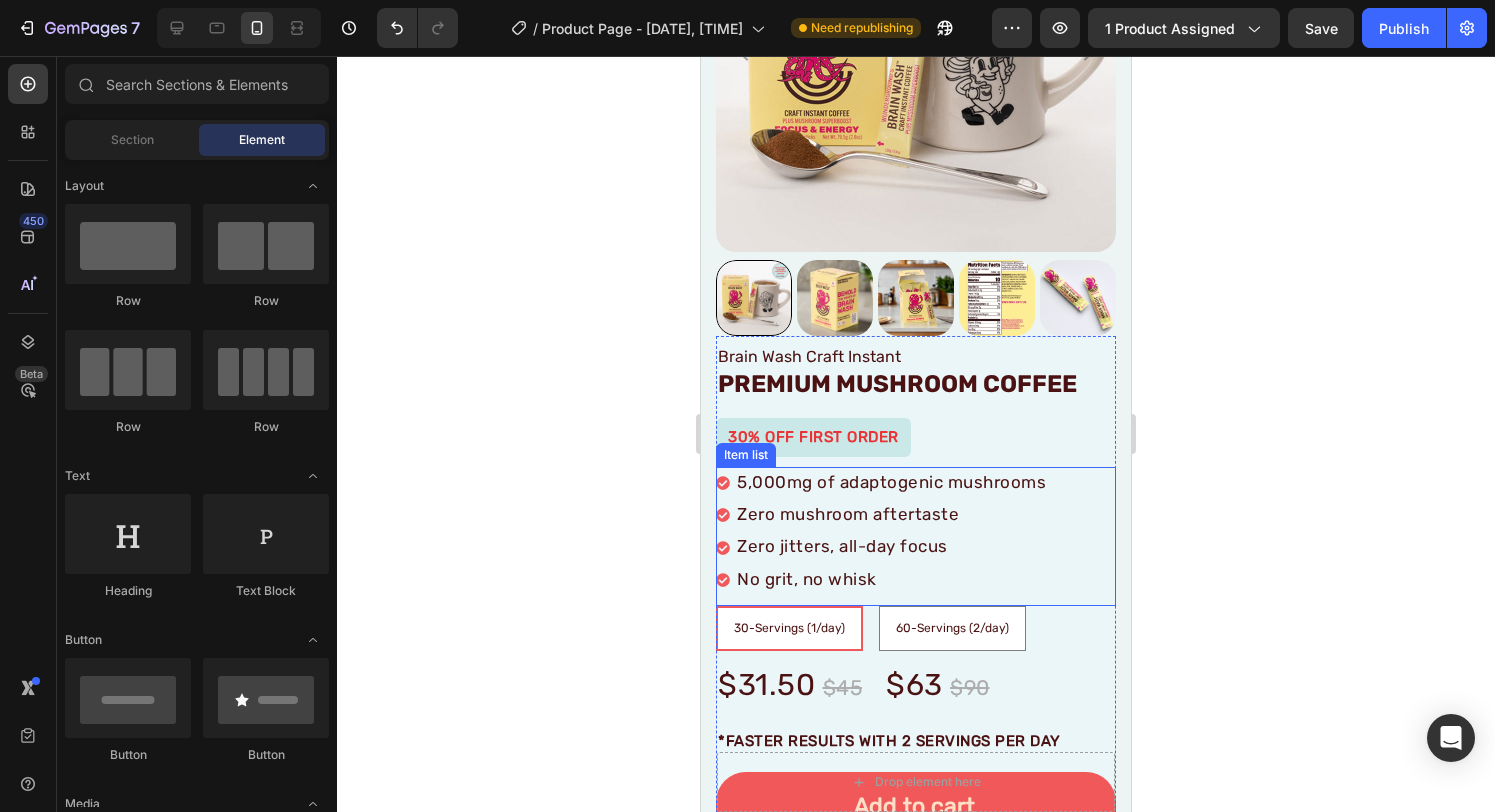 scroll, scrollTop: 396, scrollLeft: 0, axis: vertical 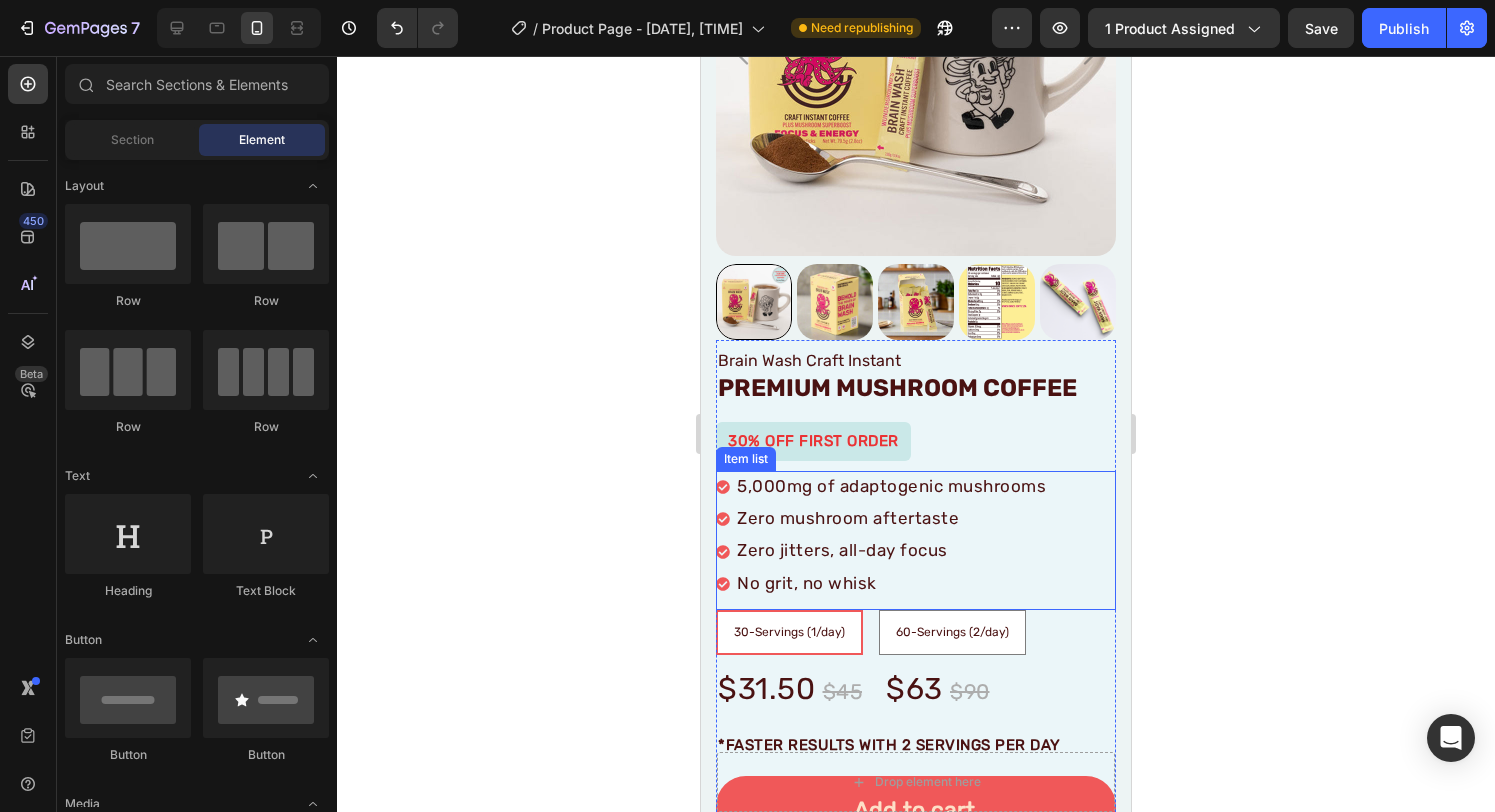 click on "Zero jitters, all-day focus" at bounding box center (842, 550) 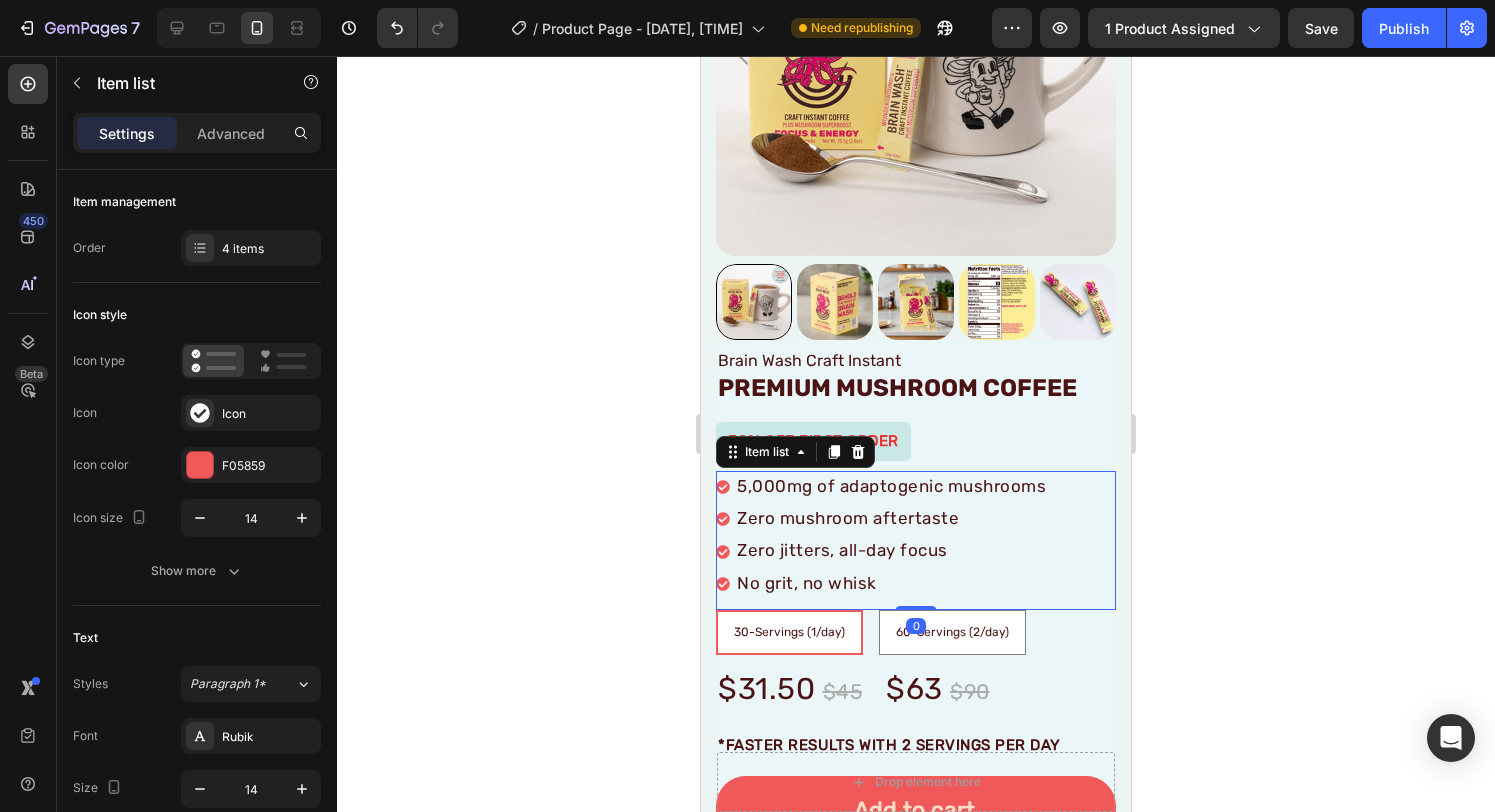 click on "Zero jitters, all-day focus" at bounding box center [842, 550] 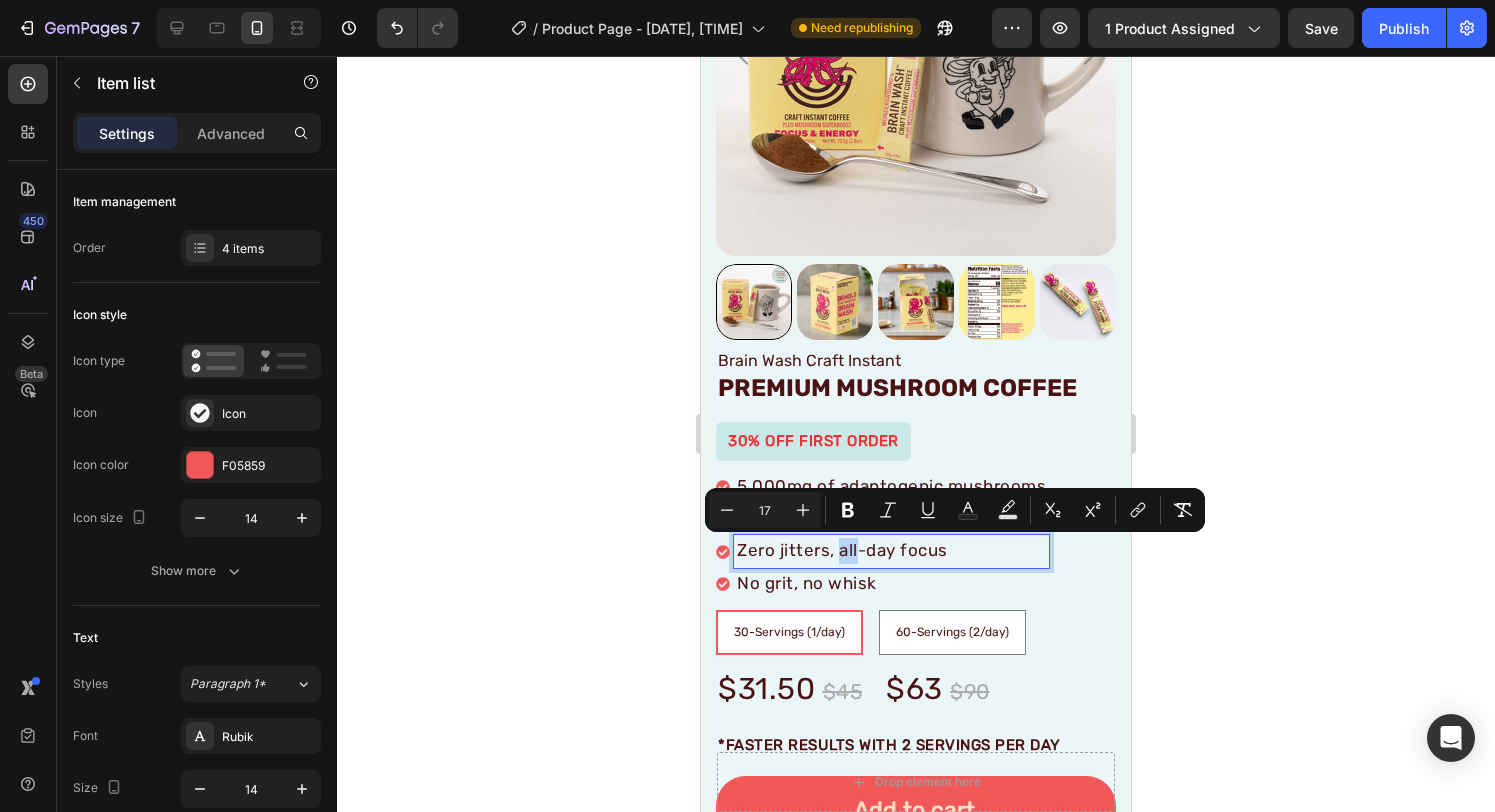 click on "Zero jitters, all-day focus" at bounding box center (842, 550) 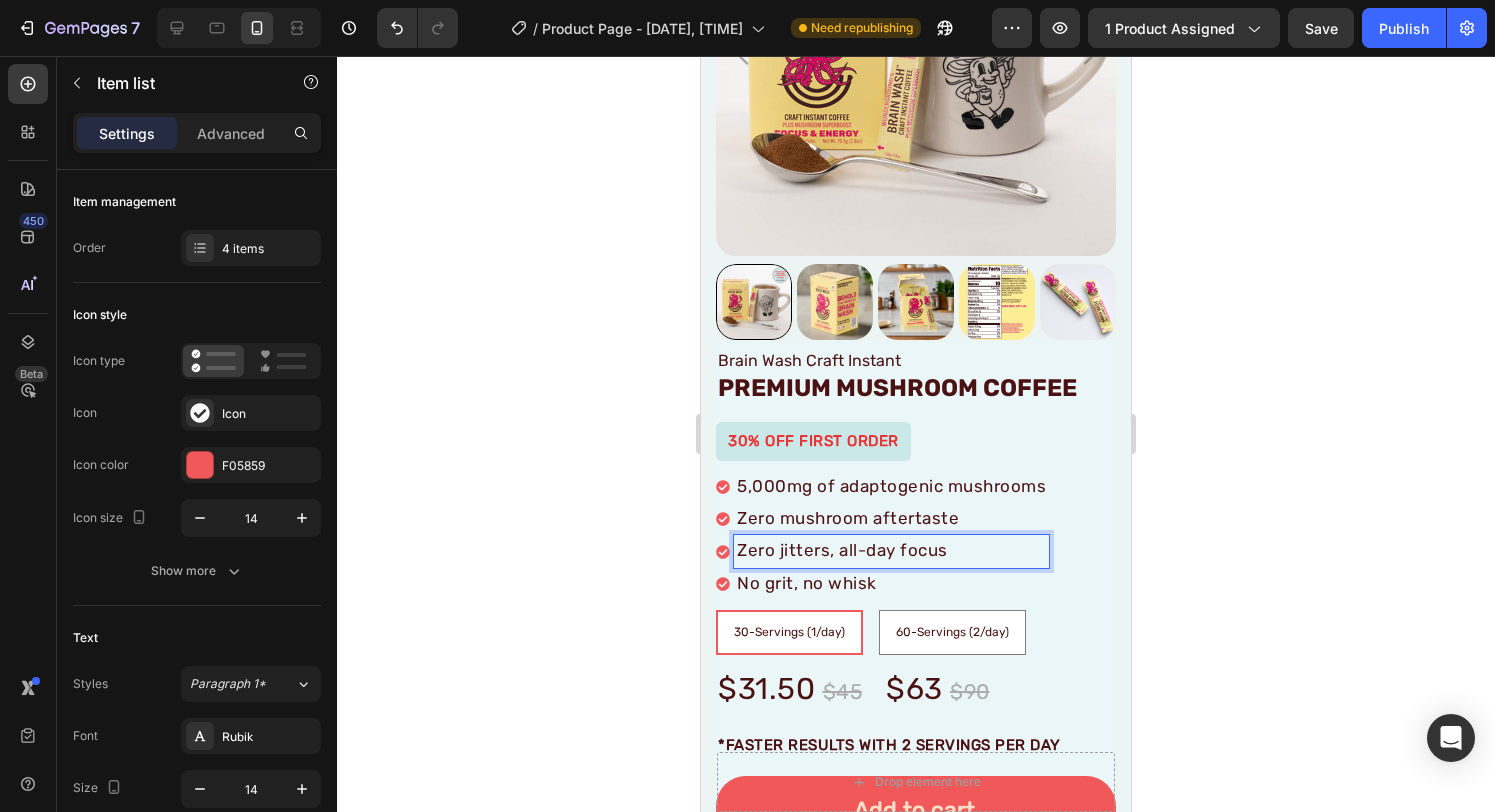 click 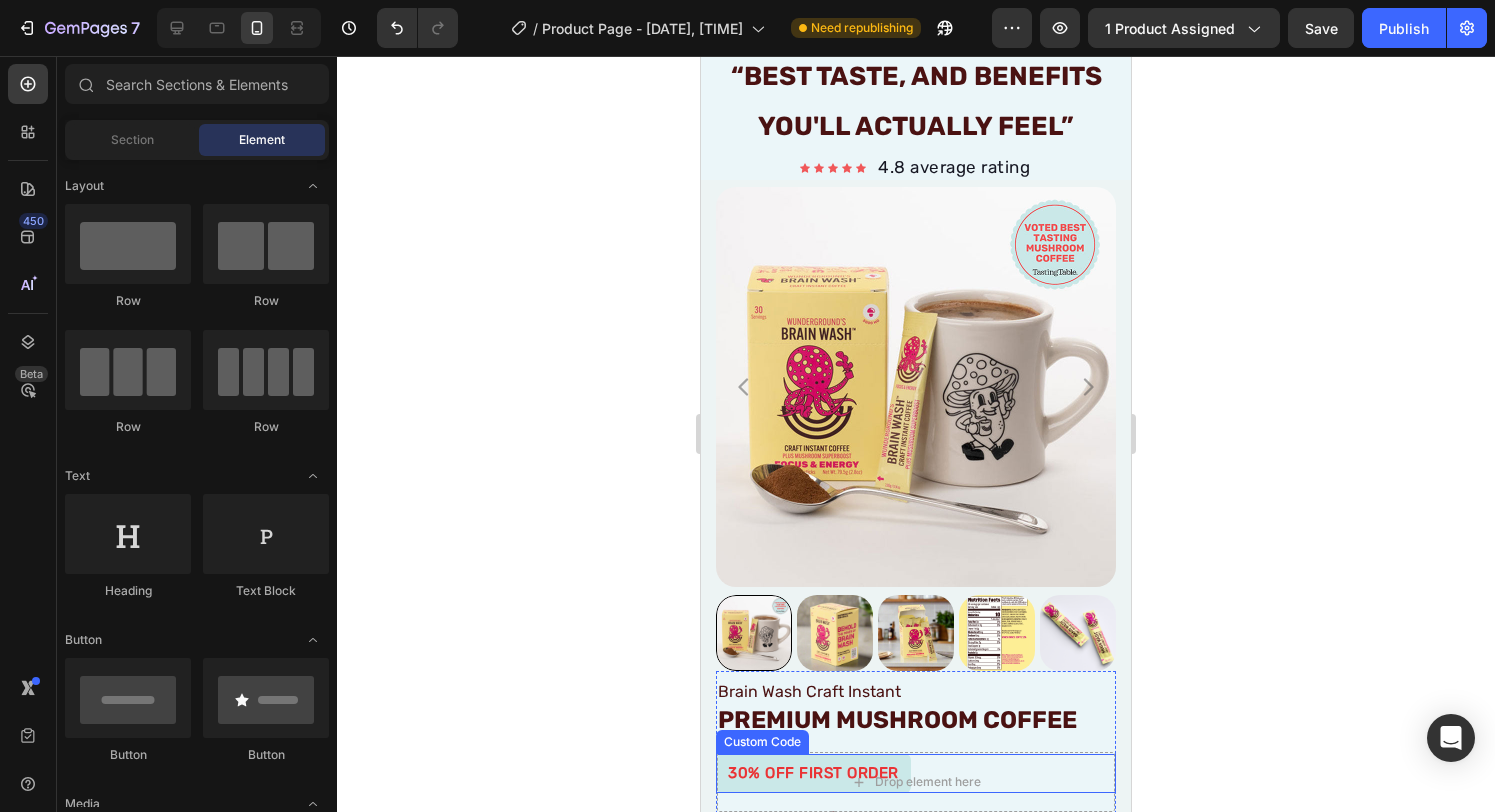 scroll, scrollTop: 0, scrollLeft: 0, axis: both 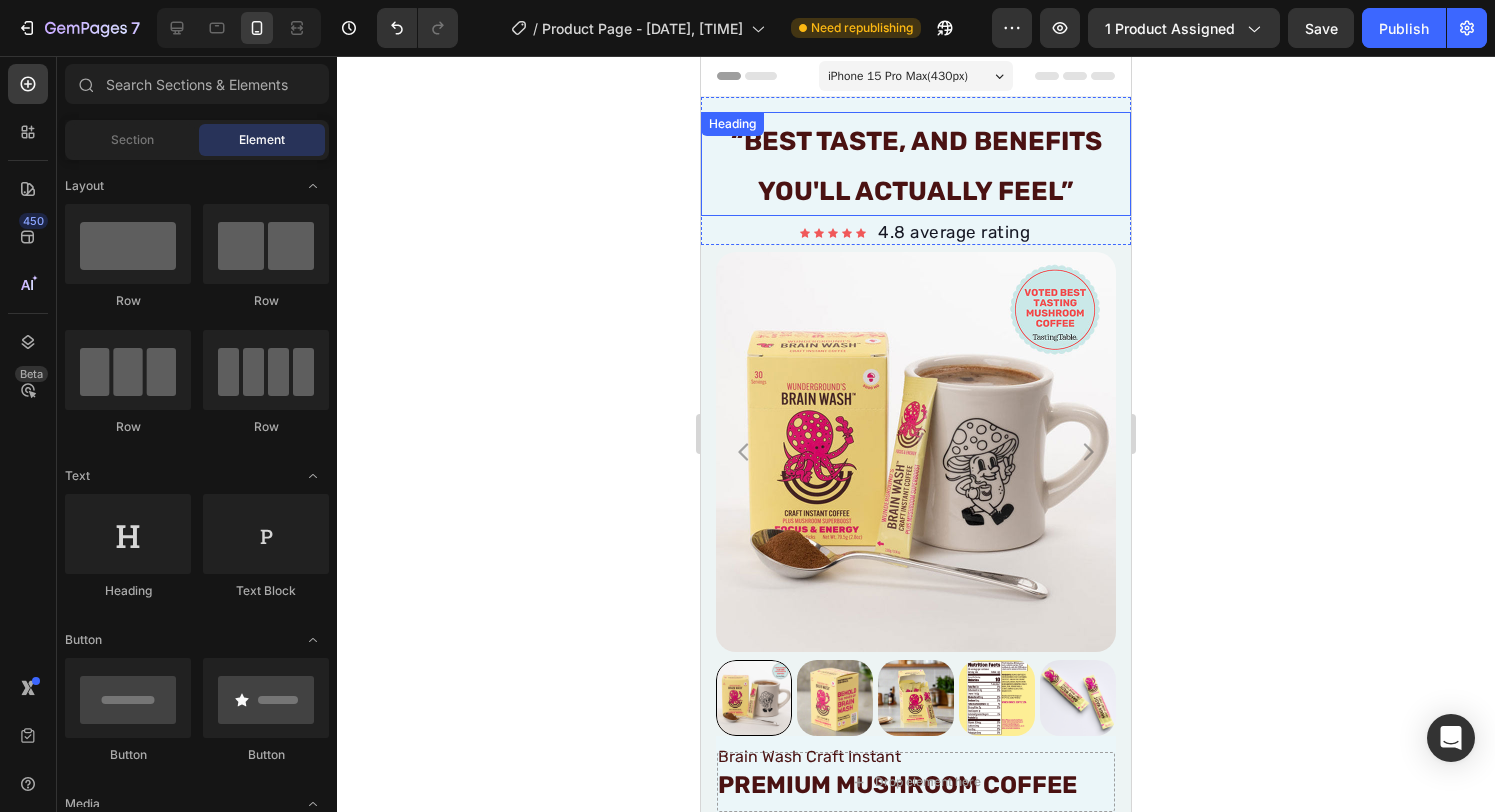 click on "“BeST TASTE, AND BENEFITS YOU'll ACTUALLY FEEL”" at bounding box center (916, 166) 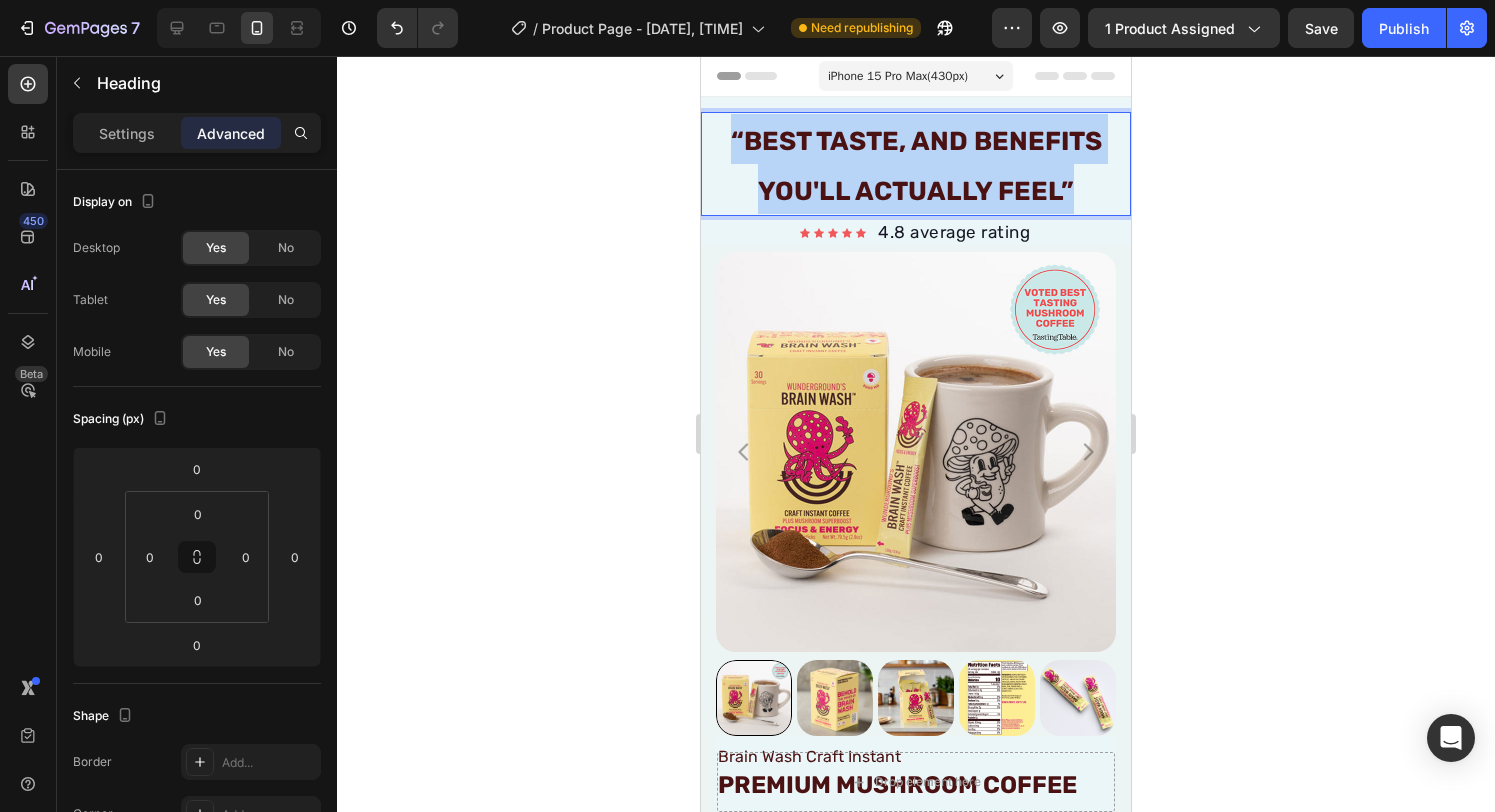 click on "“BeST TASTE, AND BENEFITS YOU'll ACTUALLY FEEL”" at bounding box center [916, 166] 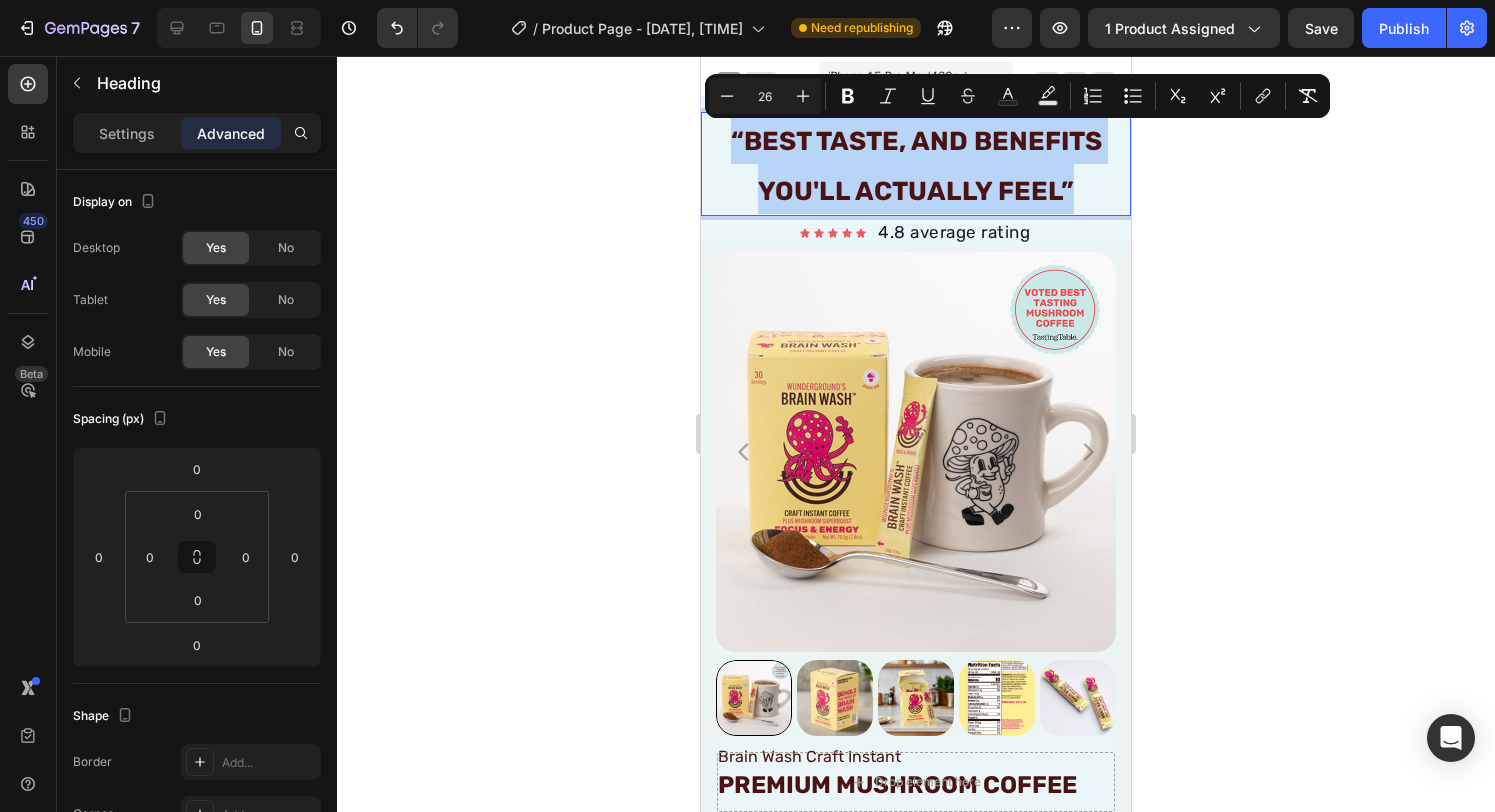 click on "“BeST TASTE, AND BENEFITS YOU'll ACTUALLY FEEL”" at bounding box center [916, 166] 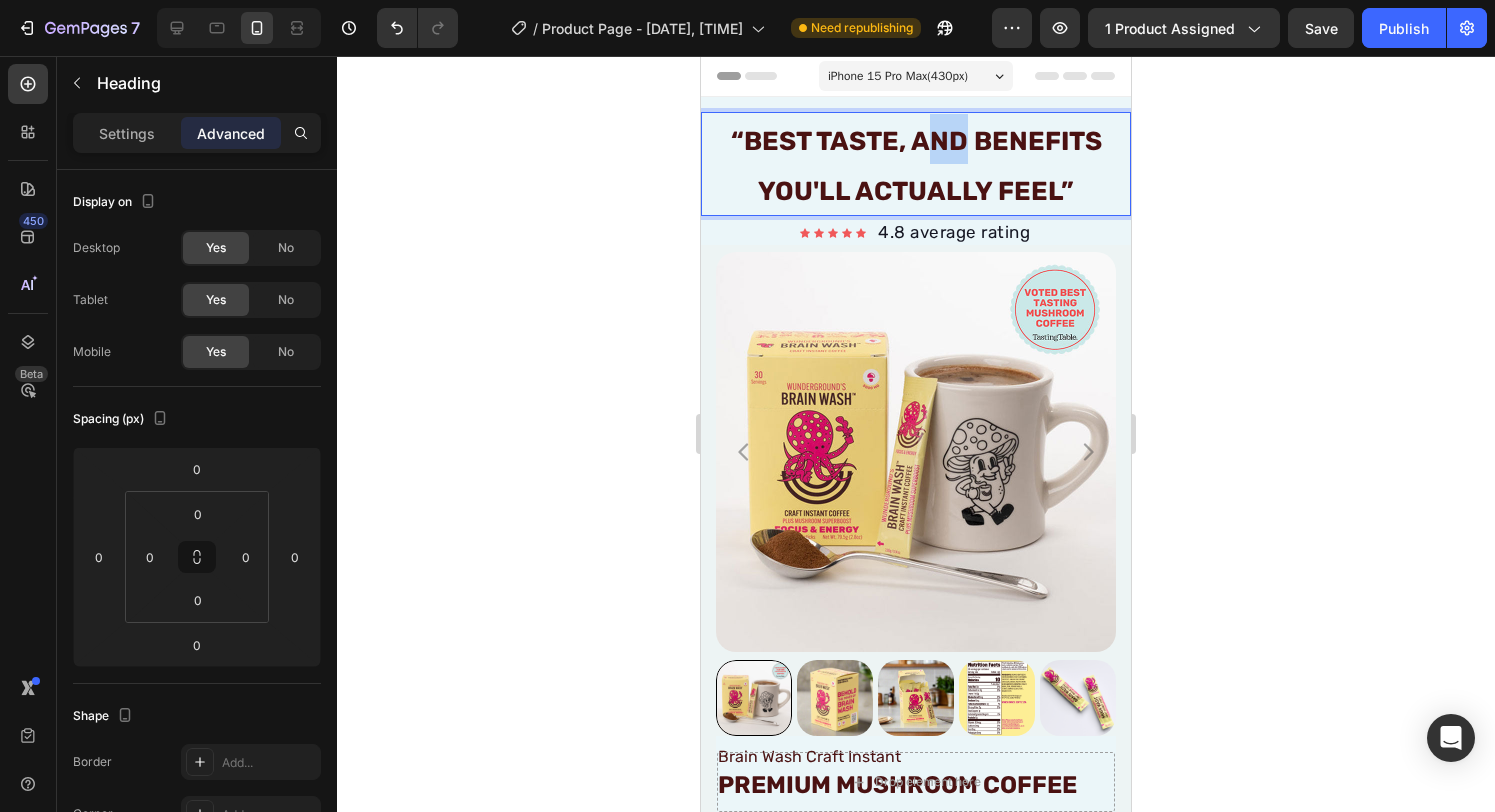 click on "“BeST TASTE, AND BENEFITS YOU'll ACTUALLY FEEL”" at bounding box center [916, 166] 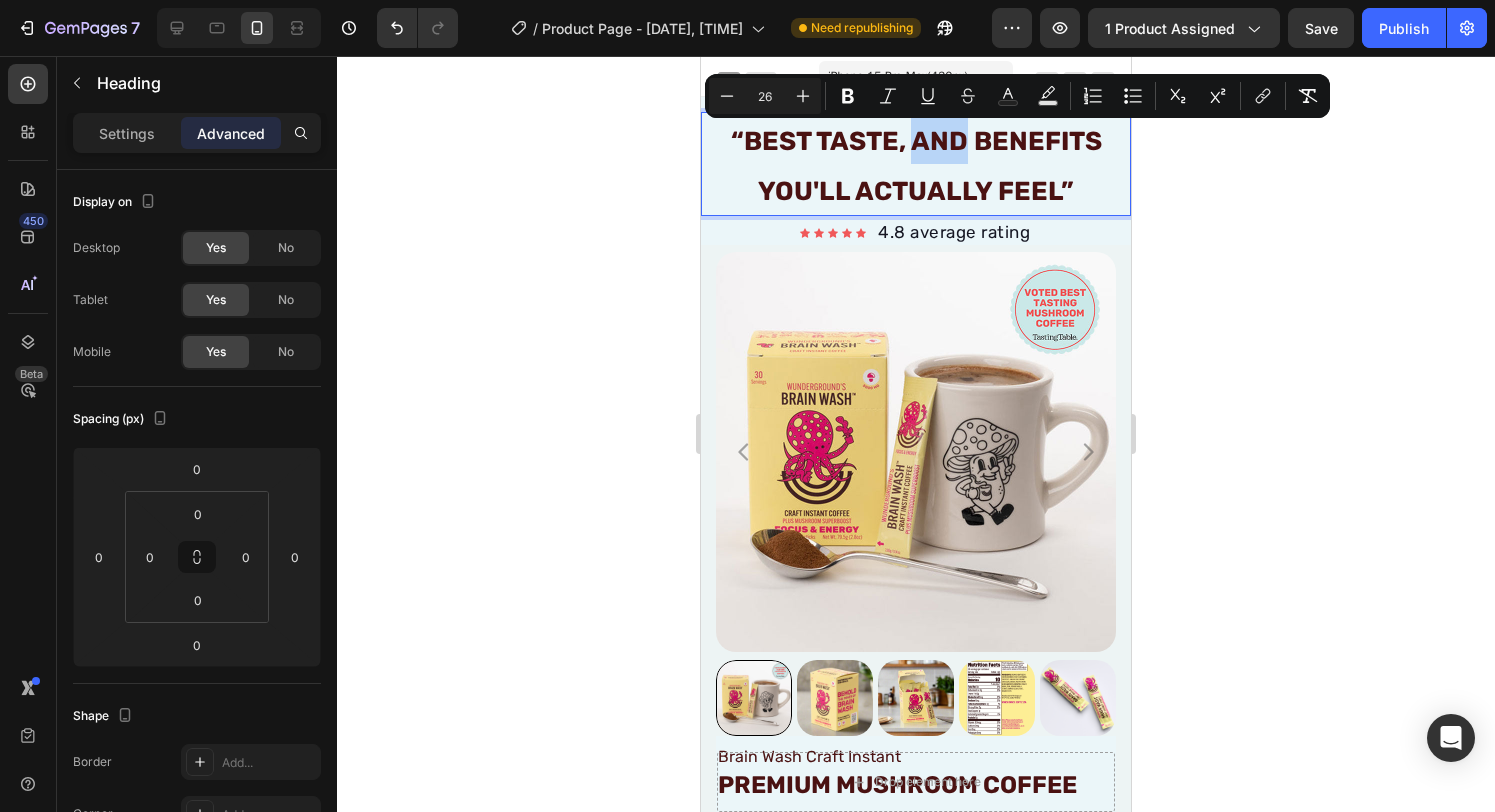click on "“BeST TASTE, AND BENEFITS YOU'll ACTUALLY FEEL”" at bounding box center [916, 166] 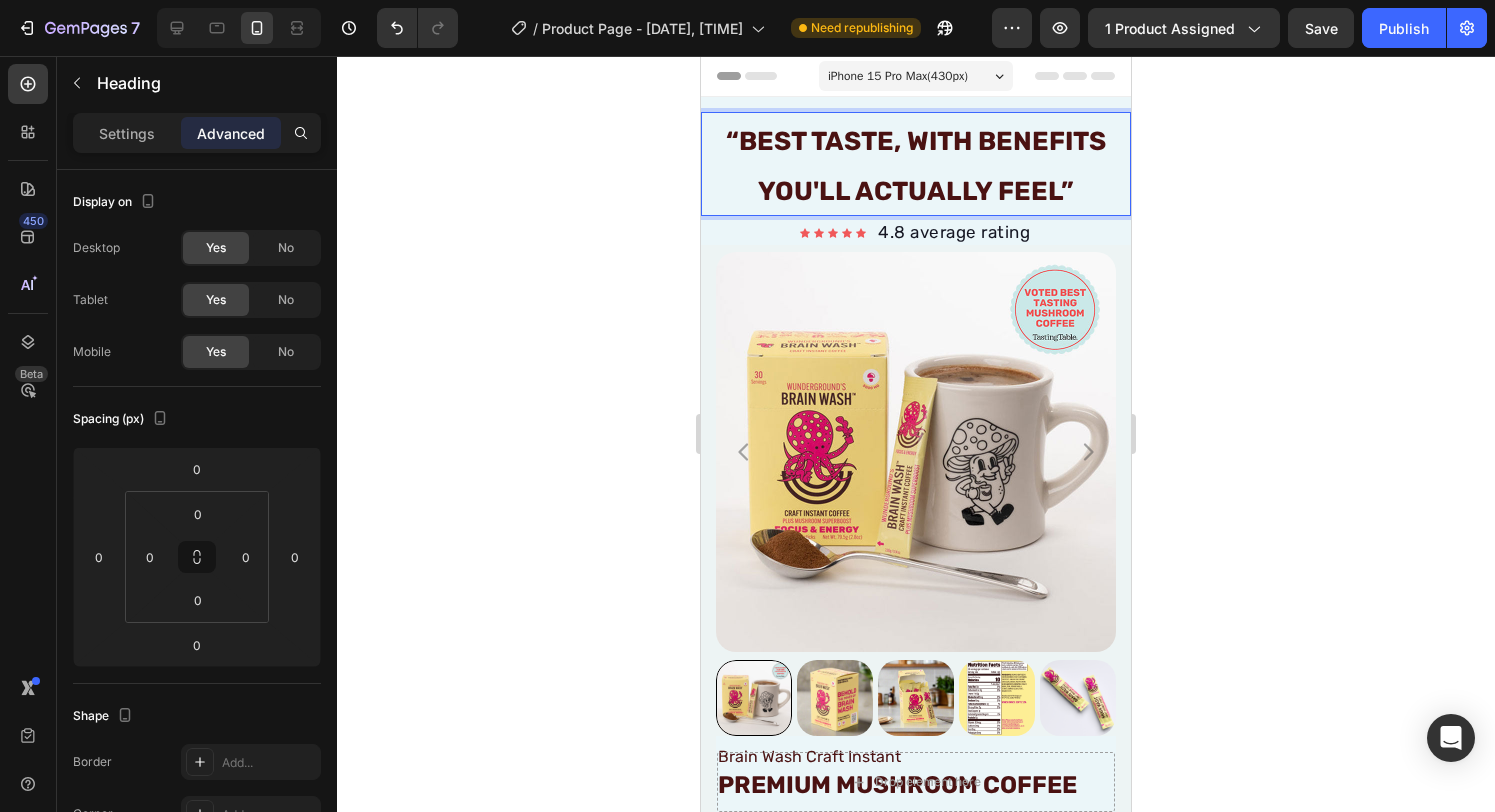 click 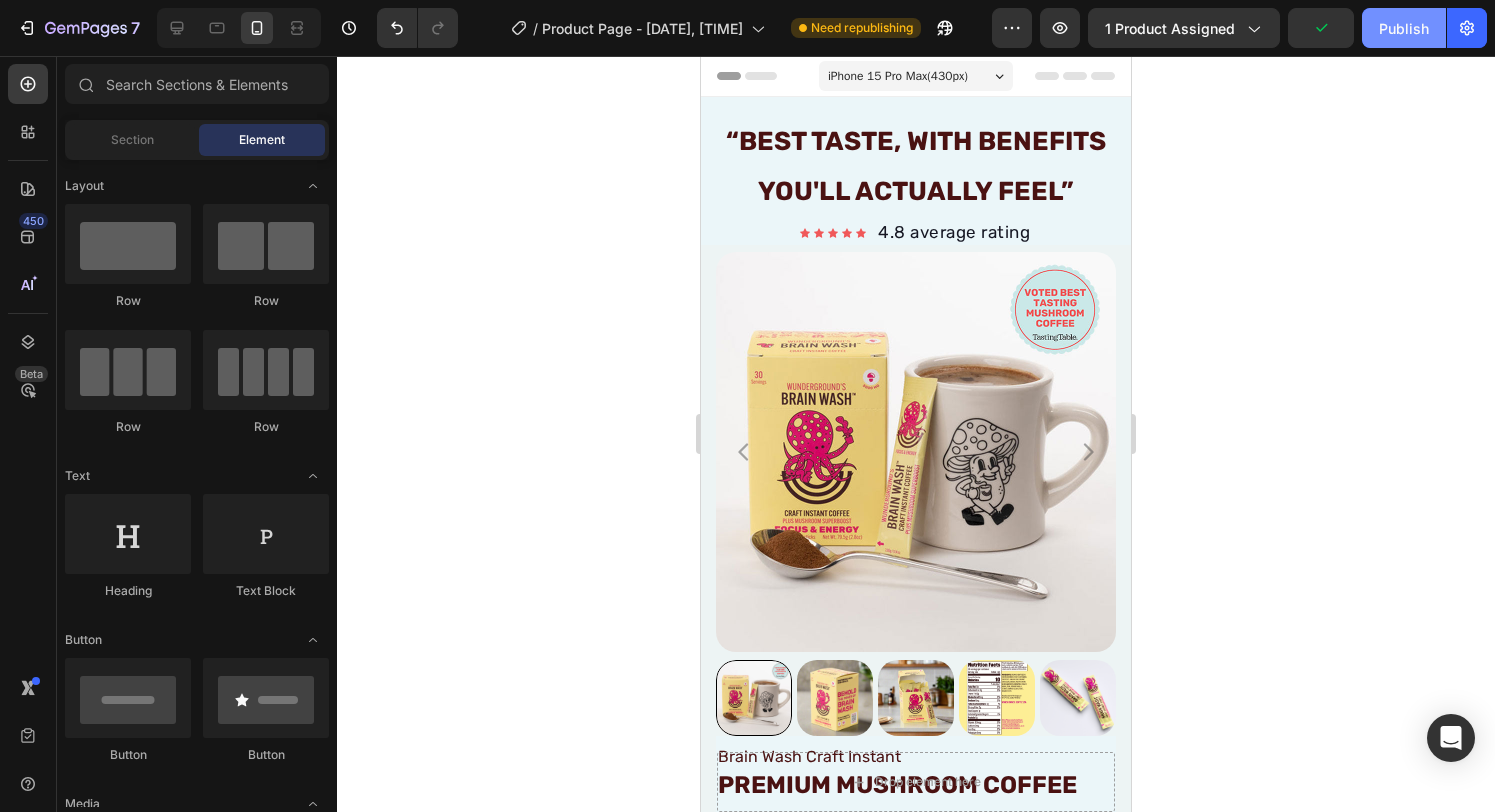 click on "Publish" at bounding box center (1404, 28) 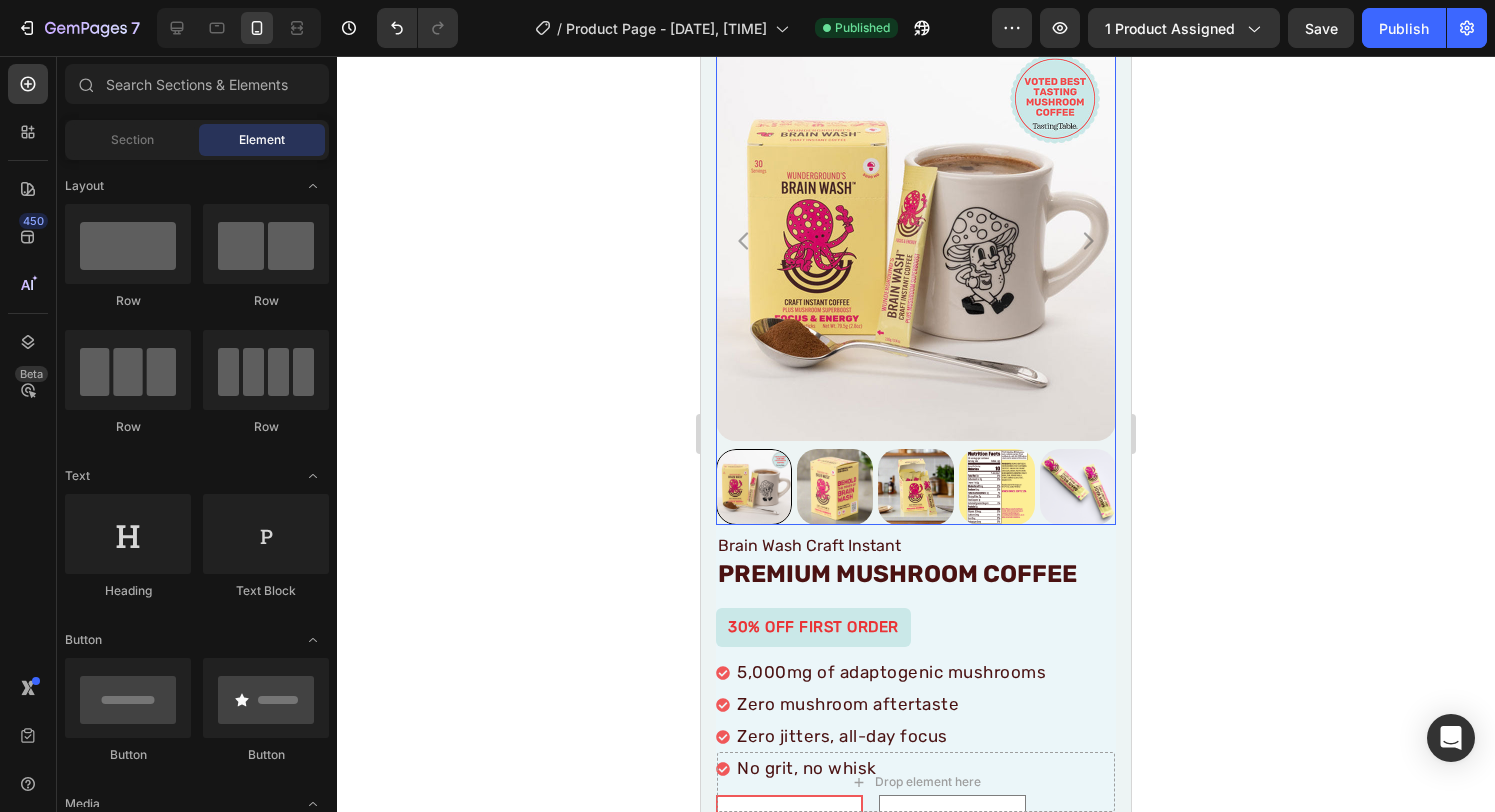 scroll, scrollTop: 226, scrollLeft: 0, axis: vertical 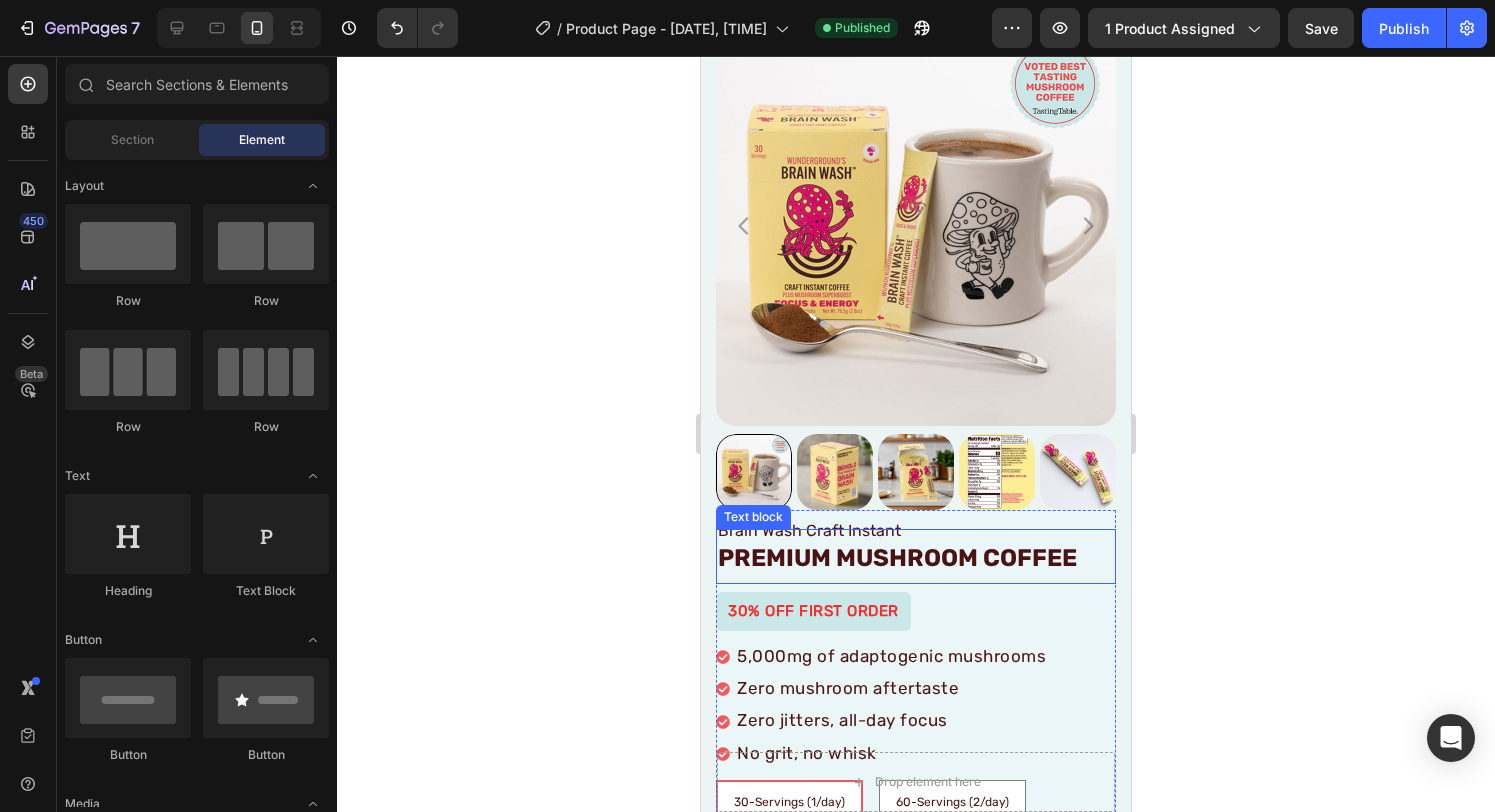 click on "Premium Mushroom Coffee" at bounding box center (897, 558) 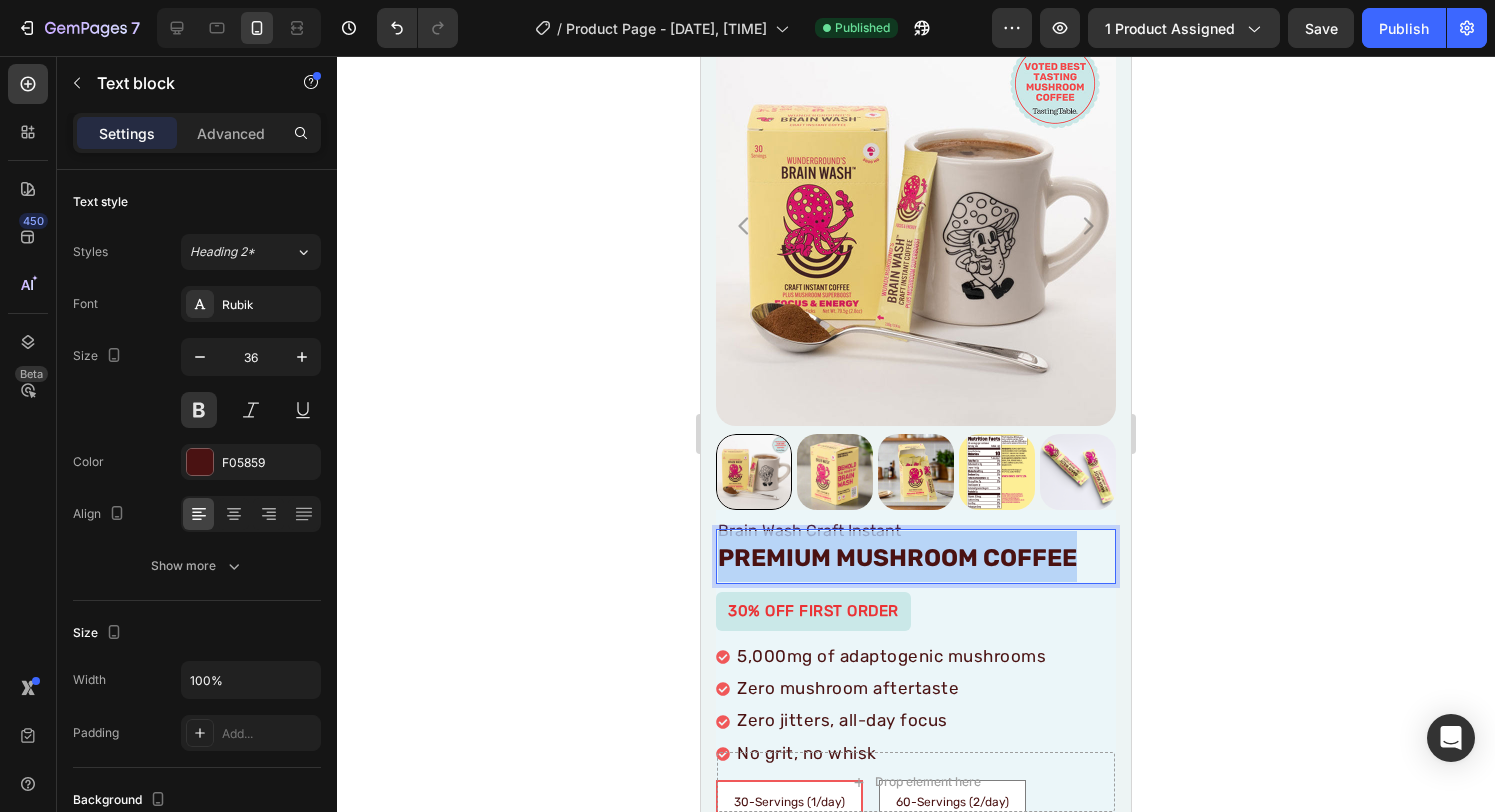 click on "Premium Mushroom Coffee" at bounding box center [897, 558] 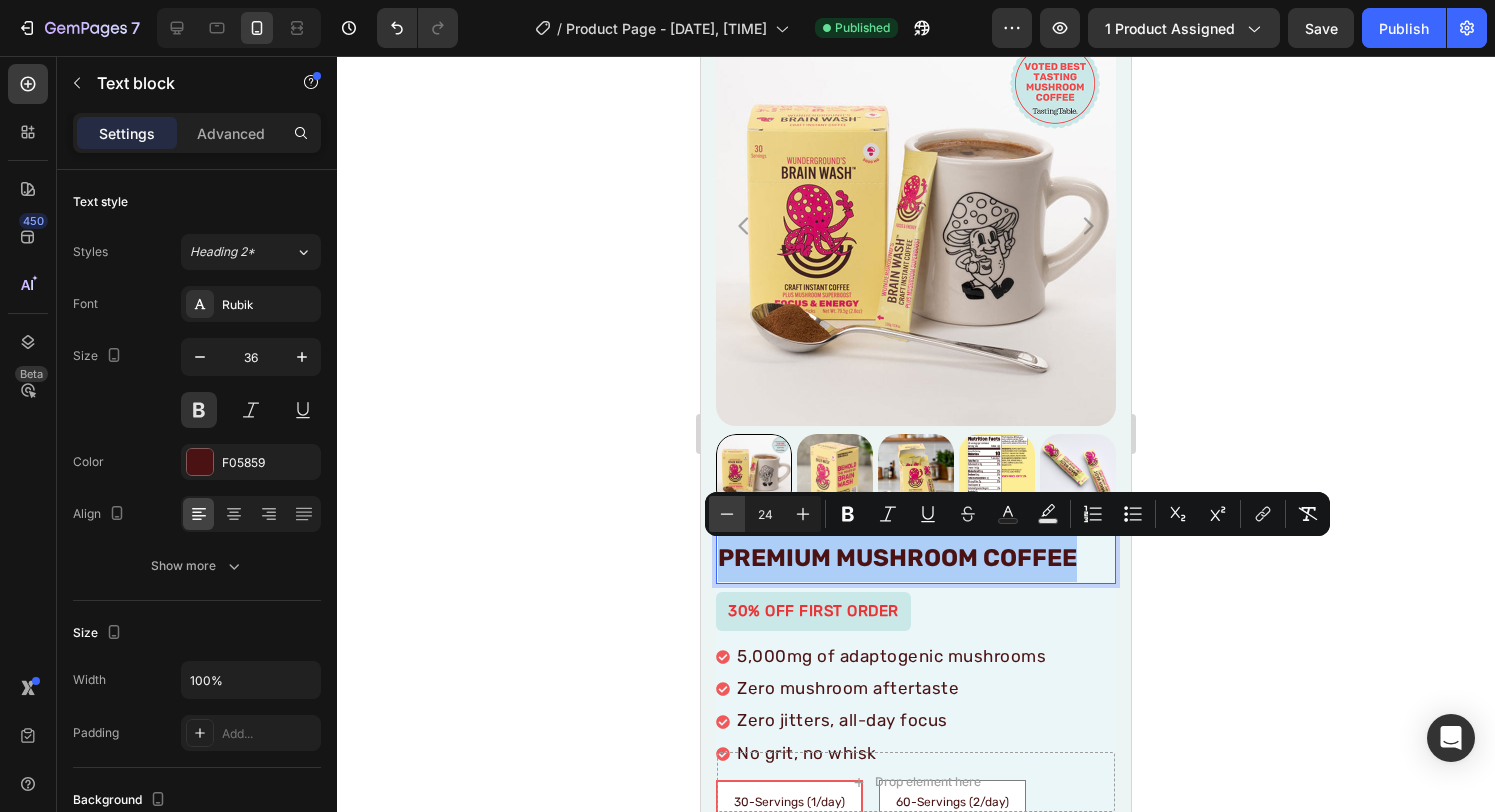click 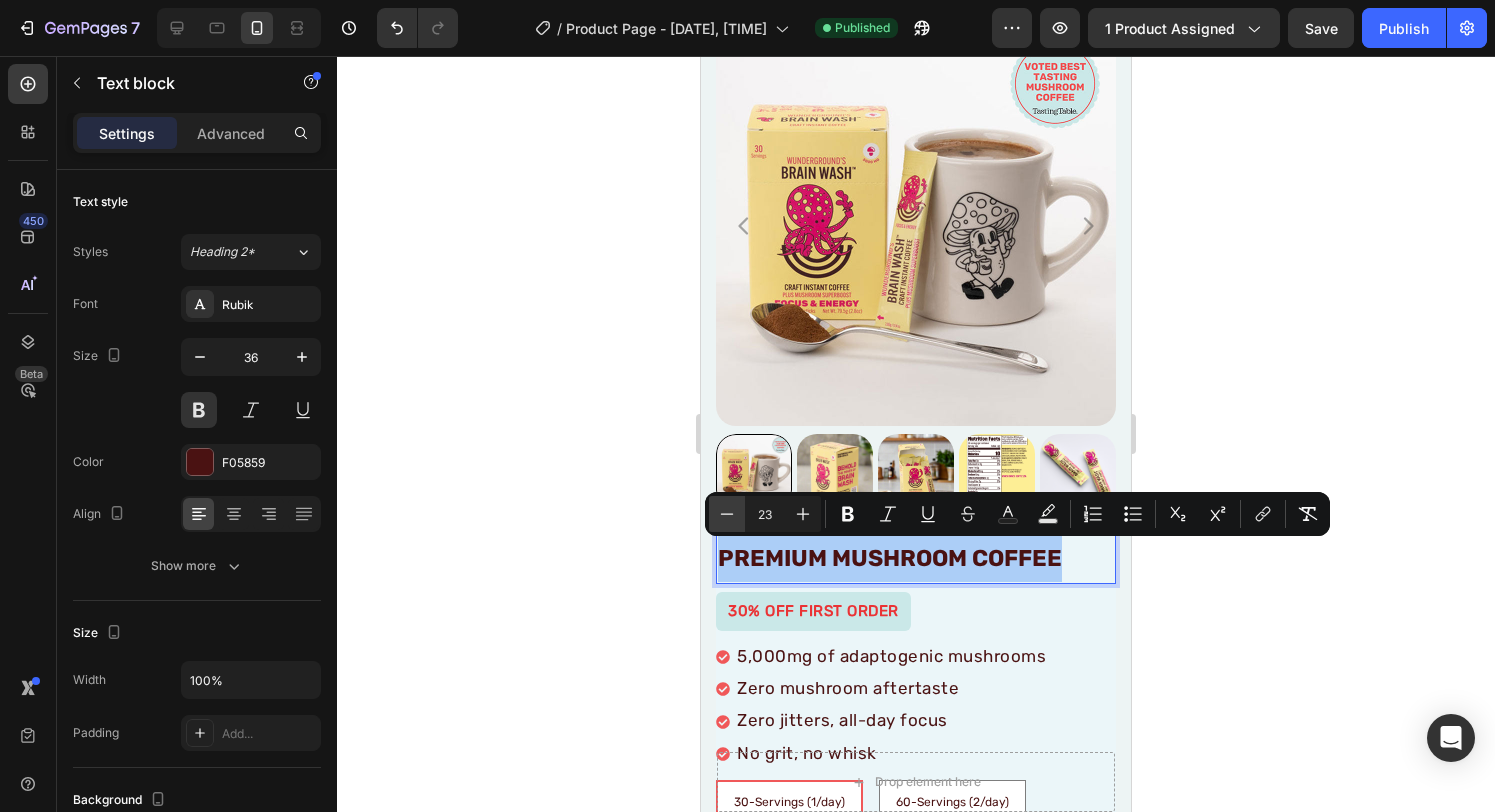 click 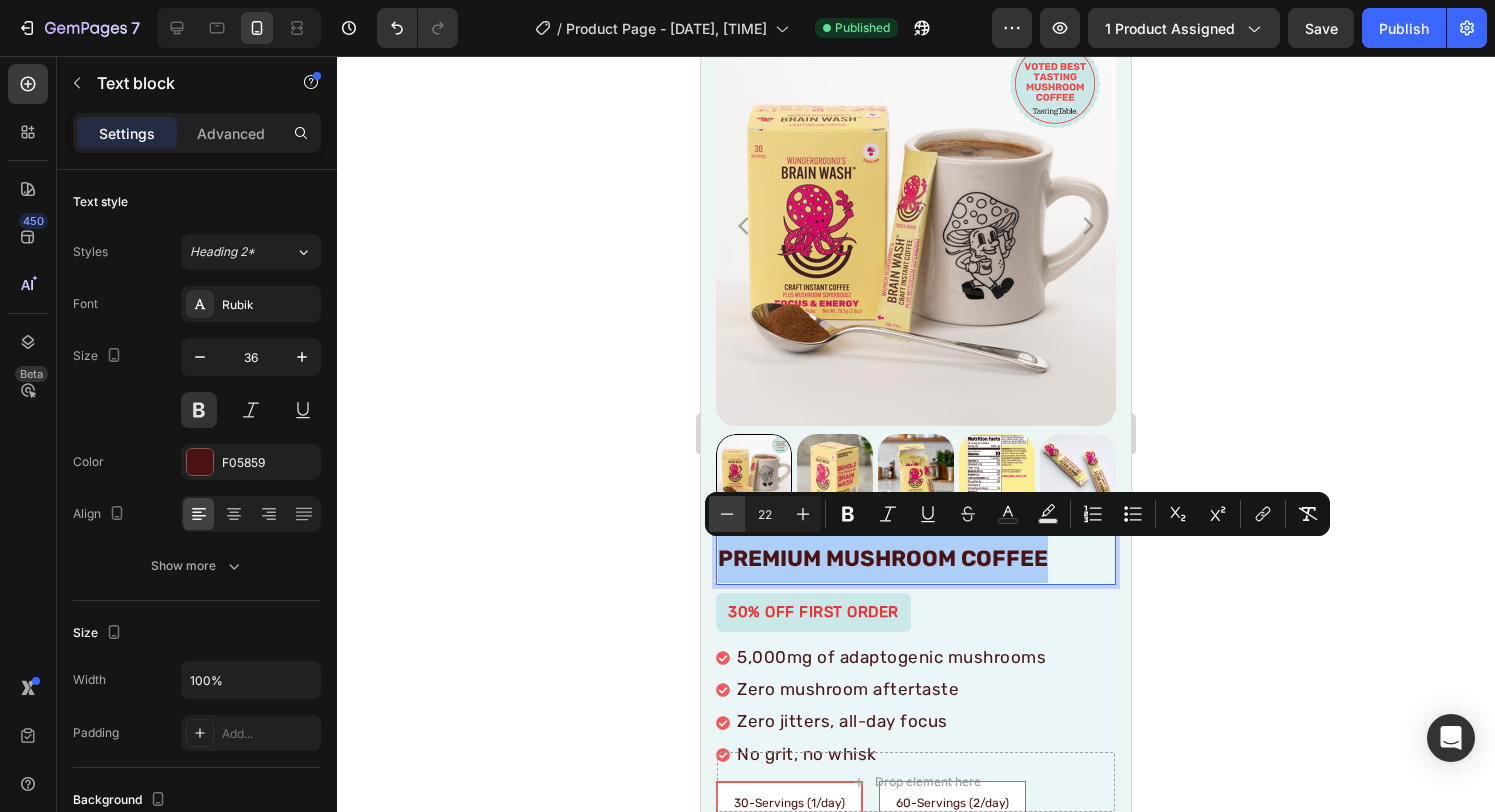 click 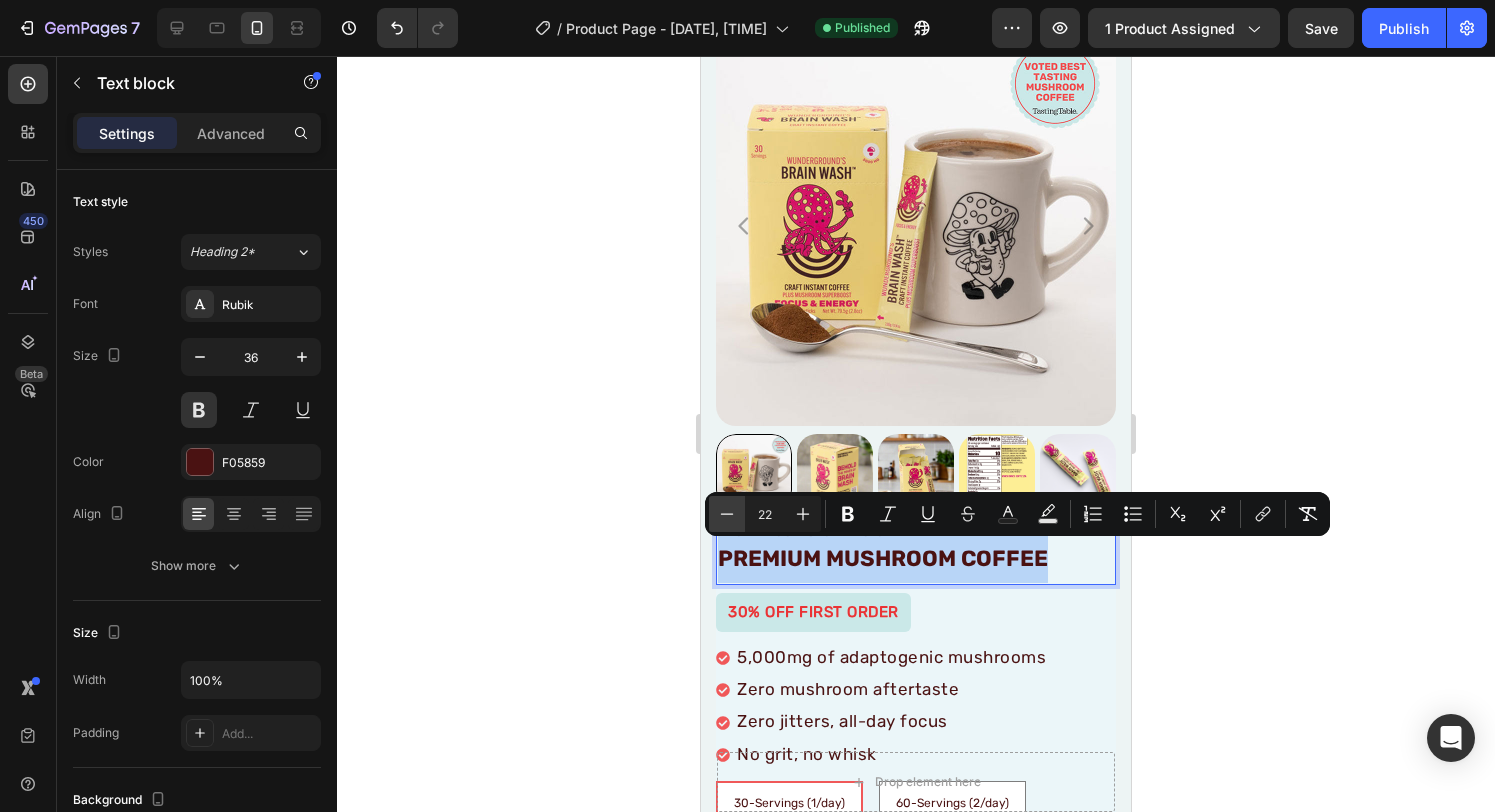 type on "21" 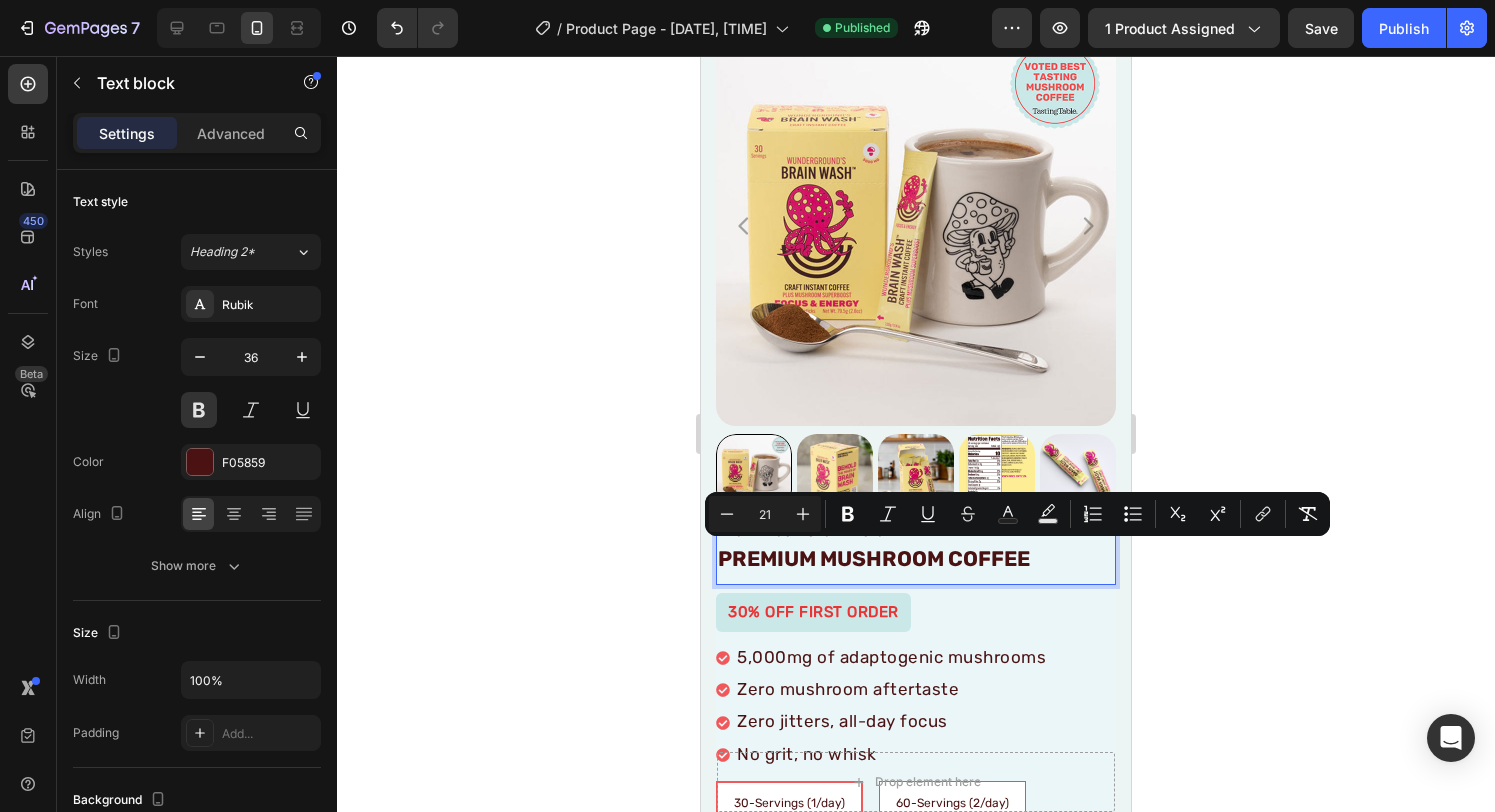 click 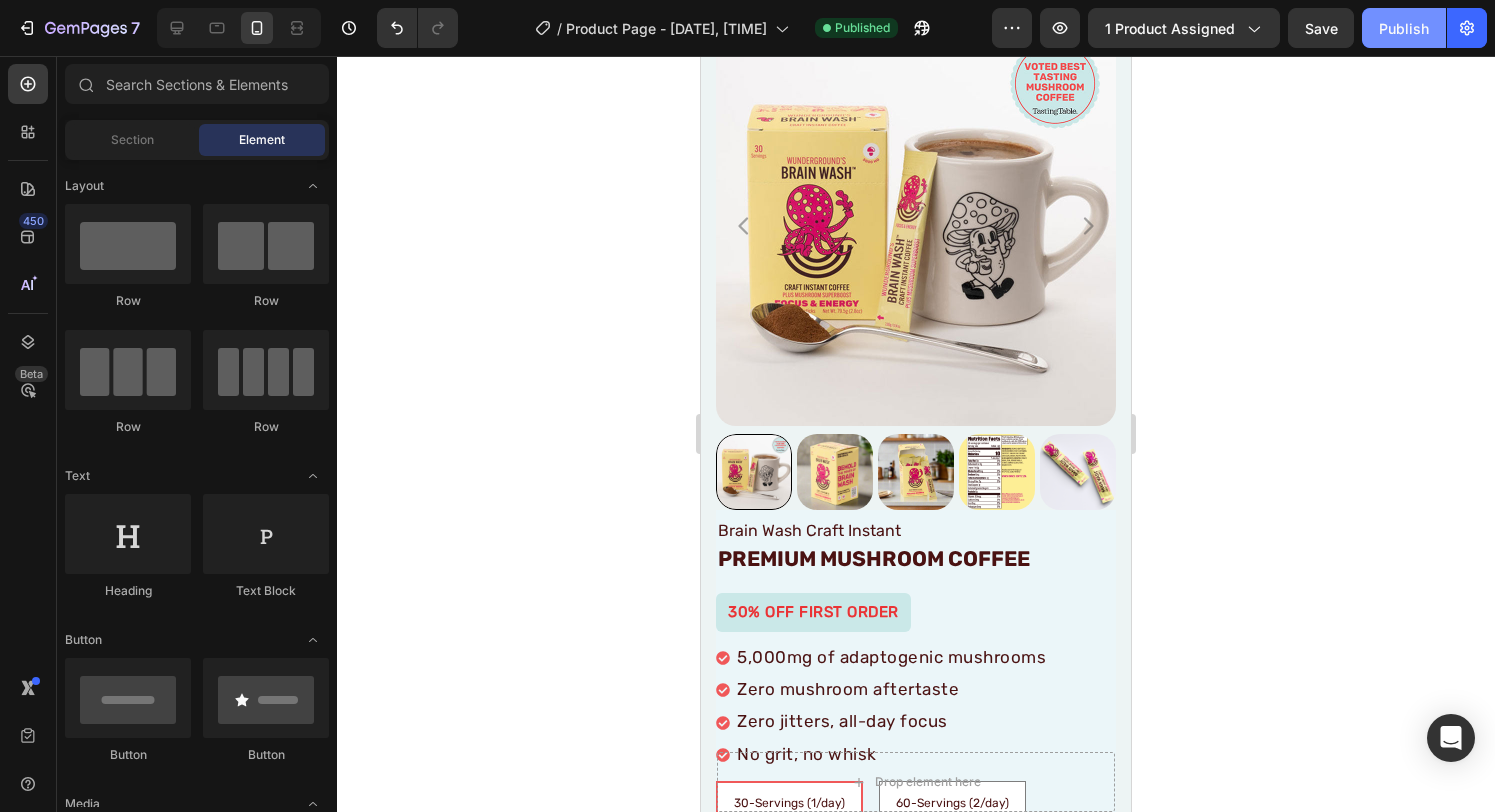 click on "Publish" at bounding box center [1404, 28] 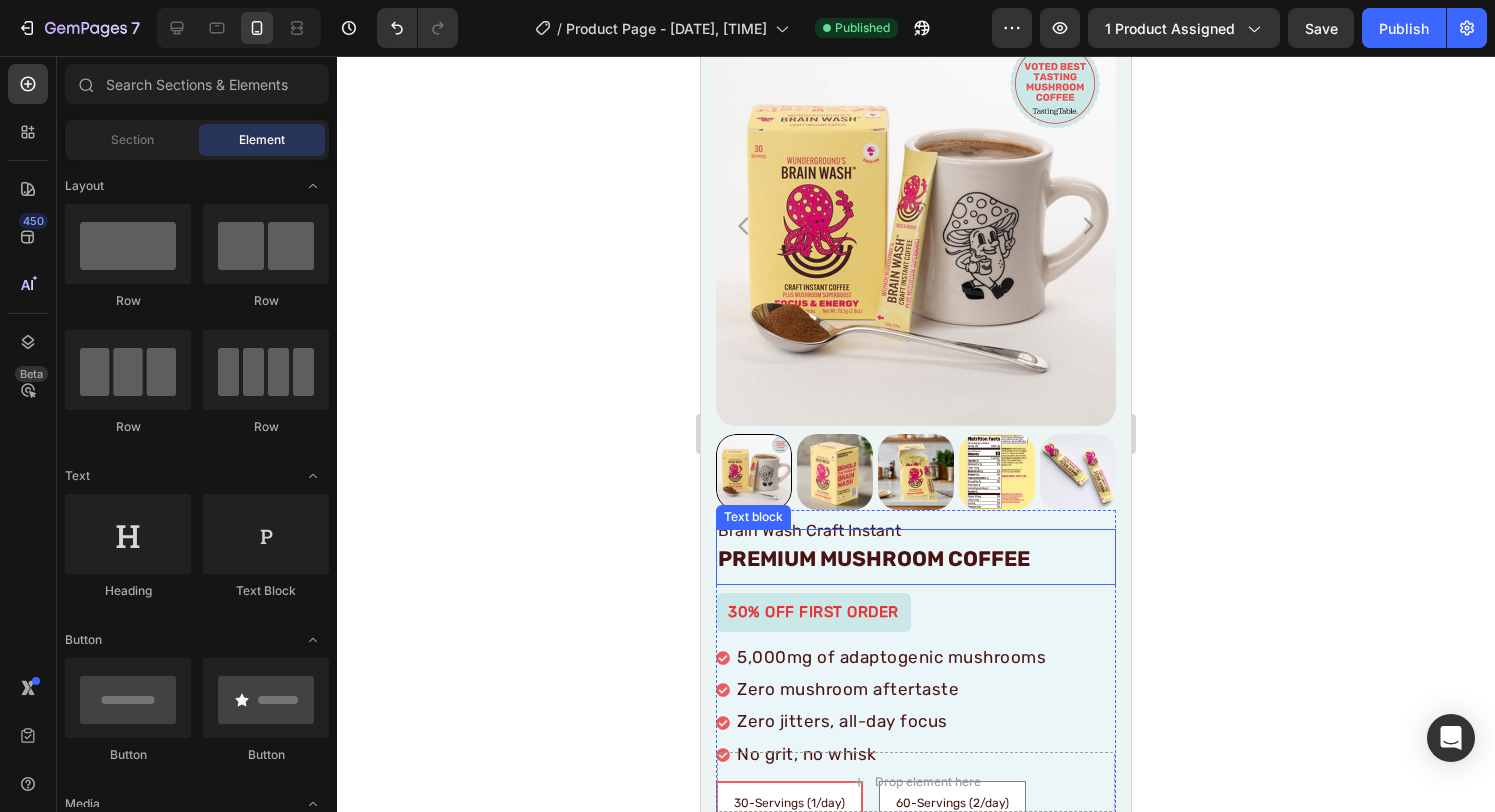 click on "Premium Mushroom Coffee" at bounding box center [874, 558] 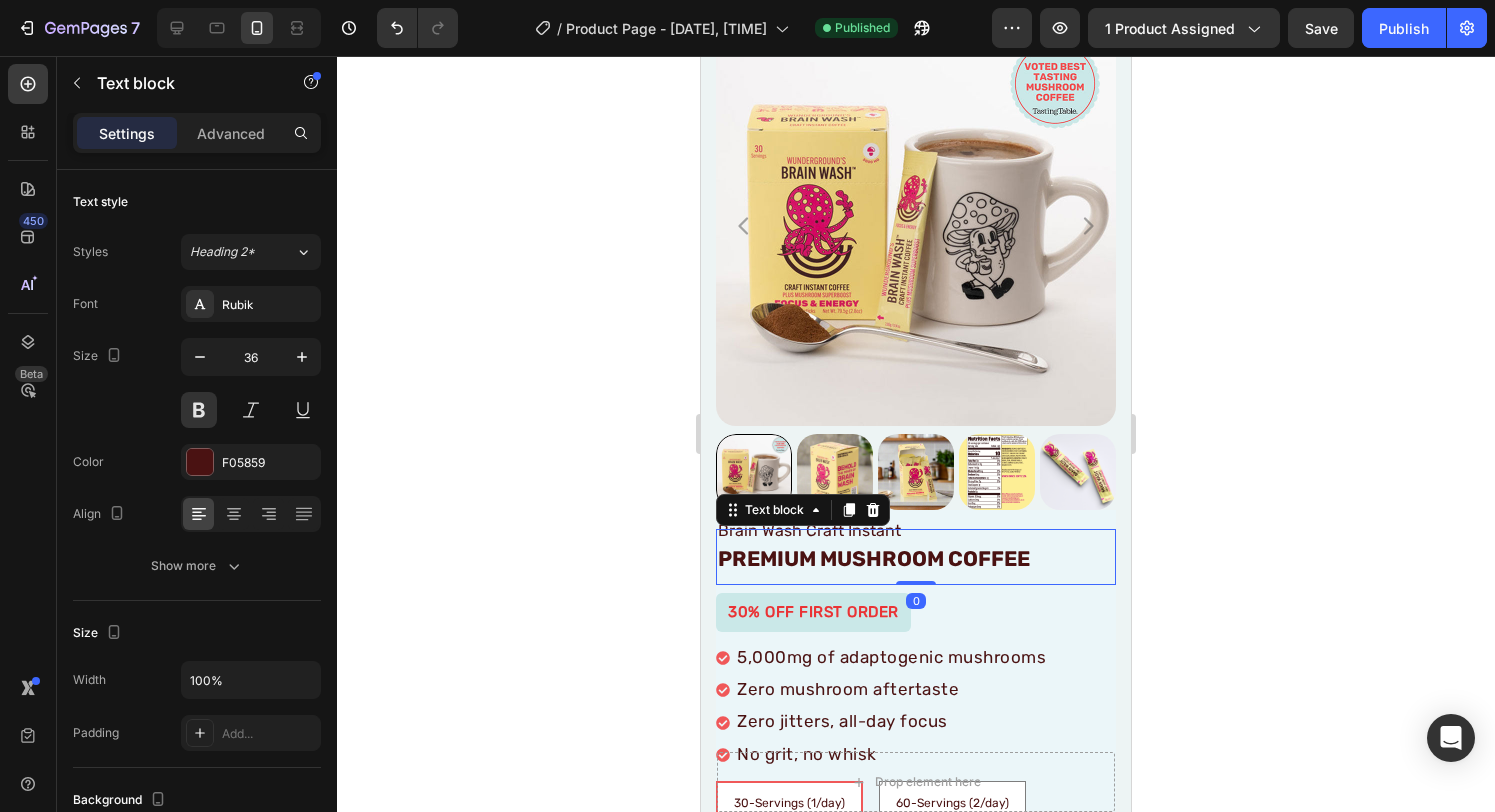click on "Premium Mushroom Coffee" at bounding box center [874, 558] 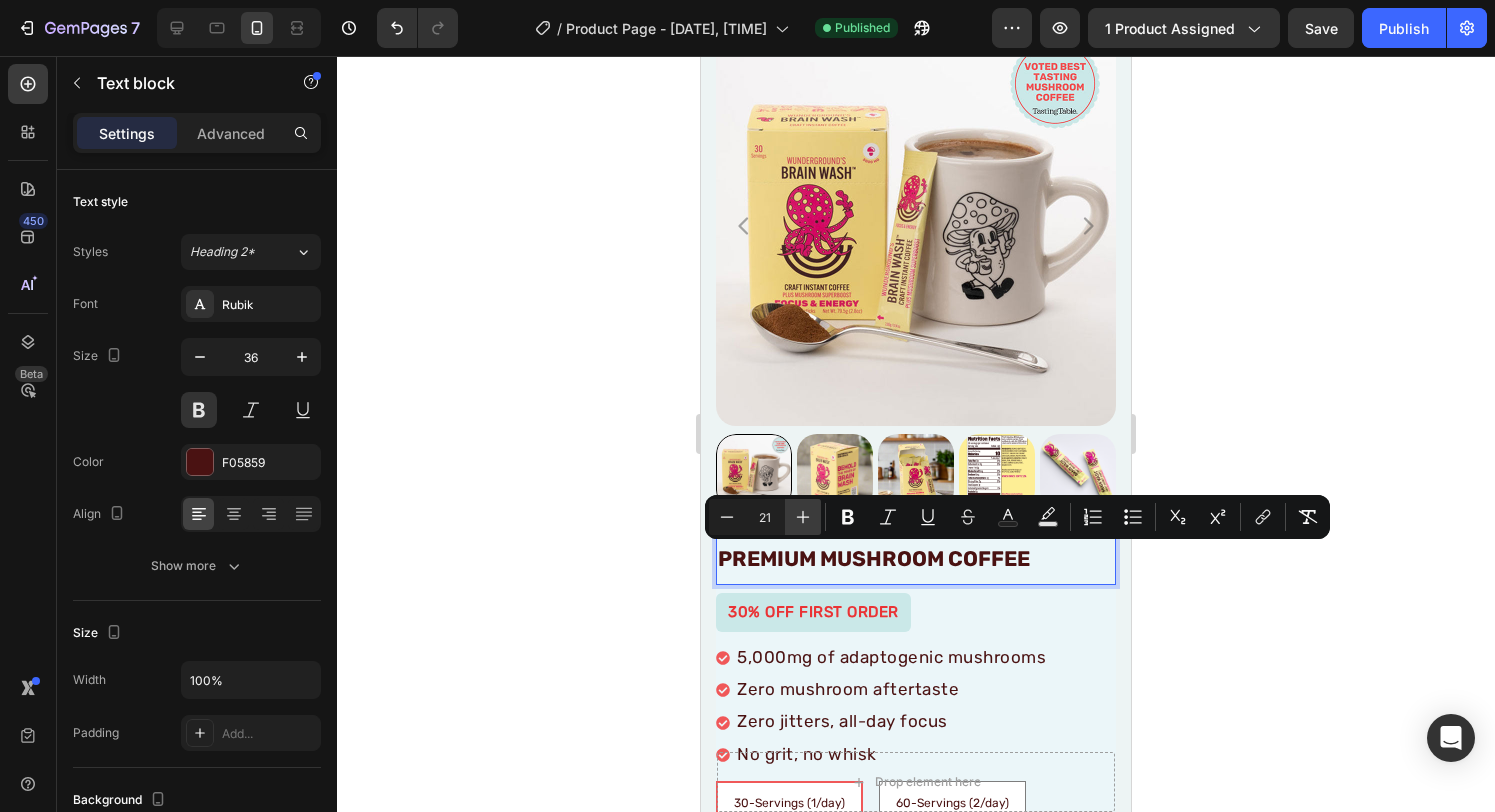 click 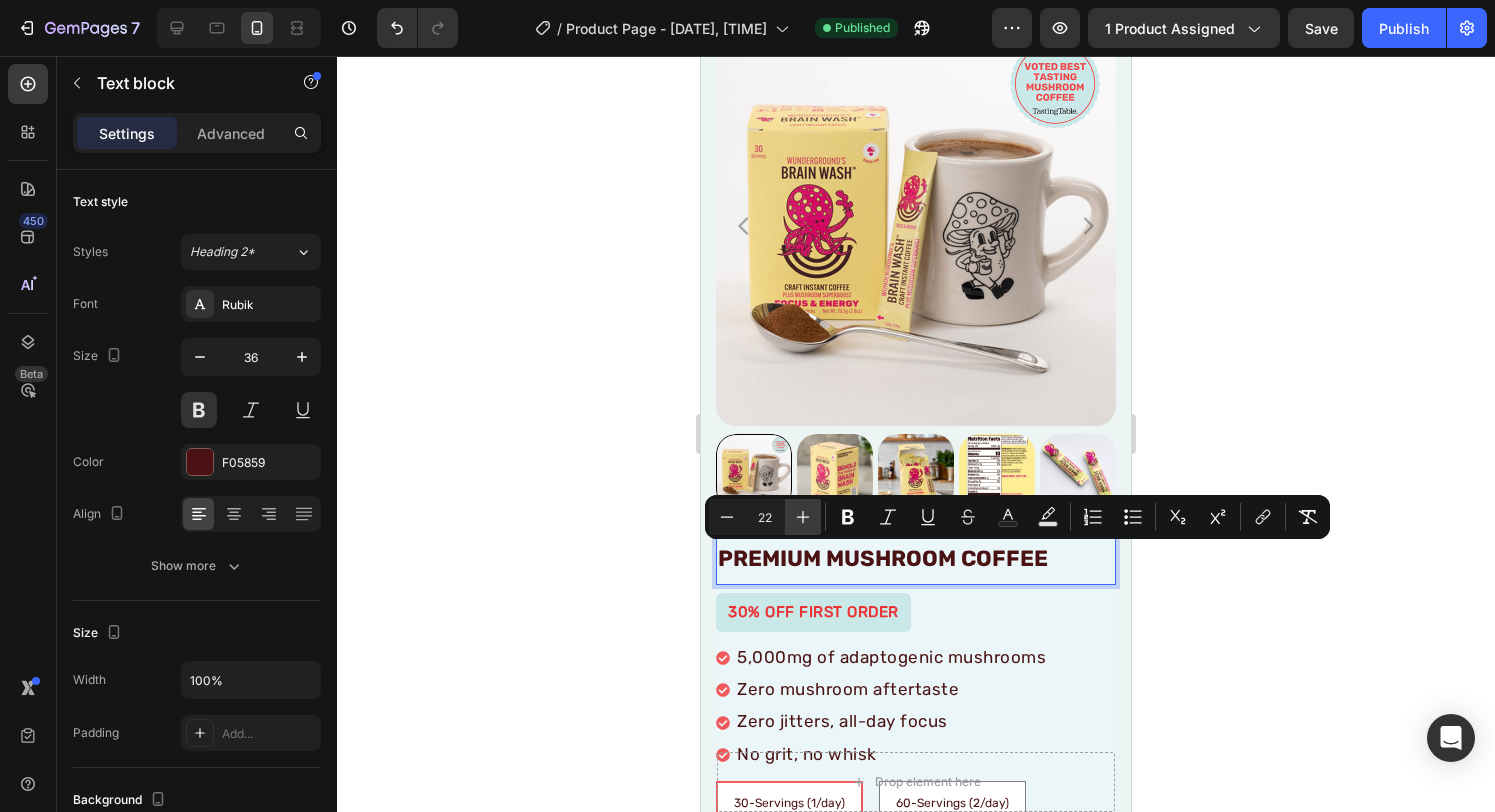 click 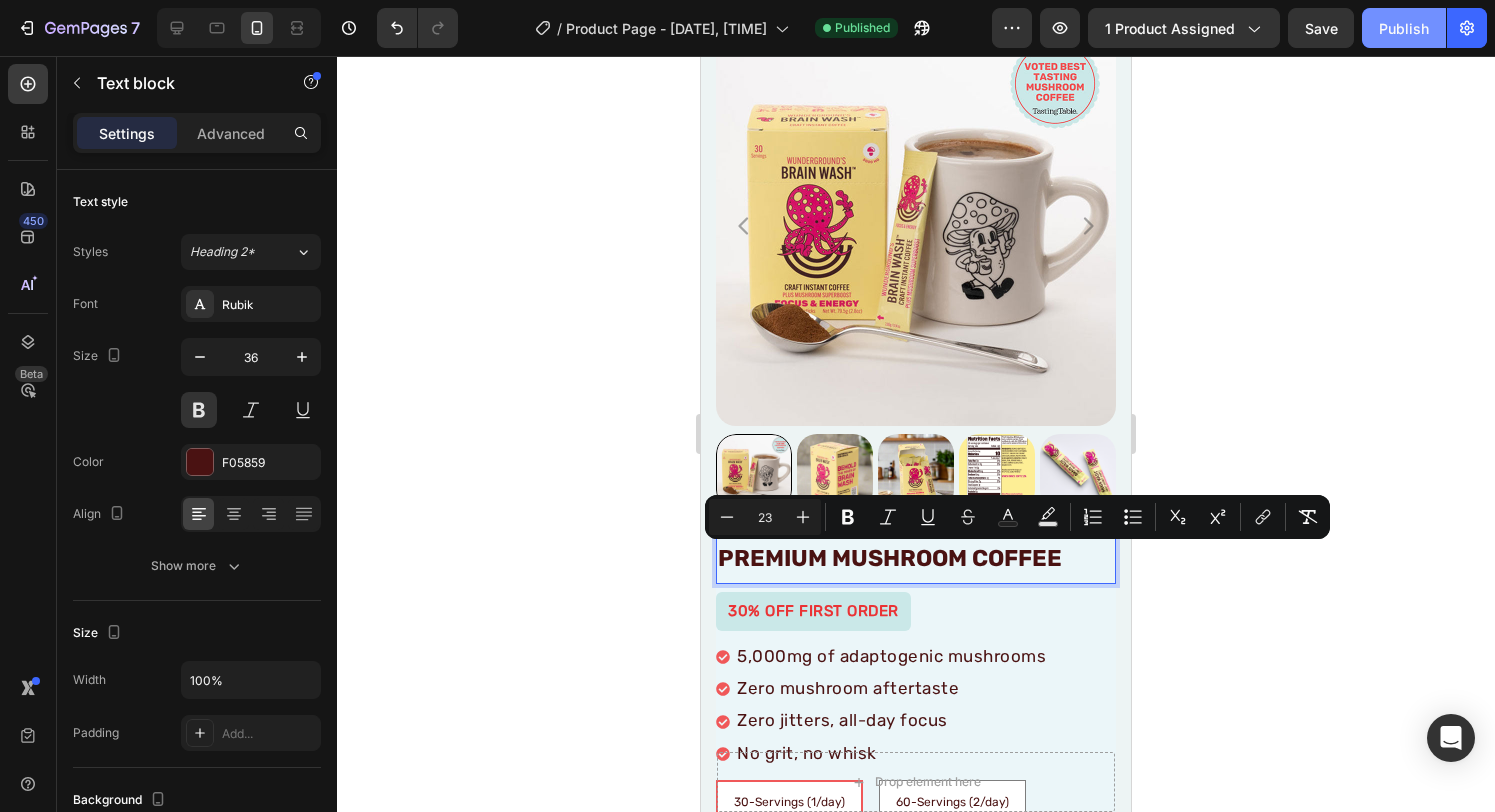 click on "Publish" at bounding box center (1404, 28) 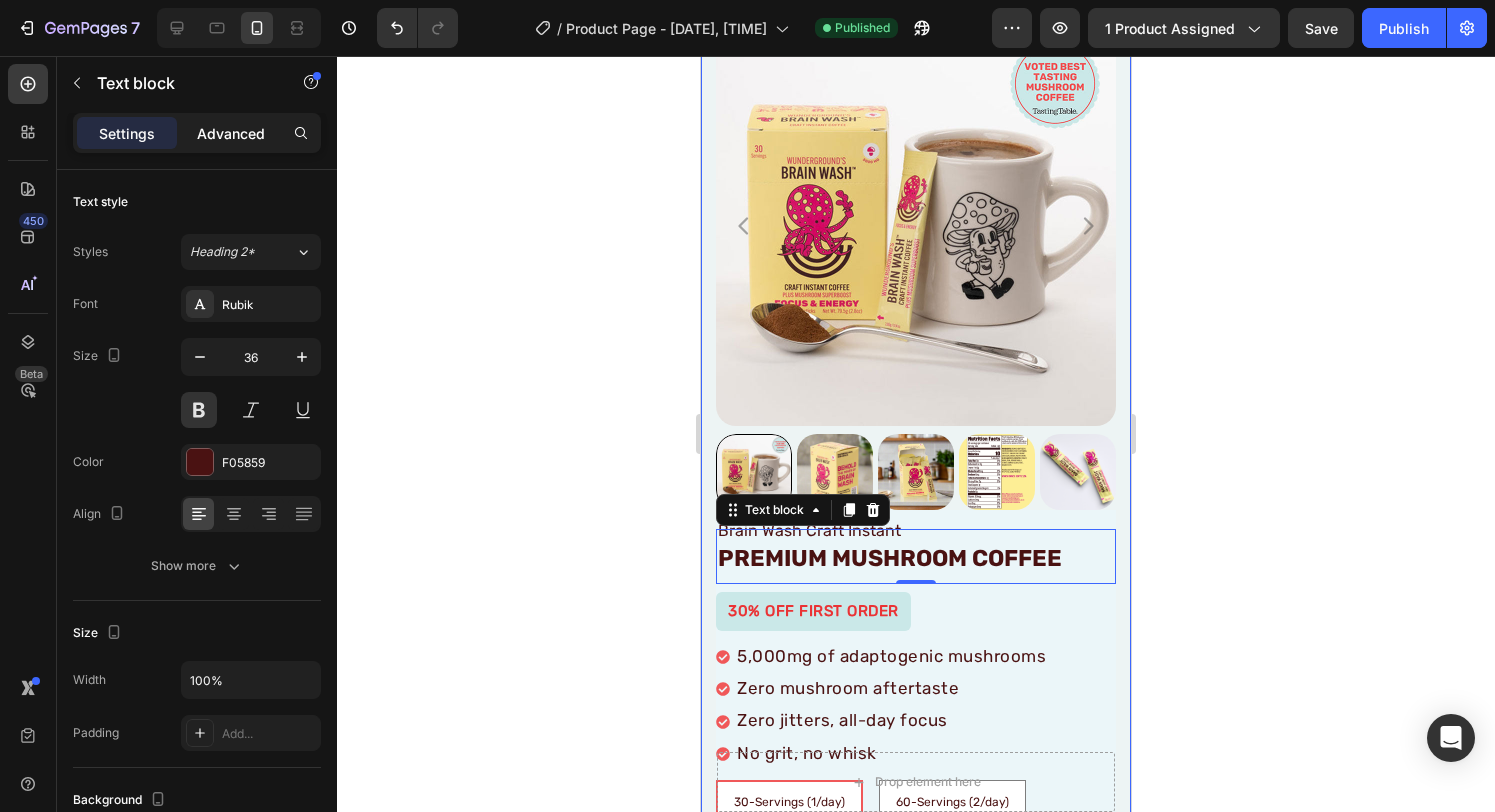 click on "Advanced" at bounding box center (231, 133) 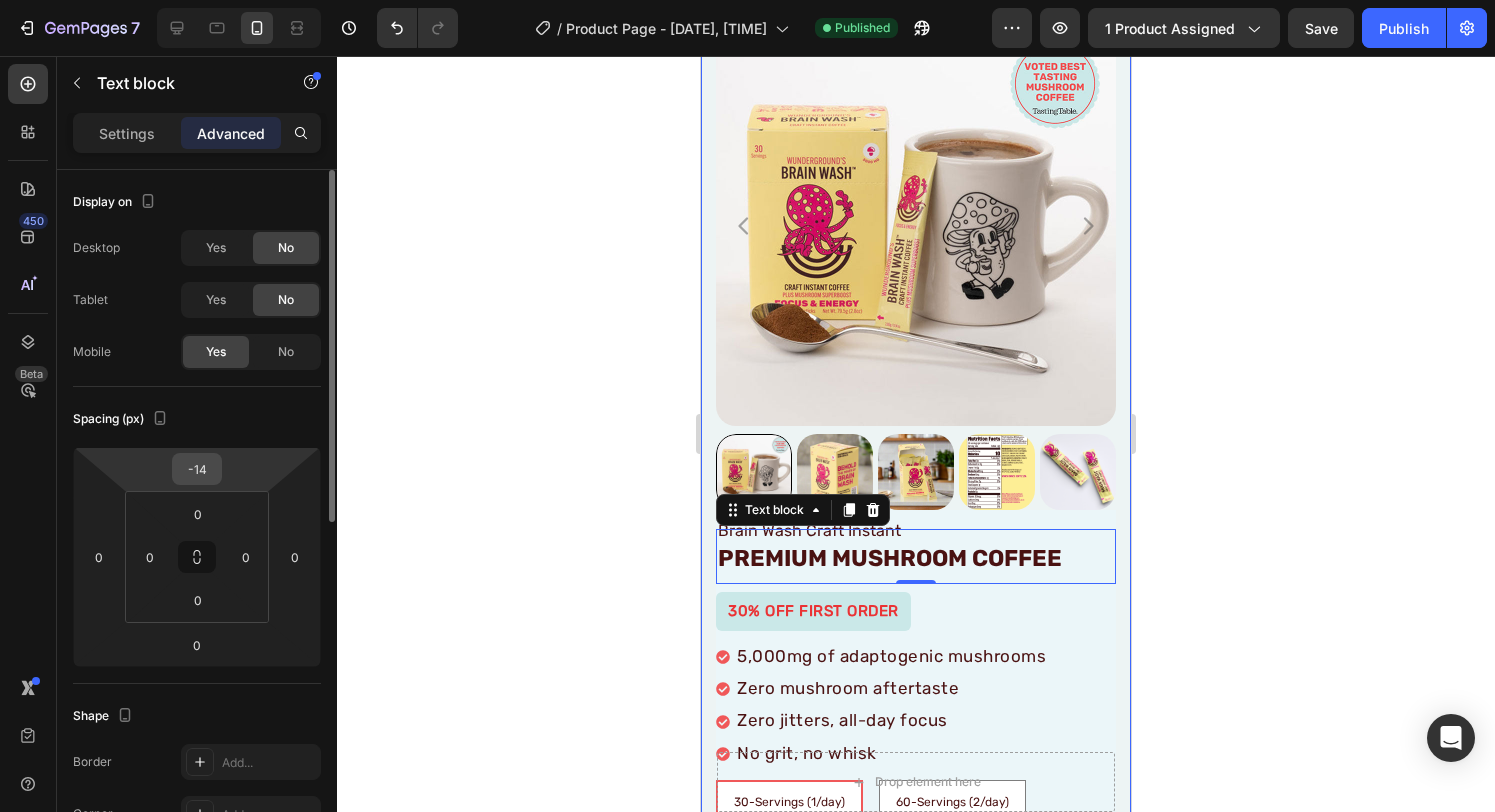 click on "-14" at bounding box center [197, 469] 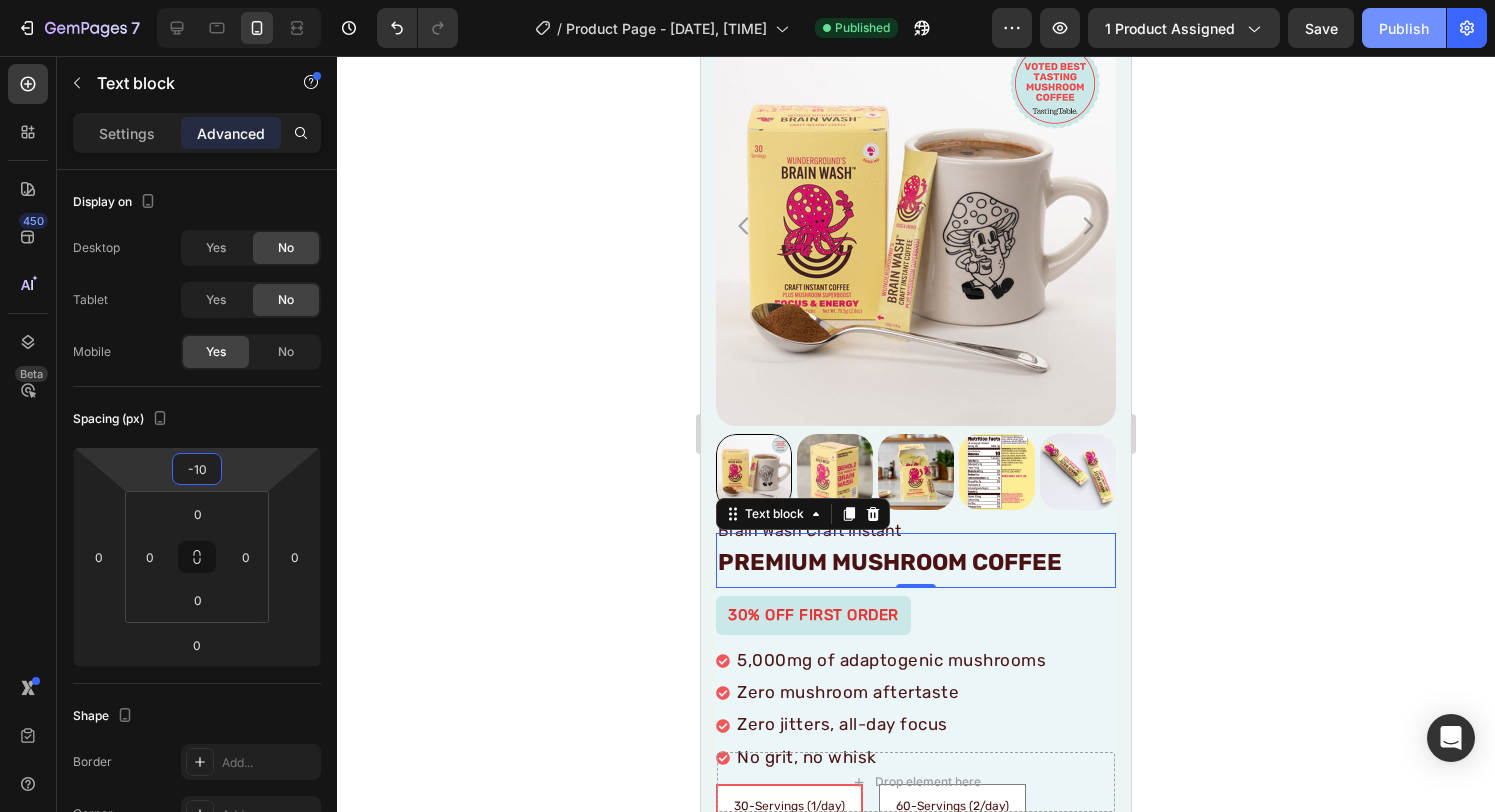 type on "-10" 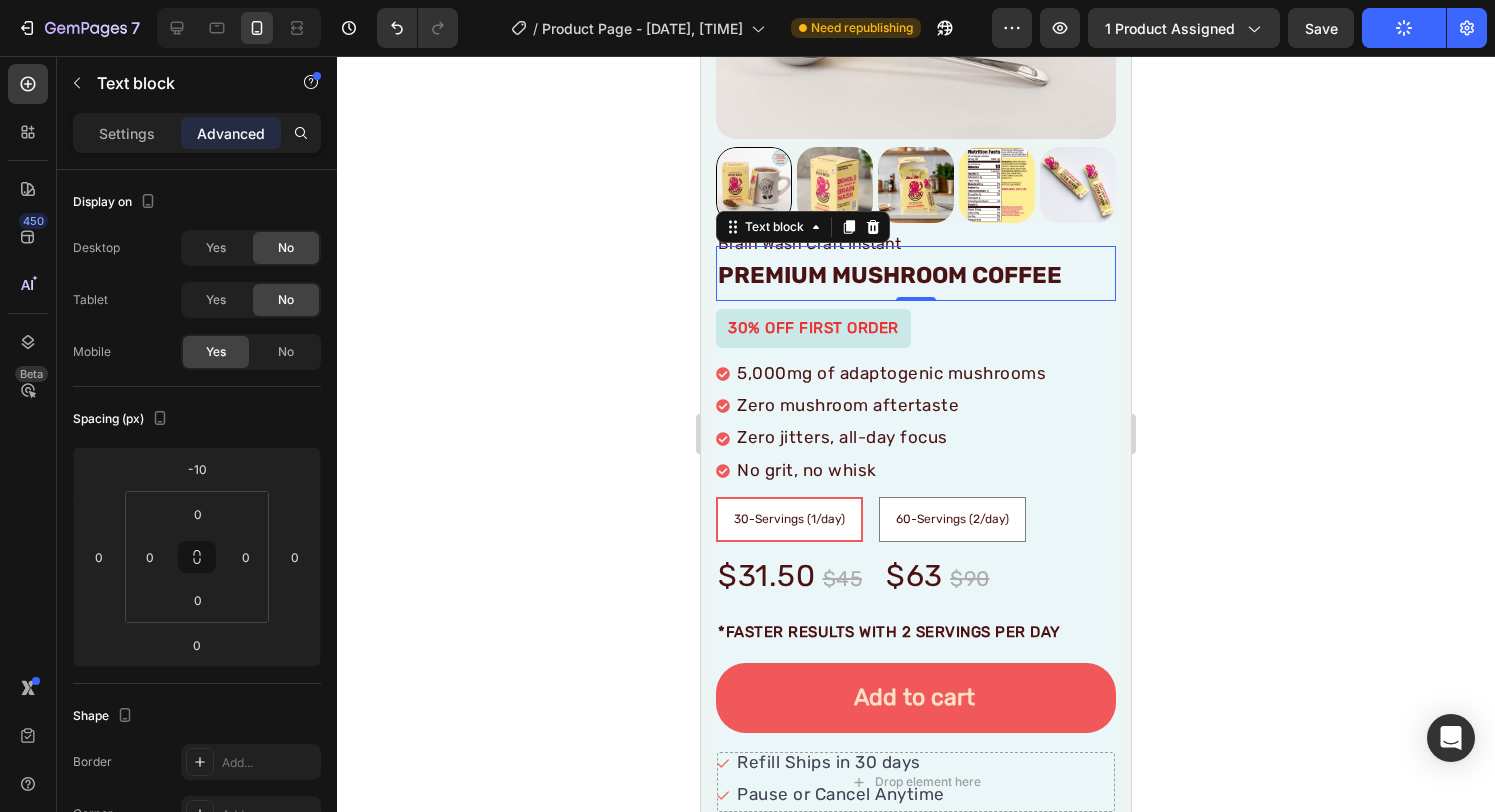 scroll, scrollTop: 549, scrollLeft: 0, axis: vertical 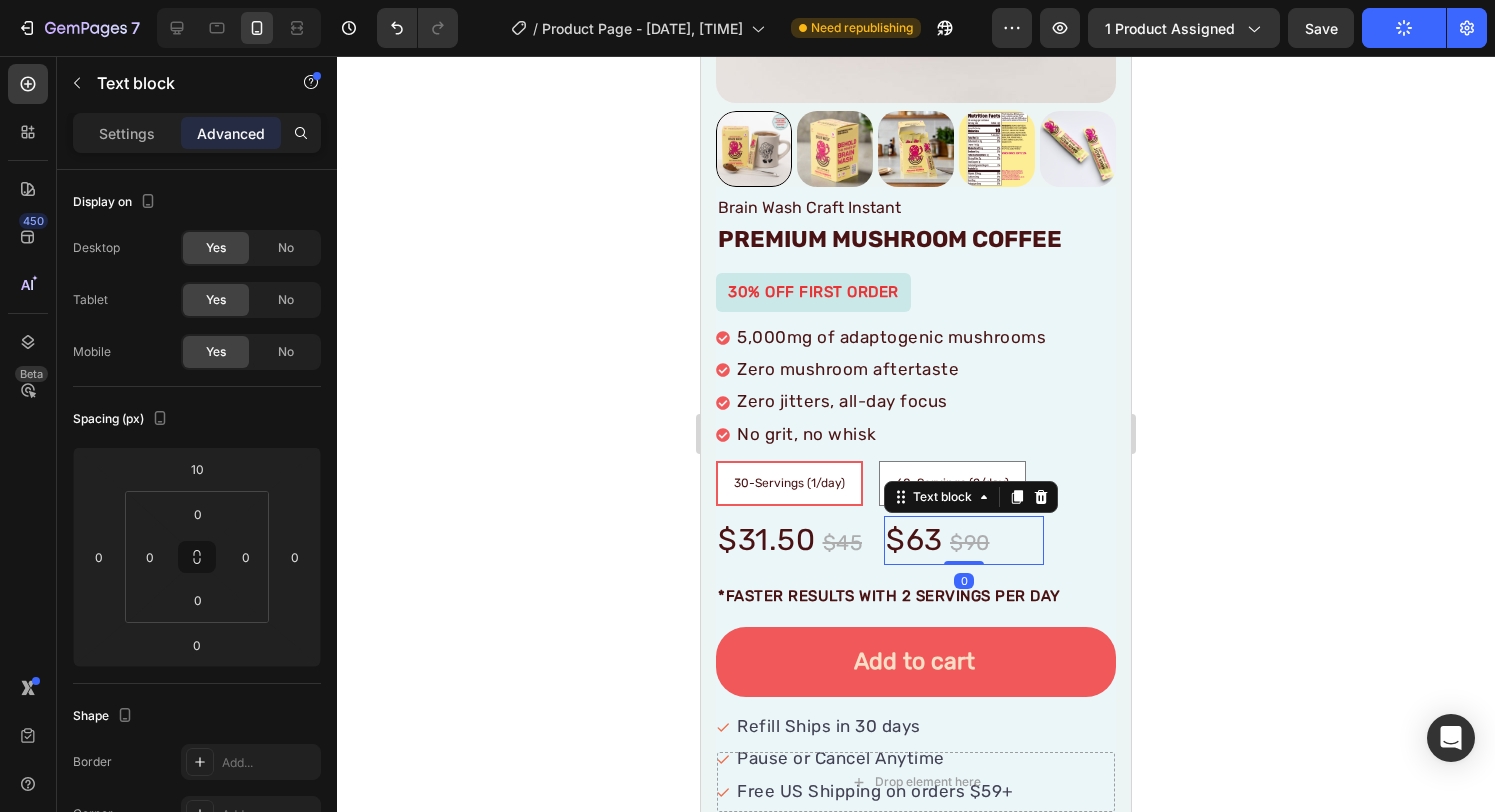 click on "$63" at bounding box center [918, 540] 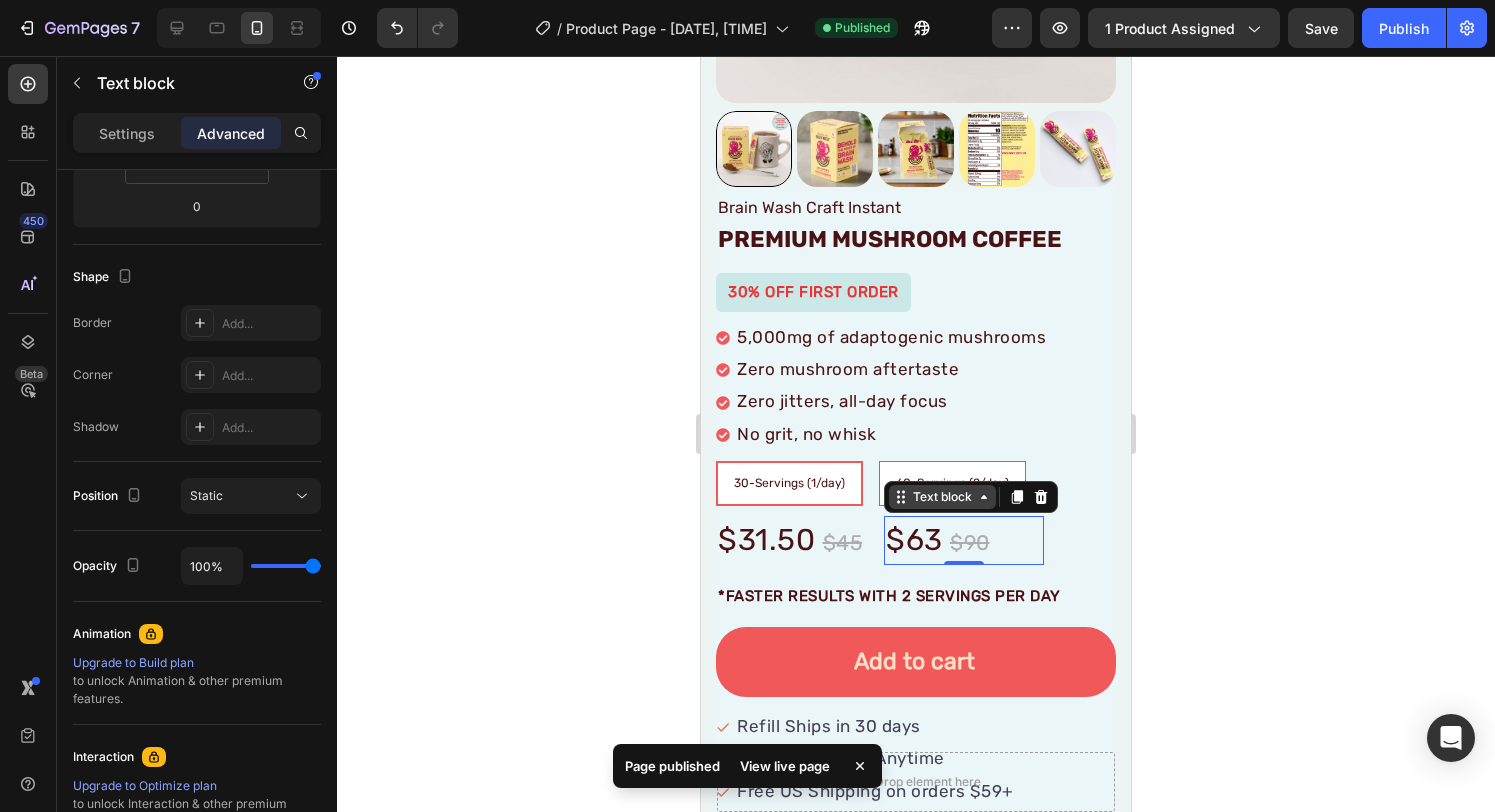 click on "Text block" at bounding box center [942, 497] 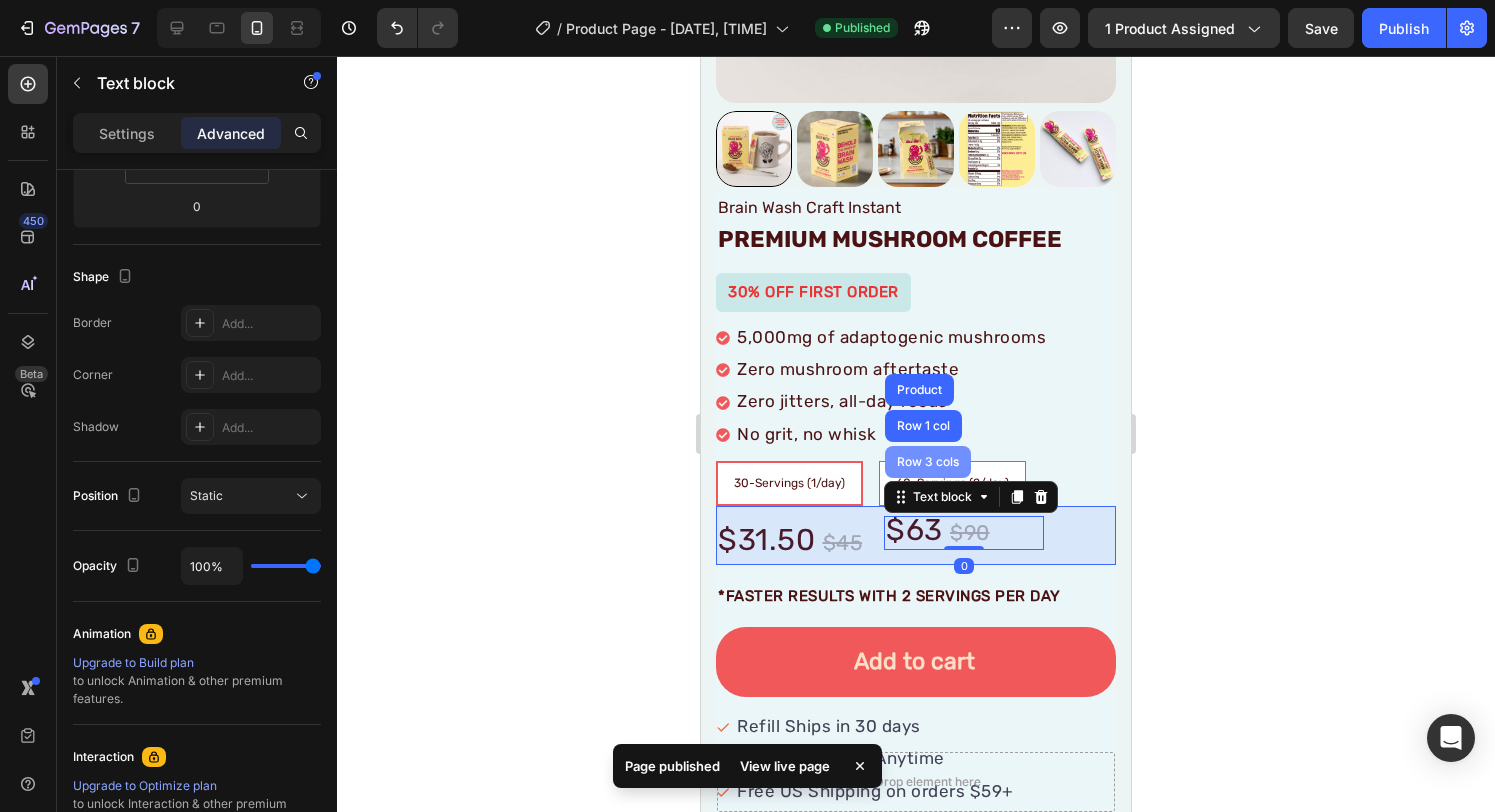 click on "Row 3 cols" at bounding box center [928, 462] 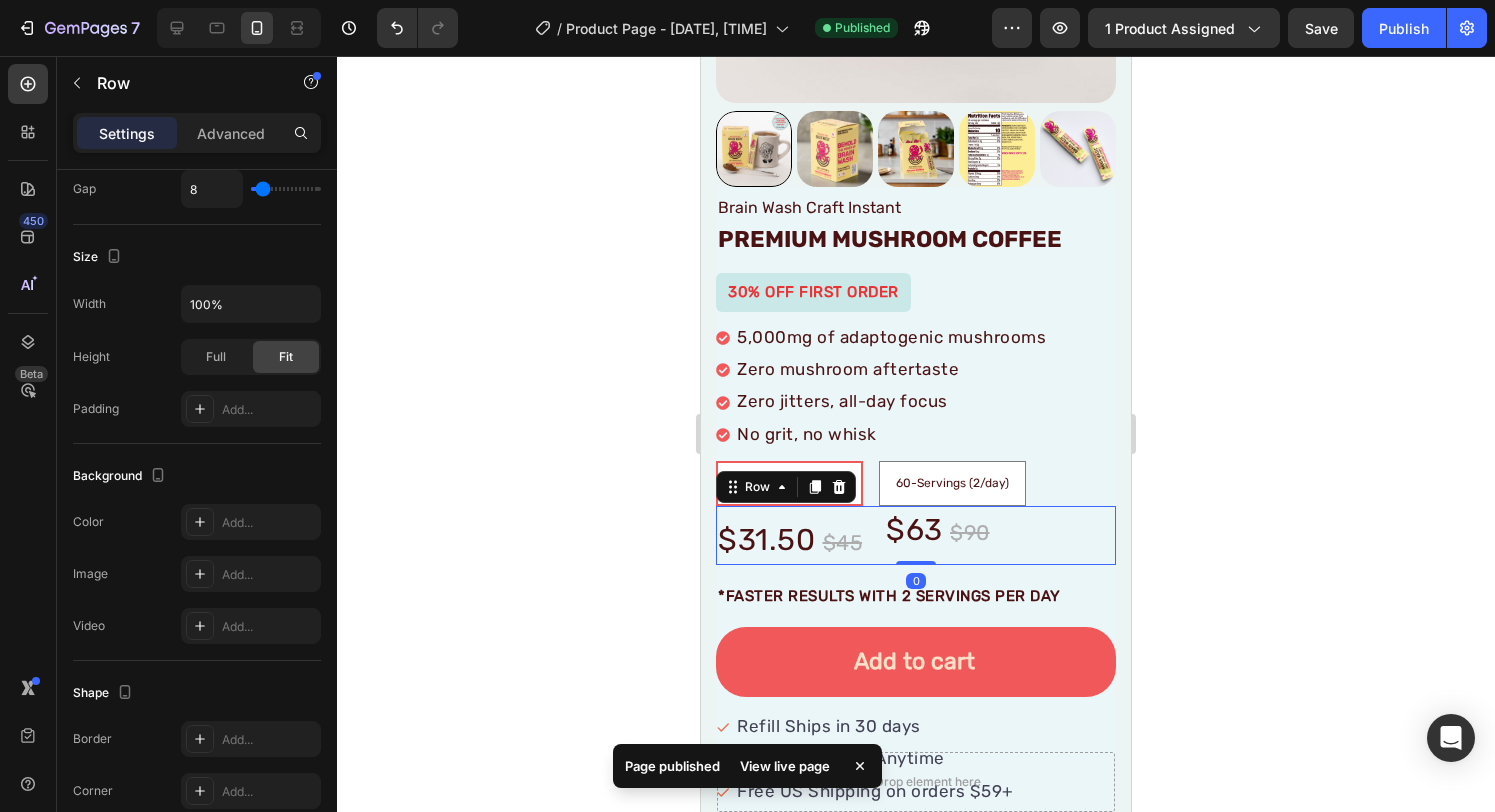scroll, scrollTop: 0, scrollLeft: 0, axis: both 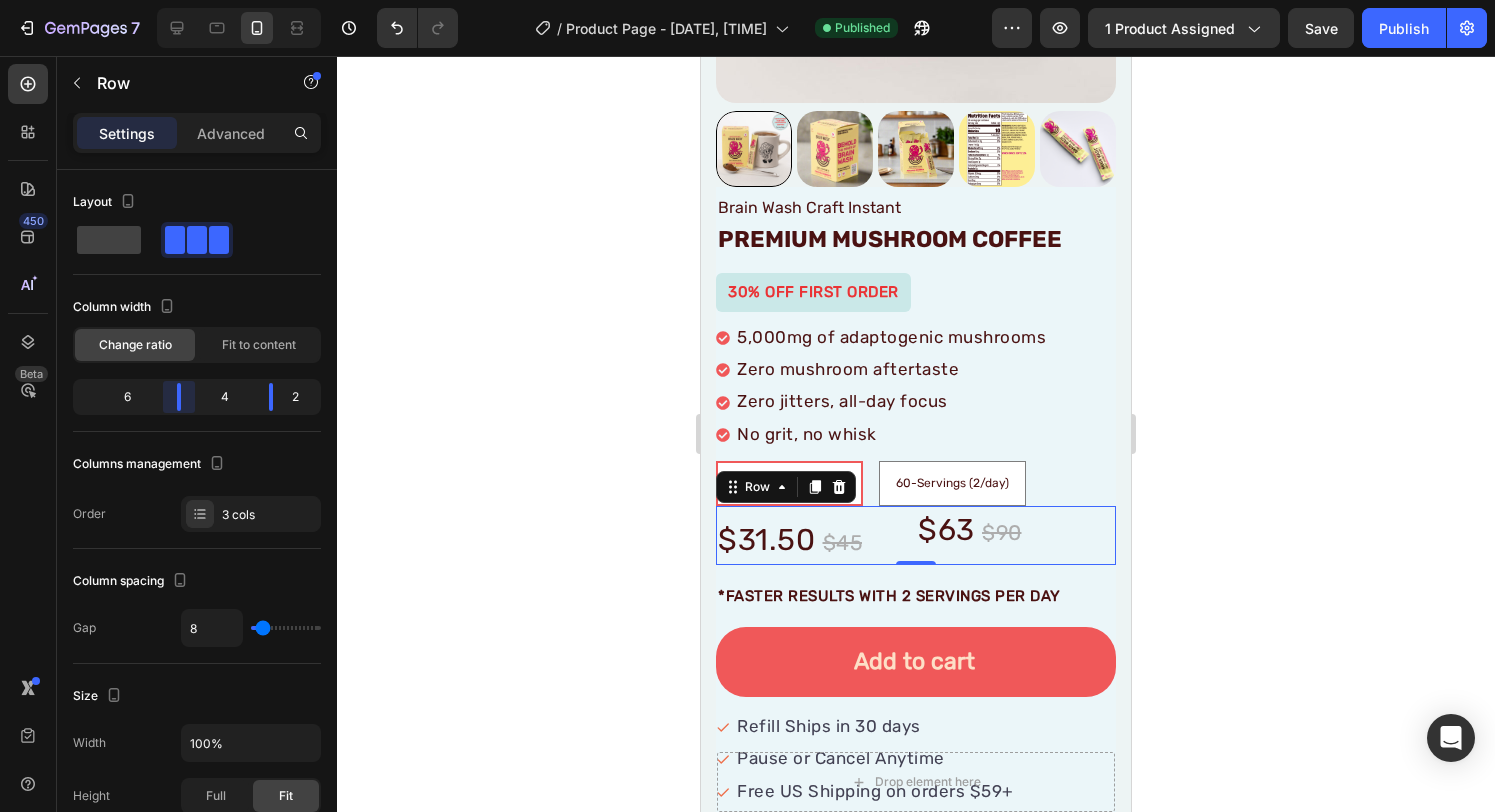 drag, startPoint x: 167, startPoint y: 398, endPoint x: 193, endPoint y: 398, distance: 26 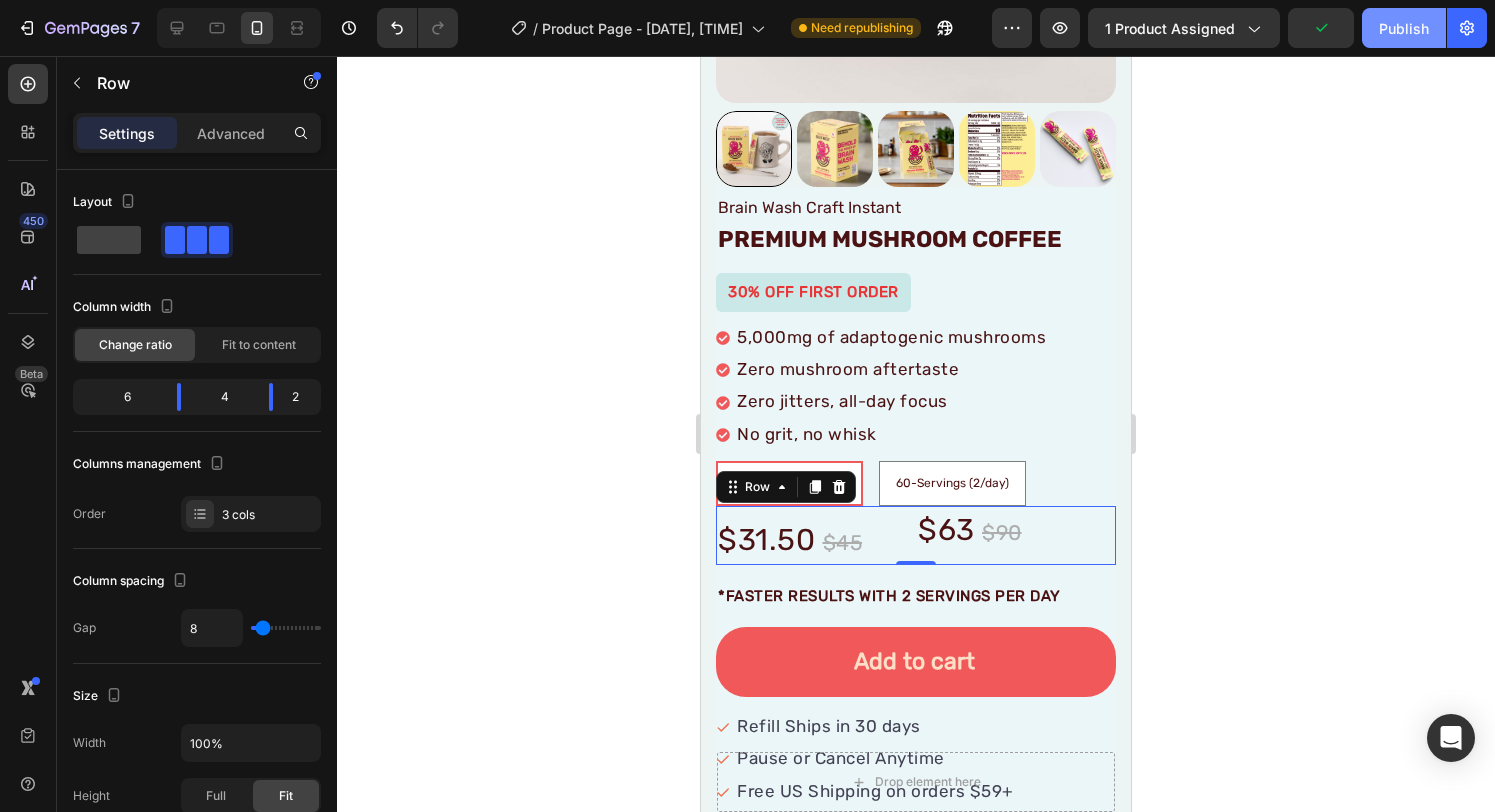 click on "Publish" at bounding box center (1404, 28) 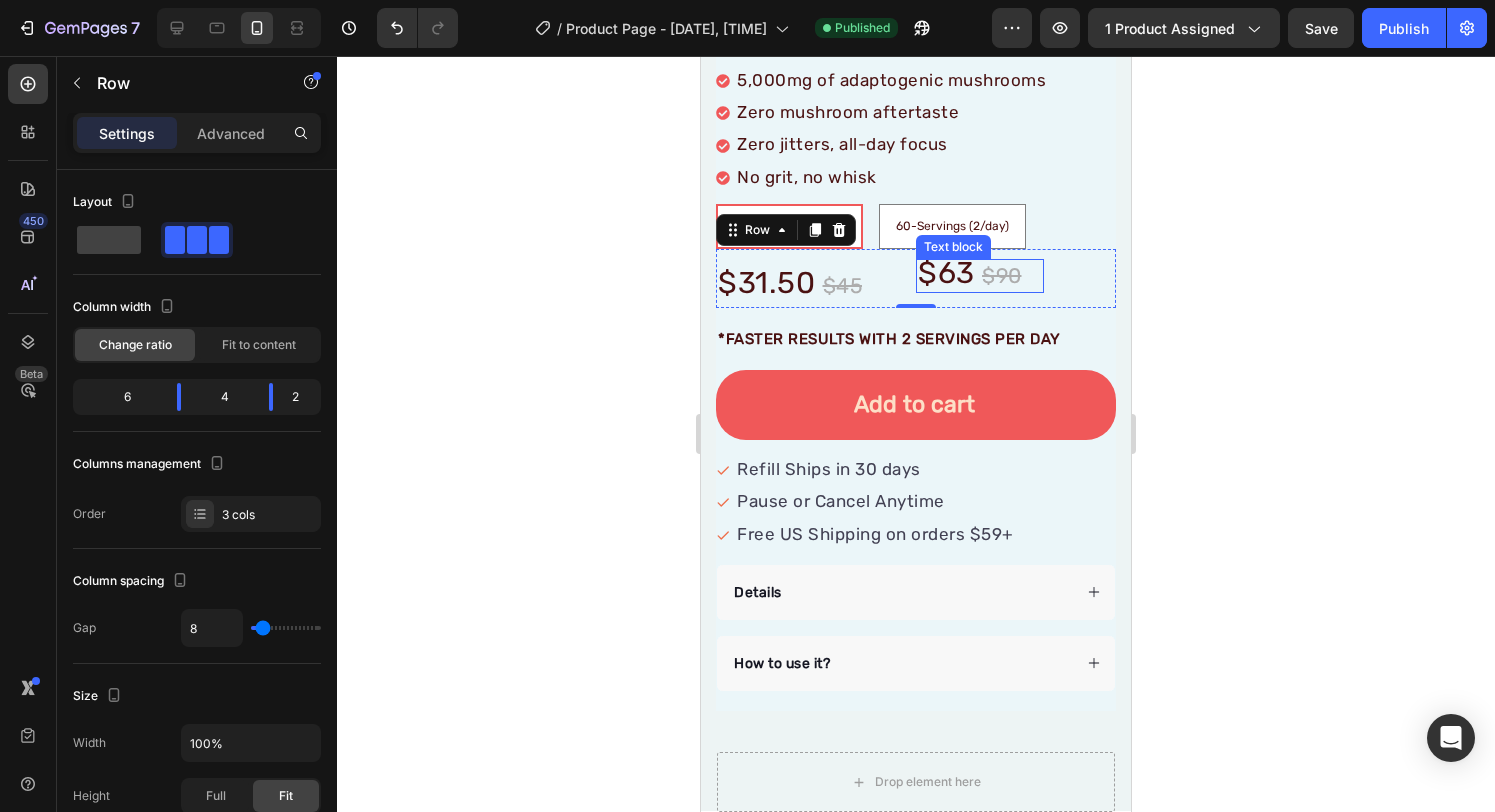 scroll, scrollTop: 880, scrollLeft: 0, axis: vertical 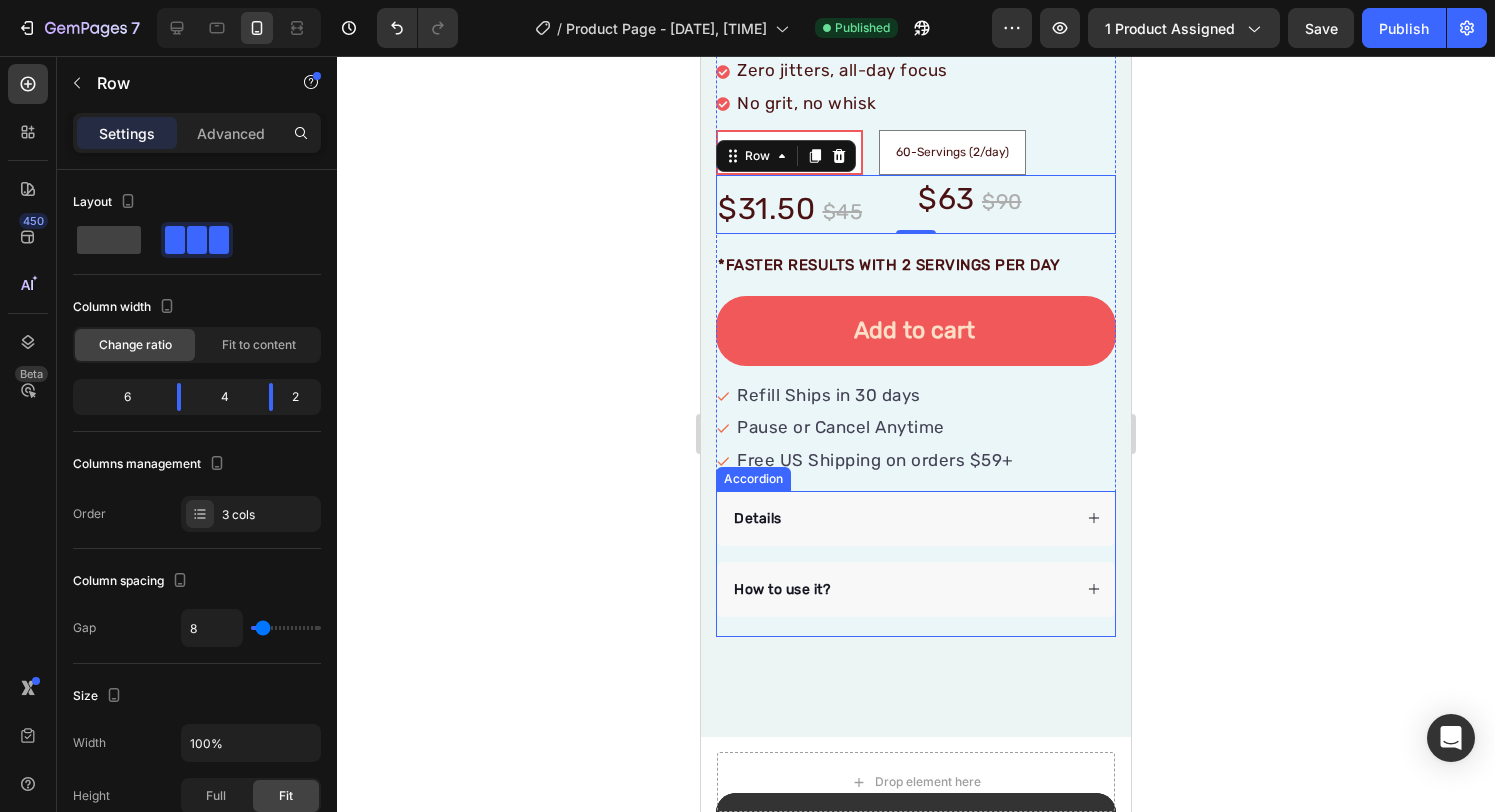 click 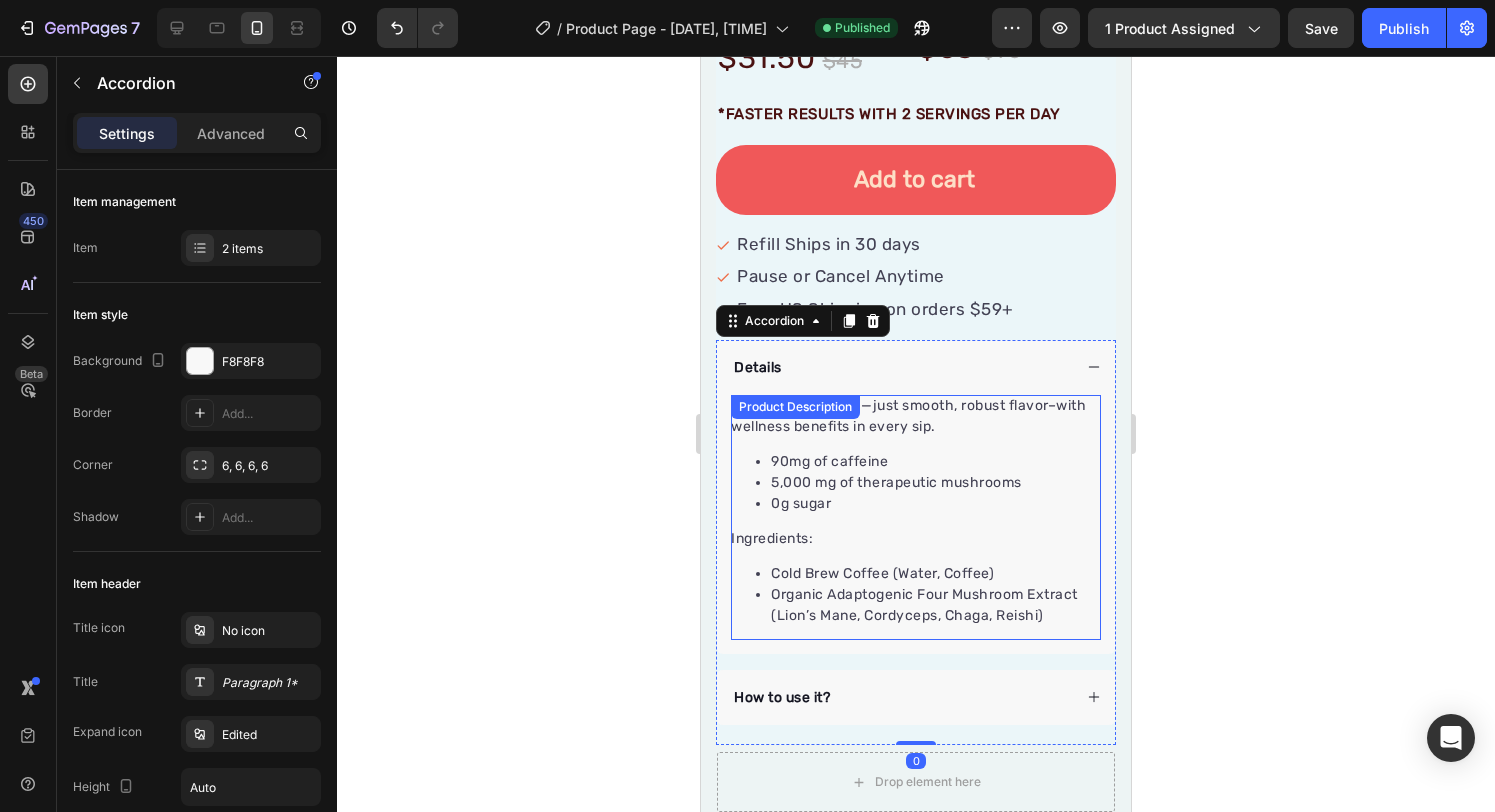 scroll, scrollTop: 1044, scrollLeft: 0, axis: vertical 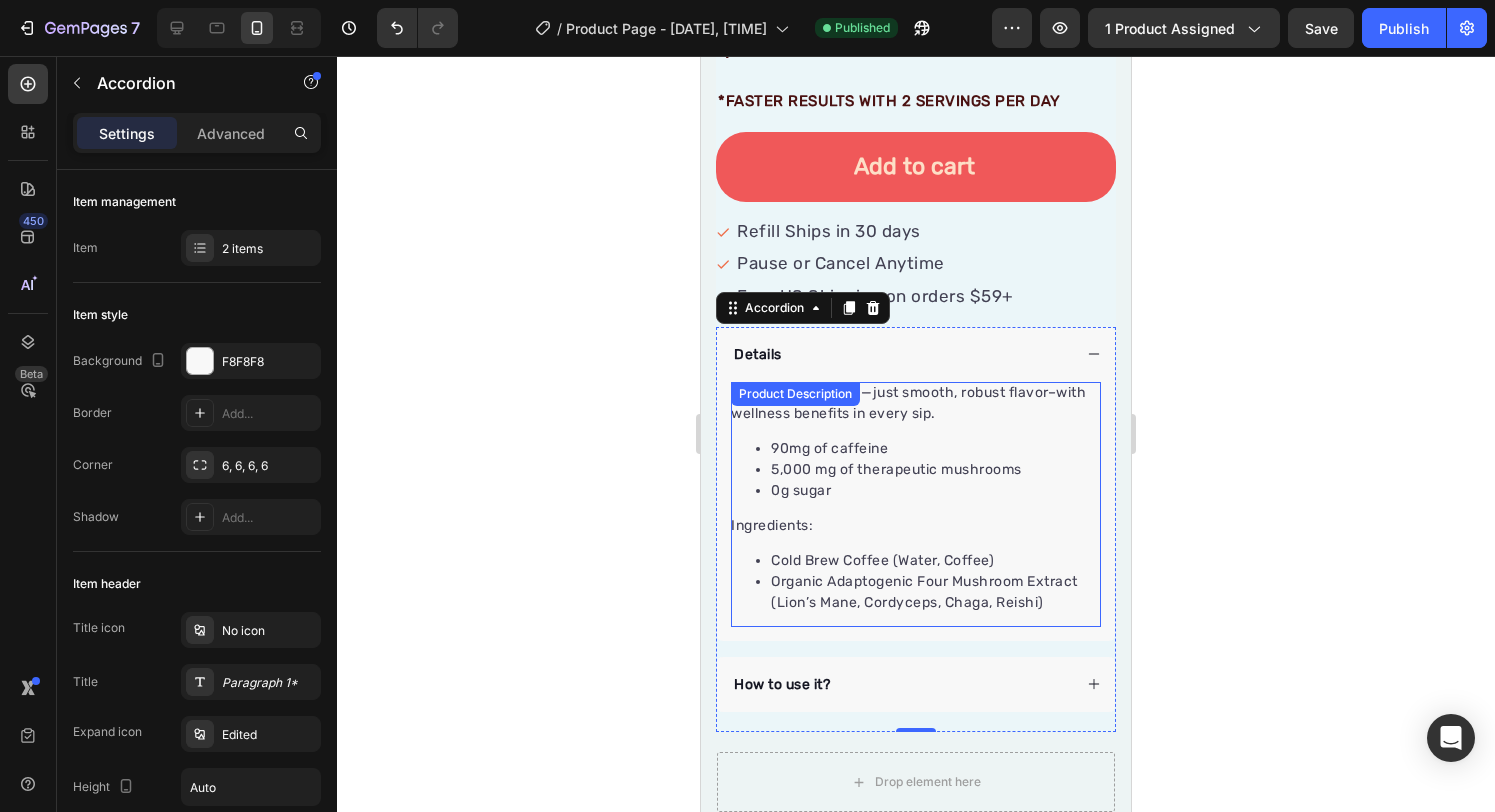click on "Organic Adaptogenic Four Mushroom Extract (Lion’s Mane, Cordyceps, Chaga, Reishi)" at bounding box center [936, 592] 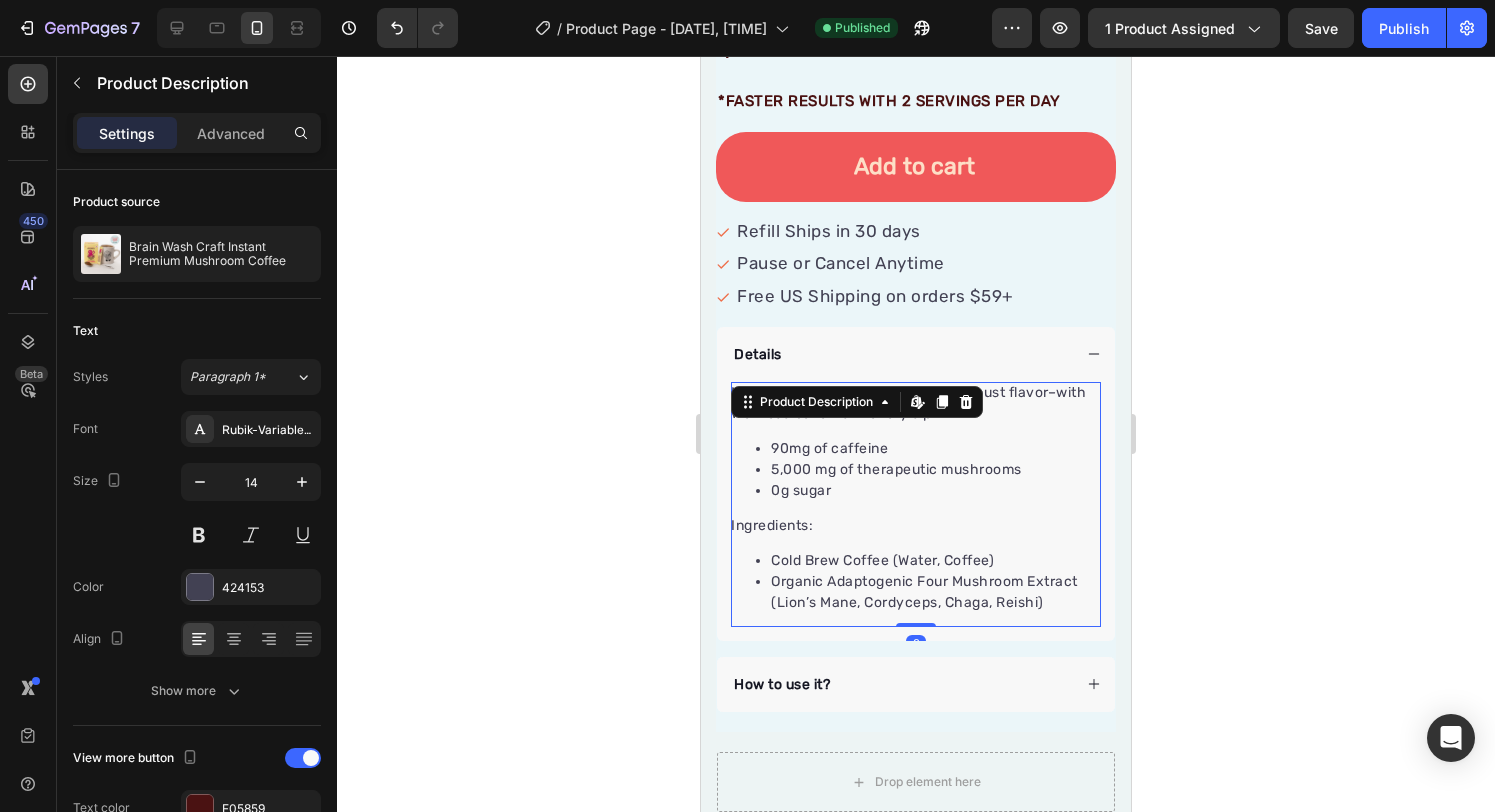 click on "Organic Adaptogenic Four Mushroom Extract (Lion’s Mane, Cordyceps, Chaga, Reishi)" at bounding box center (936, 592) 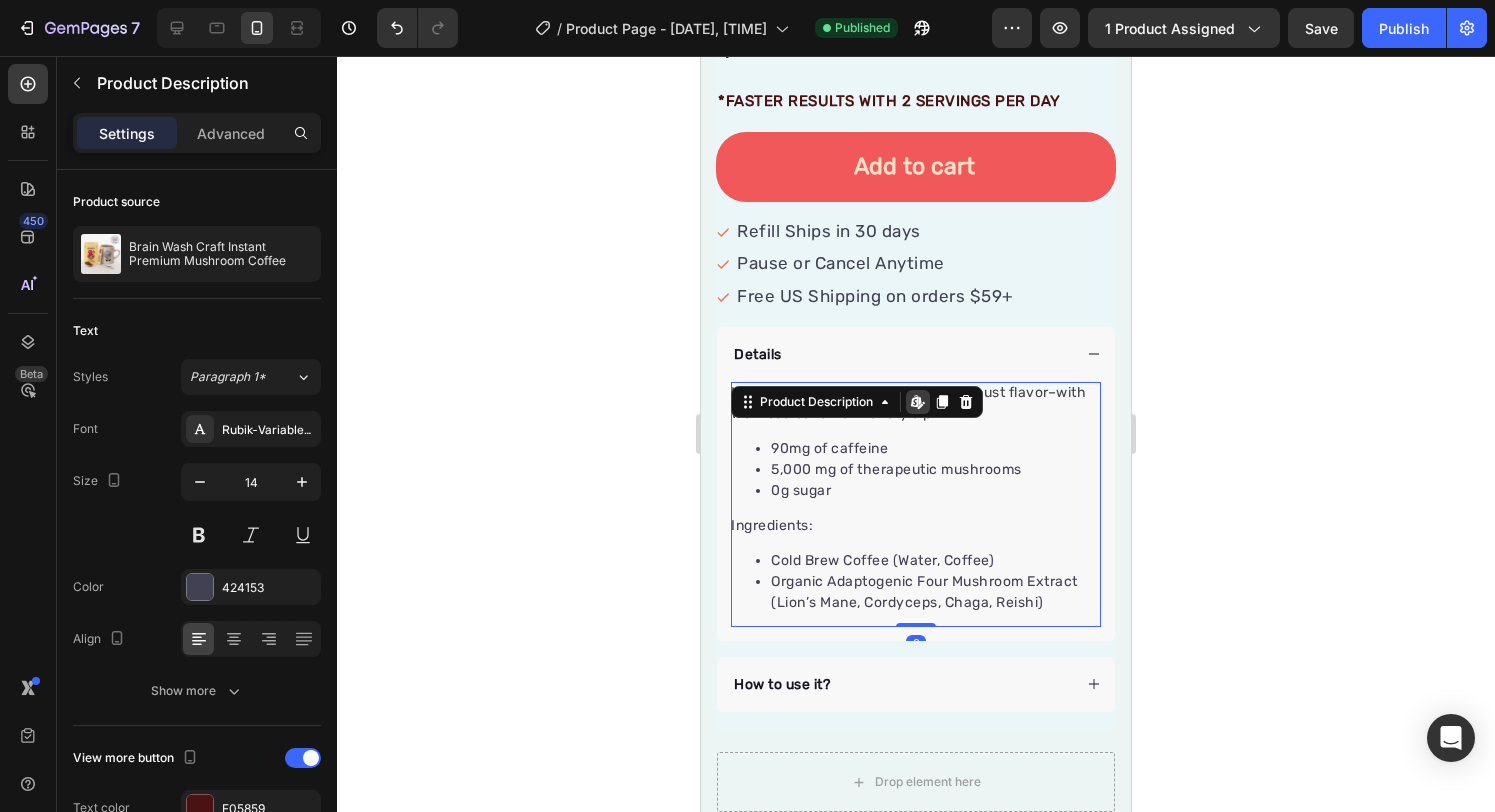 click on "Organic Adaptogenic Four Mushroom Extract (Lion’s Mane, Cordyceps, Chaga, Reishi)" at bounding box center (936, 592) 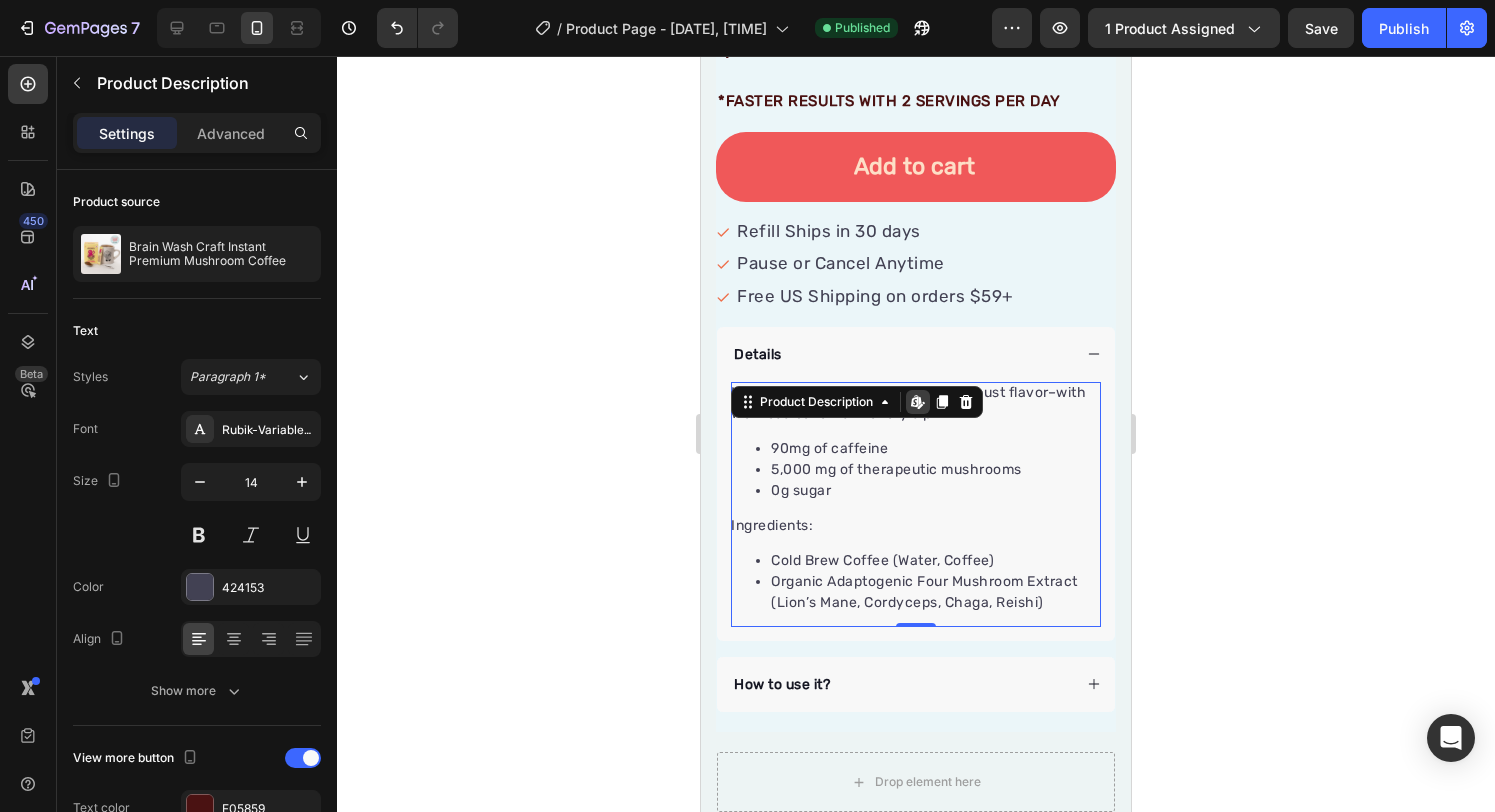 click on "Organic Adaptogenic Four Mushroom Extract (Lion’s Mane, Cordyceps, Chaga, Reishi)" at bounding box center (936, 592) 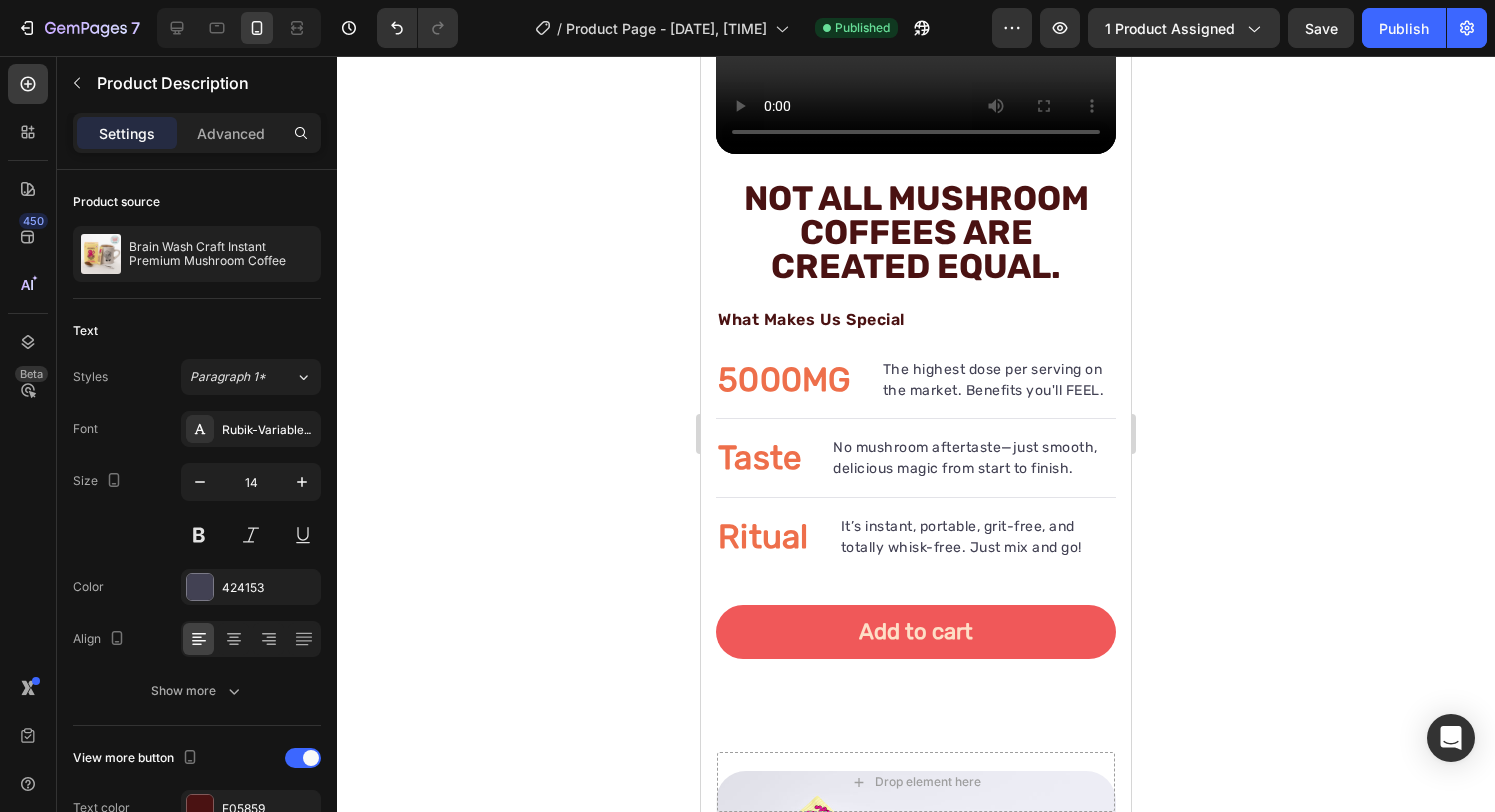 scroll, scrollTop: 2087, scrollLeft: 0, axis: vertical 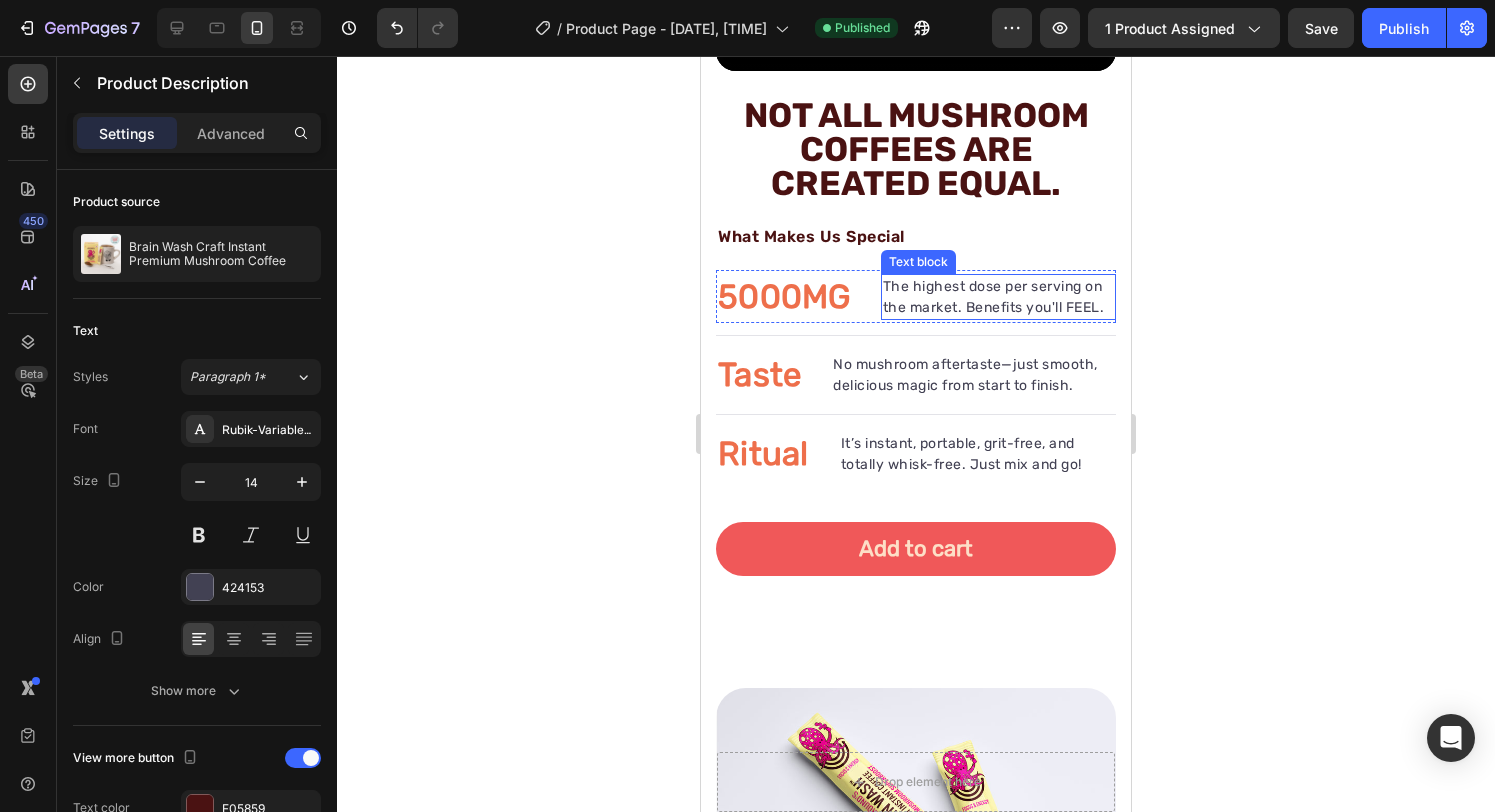 click on "The highest dose per serving on the market. Benefits you'll FEEL." at bounding box center (999, 297) 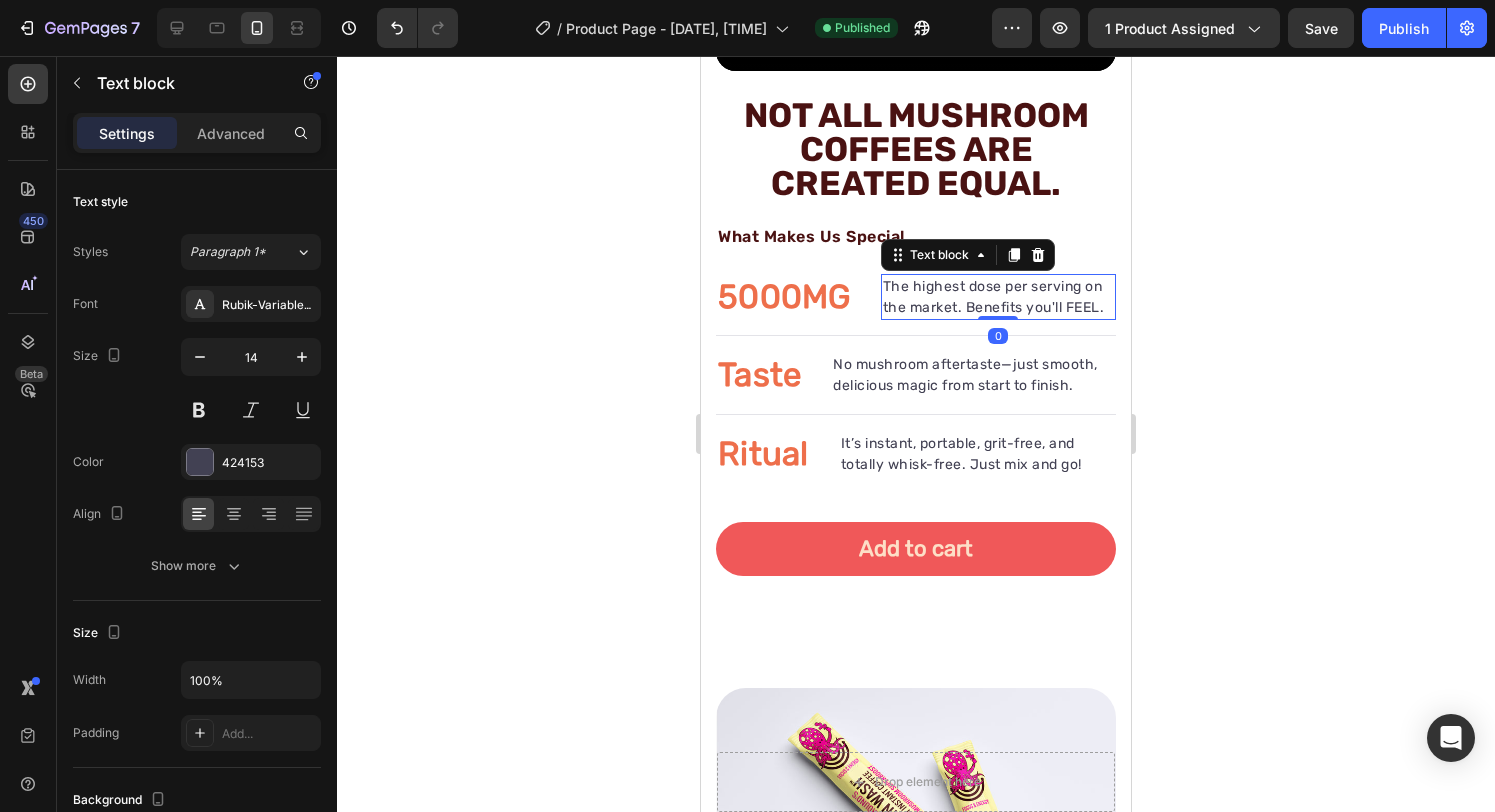 click on "The highest dose per serving on the market. Benefits you'll FEEL." at bounding box center (999, 297) 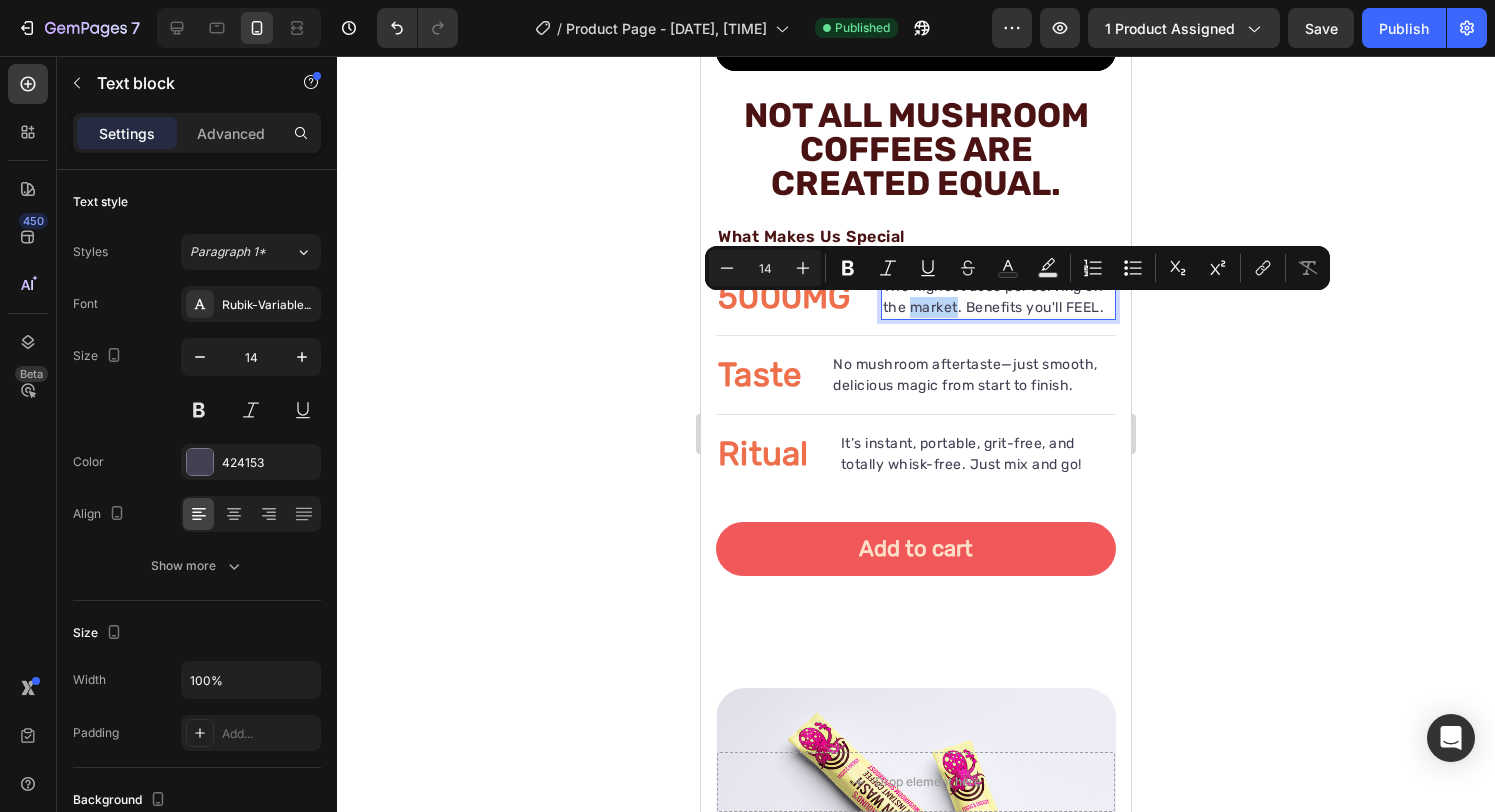 click on "The highest dose per serving on the market. Benefits you'll FEEL." at bounding box center (999, 297) 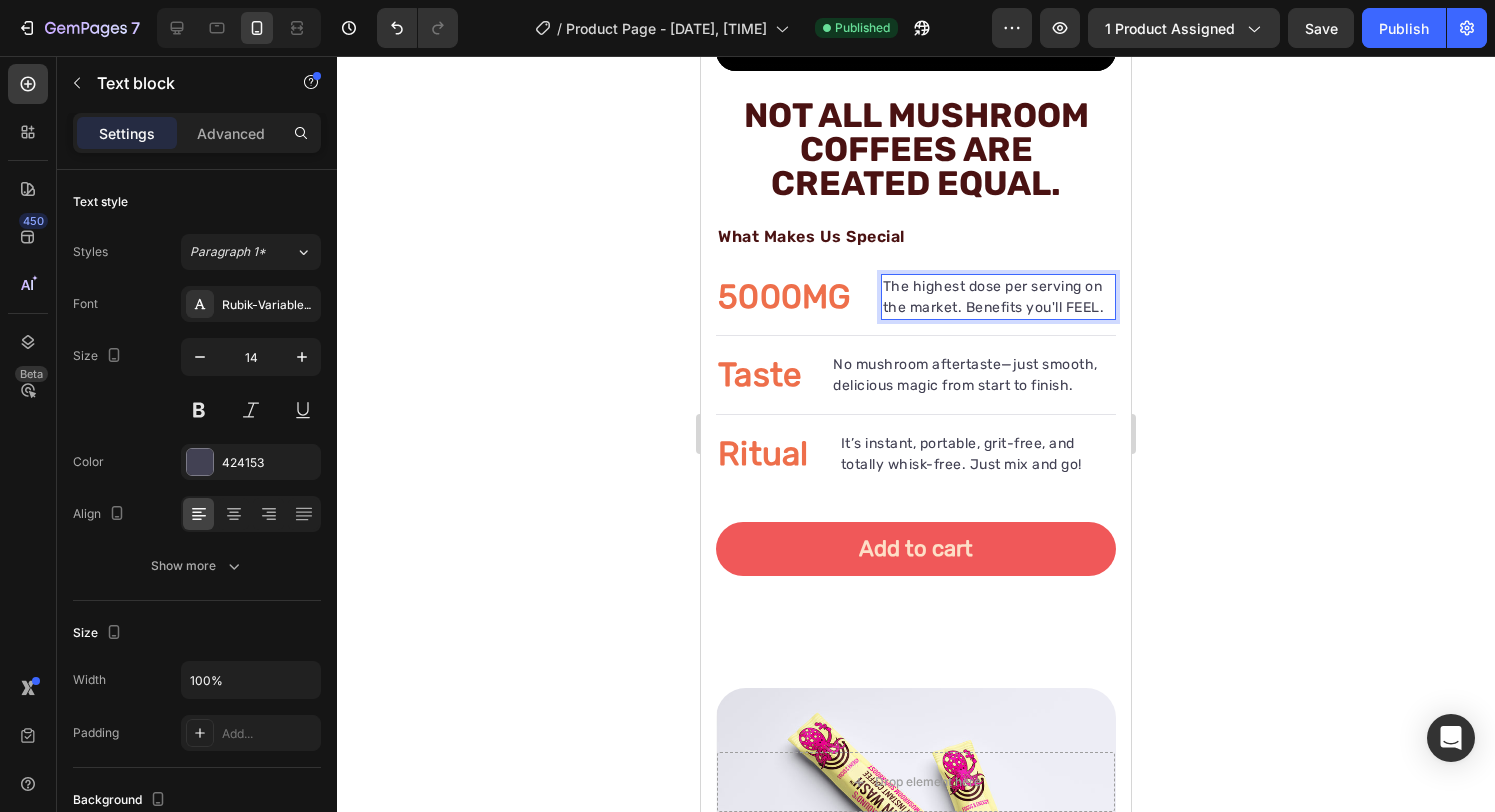 click on "The highest dose per serving on the market. Benefits you'll FEEL." at bounding box center [999, 297] 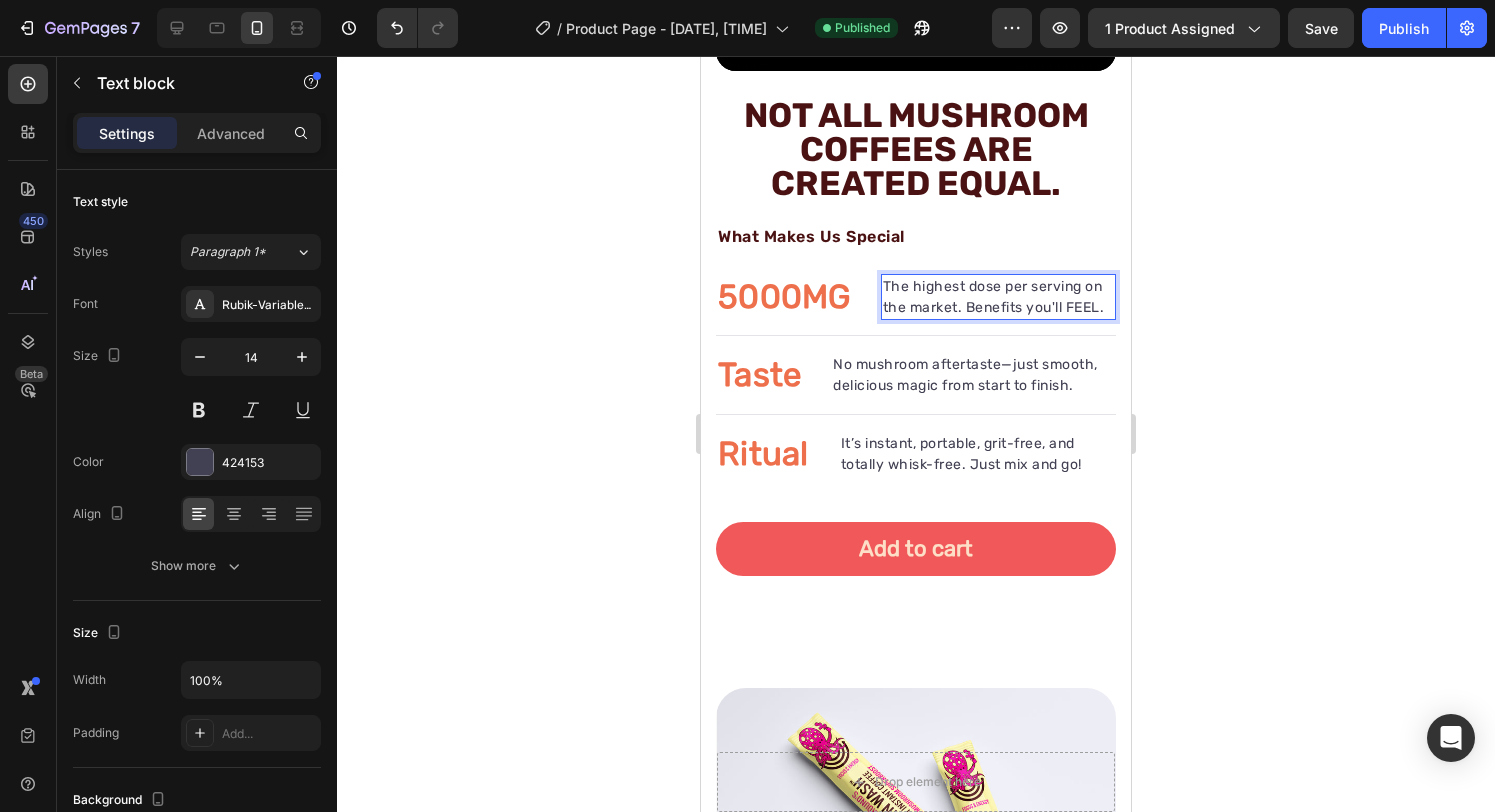 click on "The highest dose per serving on the market. Benefits you'll FEEL." at bounding box center (999, 297) 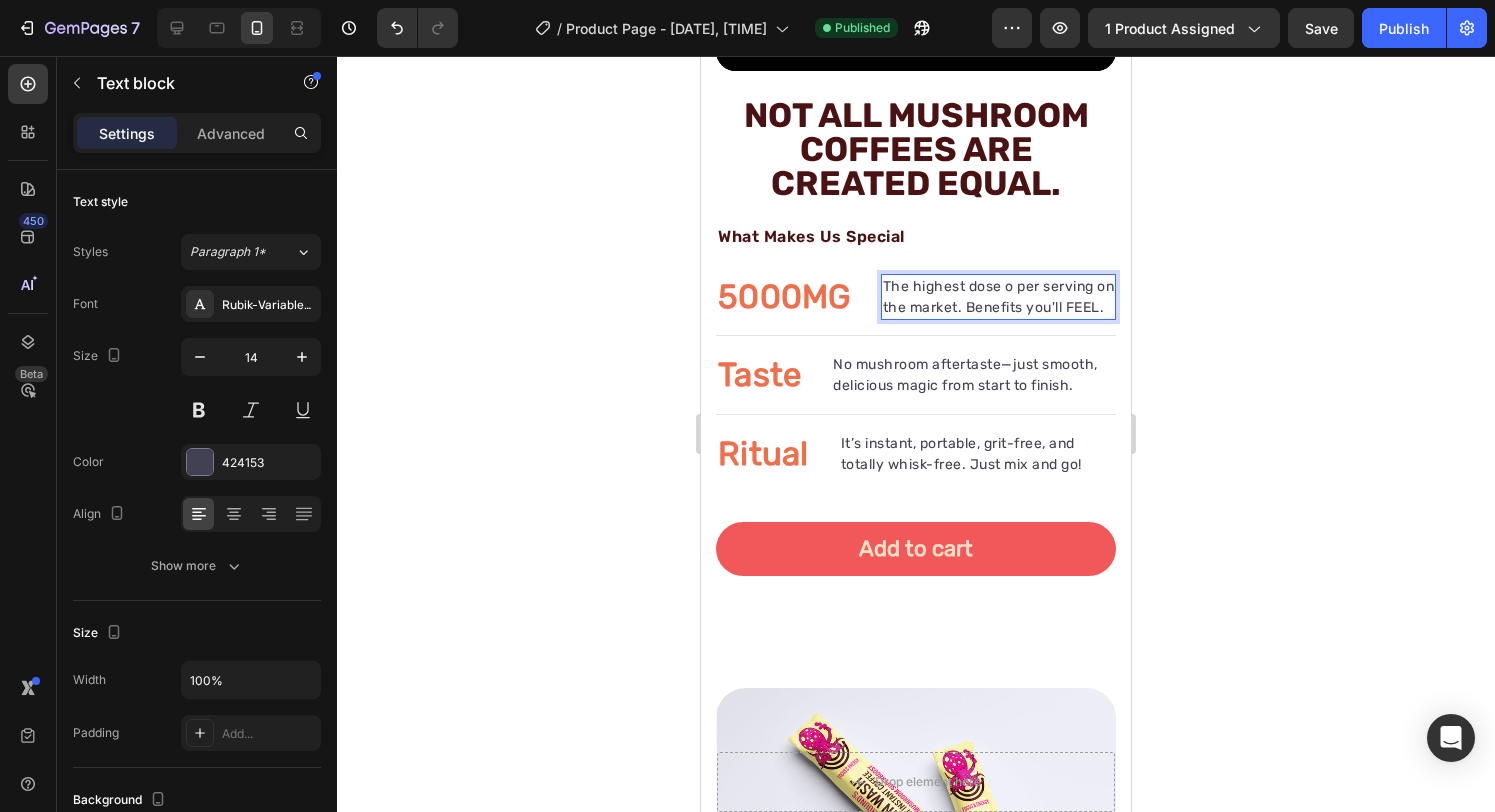 scroll, scrollTop: 2083, scrollLeft: 0, axis: vertical 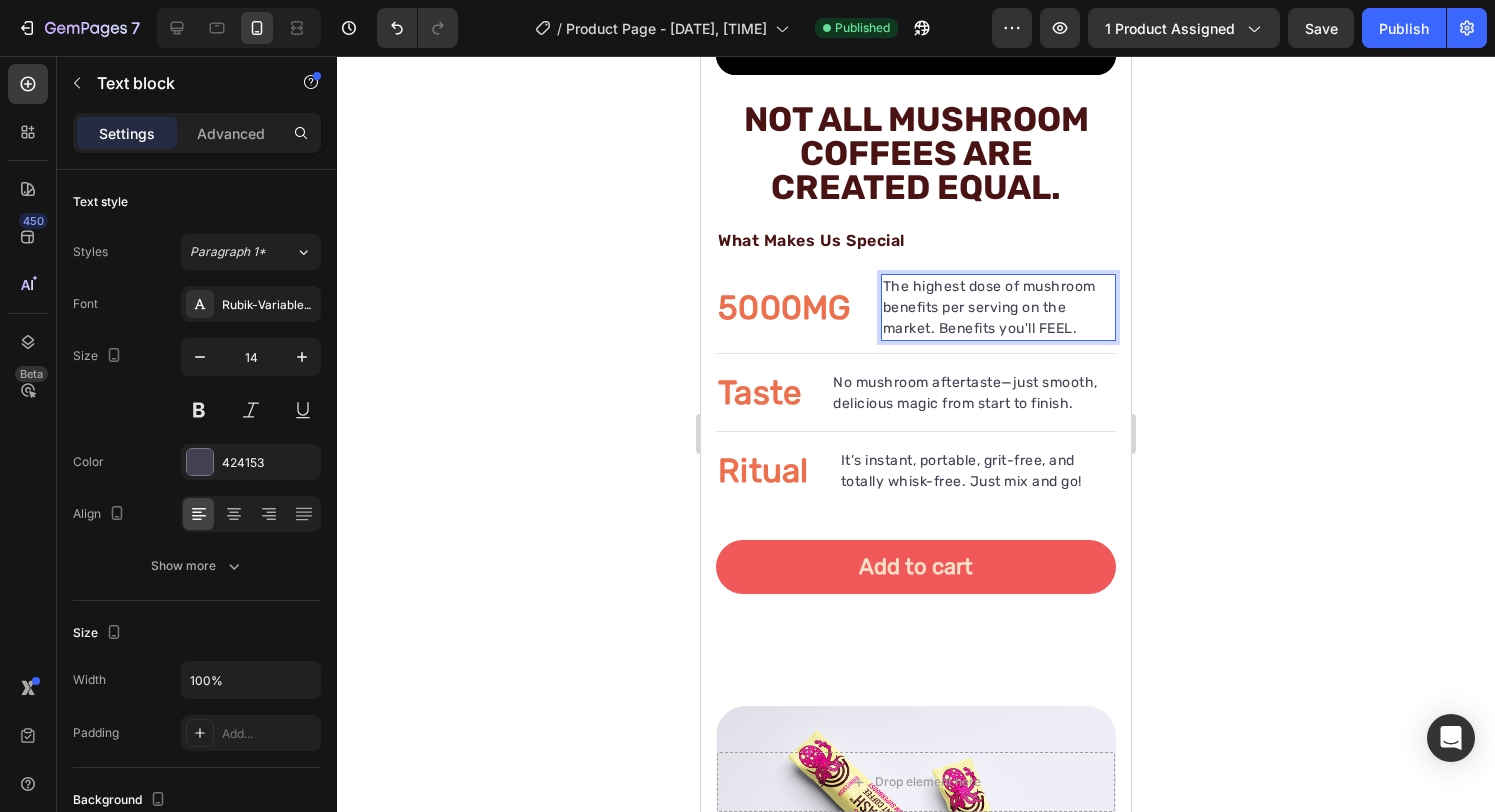 click on "The highest dose of mushroom benefits per serving on the market. Benefits you'll FEEL." at bounding box center [999, 307] 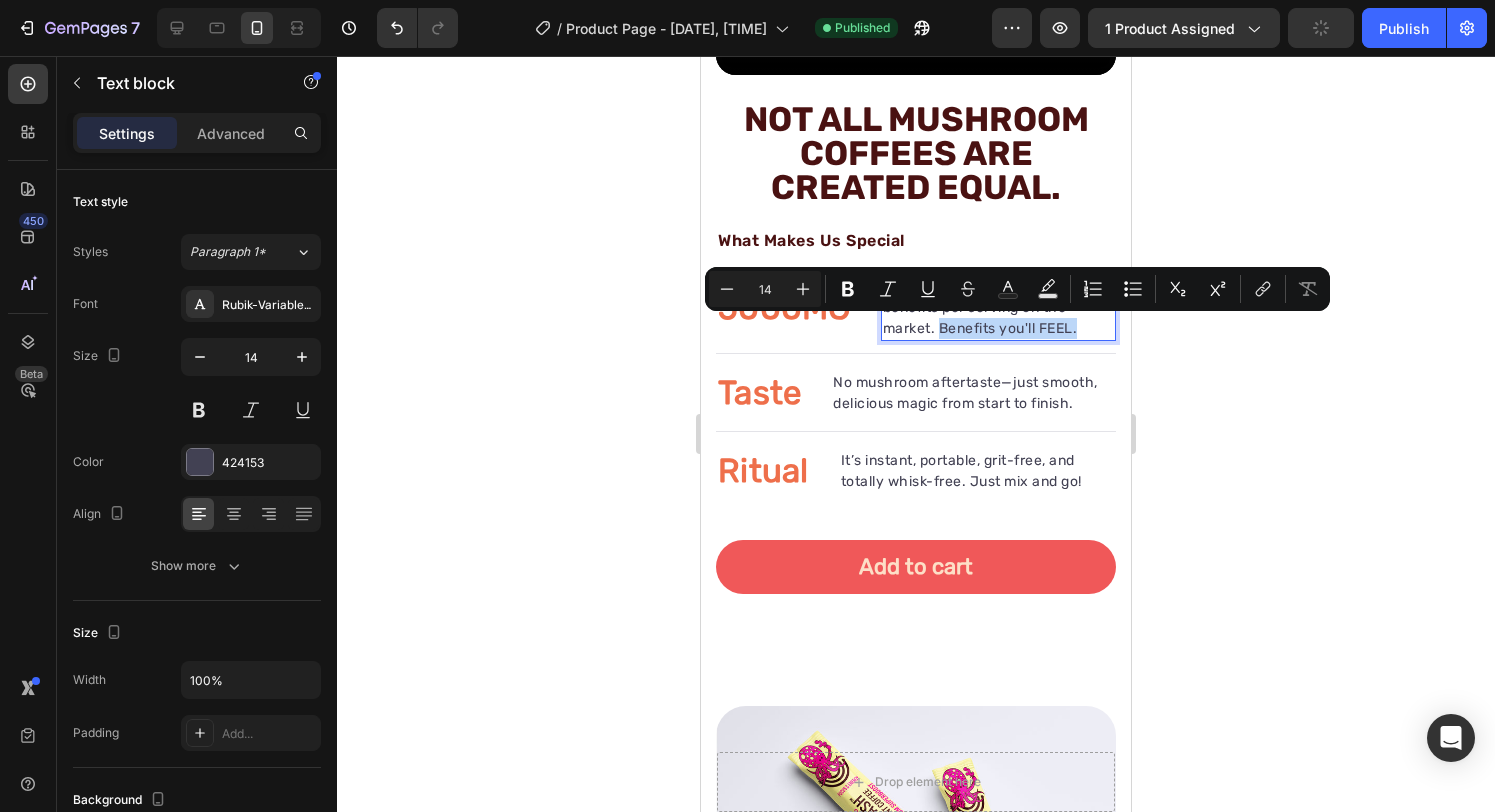 drag, startPoint x: 938, startPoint y: 329, endPoint x: 1082, endPoint y: 330, distance: 144.00348 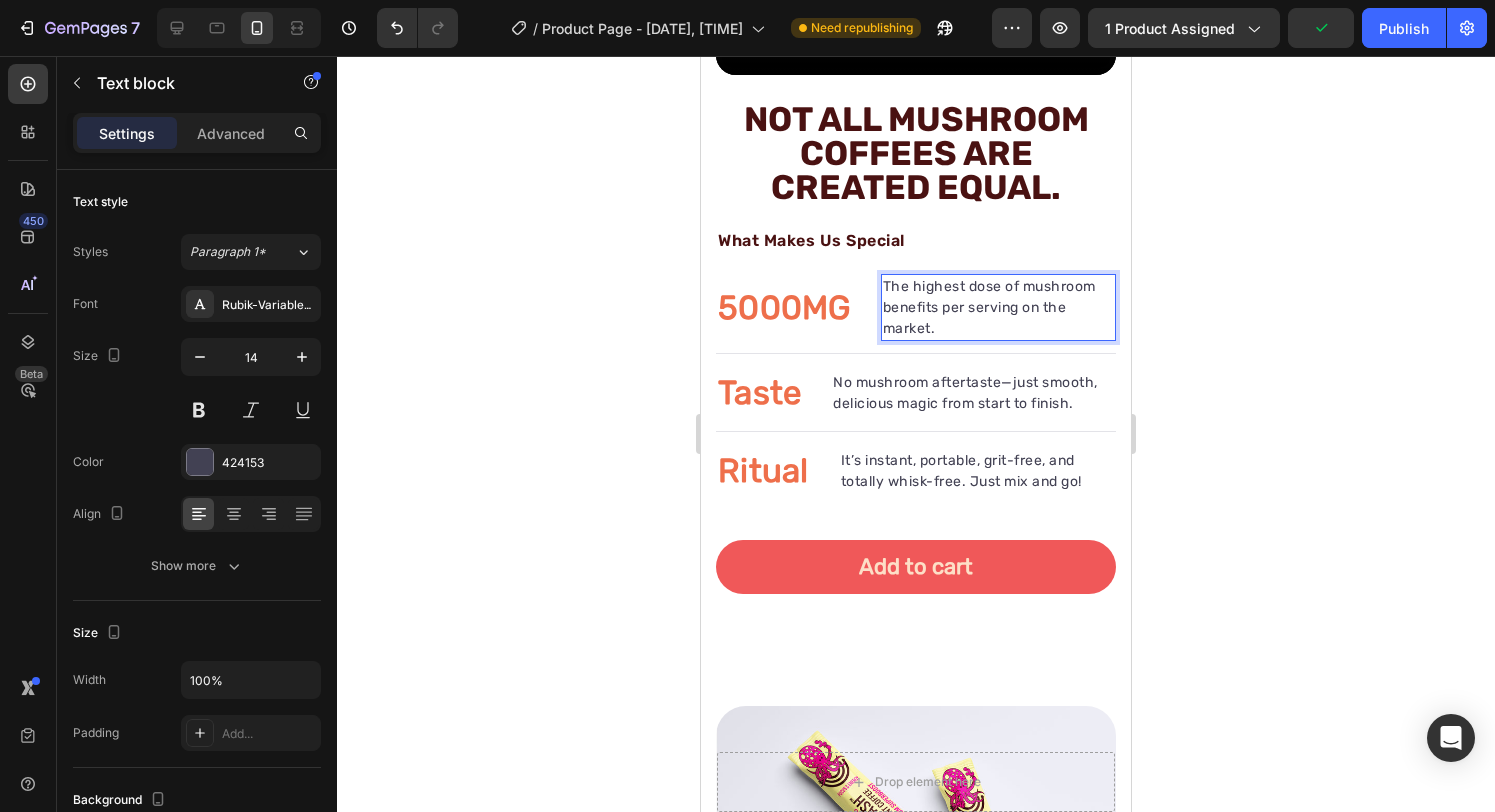 click on "The highest dose of mushroom benefits per serving on the market." at bounding box center (999, 307) 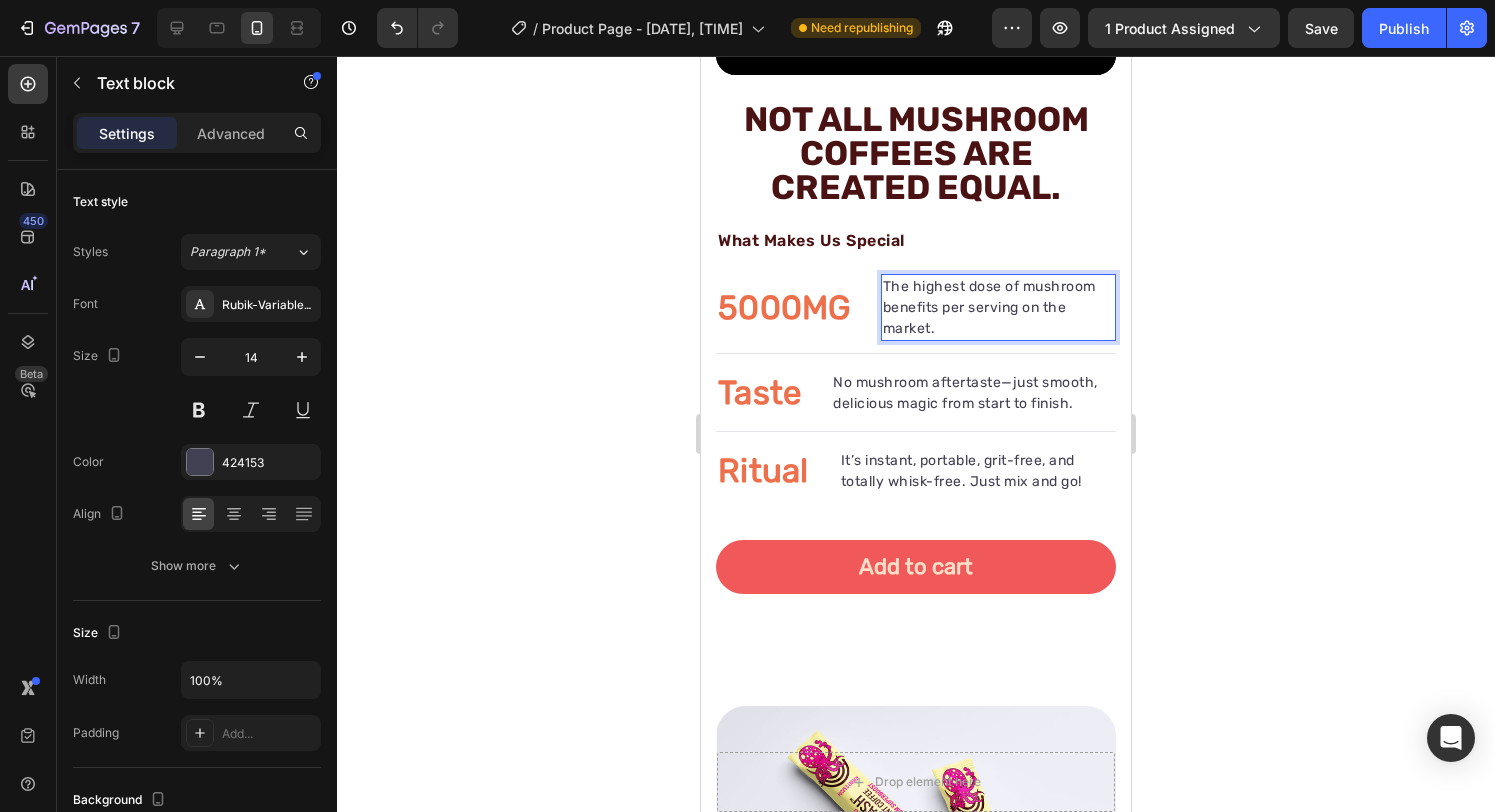 click on "The highest dose of mushroom benefits per serving on the market." at bounding box center (999, 307) 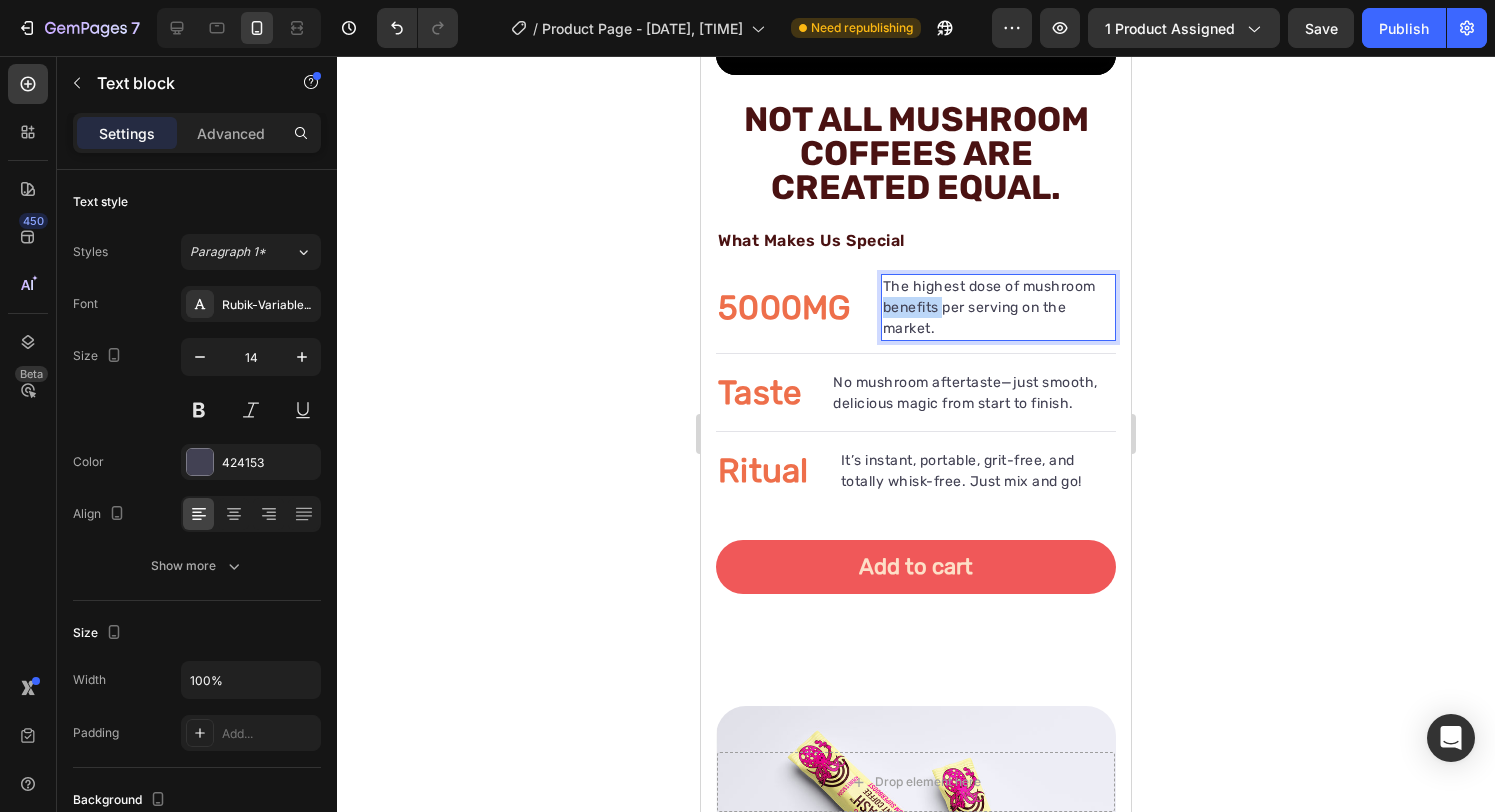 drag, startPoint x: 946, startPoint y: 309, endPoint x: 882, endPoint y: 307, distance: 64.03124 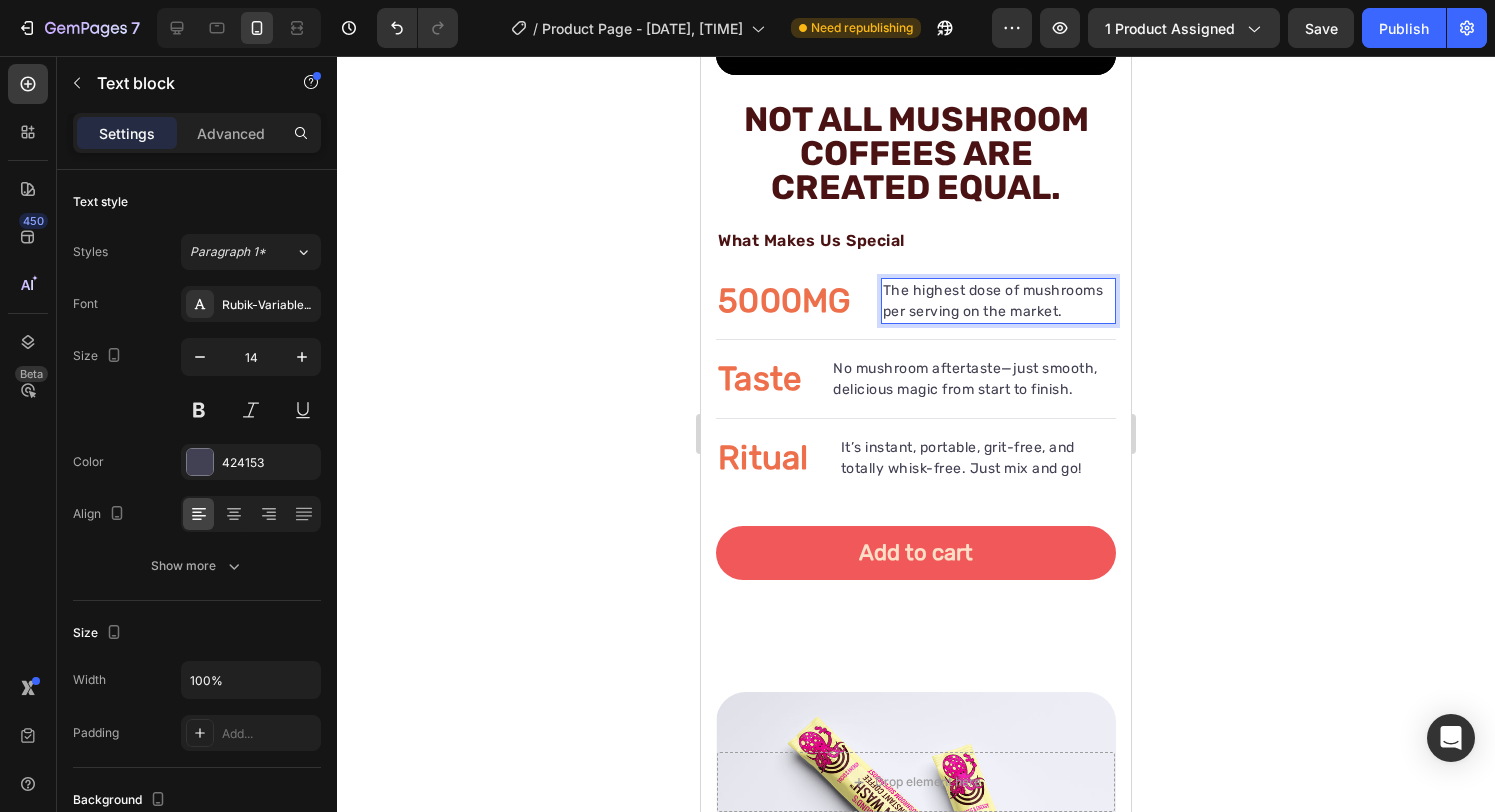 scroll, scrollTop: 2087, scrollLeft: 0, axis: vertical 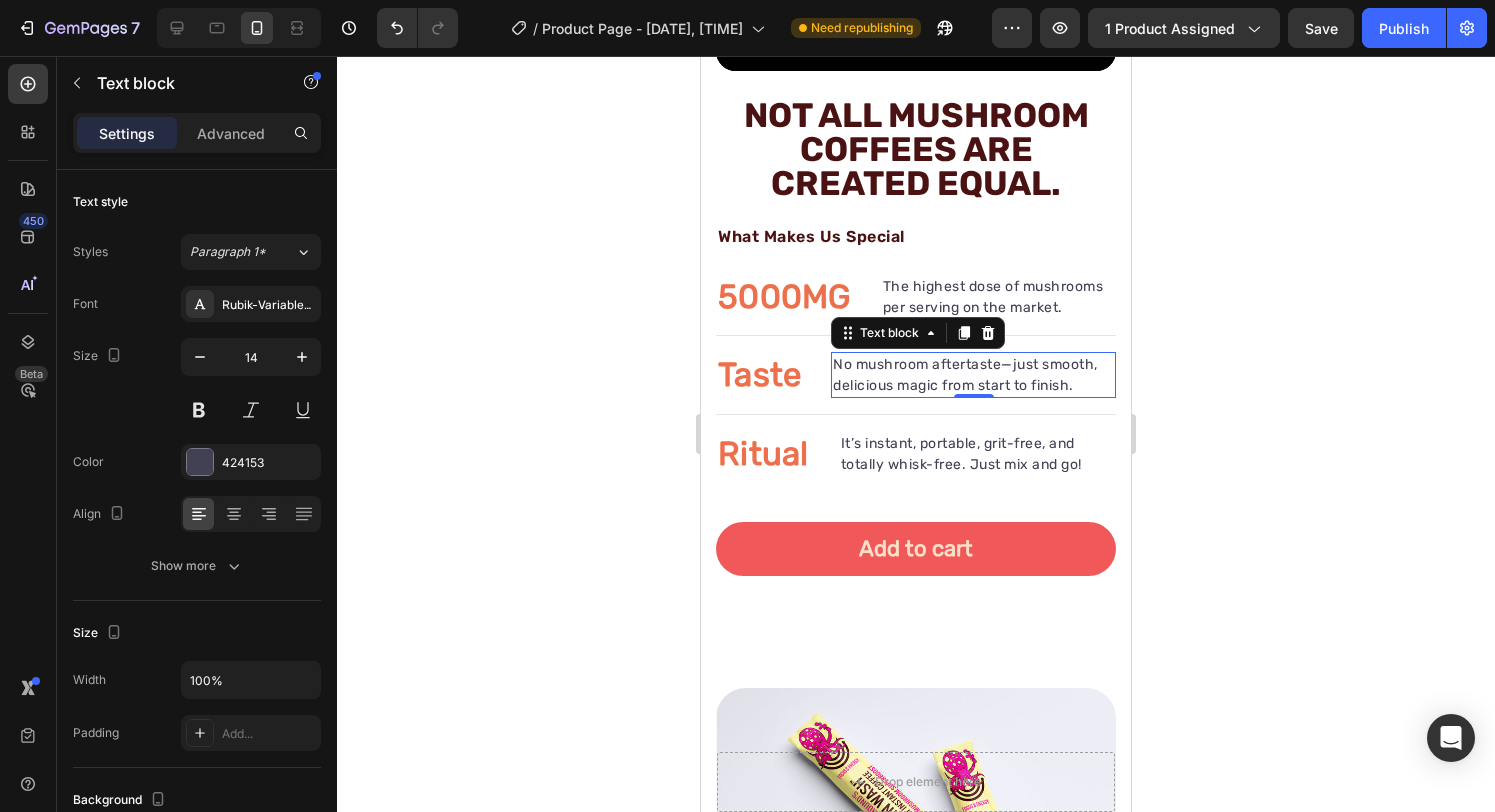 click on "No mushroom aftertaste—just smooth, delicious magic from start to finish." at bounding box center (973, 375) 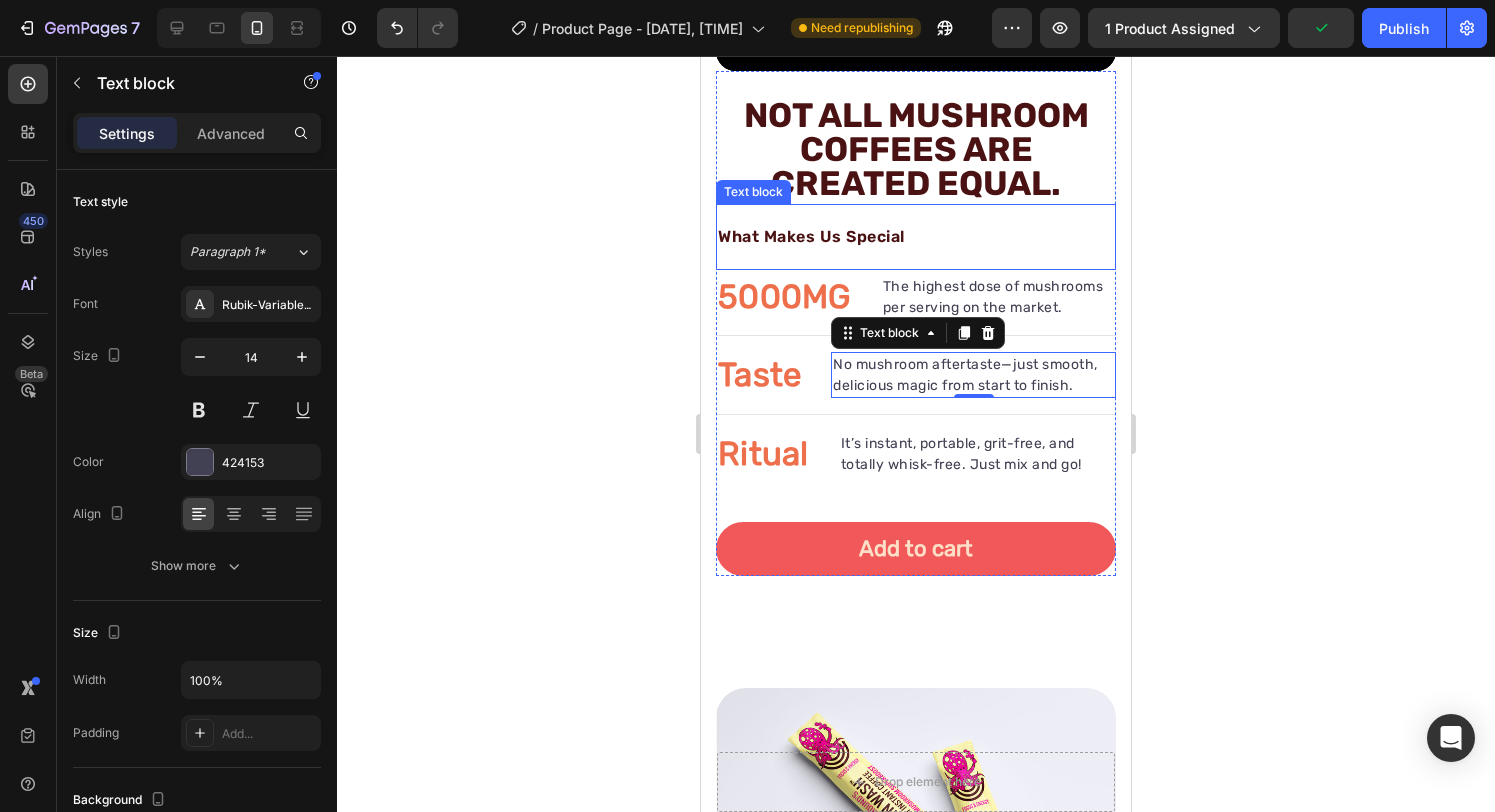 click on "What Makes Us Special" at bounding box center (811, 236) 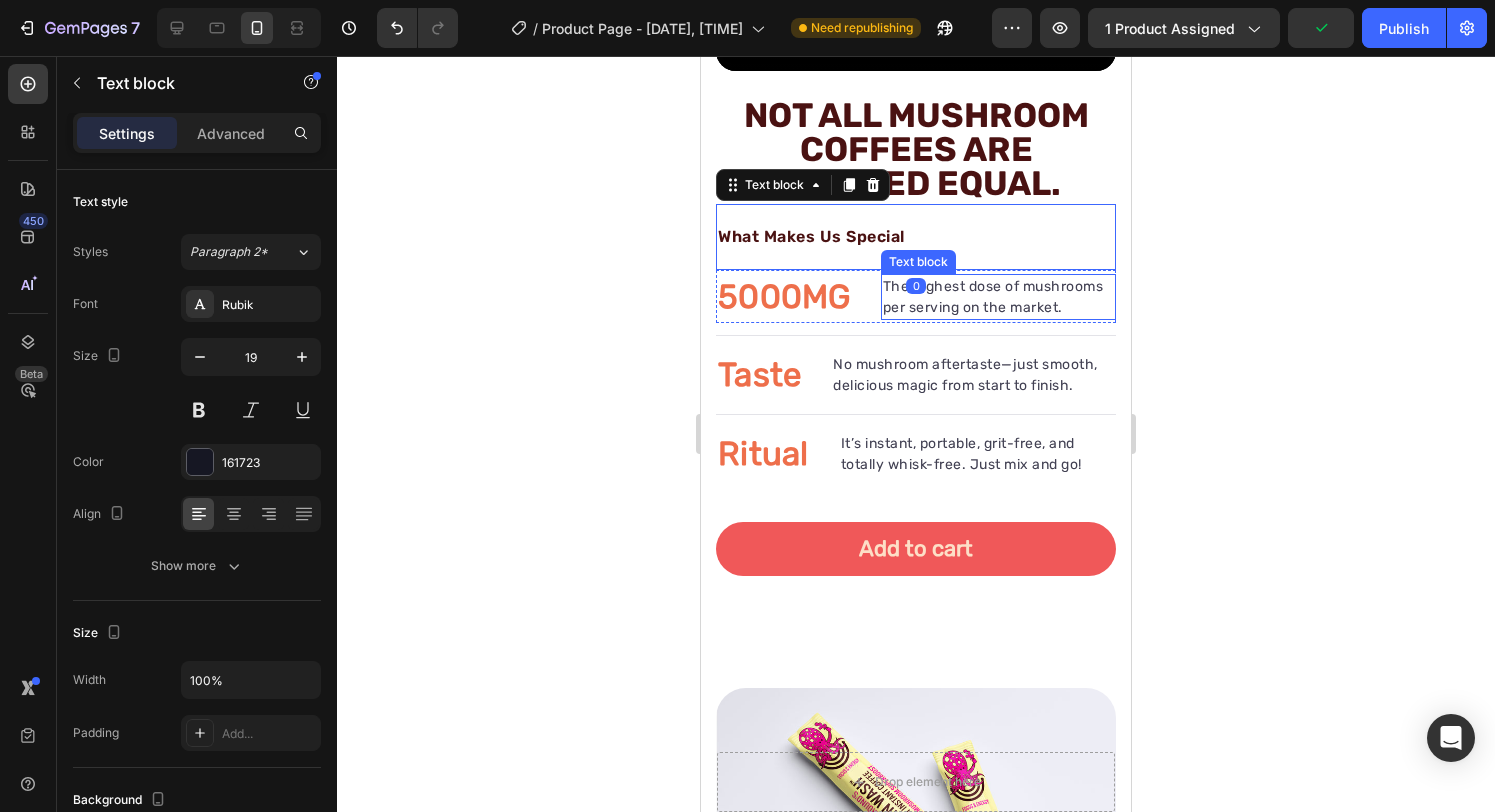 click on "The highest dose of mushrooms per serving on the market." at bounding box center [999, 297] 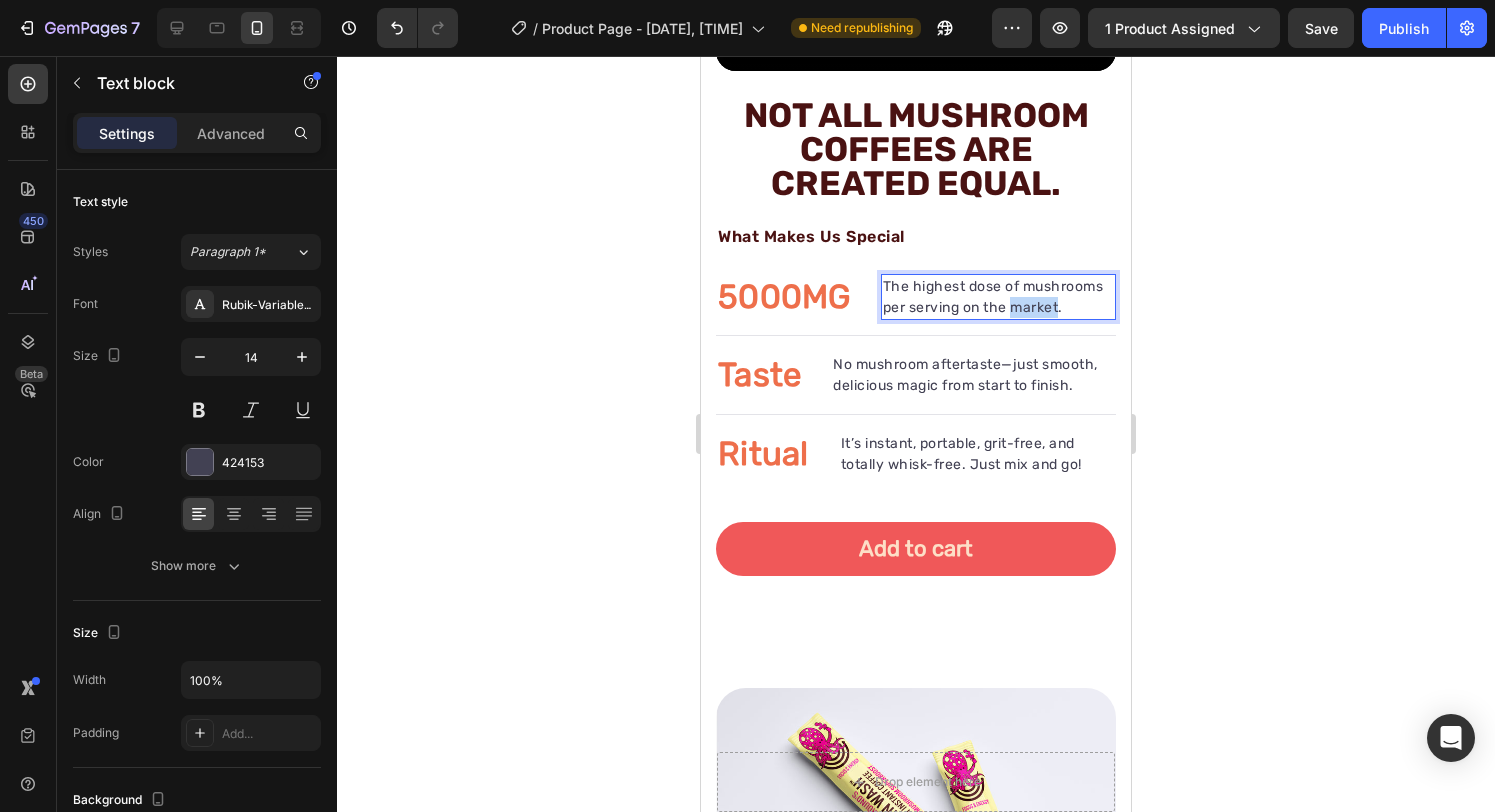 click on "The highest dose of mushrooms per serving on the market." at bounding box center (999, 297) 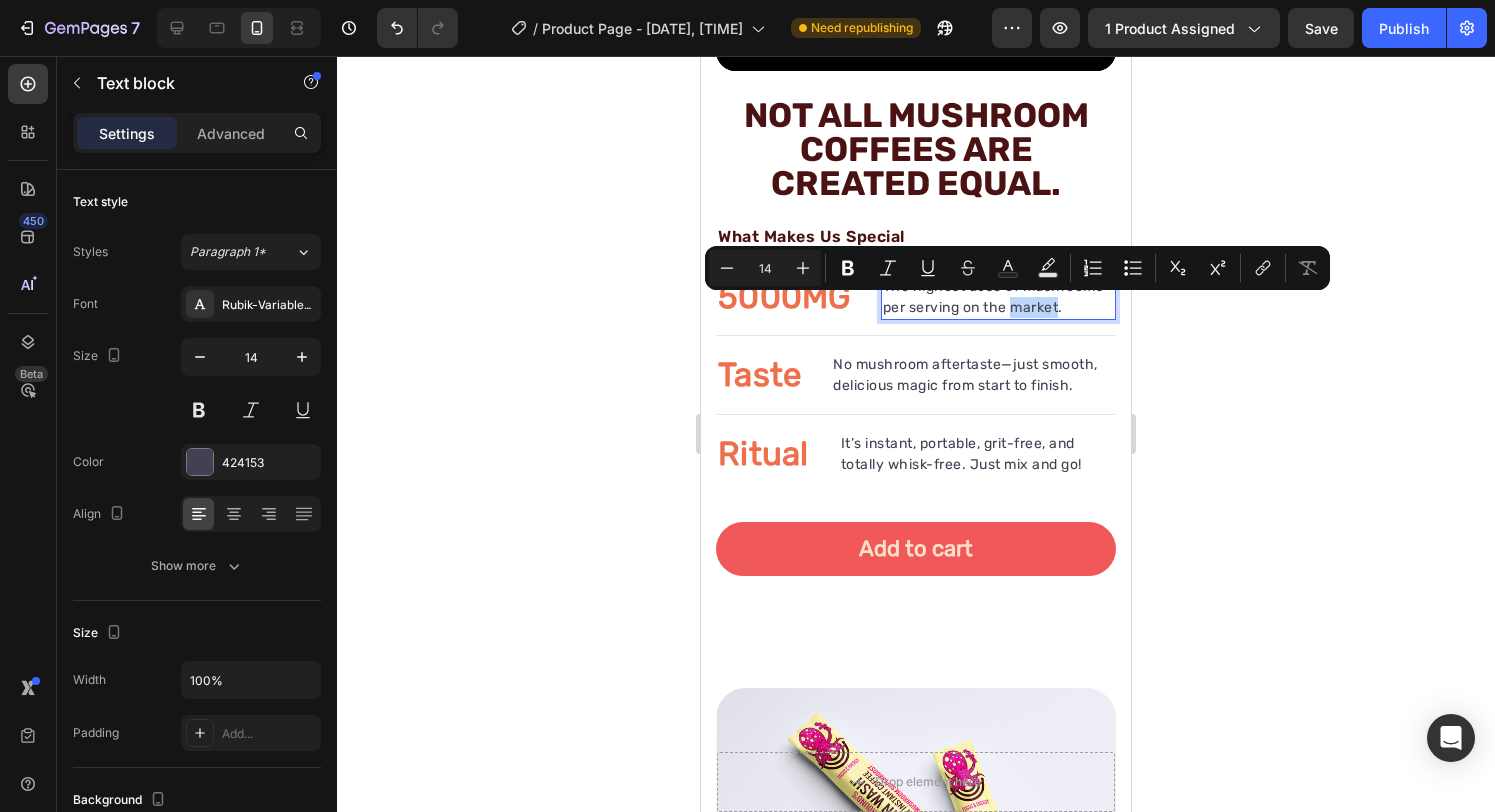 click on "Minus 14 Plus Bold Italic Underline       Strikethrough
Text Color
Text Background Color Numbered List Bulleted List Subscript Superscript       link Remove Format" at bounding box center [1017, 268] 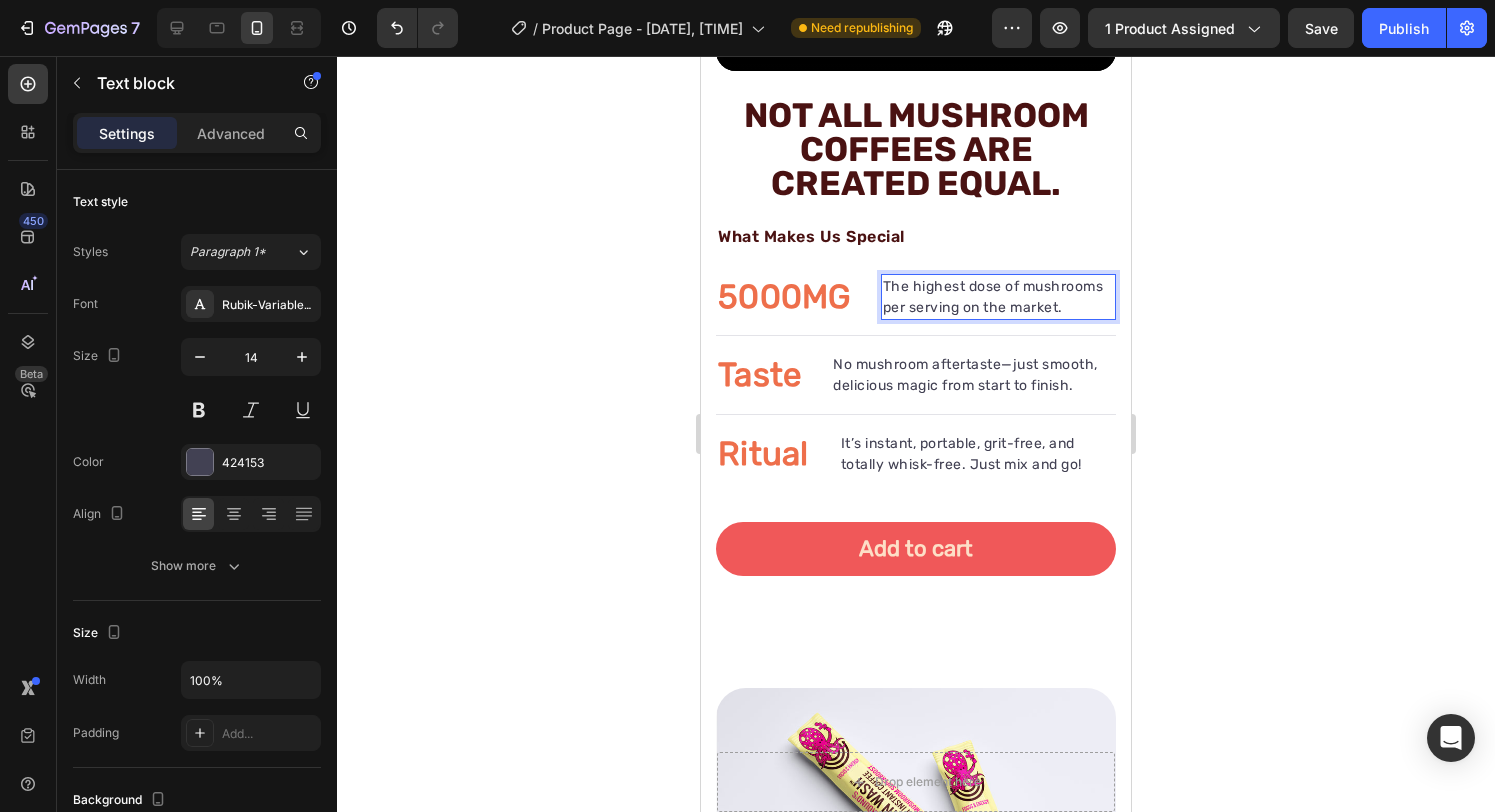 click on "The highest dose of mushrooms per serving on the market." at bounding box center [999, 297] 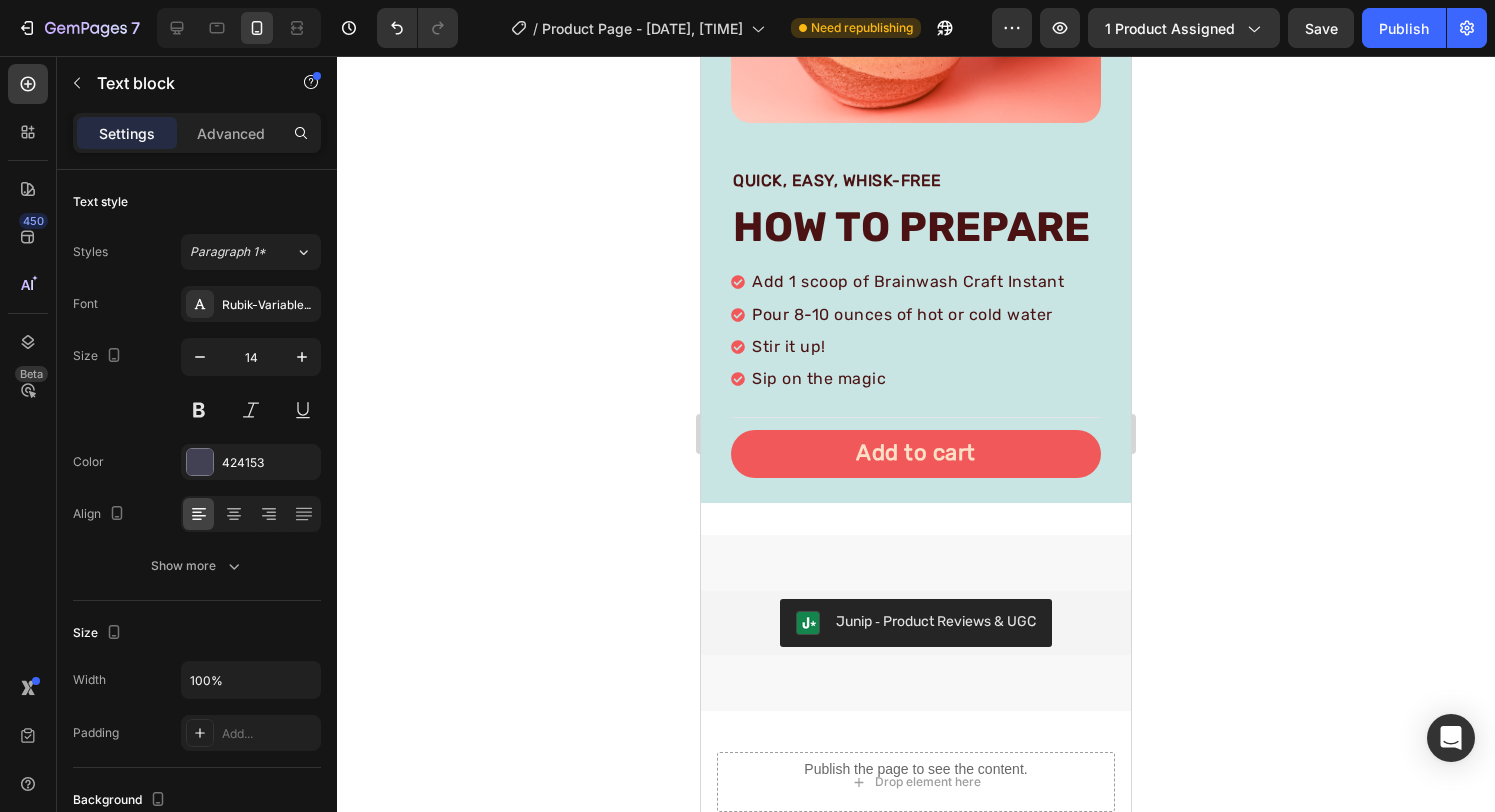 scroll, scrollTop: 4164, scrollLeft: 0, axis: vertical 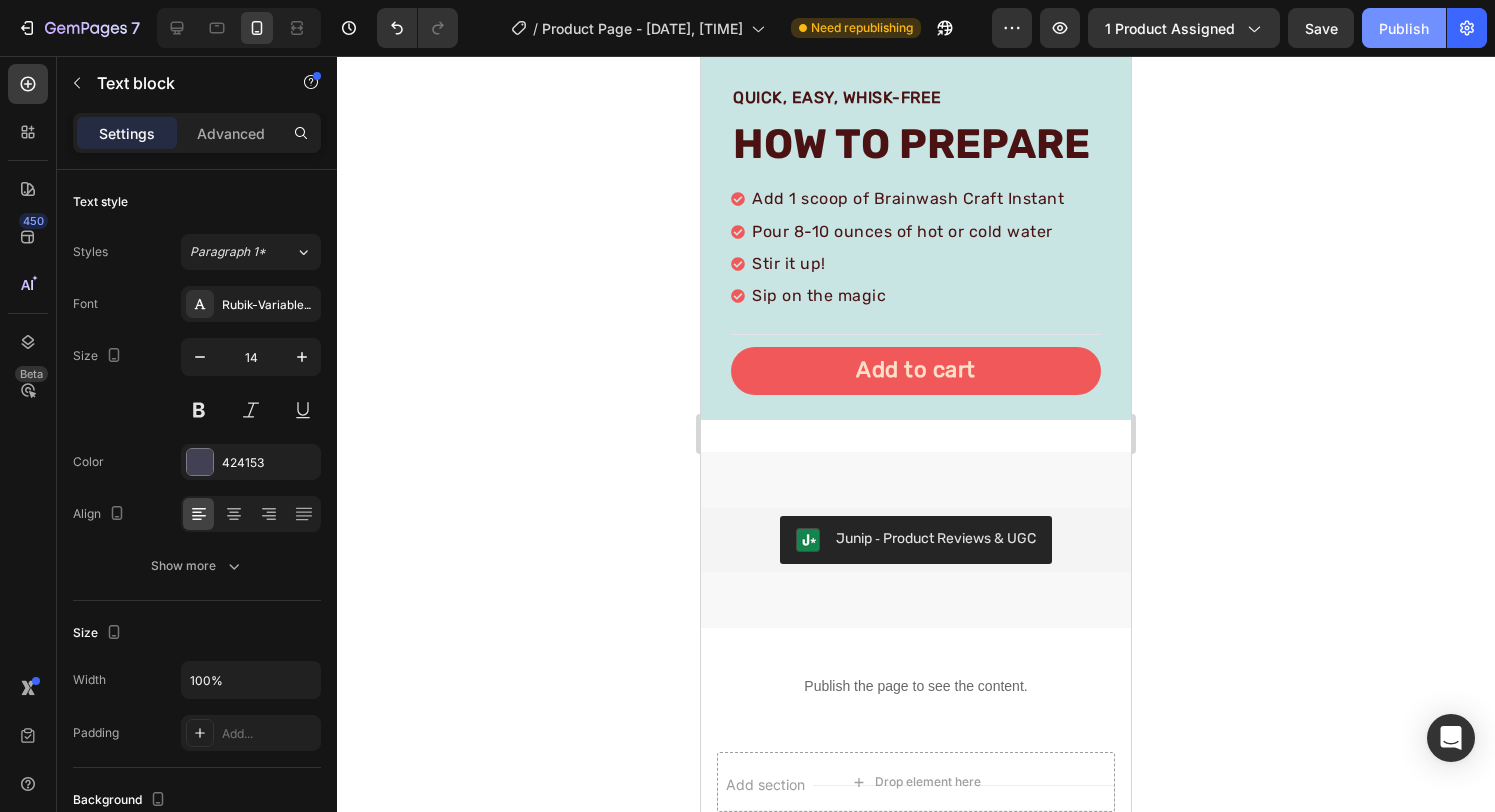 click on "Publish" at bounding box center [1404, 28] 